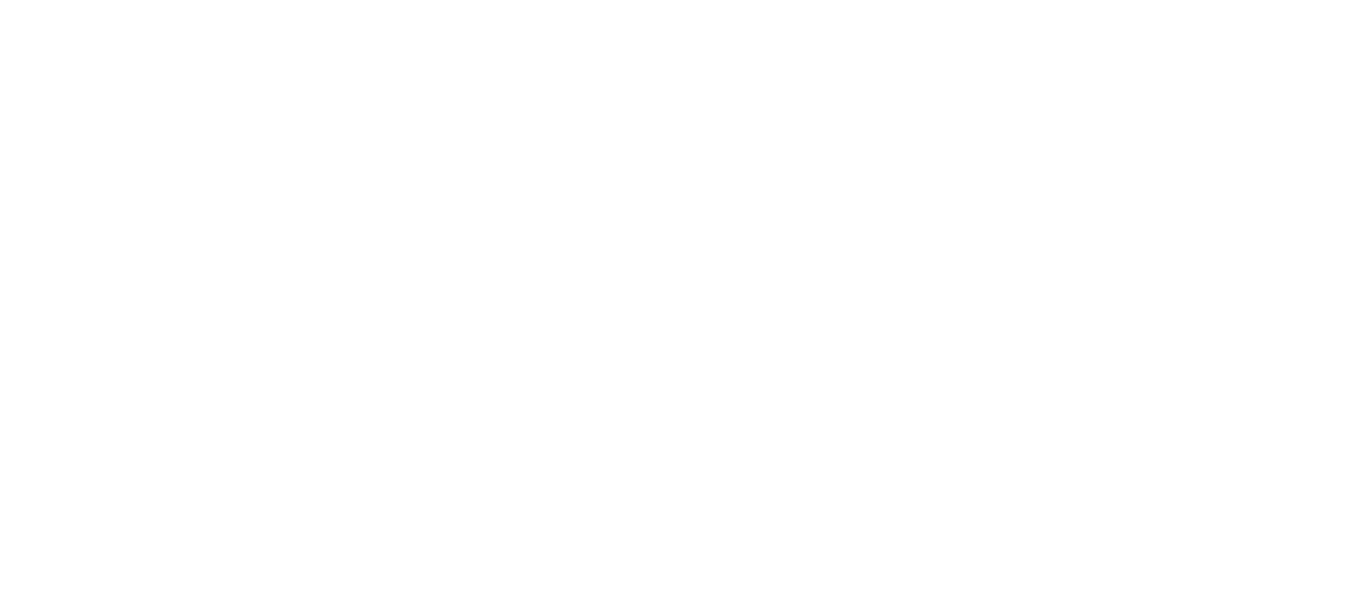 scroll, scrollTop: 0, scrollLeft: 0, axis: both 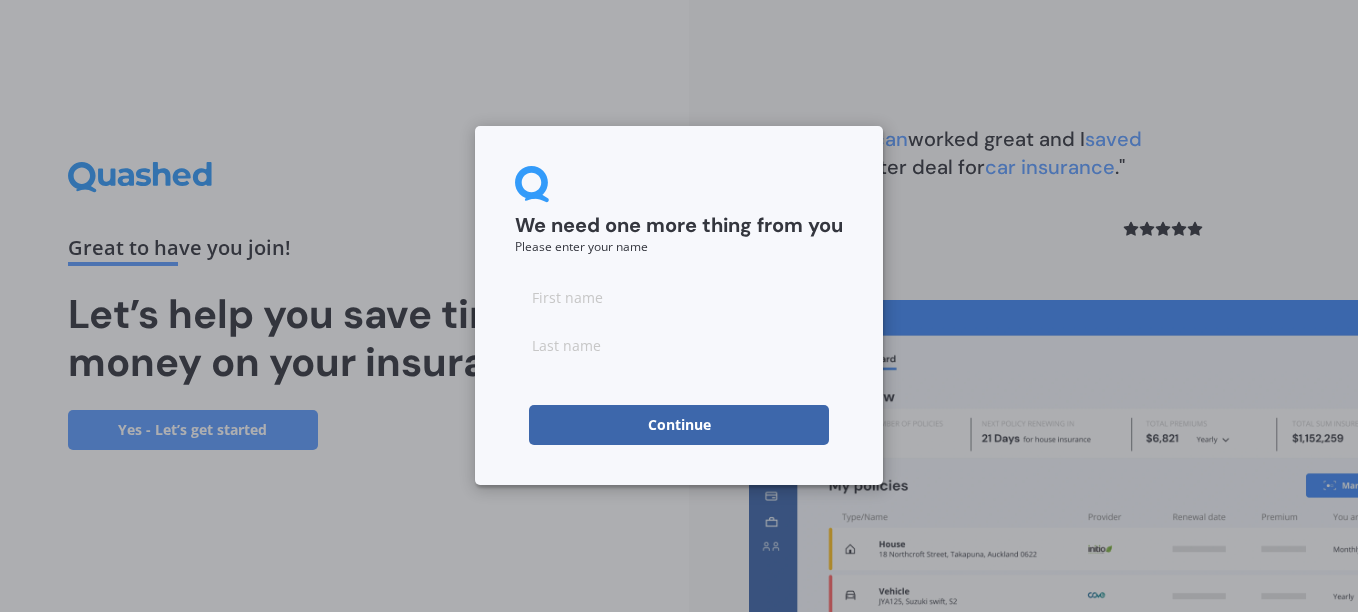 click at bounding box center [679, 297] 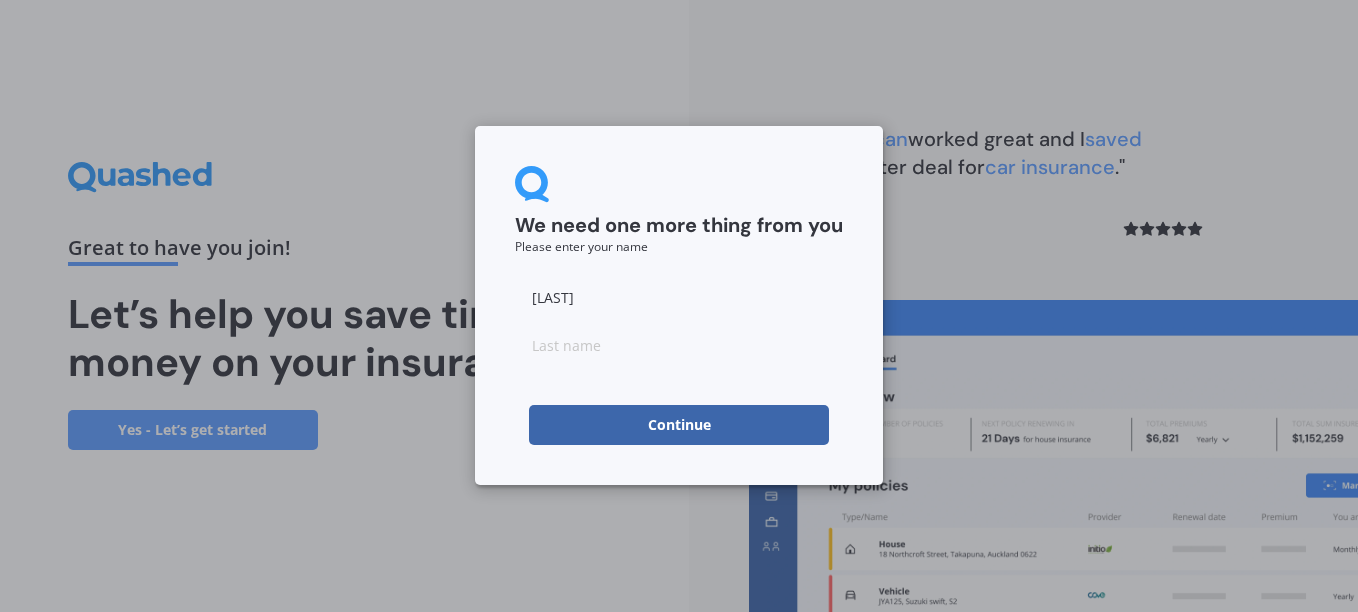 type on "[LAST]" 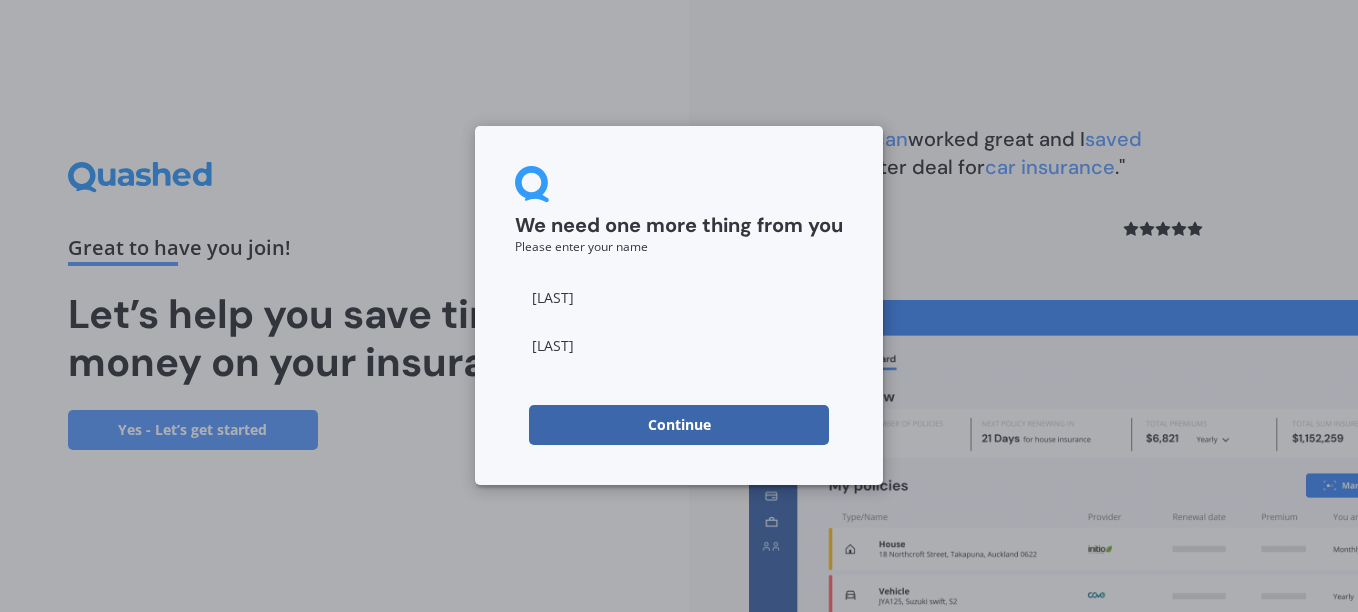 click on "Continue" at bounding box center [679, 425] 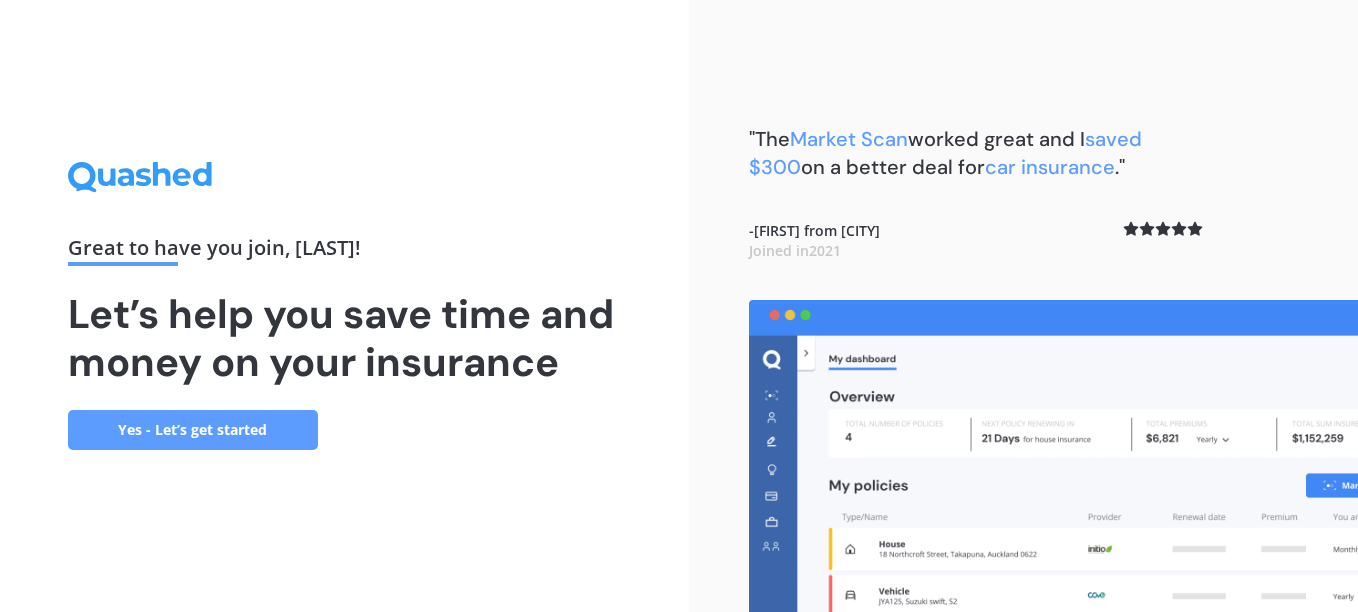 click on "Yes - Let’s get started" at bounding box center (193, 430) 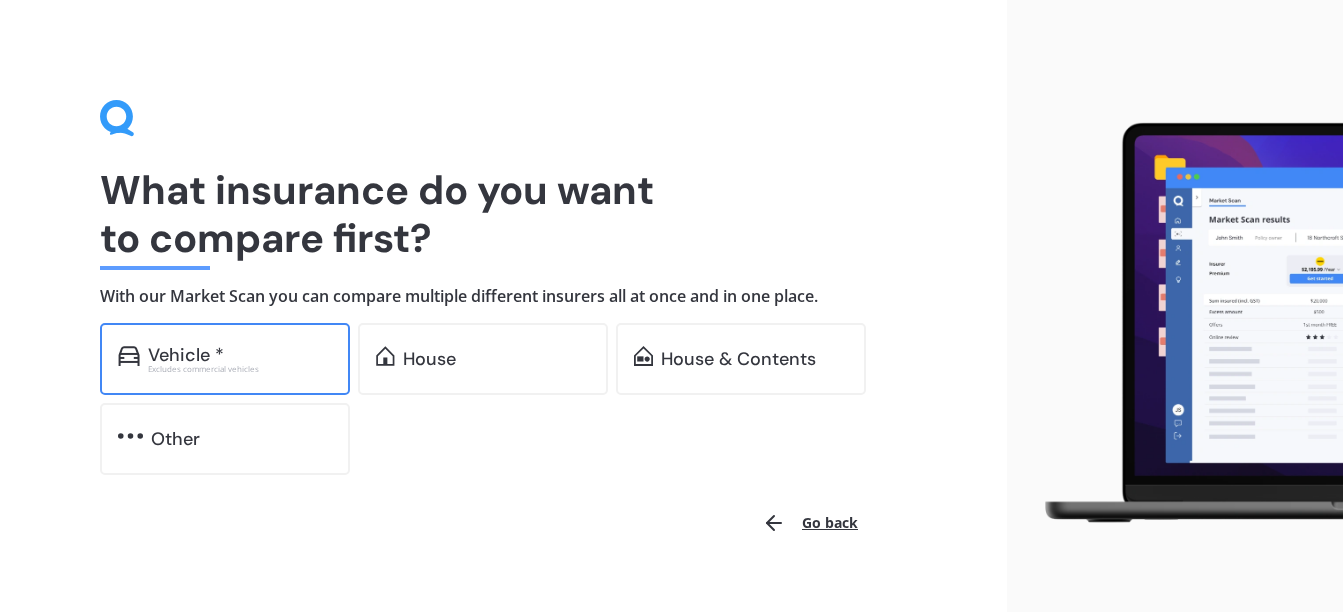 click on "Vehicle * Excludes commercial vehicles" at bounding box center [225, 359] 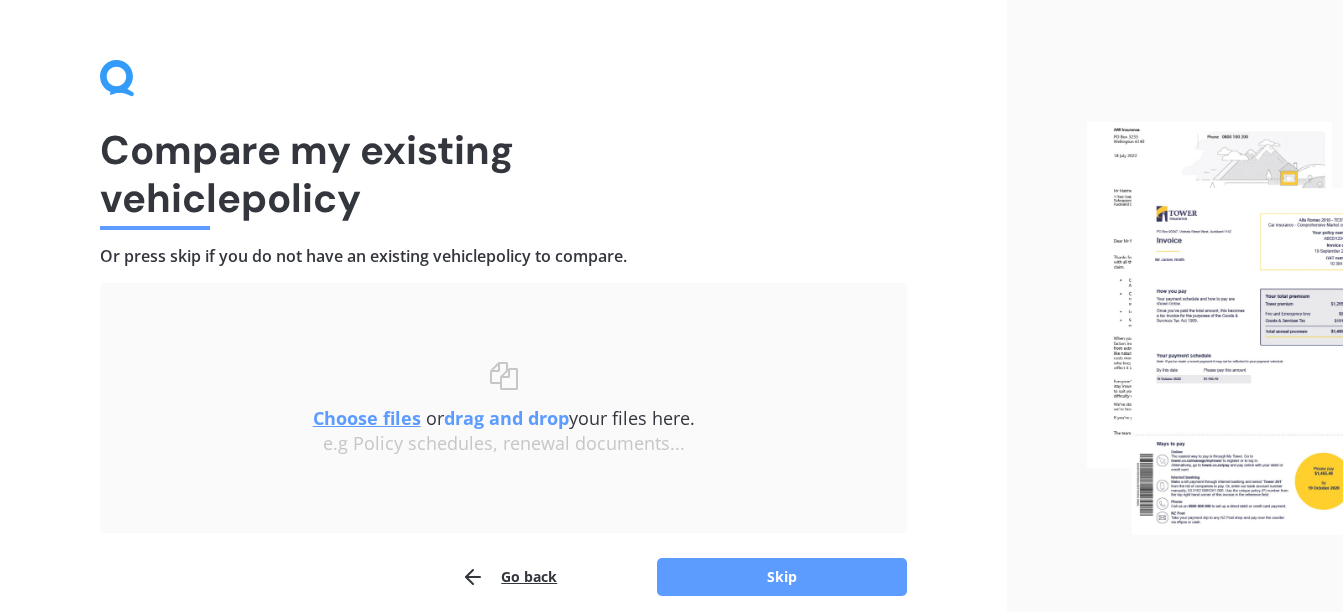scroll, scrollTop: 125, scrollLeft: 0, axis: vertical 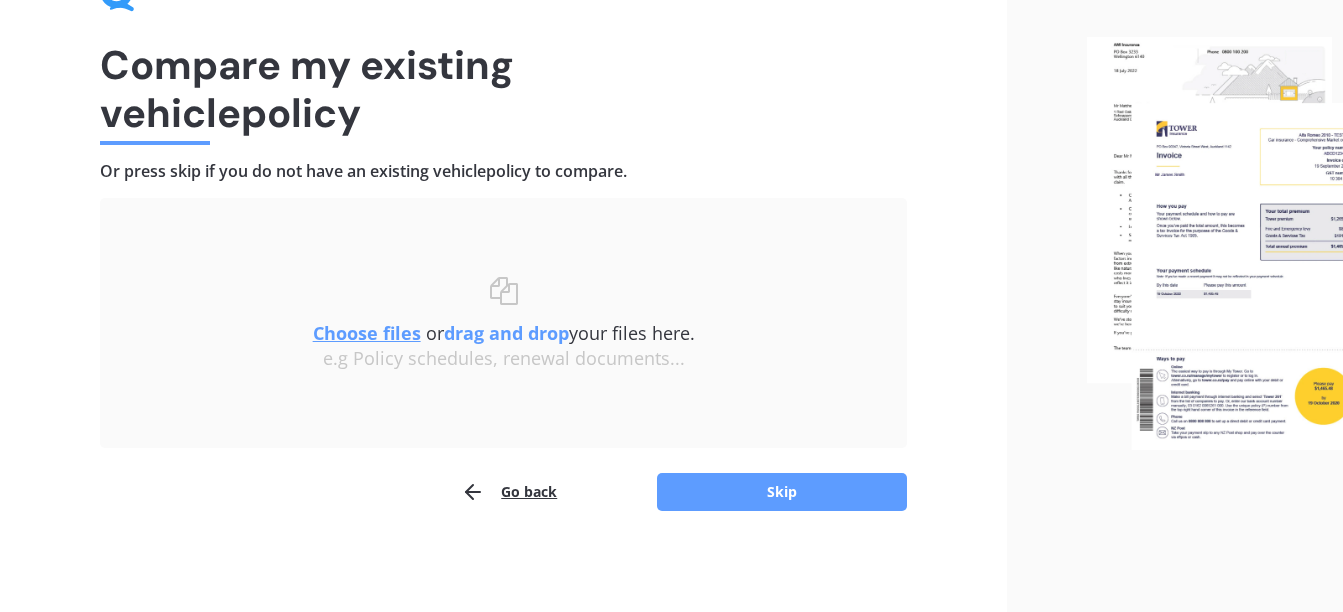 click on "Go back" at bounding box center (509, 492) 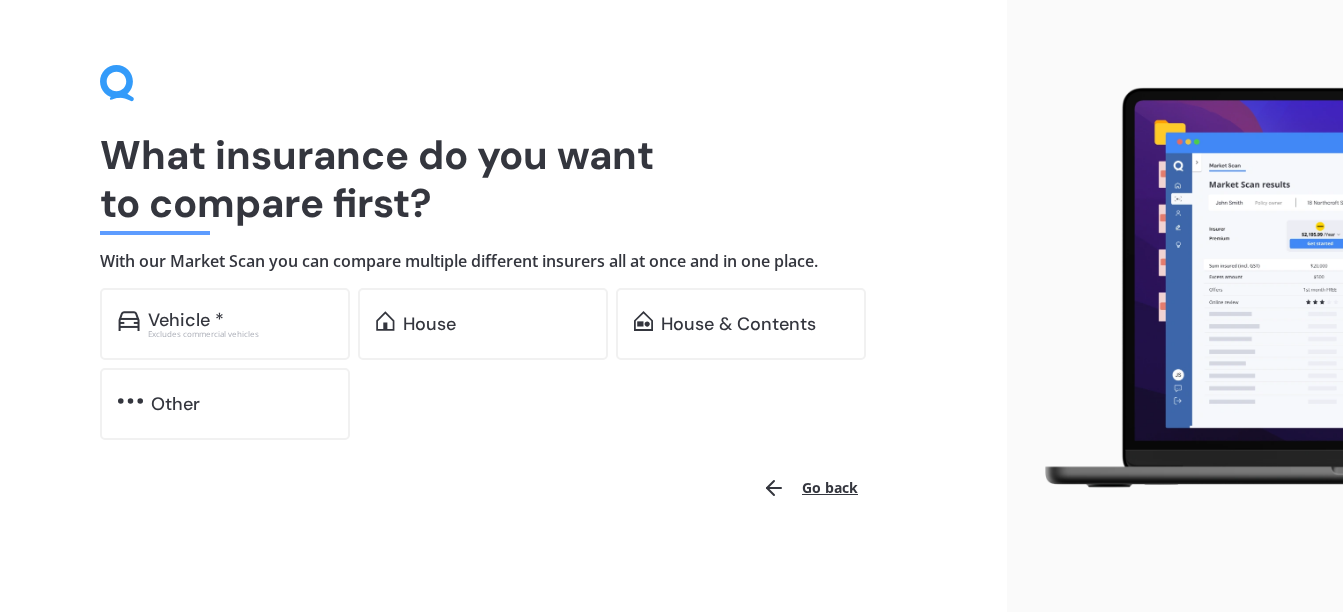 scroll, scrollTop: 0, scrollLeft: 0, axis: both 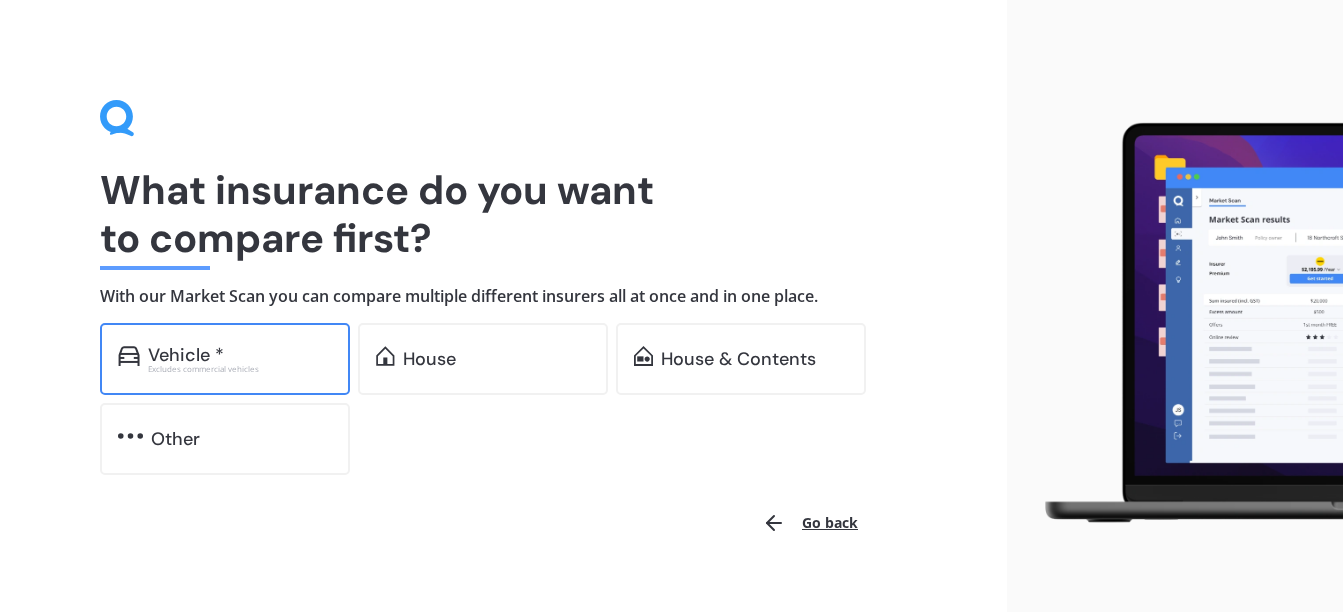 click on "Excludes commercial vehicles" at bounding box center [240, 369] 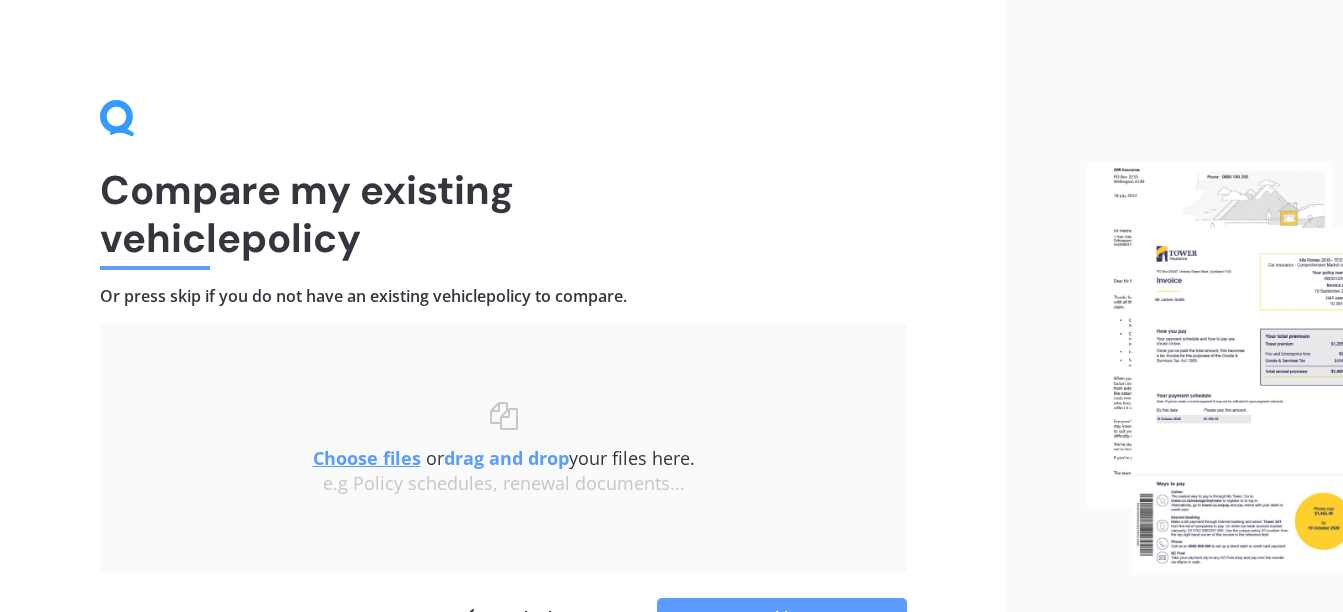 click on "Choose files" at bounding box center (367, 458) 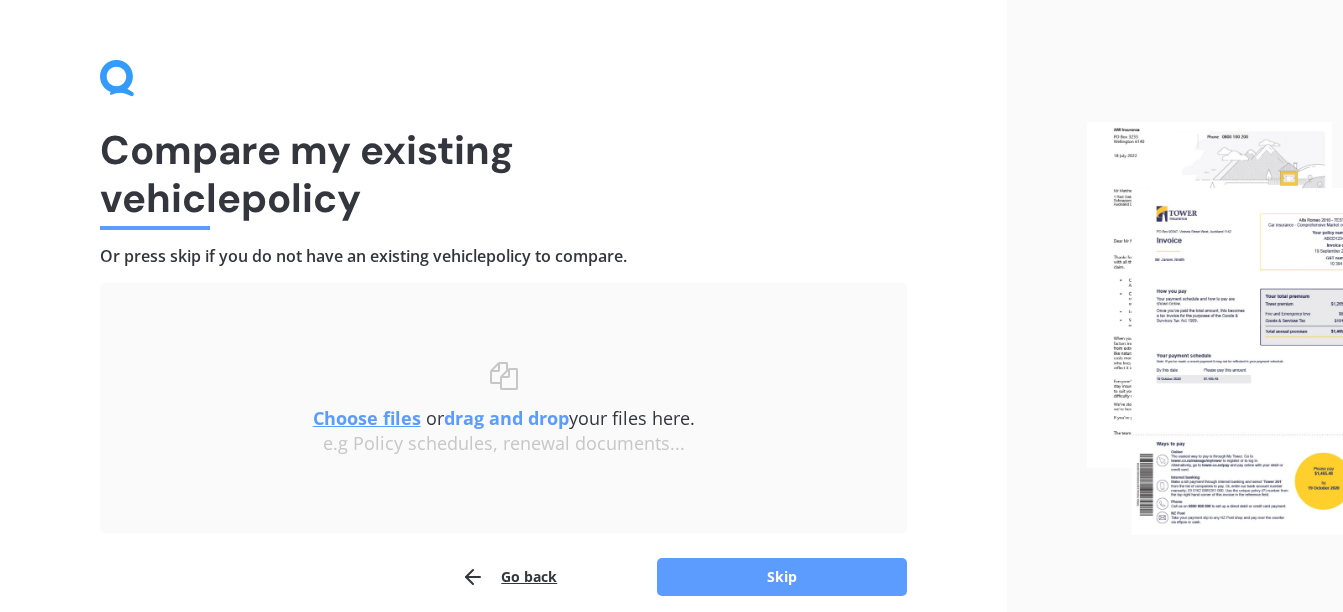 scroll, scrollTop: 120, scrollLeft: 0, axis: vertical 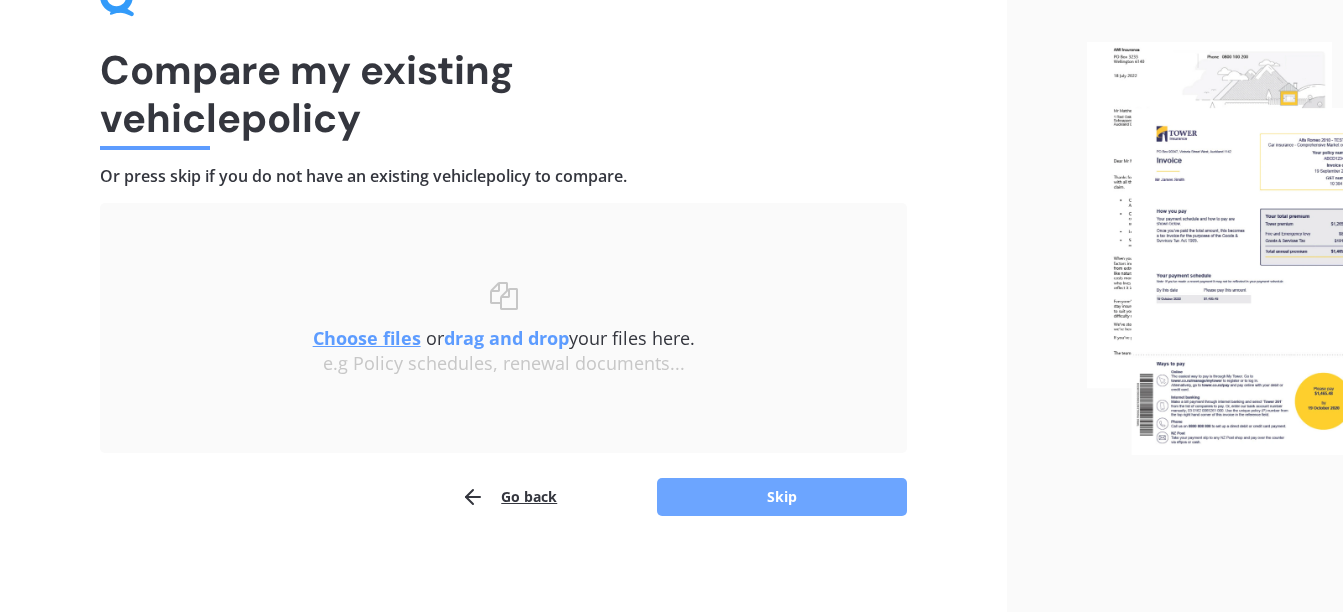 click on "Skip" at bounding box center (782, 497) 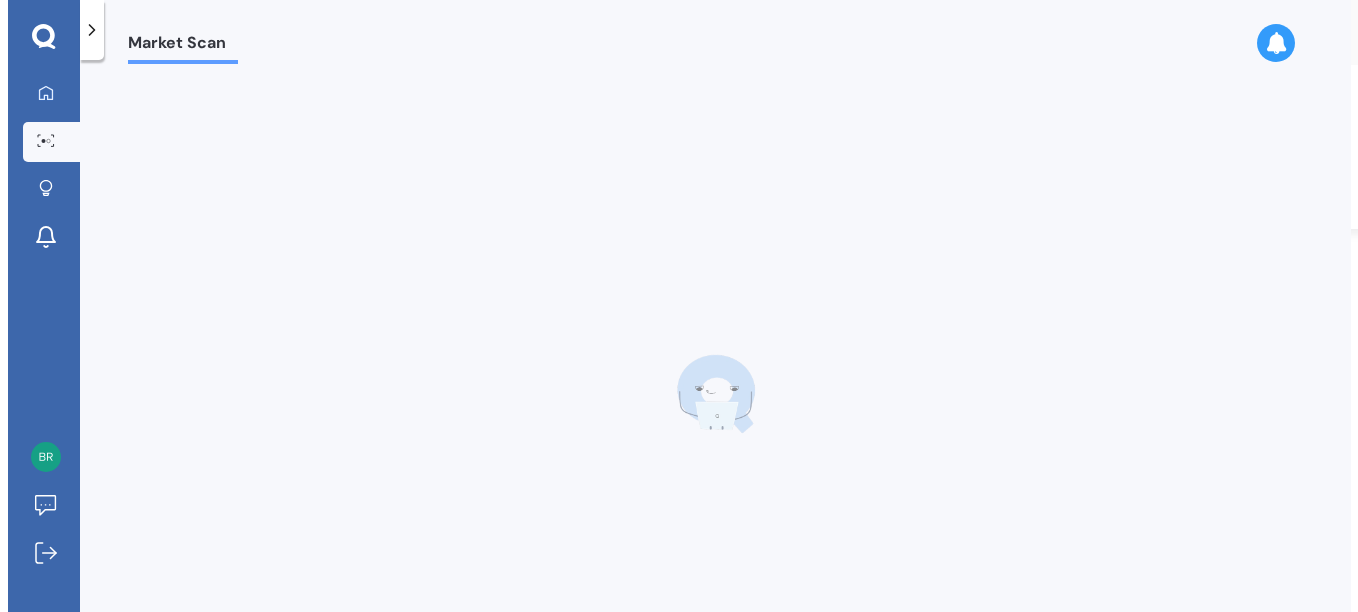 scroll, scrollTop: 0, scrollLeft: 0, axis: both 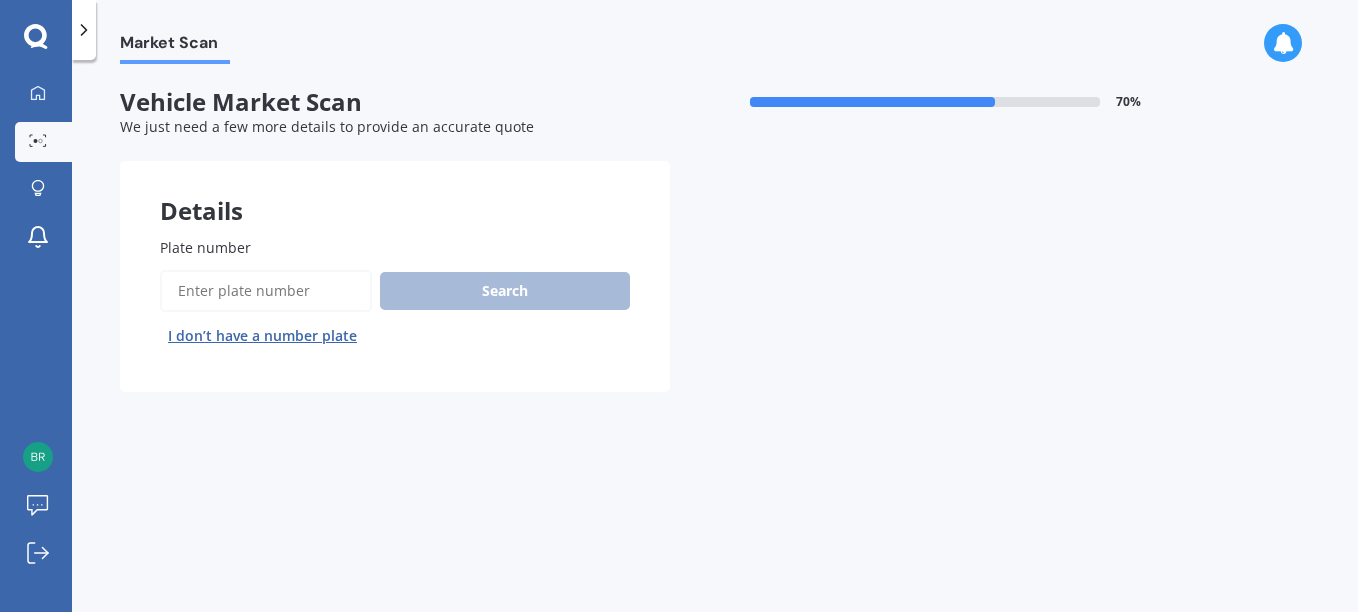 click on "Plate number" at bounding box center [266, 291] 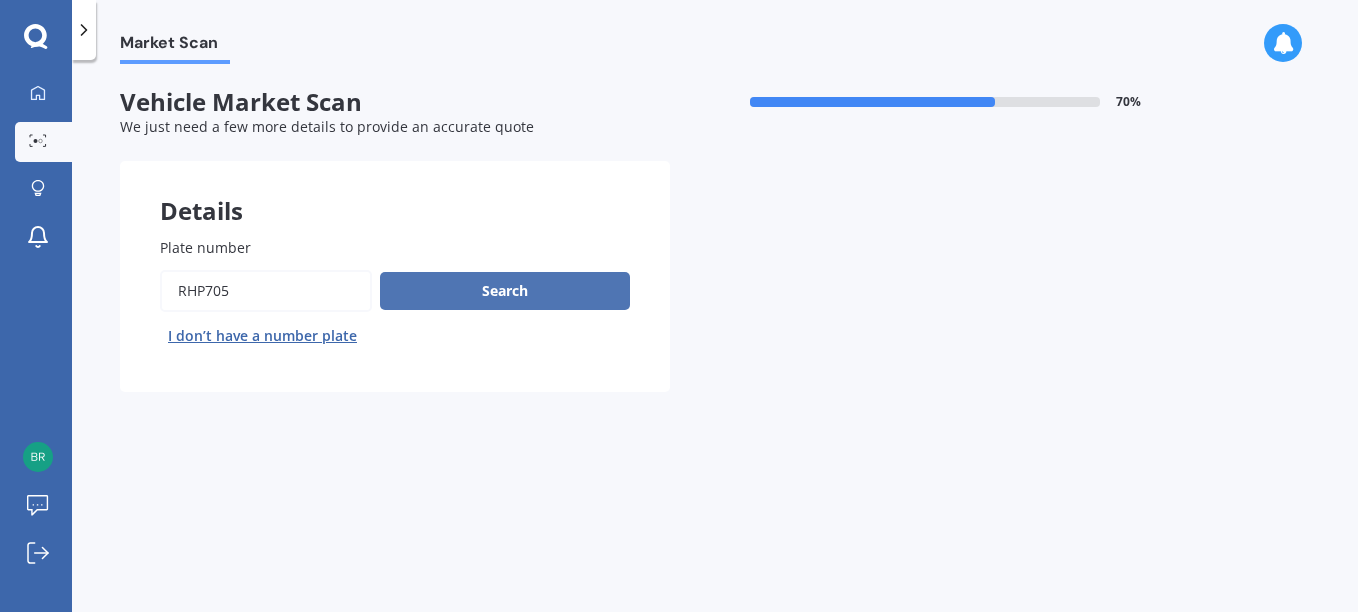 type on "RHP705" 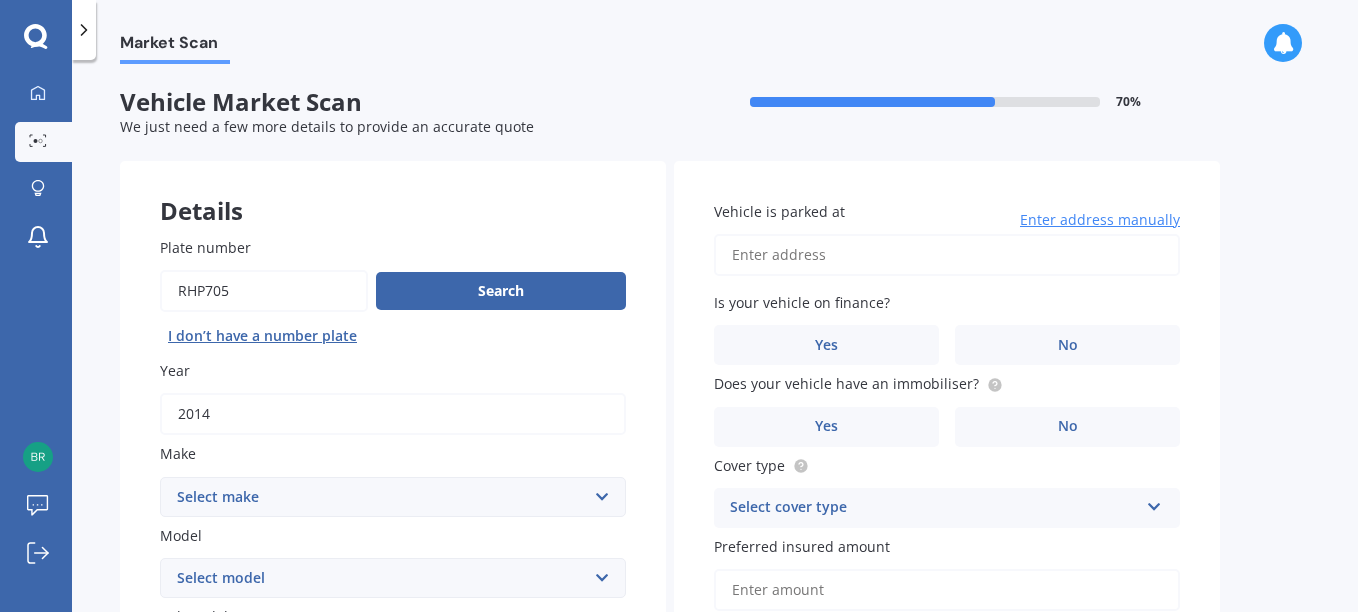 click on "Vehicle is parked at" at bounding box center (947, 255) 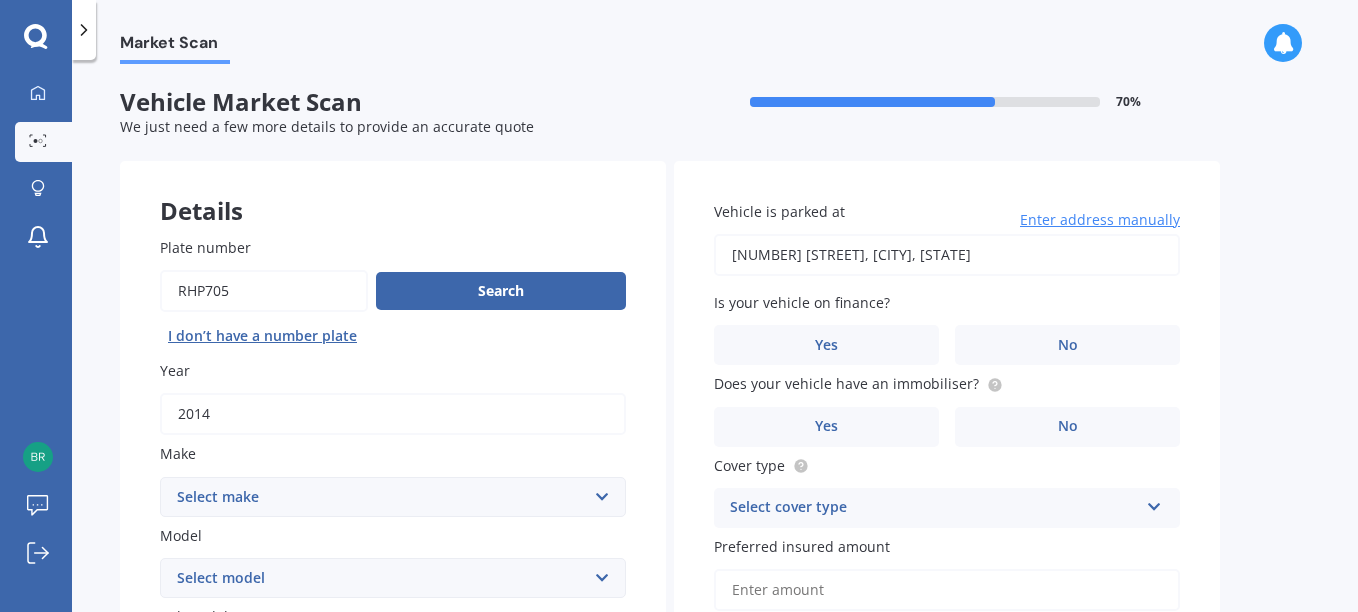select on "16" 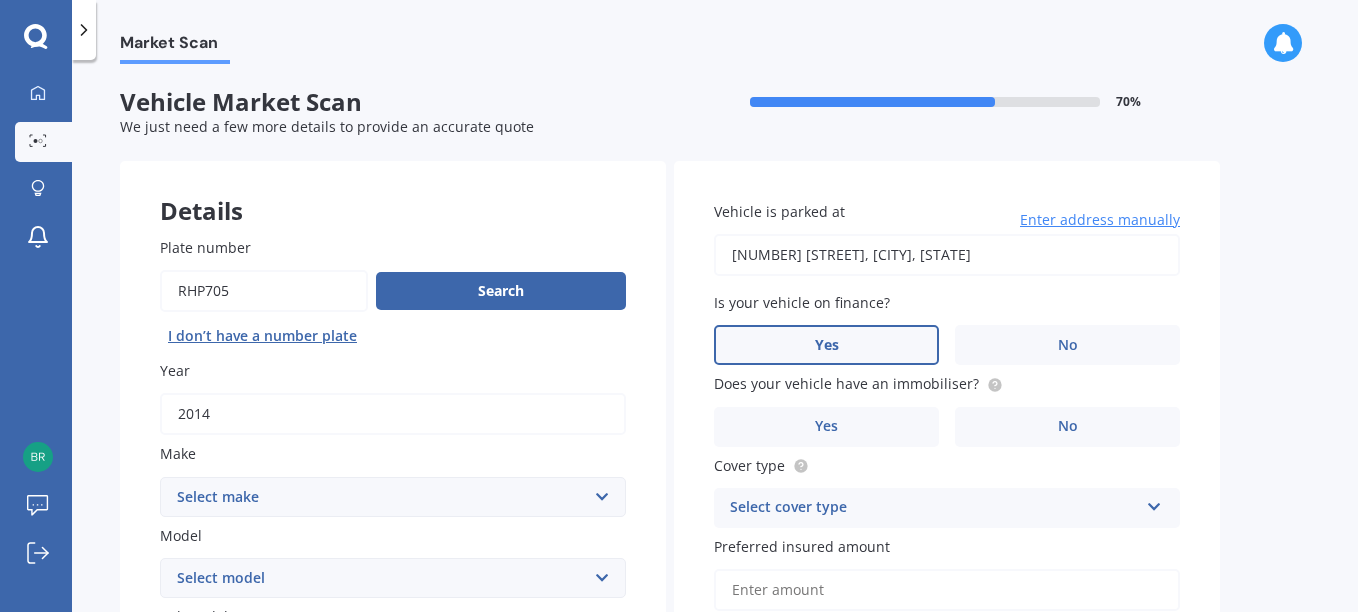 scroll, scrollTop: 4, scrollLeft: 0, axis: vertical 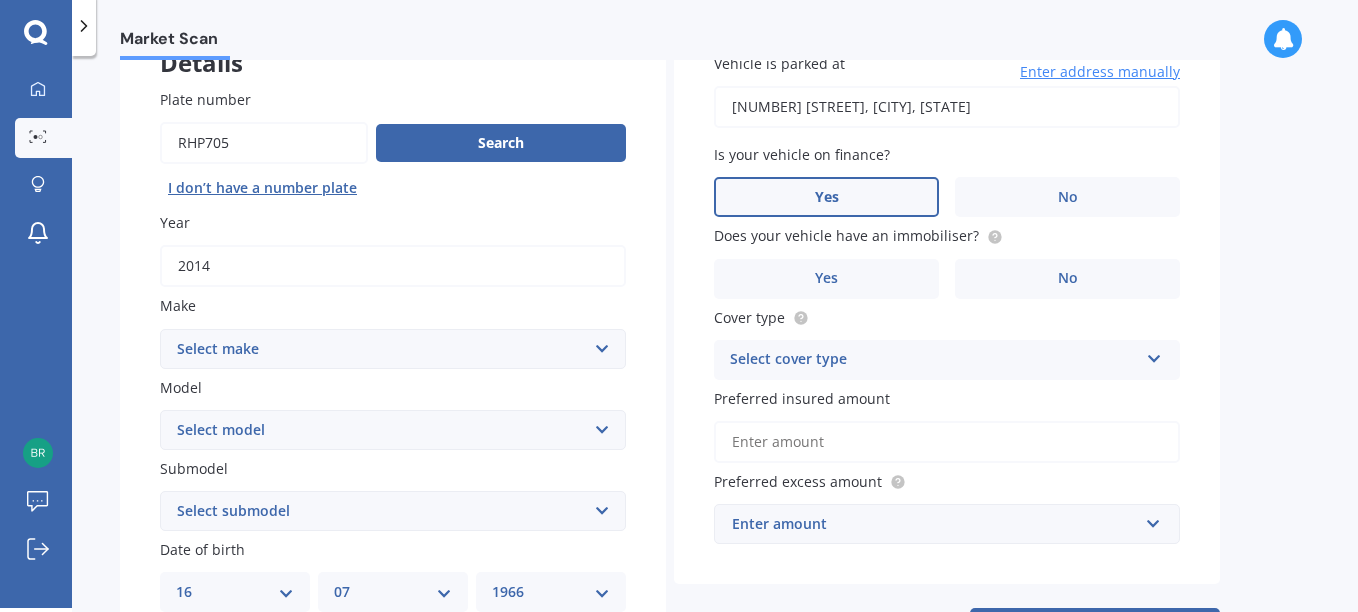 click on "Yes" at bounding box center (827, 197) 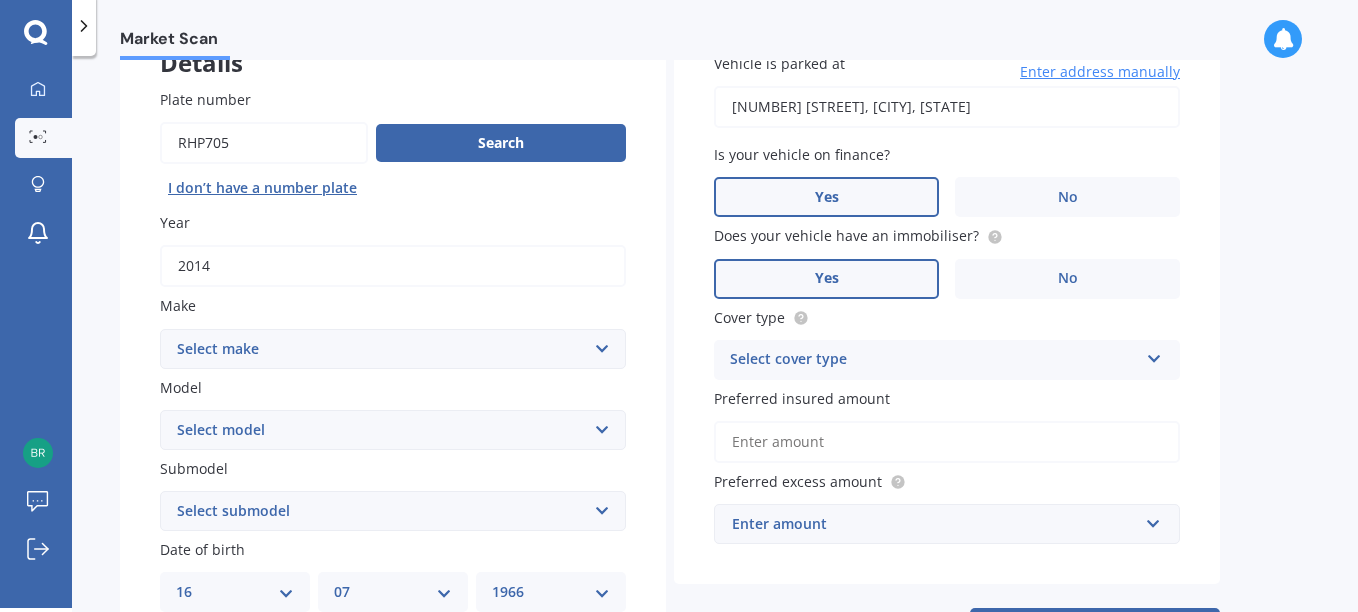 click on "Yes" at bounding box center [827, 278] 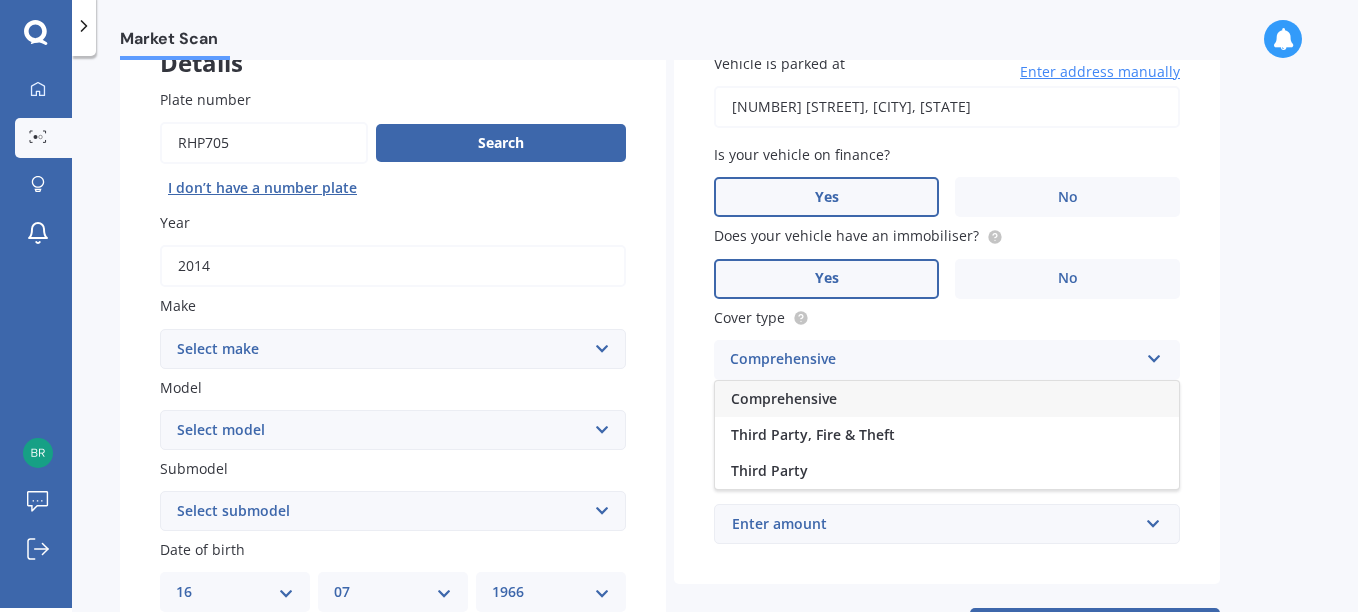 click on "Comprehensive" at bounding box center [947, 399] 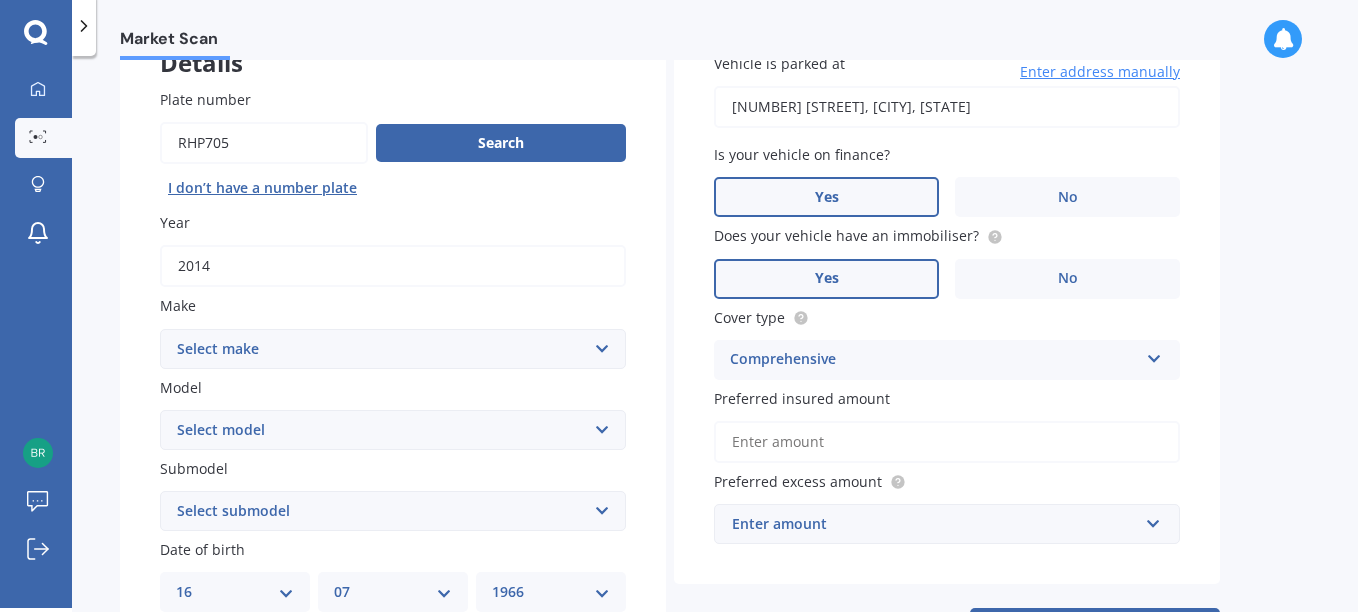 click on "Preferred insured amount" at bounding box center [947, 442] 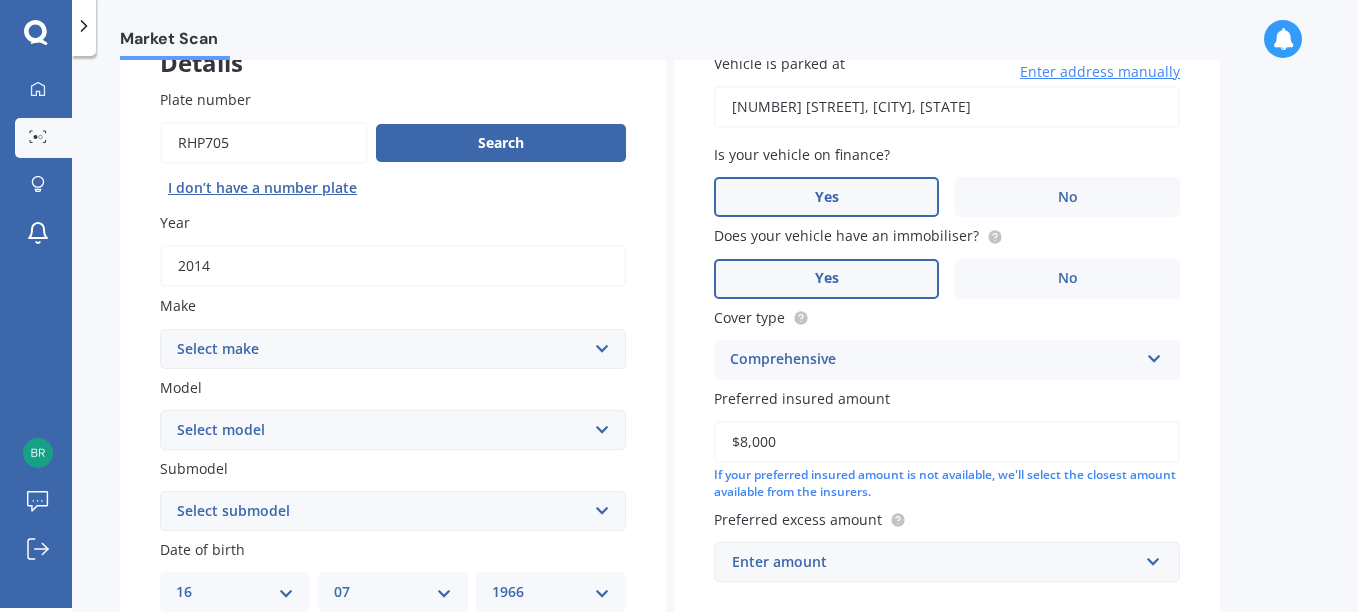 type on "$8,000" 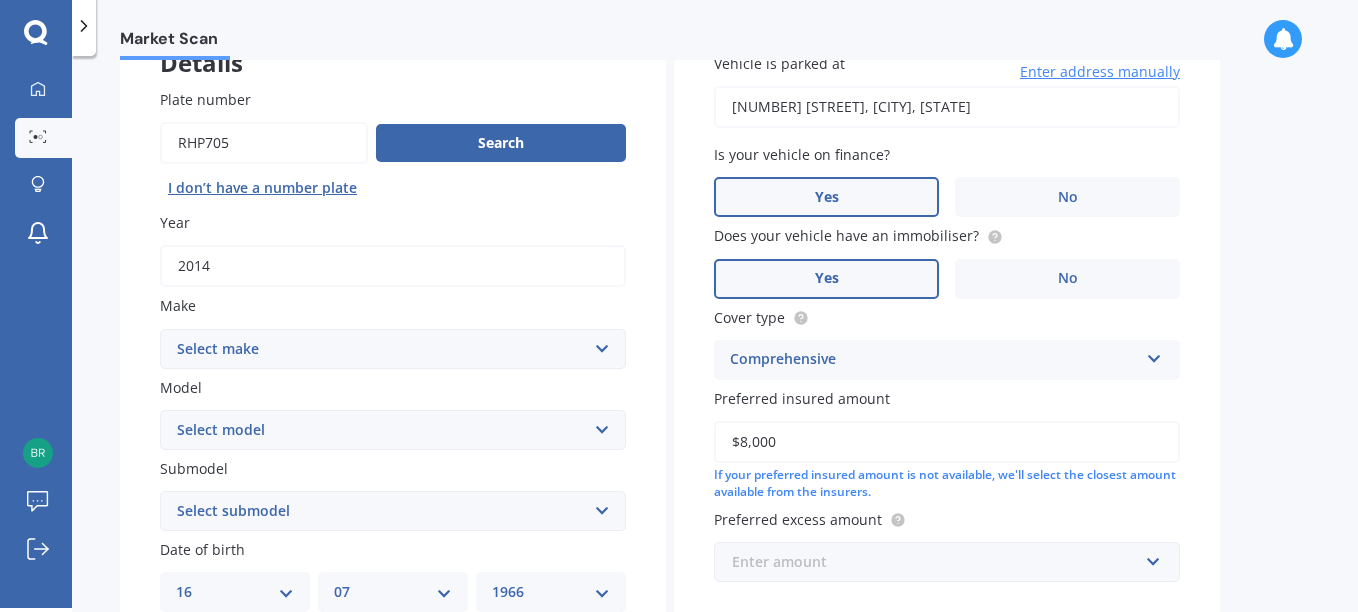 click at bounding box center (940, 562) 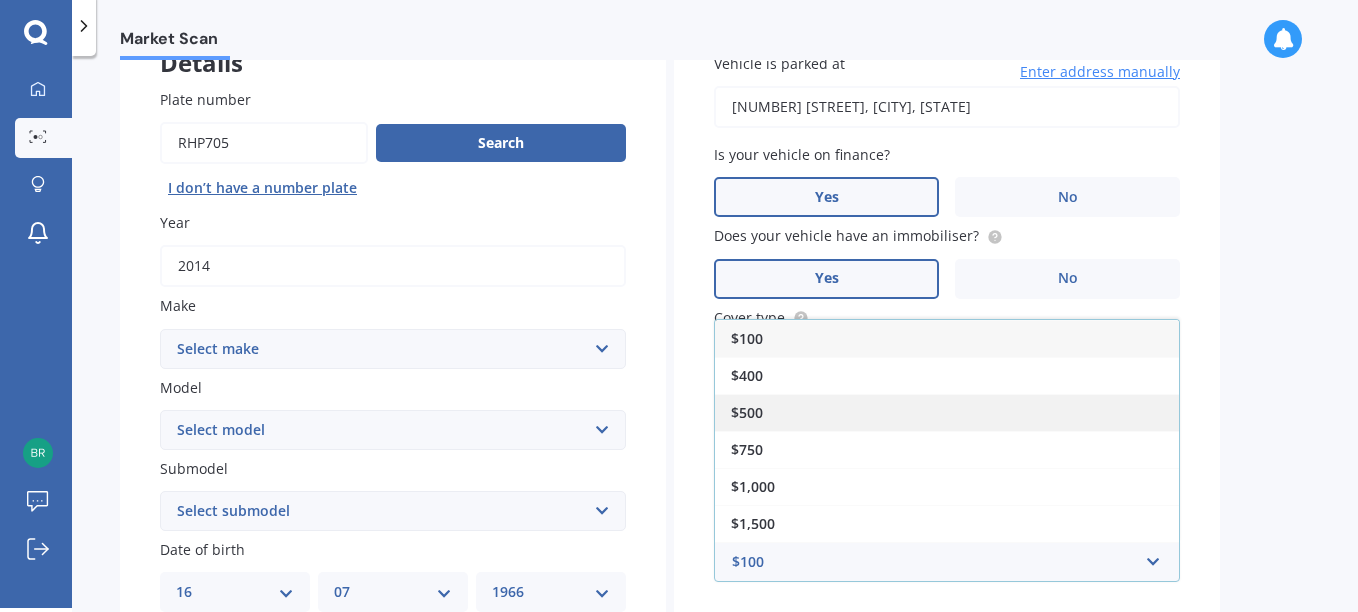 click on "$500" at bounding box center [947, 412] 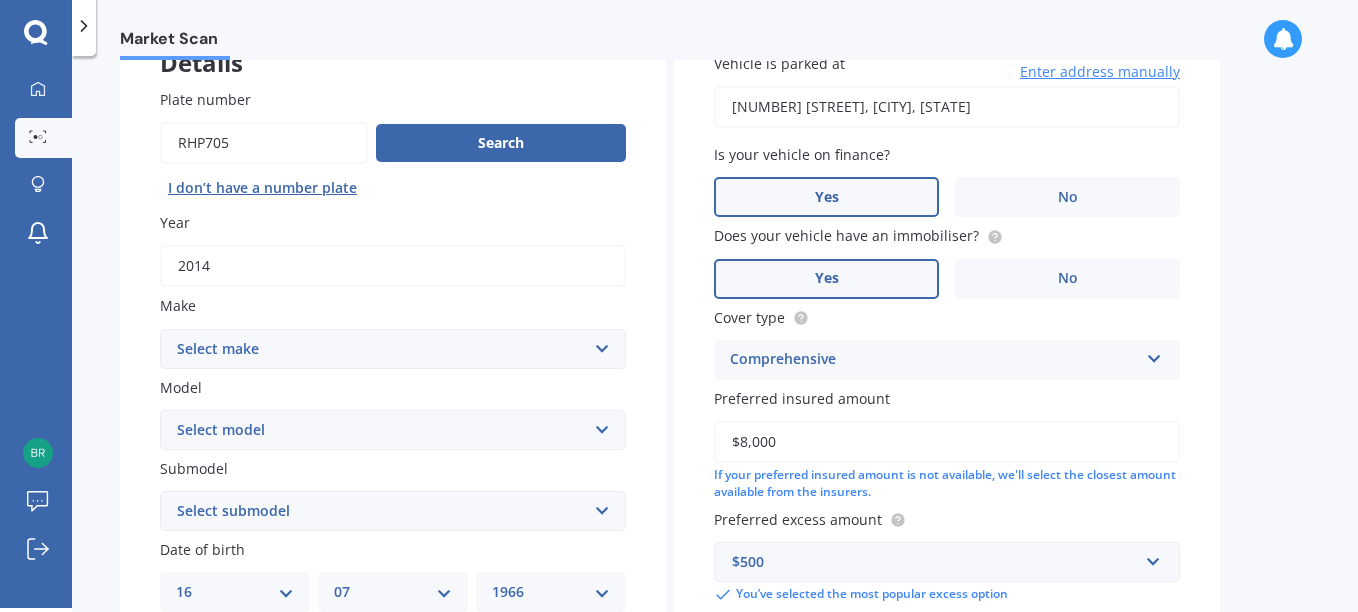 click on "Select make AC ALFA ROMEO ASTON MARTIN AUDI AUSTIN BEDFORD Bentley BMW BYD CADILLAC CAN-AM CHERY CHEVROLET CHRYSLER Citroen CRUISEAIR CUPRA DAEWOO DAIHATSU DAIMLER DAMON DIAHATSU DODGE EXOCET FACTORY FIVE FERRARI FIAT Fiord FLEETWOOD FORD FOTON FRASER GEELY GENESIS GEORGIE BOY GMC GREAT WALL GWM HAVAL HILLMAN HINO HOLDEN HOLIDAY RAMBLER HONDA HUMMER HYUNDAI INFINITI ISUZU IVECO JAC JAECOO JAGUAR JEEP KGM KIA LADA LAMBORGHINI LANCIA LANDROVER LDV LEAPMOTOR LEXUS LINCOLN LOTUS LUNAR M.G M.G. MAHINDRA MASERATI MAZDA MCLAREN MERCEDES AMG Mercedes Benz MERCEDES-AMG MERCURY MINI Mitsubishi MORGAN MORRIS NEWMAR Nissan OMODA OPEL OXFORD PEUGEOT Plymouth Polestar PONTIAC PORSCHE PROTON RAM Range Rover Rayne RENAULT ROLLS ROYCE ROVER SAAB SATURN SEAT SHELBY SKODA SMART SSANGYONG SUBARU SUZUKI TATA TESLA TIFFIN Toyota TRIUMPH TVR Vauxhall VOLKSWAGEN VOLVO WESTFIELD WINNEBAGO ZX" at bounding box center (393, 349) 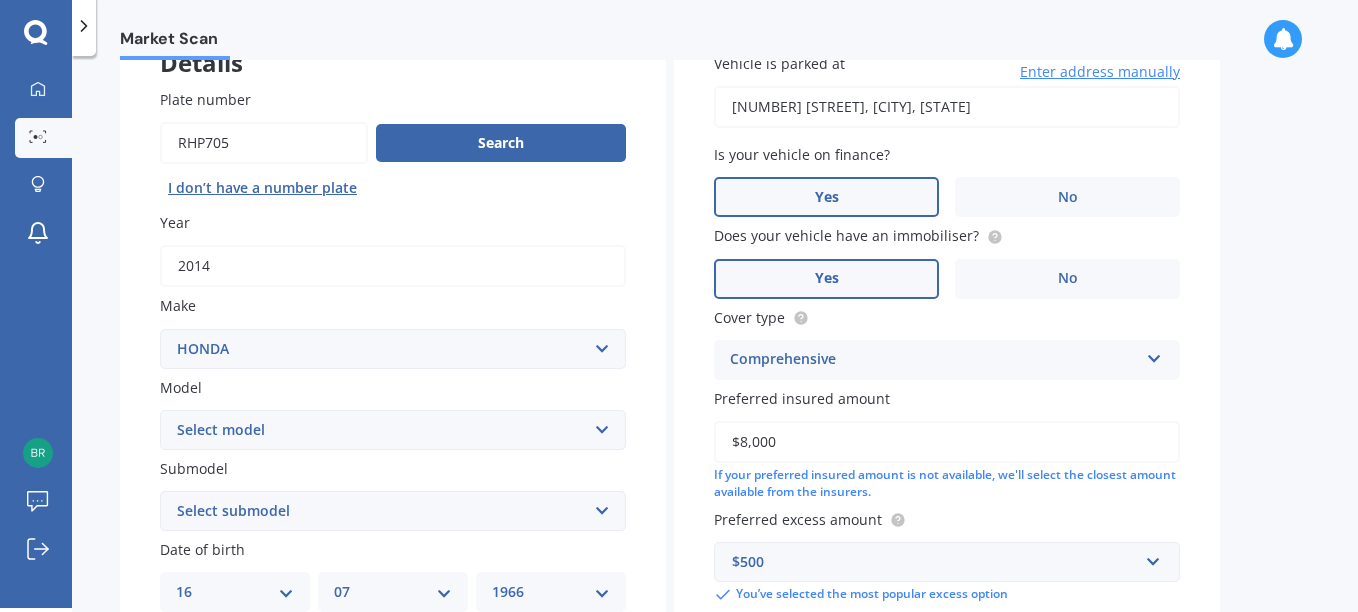 click on "Select make AC ALFA ROMEO ASTON MARTIN AUDI AUSTIN BEDFORD Bentley BMW BYD CADILLAC CAN-AM CHERY CHEVROLET CHRYSLER Citroen CRUISEAIR CUPRA DAEWOO DAIHATSU DAIMLER DAMON DIAHATSU DODGE EXOCET FACTORY FIVE FERRARI FIAT Fiord FLEETWOOD FORD FOTON FRASER GEELY GENESIS GEORGIE BOY GMC GREAT WALL GWM HAVAL HILLMAN HINO HOLDEN HOLIDAY RAMBLER HONDA HUMMER HYUNDAI INFINITI ISUZU IVECO JAC JAECOO JAGUAR JEEP KGM KIA LADA LAMBORGHINI LANCIA LANDROVER LDV LEAPMOTOR LEXUS LINCOLN LOTUS LUNAR M.G M.G. MAHINDRA MASERATI MAZDA MCLAREN MERCEDES AMG Mercedes Benz MERCEDES-AMG MERCURY MINI Mitsubishi MORGAN MORRIS NEWMAR Nissan OMODA OPEL OXFORD PEUGEOT Plymouth Polestar PONTIAC PORSCHE PROTON RAM Range Rover Rayne RENAULT ROLLS ROYCE ROVER SAAB SATURN SEAT SHELBY SKODA SMART SSANGYONG SUBARU SUZUKI TATA TESLA TIFFIN Toyota TRIUMPH TVR Vauxhall VOLKSWAGEN VOLVO WESTFIELD WINNEBAGO ZX" at bounding box center (393, 349) 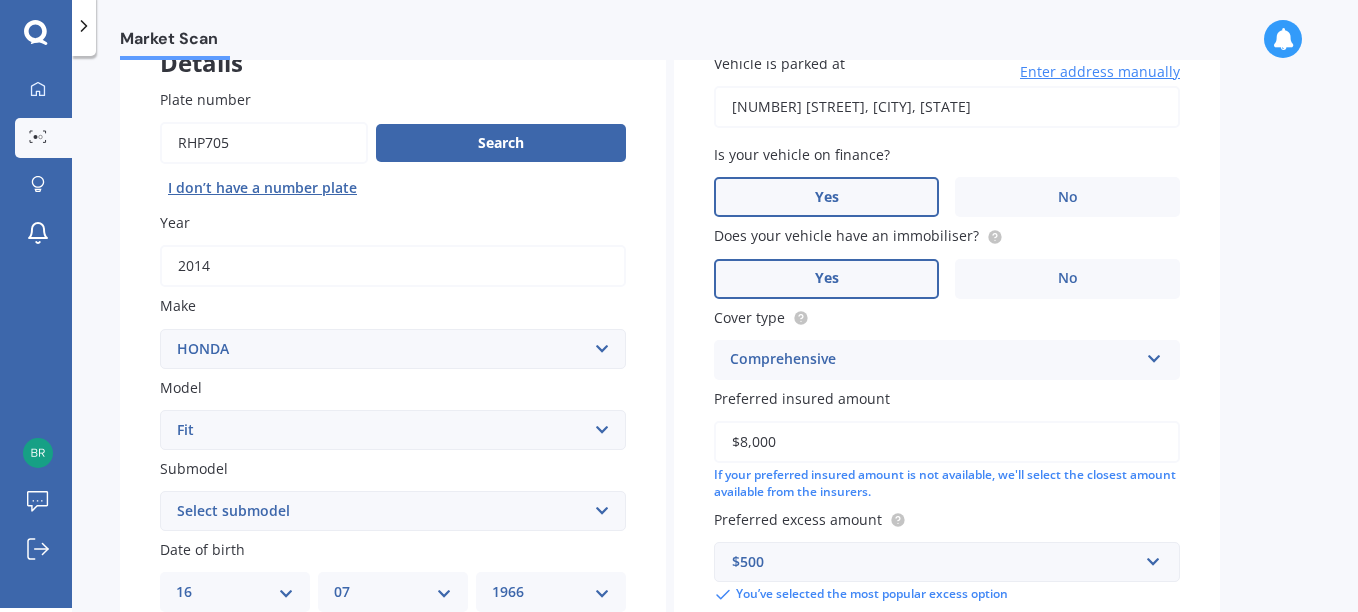 click on "Select model Accord Acty Acura Airwave Ascot Avancier Beat Capa City Civic Concerto CR-V CR-Z Crossroad CRX Domani Edix Elysion Ferio Fit Freed Grace Horizon HR-V Innova Insight Inspire Integra Jade Jazz Lagreat Legend Logo MDX Mobilio N-One N-WGN NSX Odyssey Orthia Partner Prelude Rafaga S-MX S2000 Roadster S660 Saber Shuttle Stepwagon Stream Torneo Vezel Vigor ZRV" at bounding box center [393, 430] 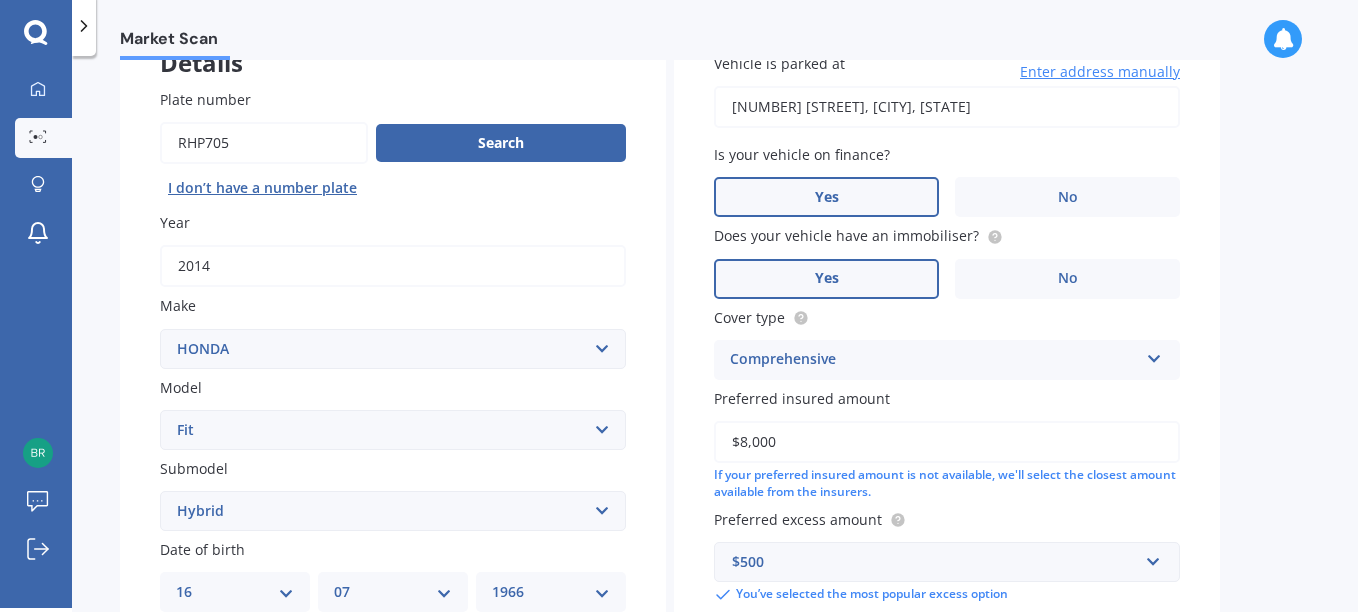 click on "Select submodel Diesel EV Hybrid Petrol" at bounding box center (393, 511) 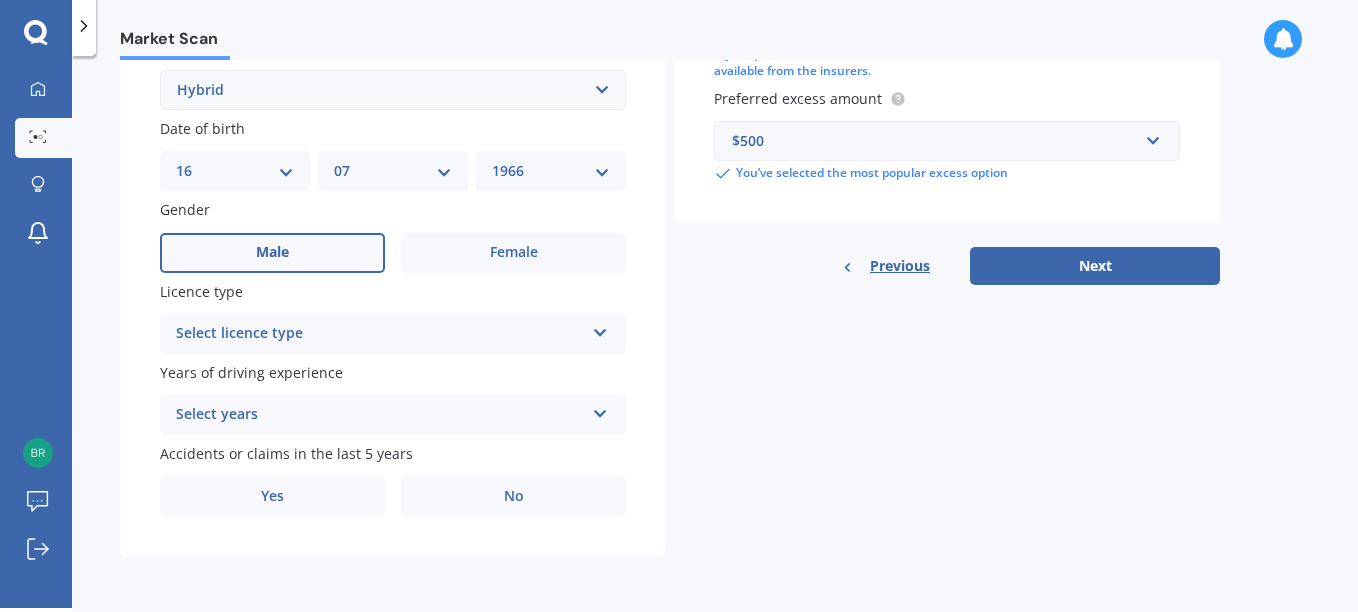 click on "Male" at bounding box center (272, 252) 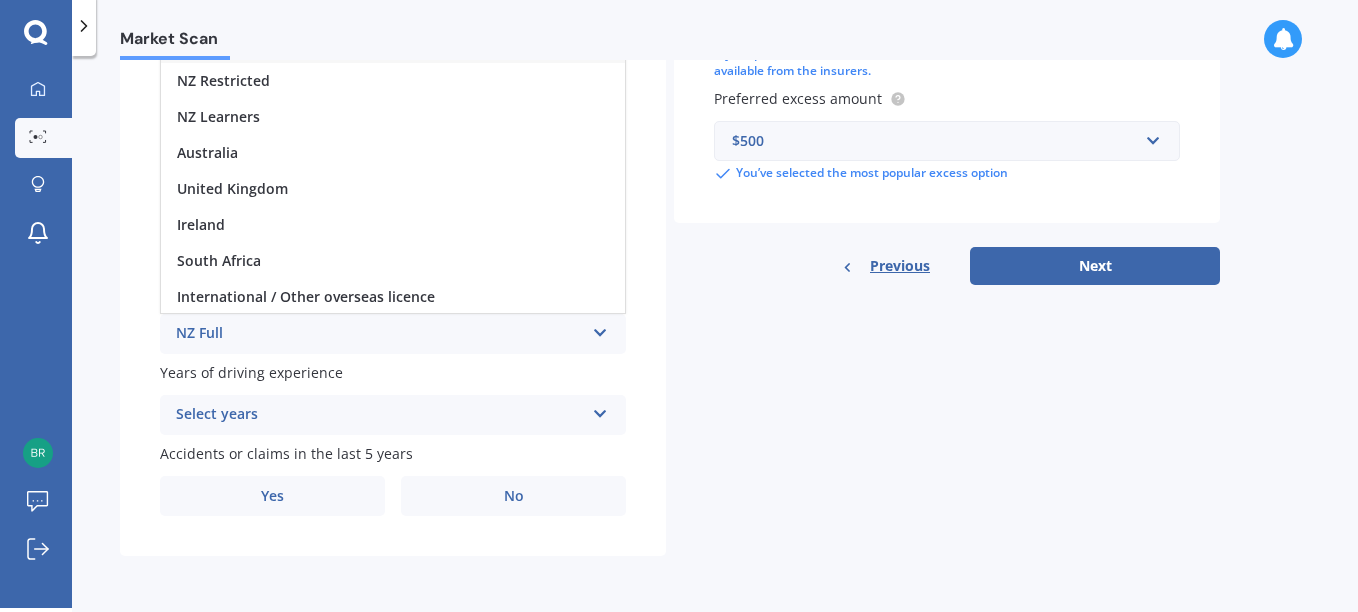 click on "NZ Full" at bounding box center (380, 334) 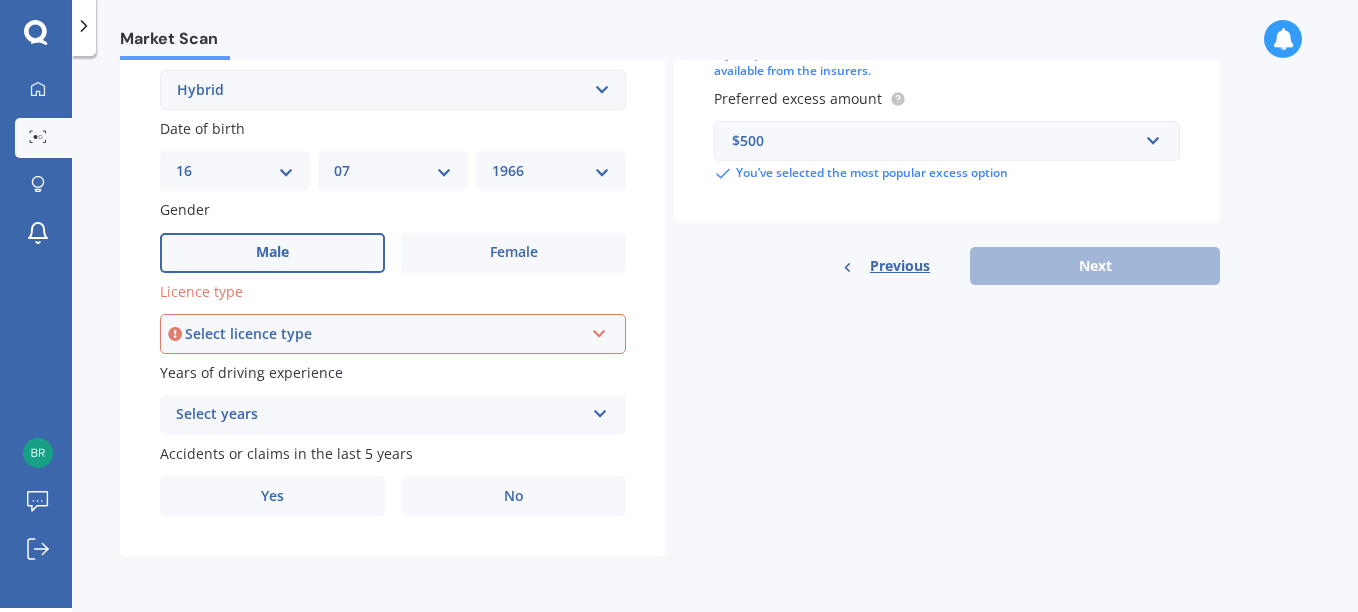 click at bounding box center (599, 330) 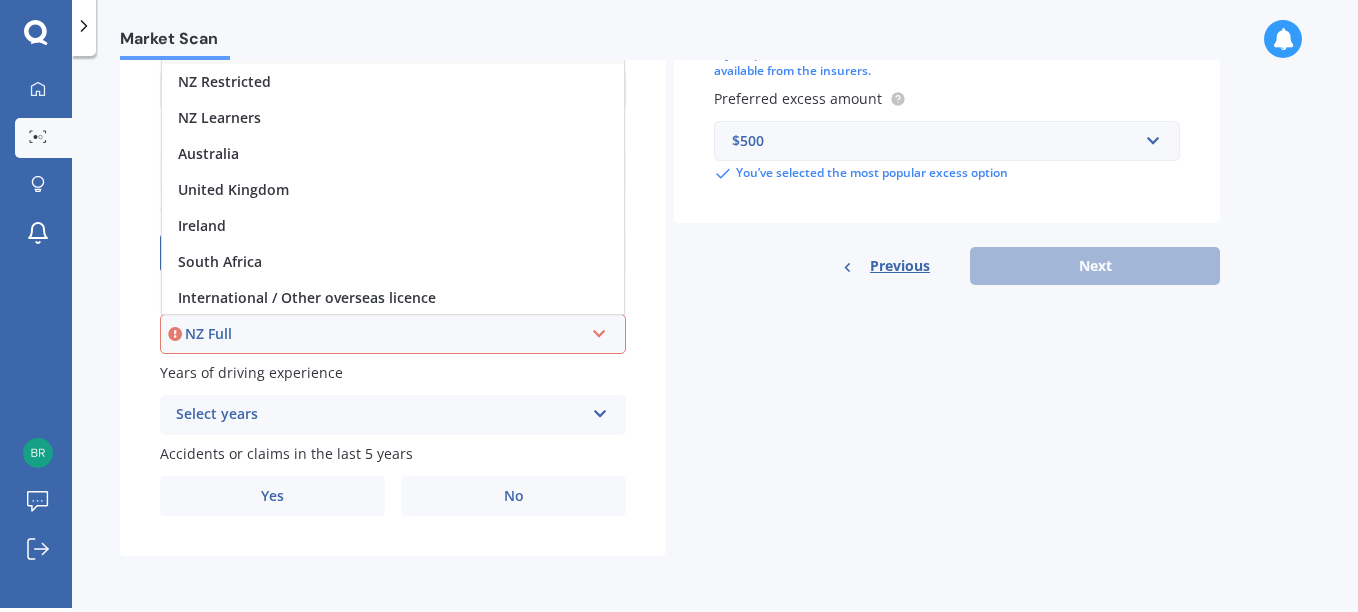 click at bounding box center (600, 410) 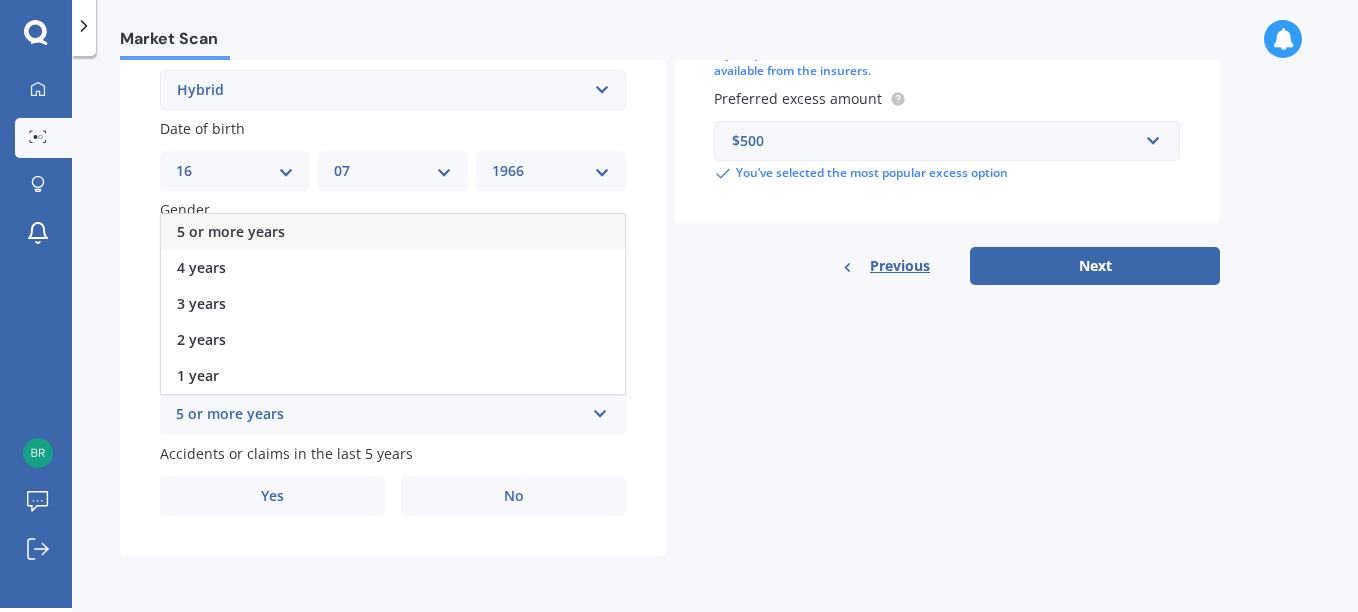 click on "5 or more years" at bounding box center (393, 232) 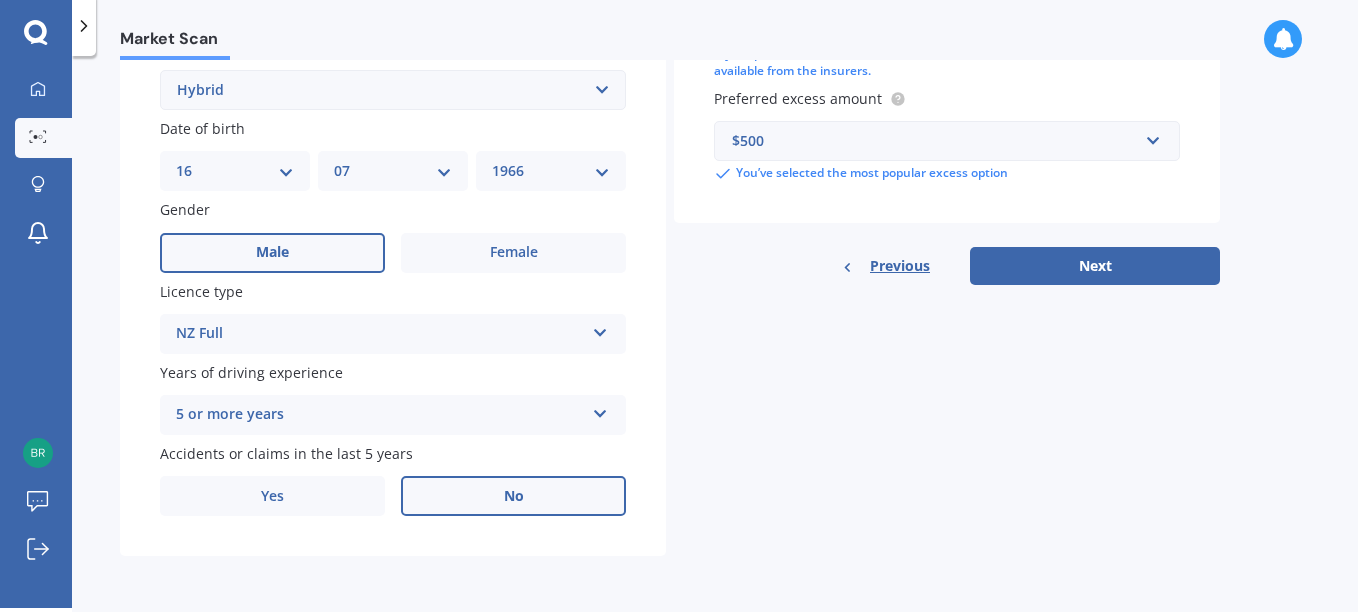 click on "No" at bounding box center (513, 496) 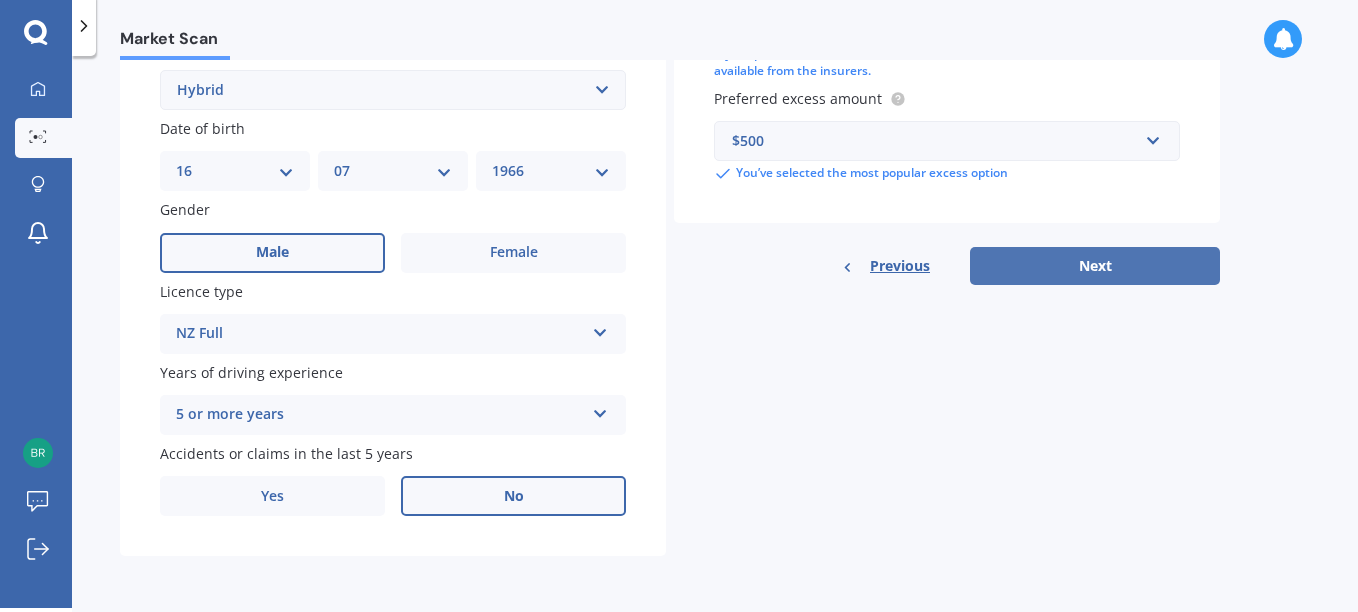 click on "Next" at bounding box center [1095, 266] 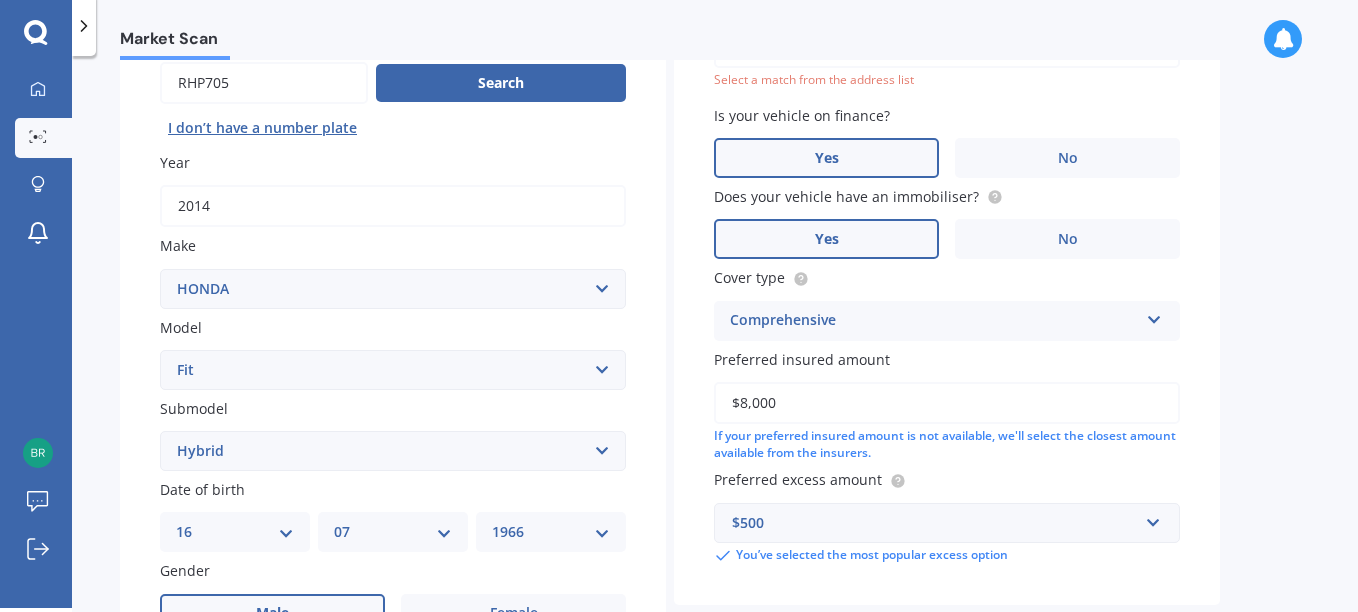 scroll, scrollTop: 137, scrollLeft: 0, axis: vertical 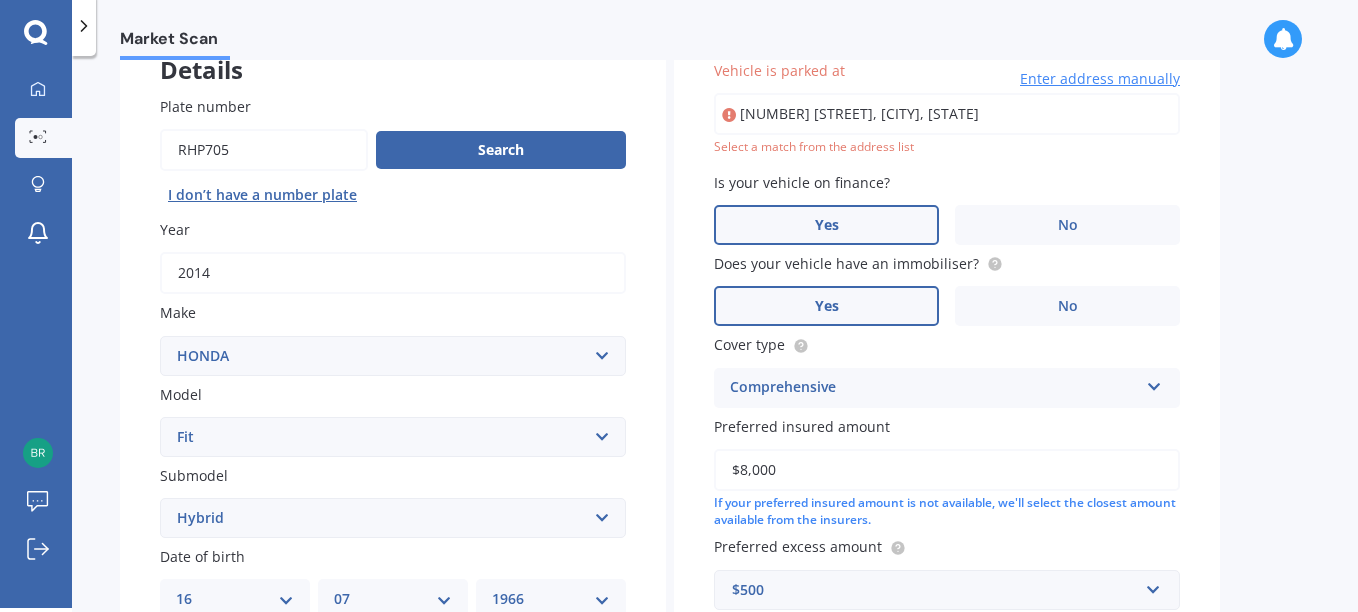 click on "[NUMBER] [STREET], [CITY], [STATE]" at bounding box center [947, 114] 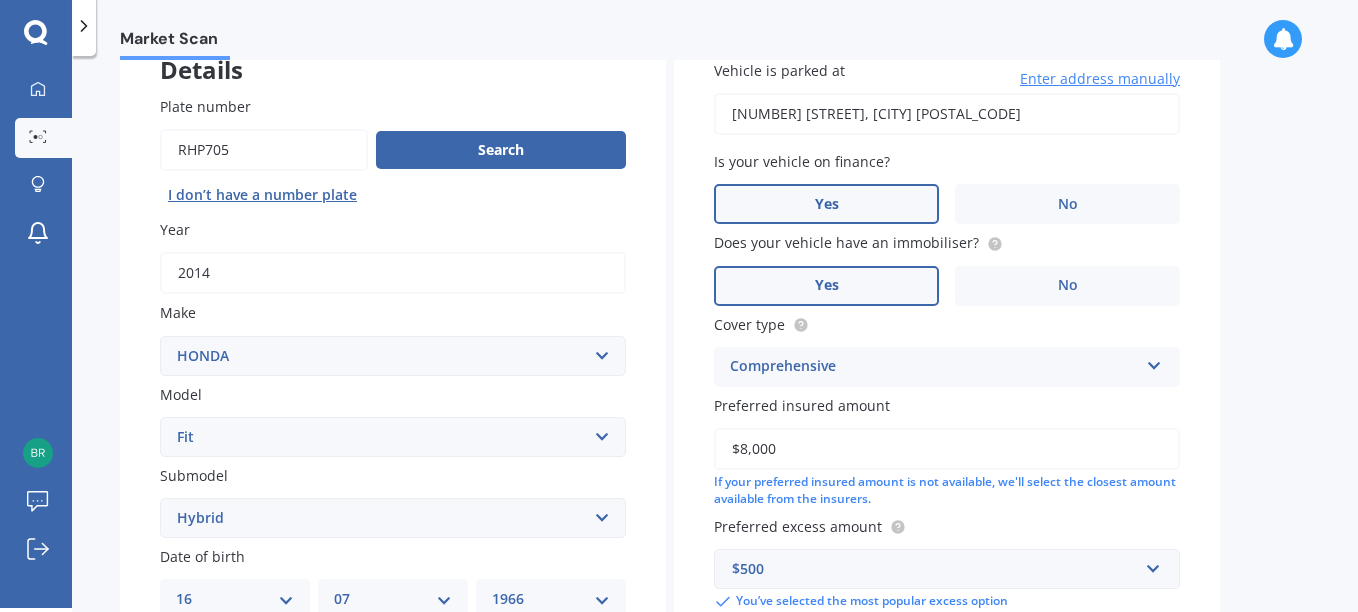 scroll, scrollTop: 565, scrollLeft: 0, axis: vertical 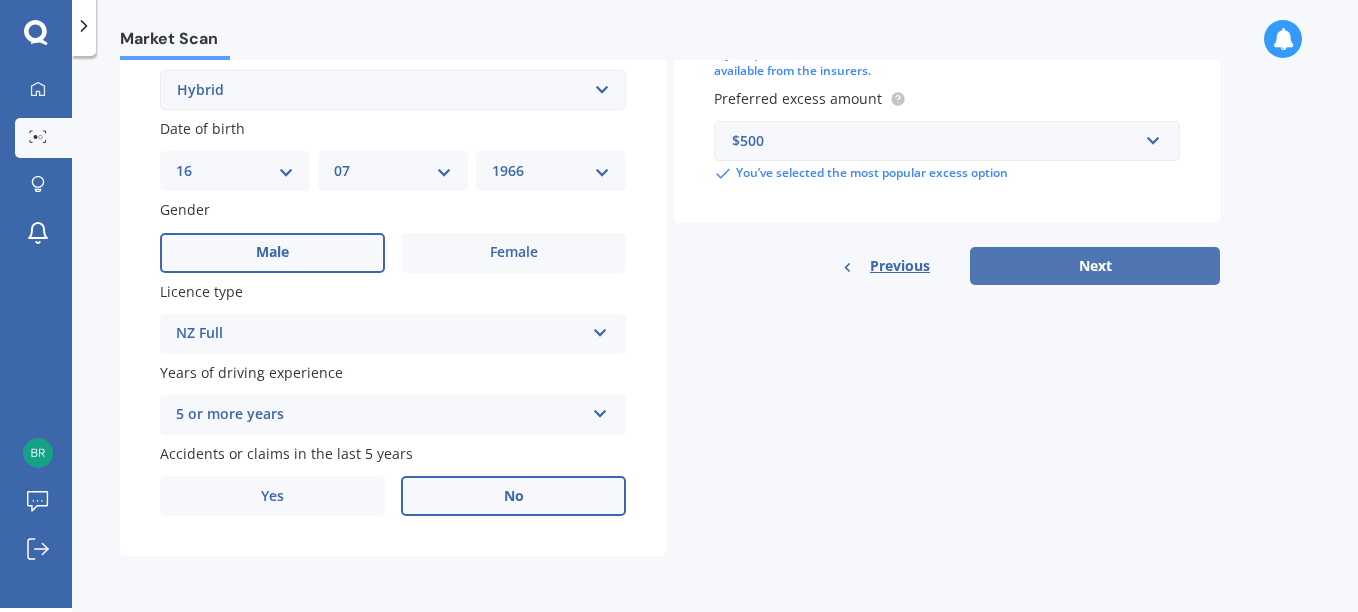 click on "Next" at bounding box center (1095, 266) 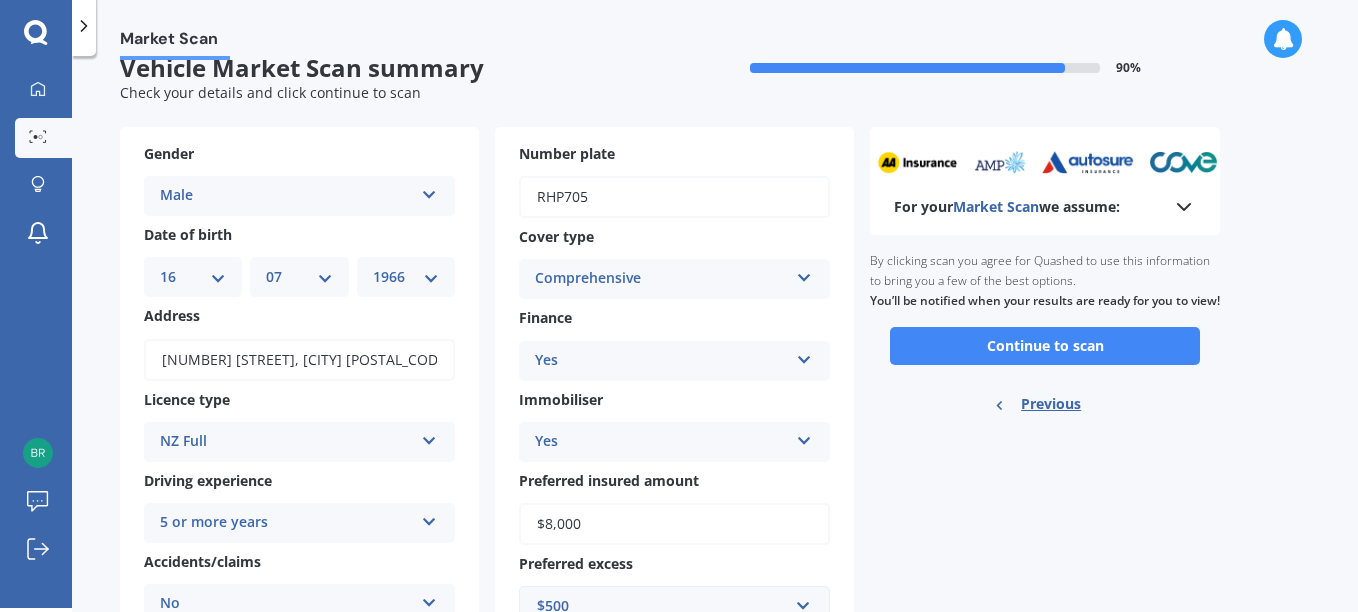 scroll, scrollTop: 0, scrollLeft: 0, axis: both 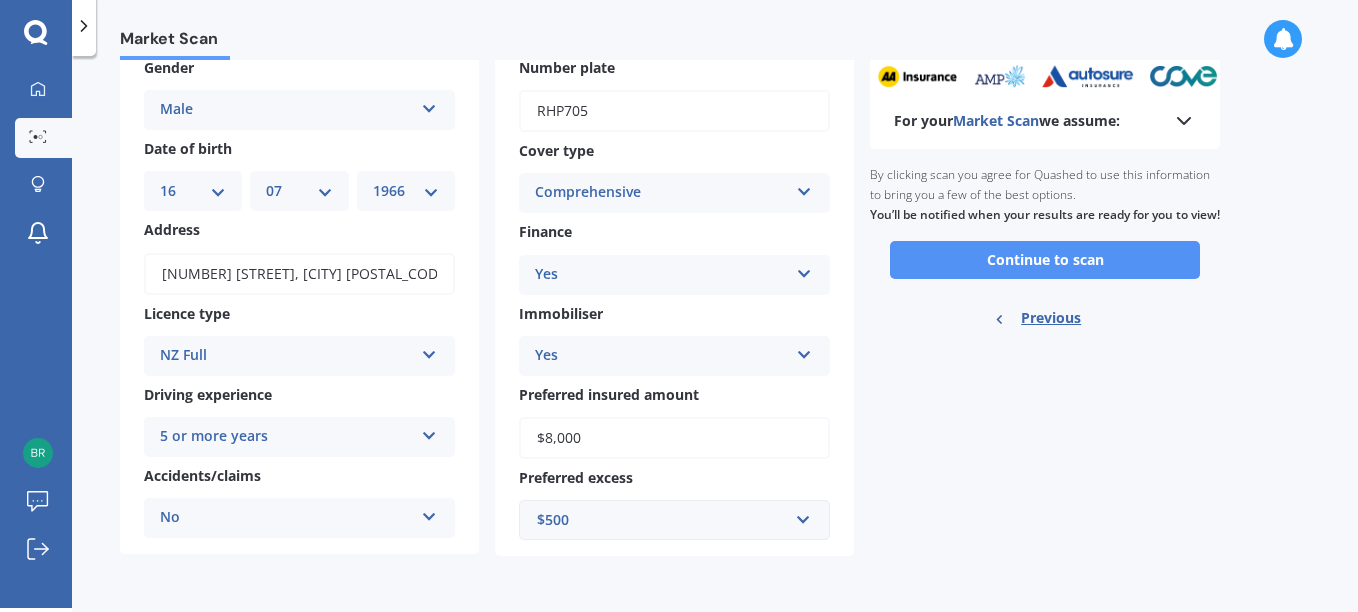 click on "Continue to scan" at bounding box center (1045, 260) 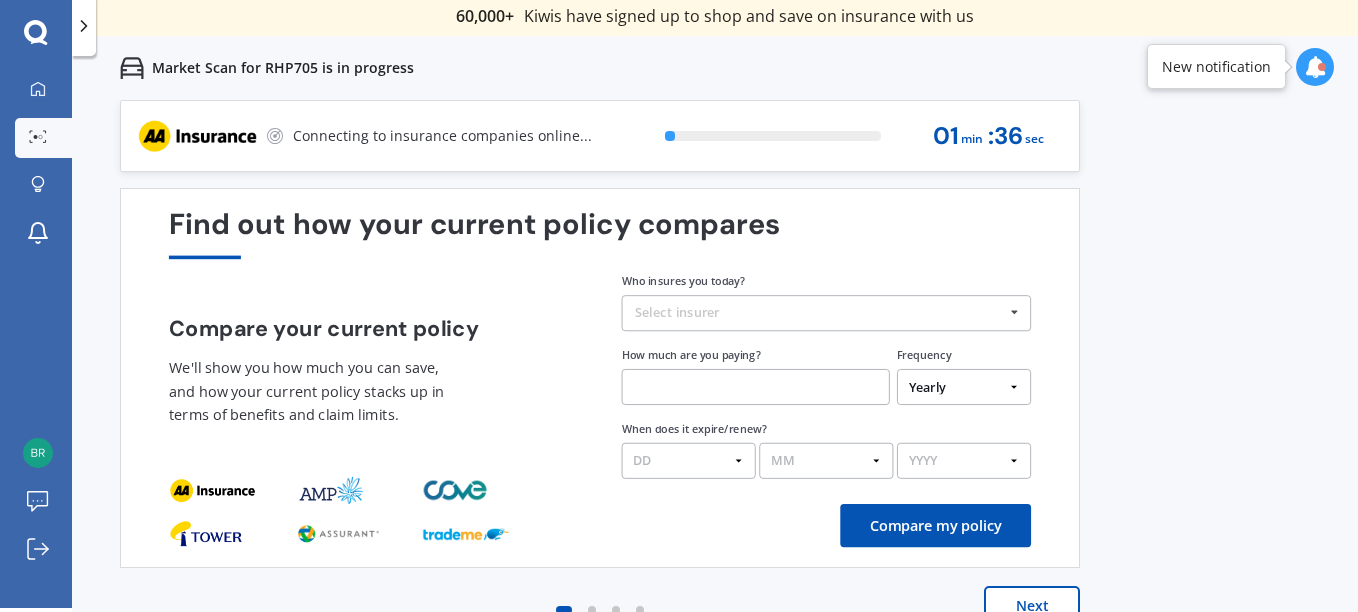 scroll, scrollTop: 0, scrollLeft: 0, axis: both 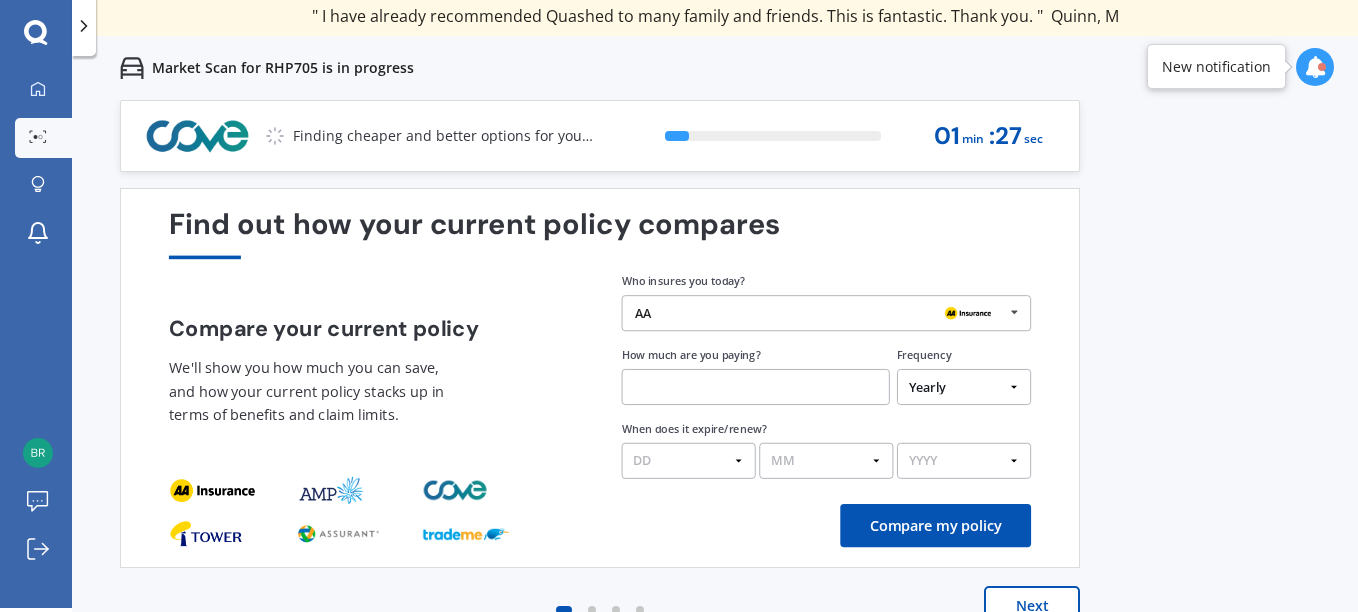 click at bounding box center (1014, 312) 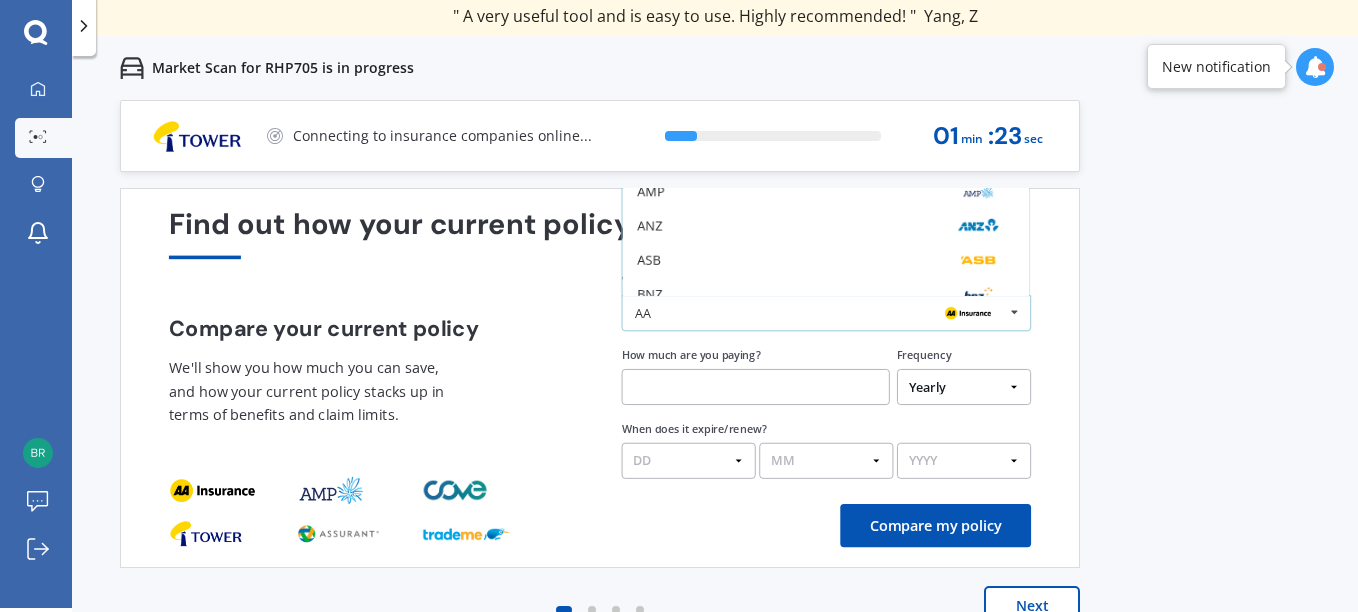 scroll, scrollTop: 131, scrollLeft: 0, axis: vertical 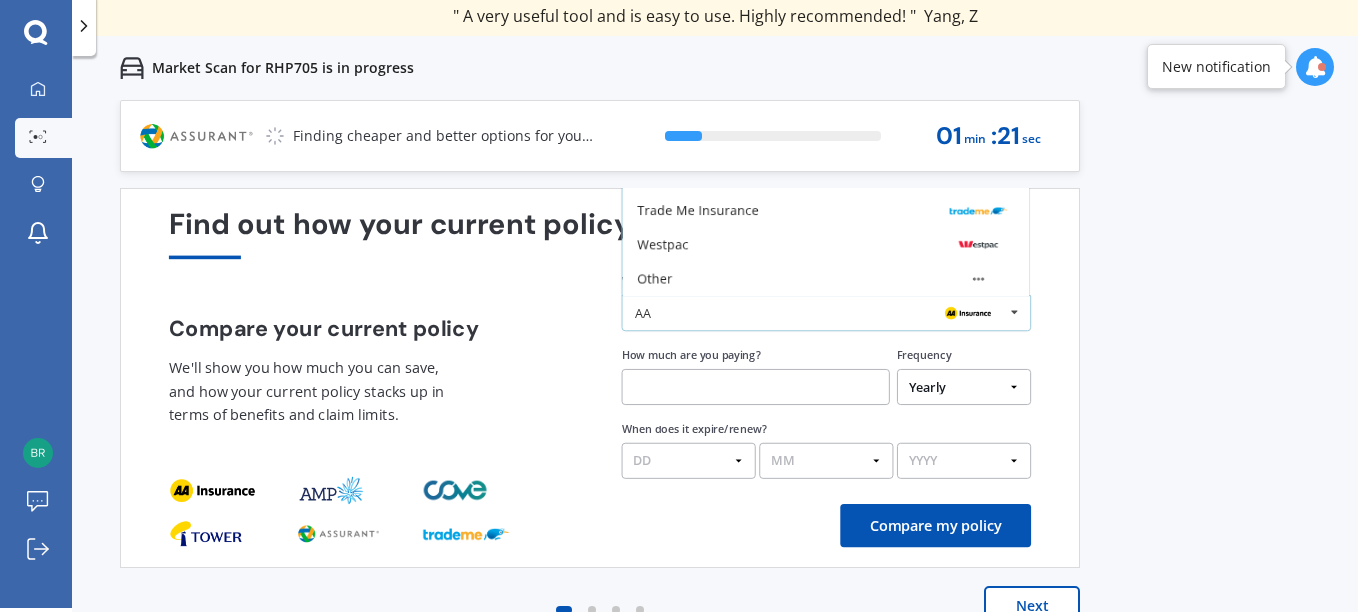 click at bounding box center [1014, 312] 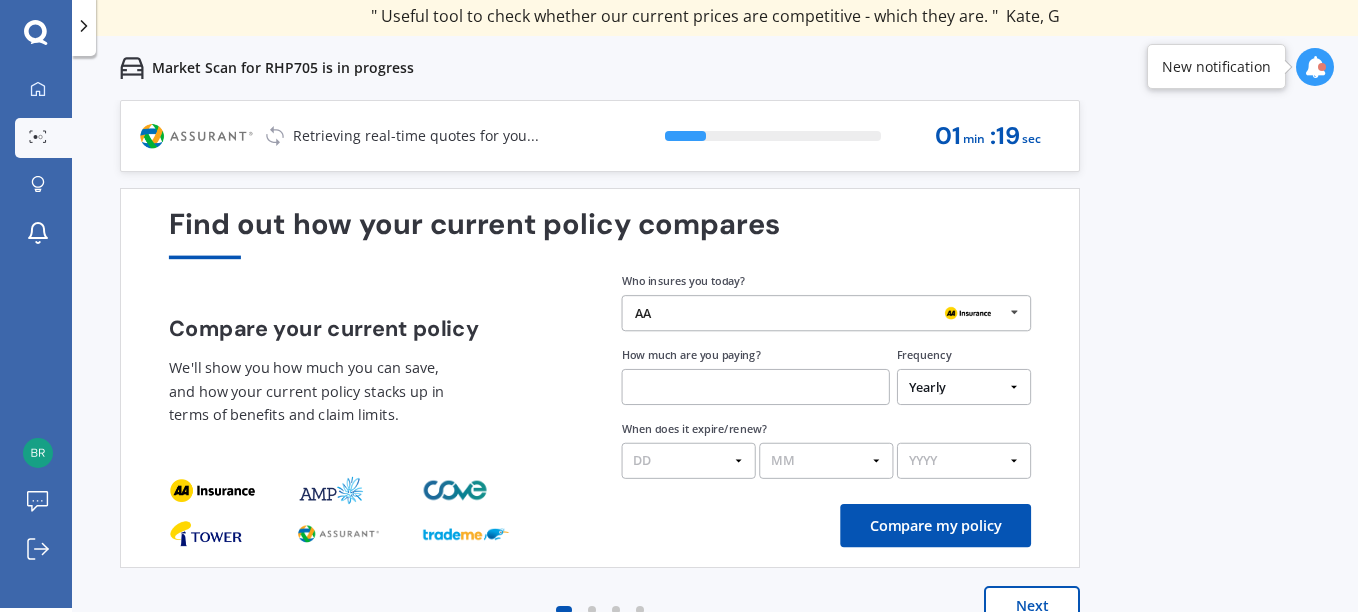 click at bounding box center (1014, 312) 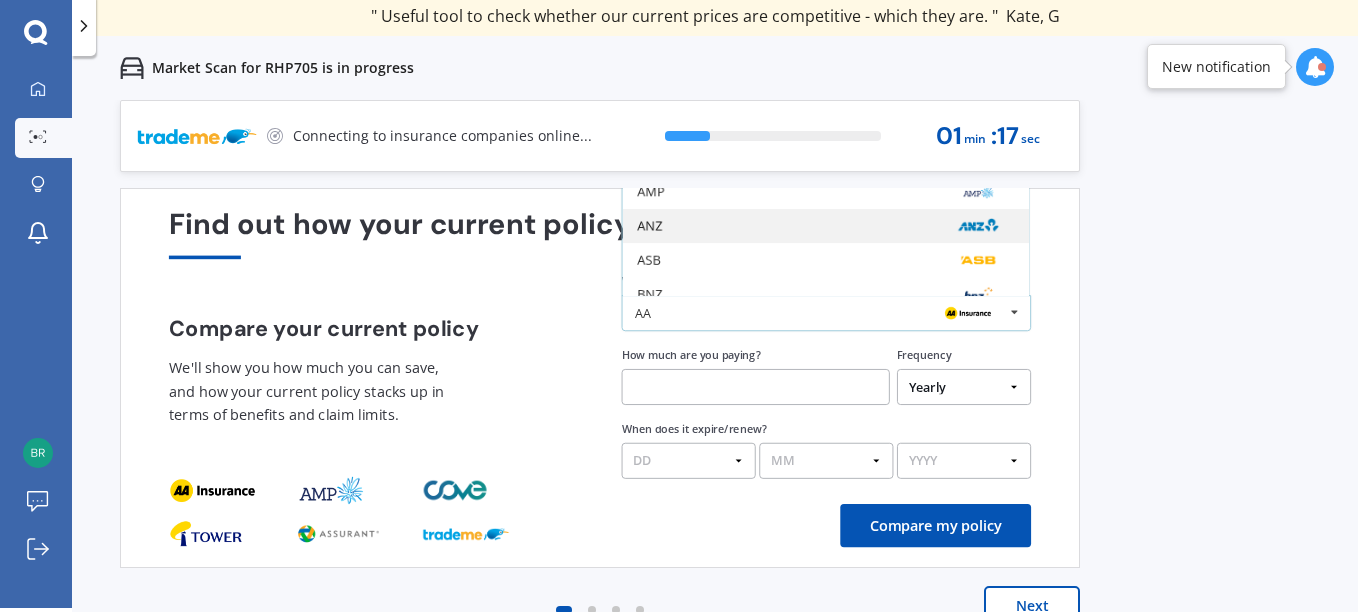 click on "ANZ" at bounding box center [825, 226] 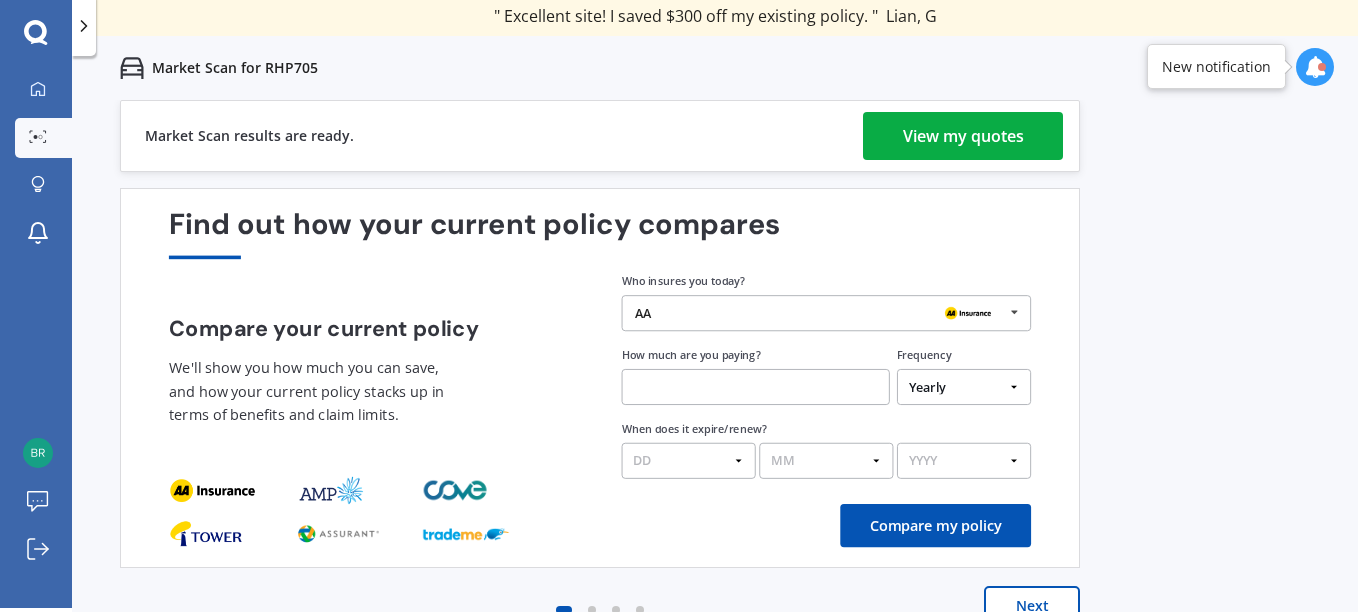 click on "View my quotes" at bounding box center (963, 136) 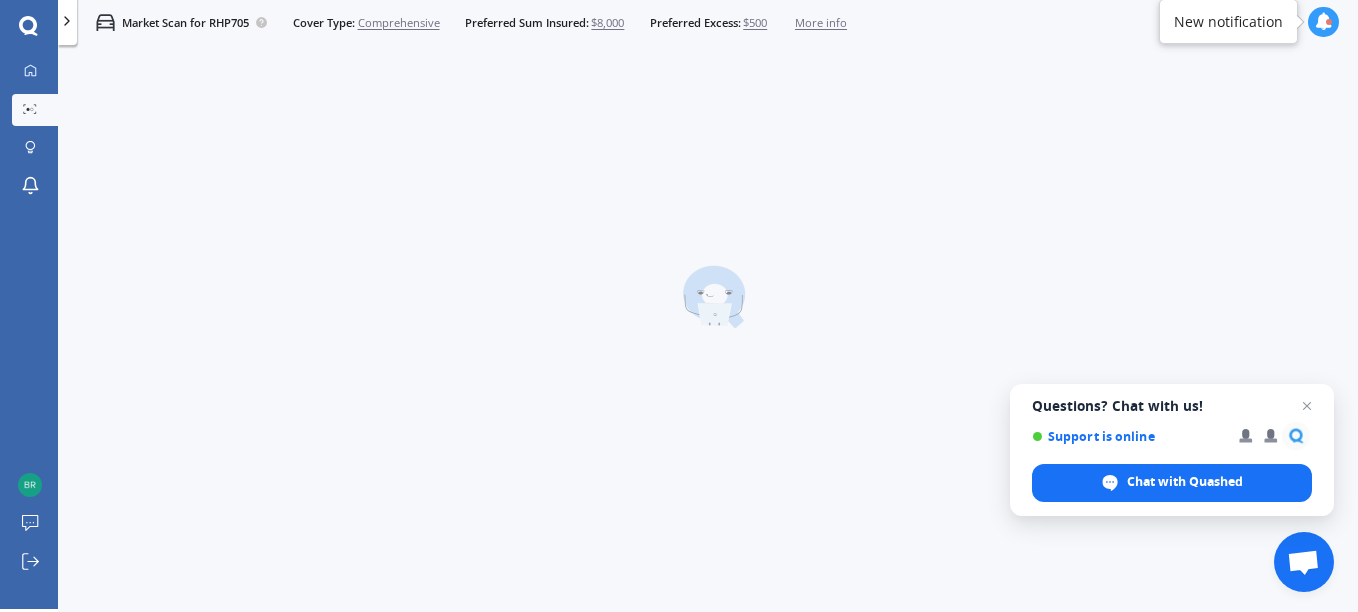 scroll, scrollTop: 3, scrollLeft: 0, axis: vertical 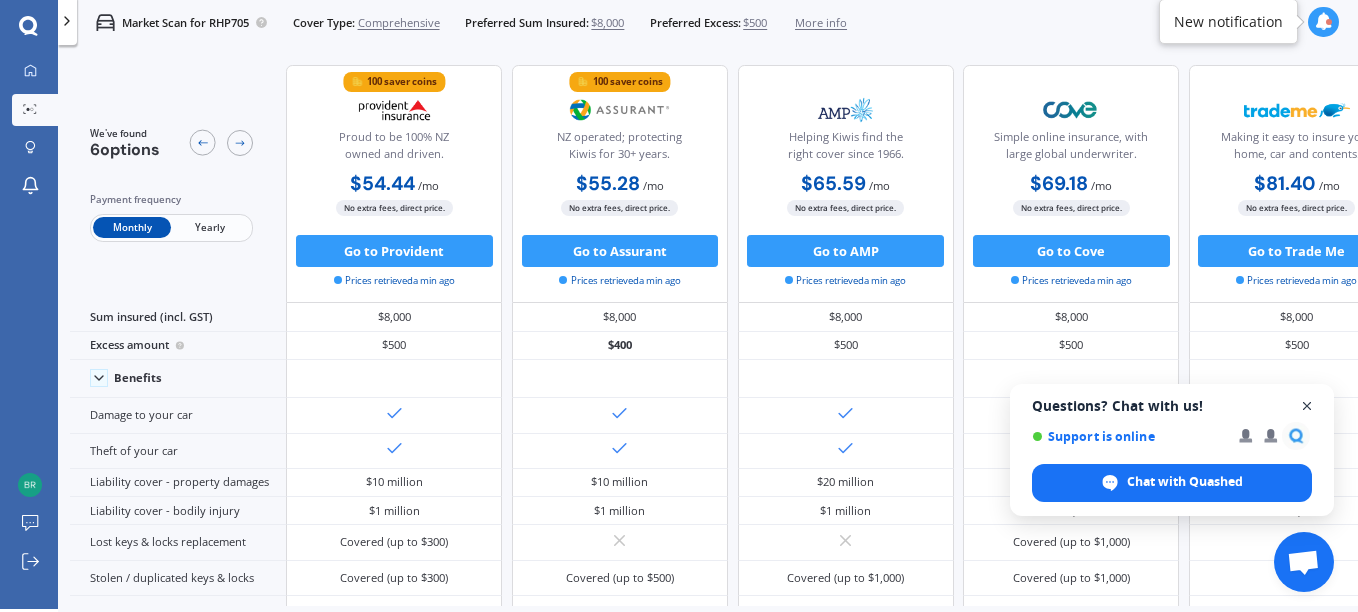click at bounding box center [1307, 406] 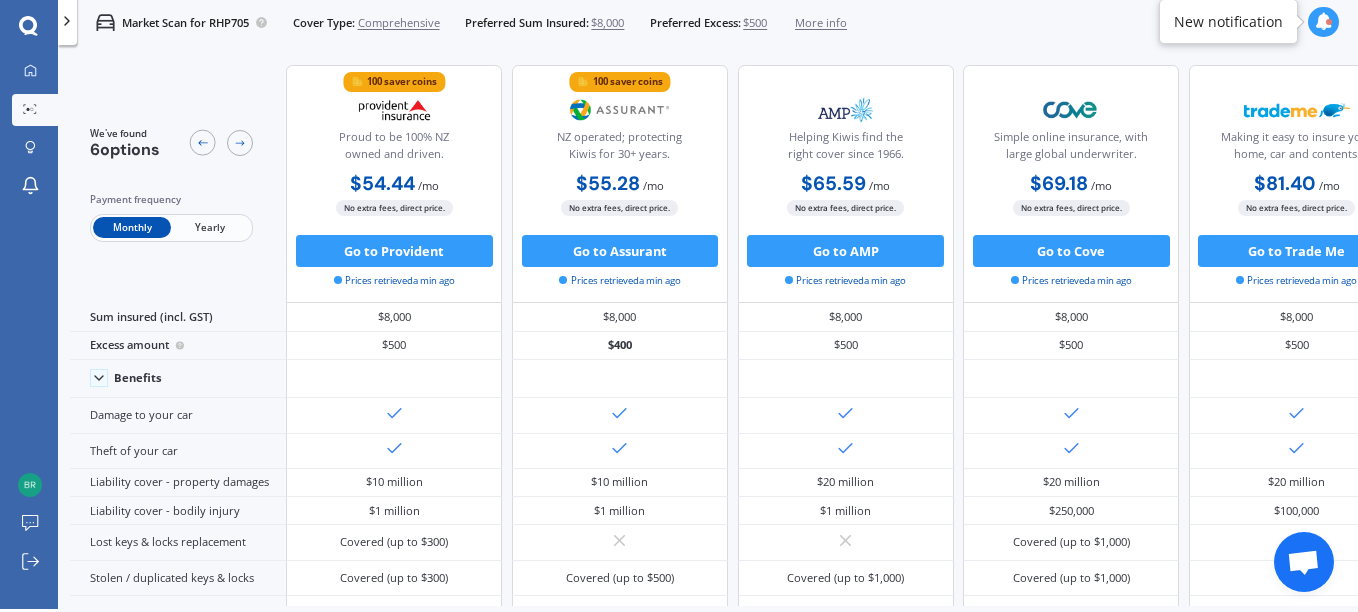 scroll, scrollTop: 0, scrollLeft: 350, axis: horizontal 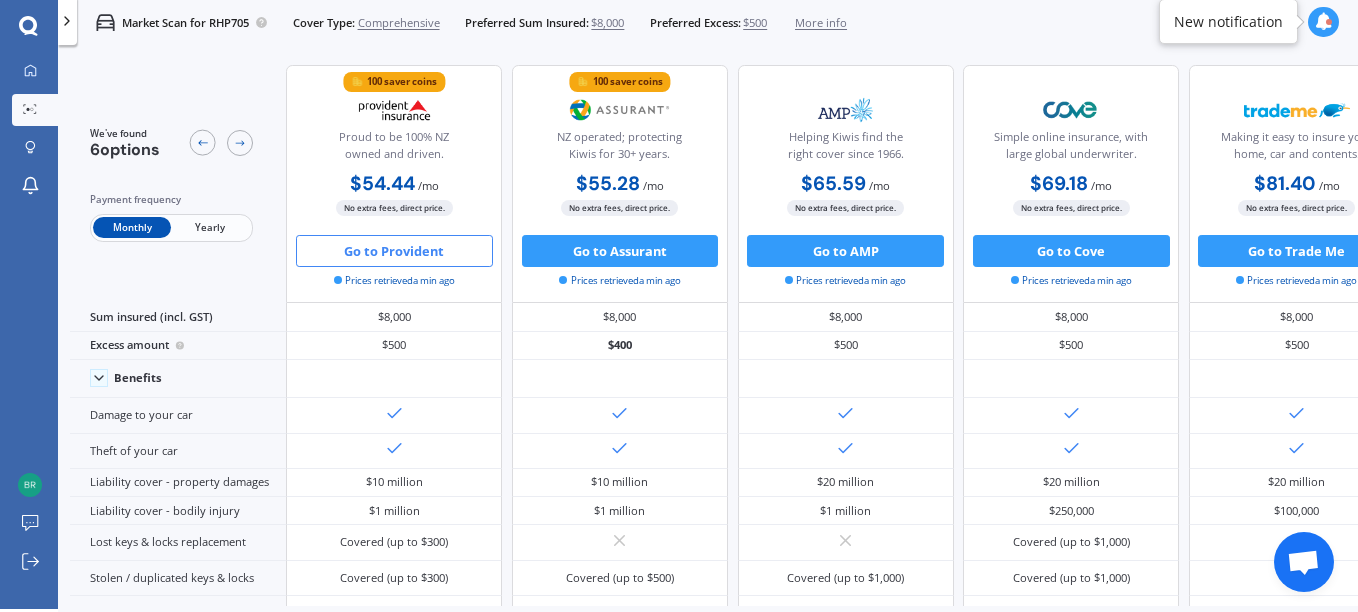 click on "Go to Provident" at bounding box center (394, 251) 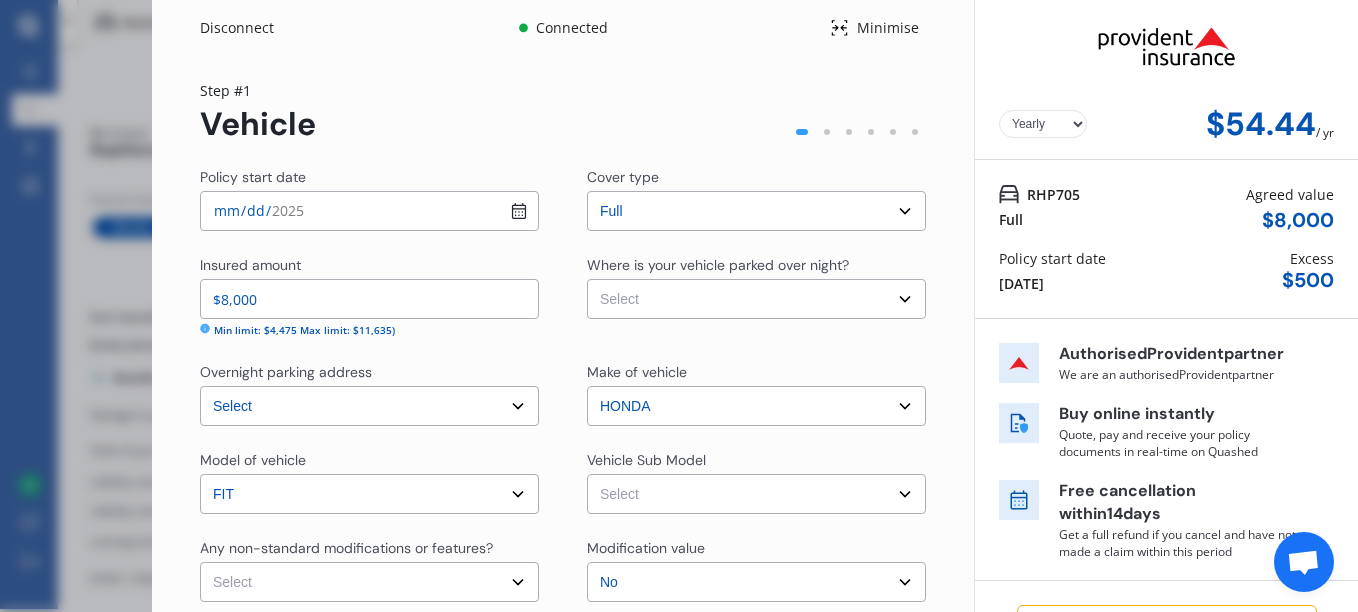 select on "Monthly" 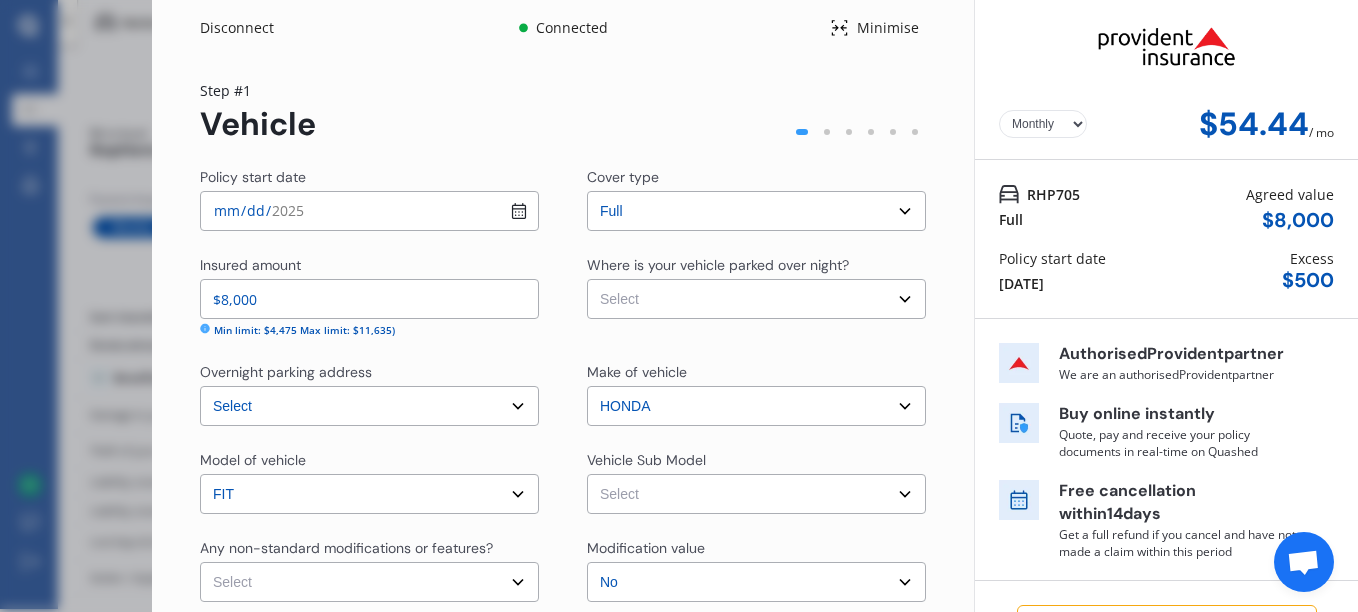 click on "Select Garage (fully enclosed) Off Street Parking Other" at bounding box center (756, 299) 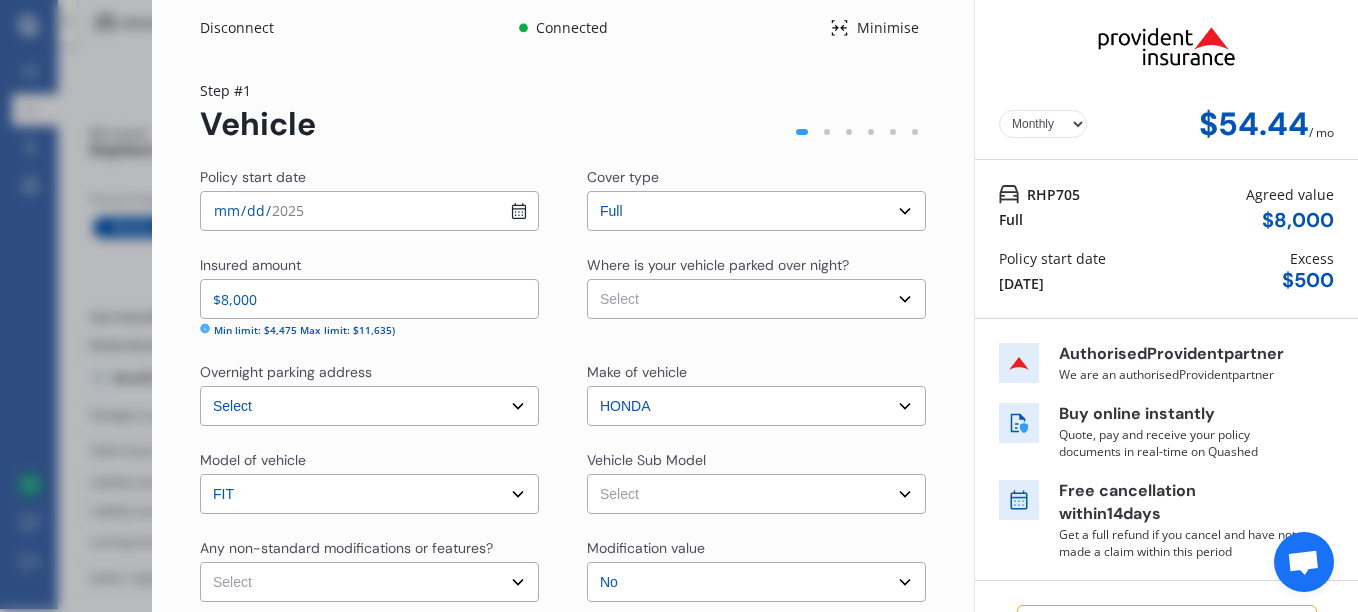 select on "OFF-STREET" 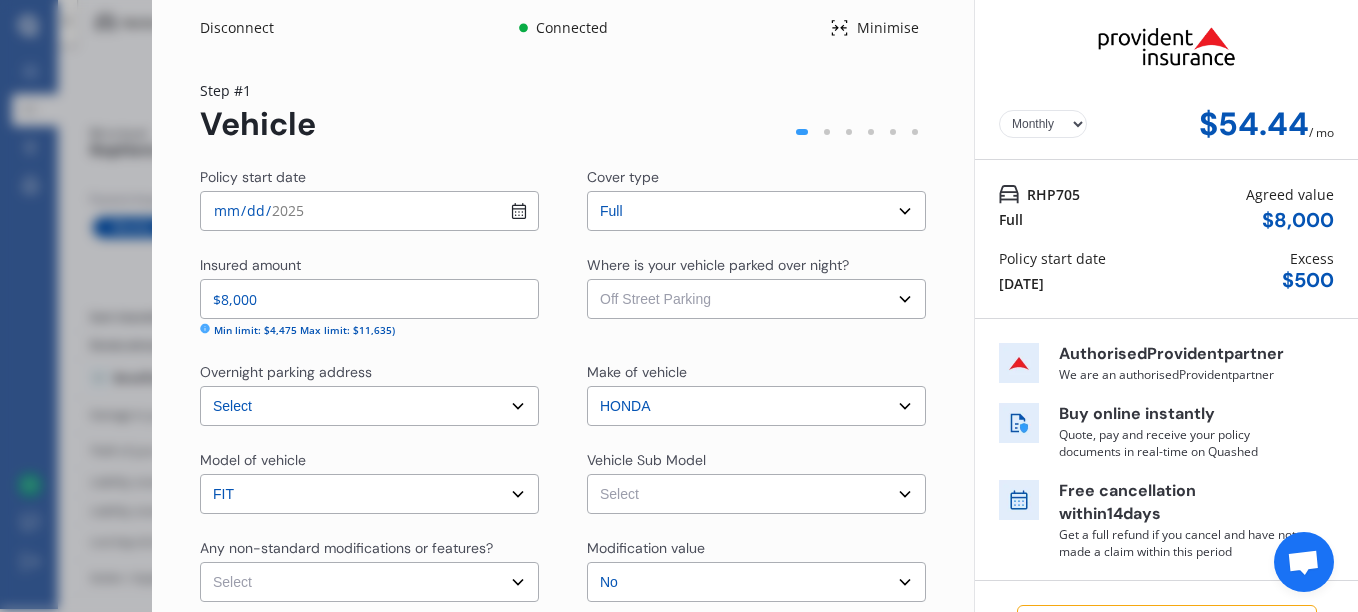 click on "Select Garage (fully enclosed) Off Street Parking Other" at bounding box center (756, 299) 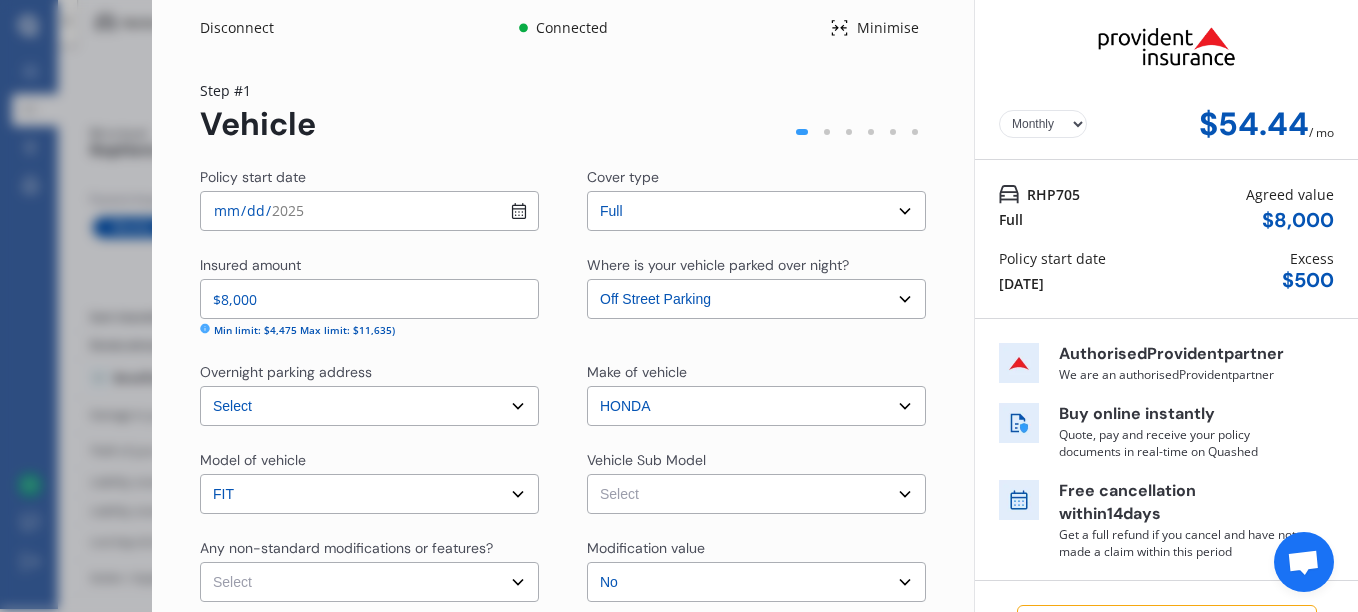 click on "Select Fit GP2 Shuttle Hybrid Hatchback 5dr CVT 1sp 1.3i/10kW Hybrid [IMP]" at bounding box center [756, 494] 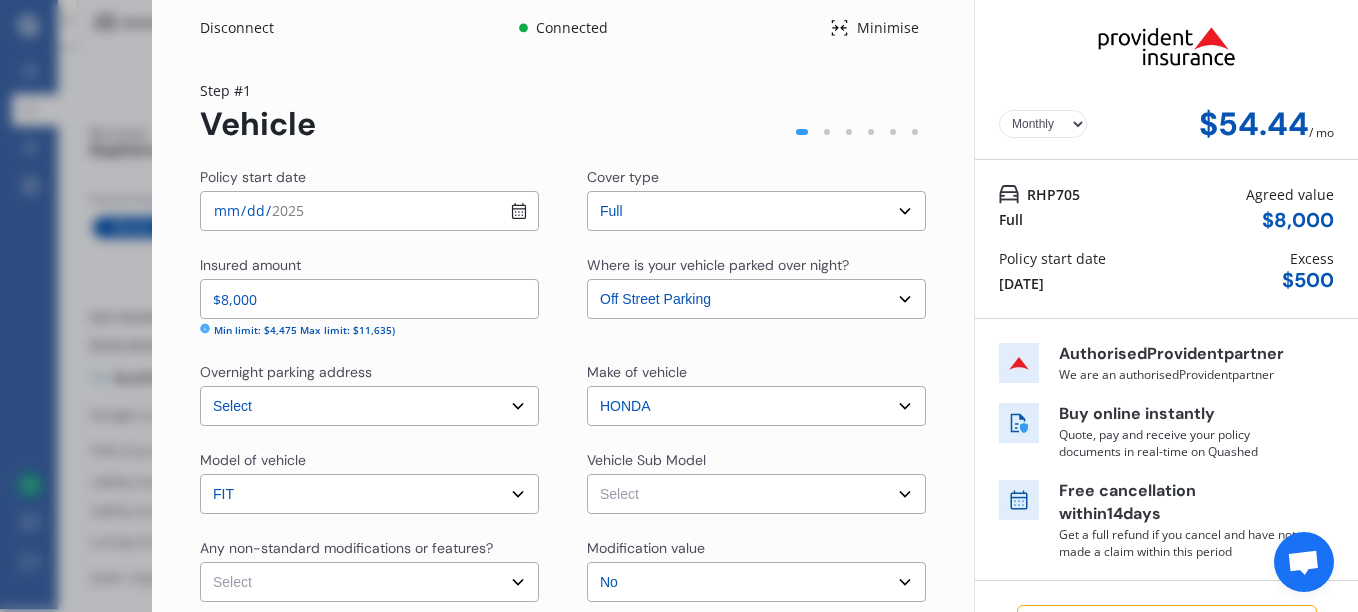 select on "NZVHOND2014AEFA" 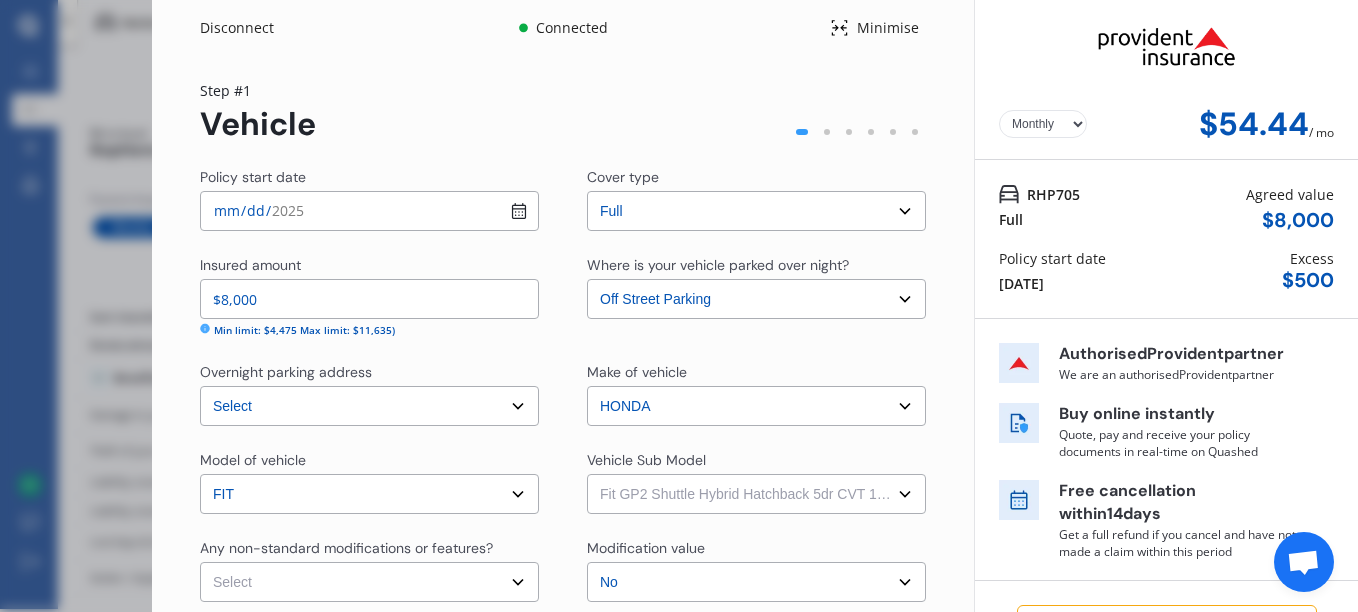 click on "Select Fit GP2 Shuttle Hybrid Hatchback 5dr CVT 1sp 1.3i/10kW Hybrid [IMP]" at bounding box center [756, 494] 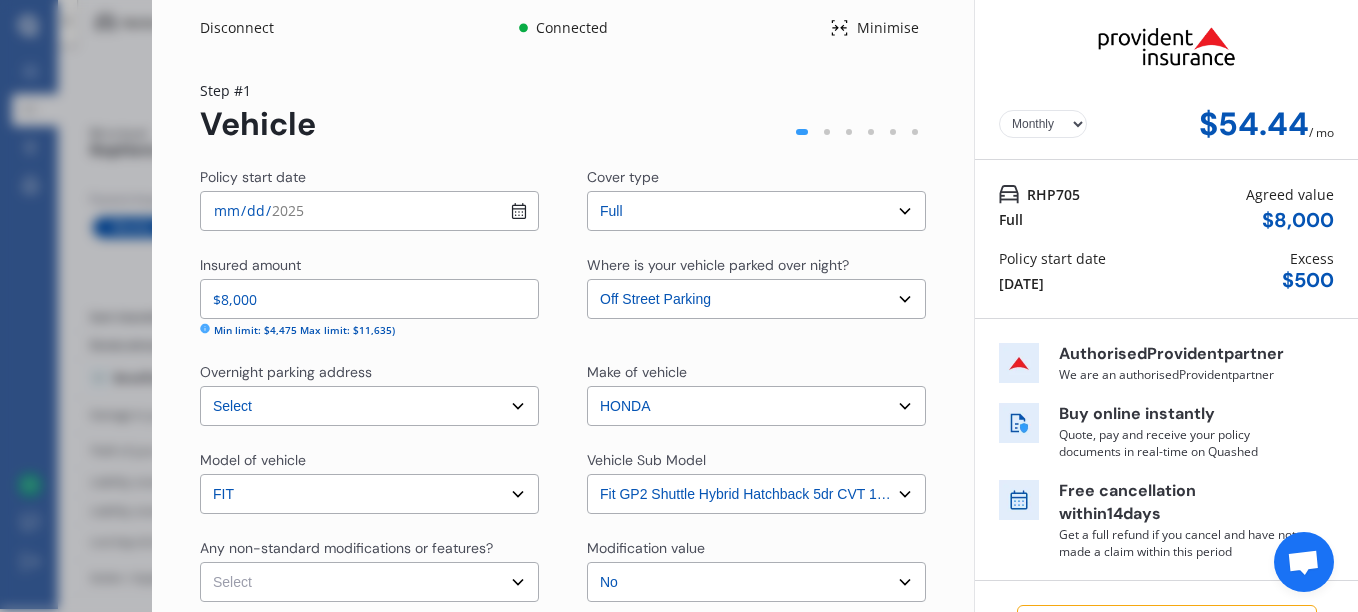 scroll, scrollTop: 286, scrollLeft: 0, axis: vertical 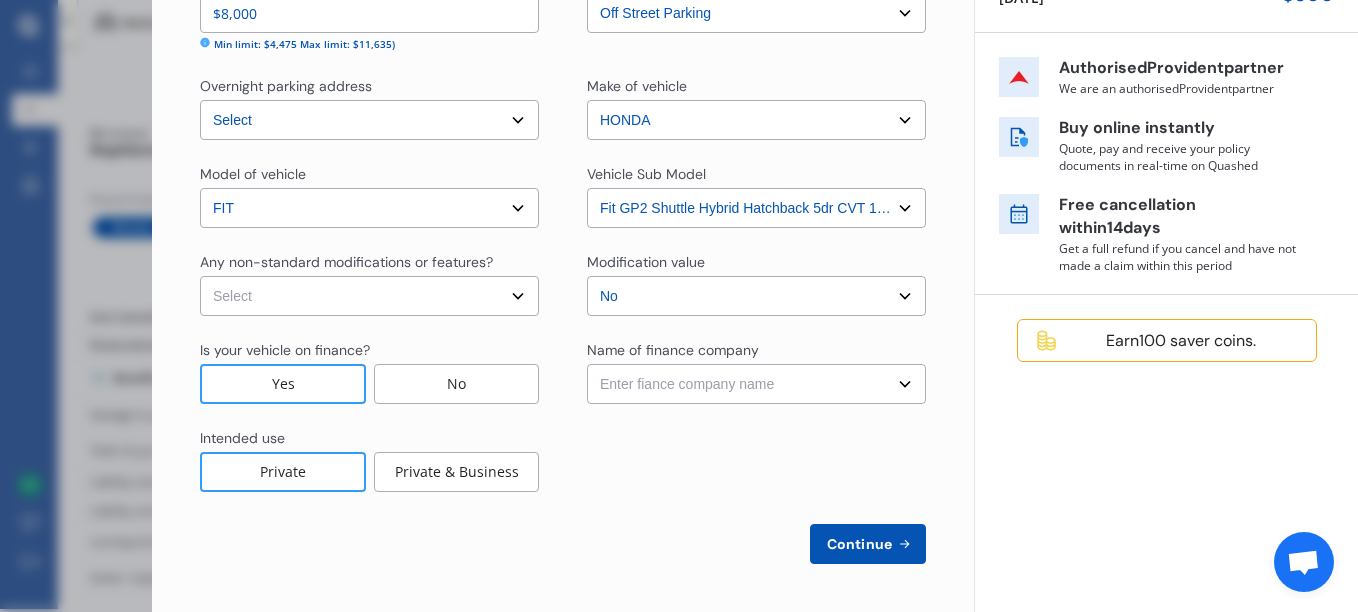 click on "Select None Nitrous Oxide System(NOS) Roll Cage Full Racing Harness" at bounding box center (369, 296) 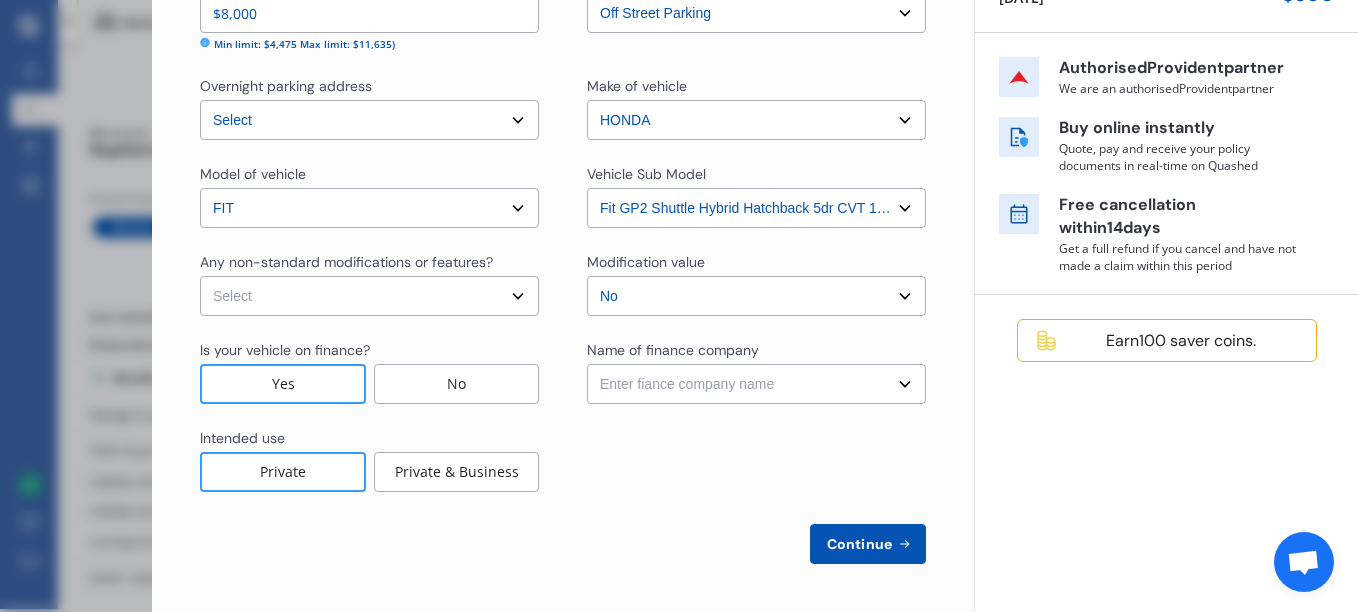 select on "none" 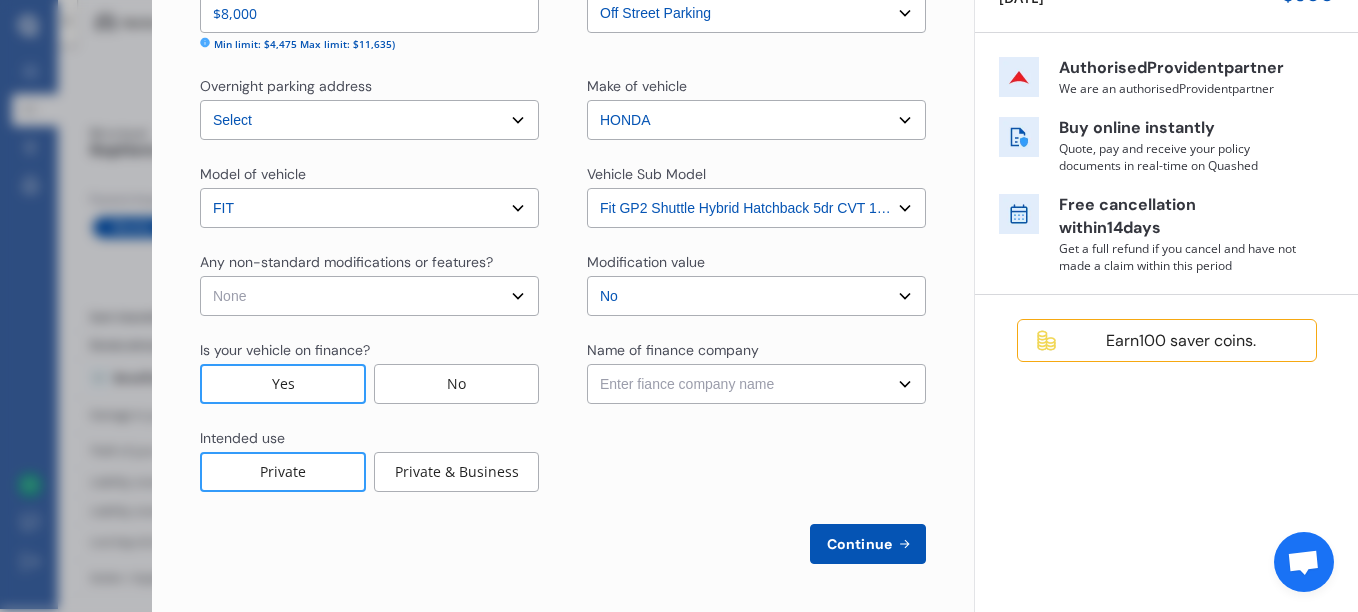 click on "Select None Nitrous Oxide System(NOS) Roll Cage Full Racing Harness" at bounding box center [369, 296] 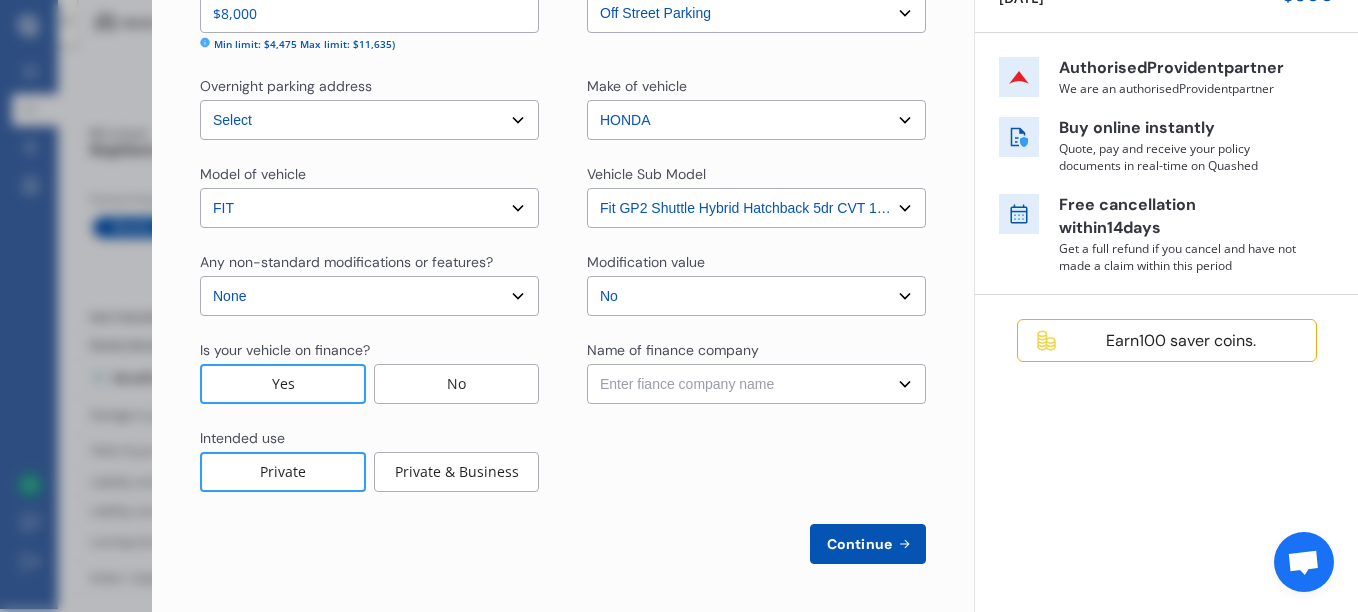 click on "[COMPANY_NAME] ([STATE])" at bounding box center [756, 384] 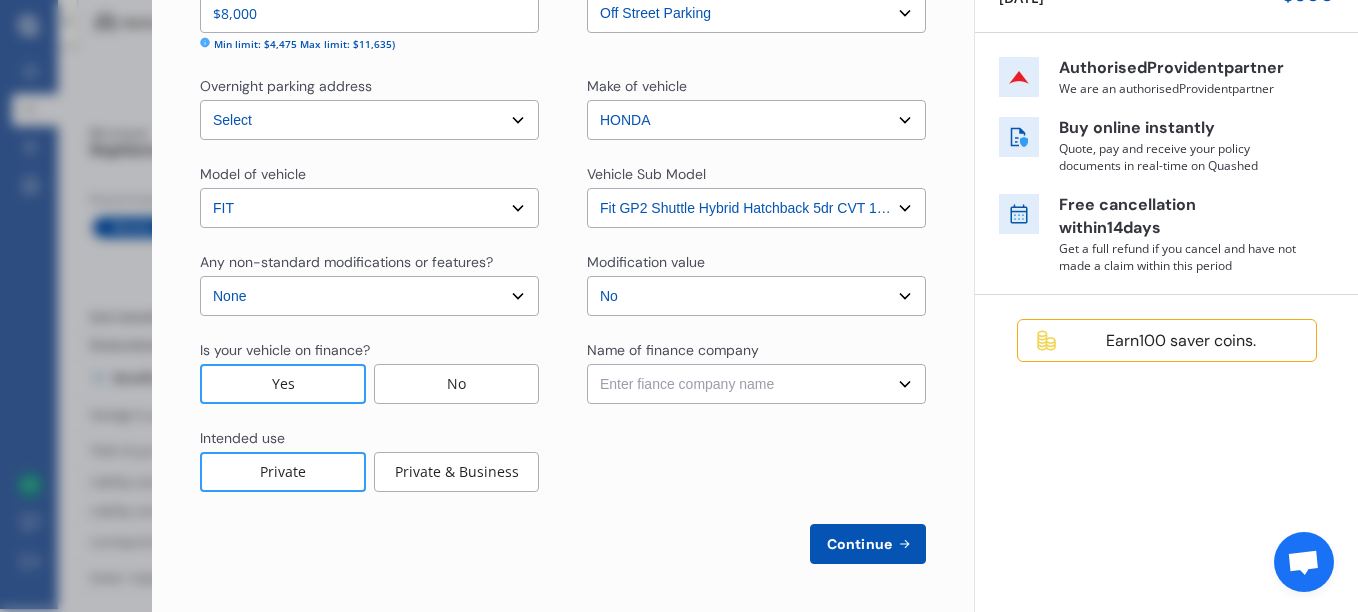 select on "FC0008" 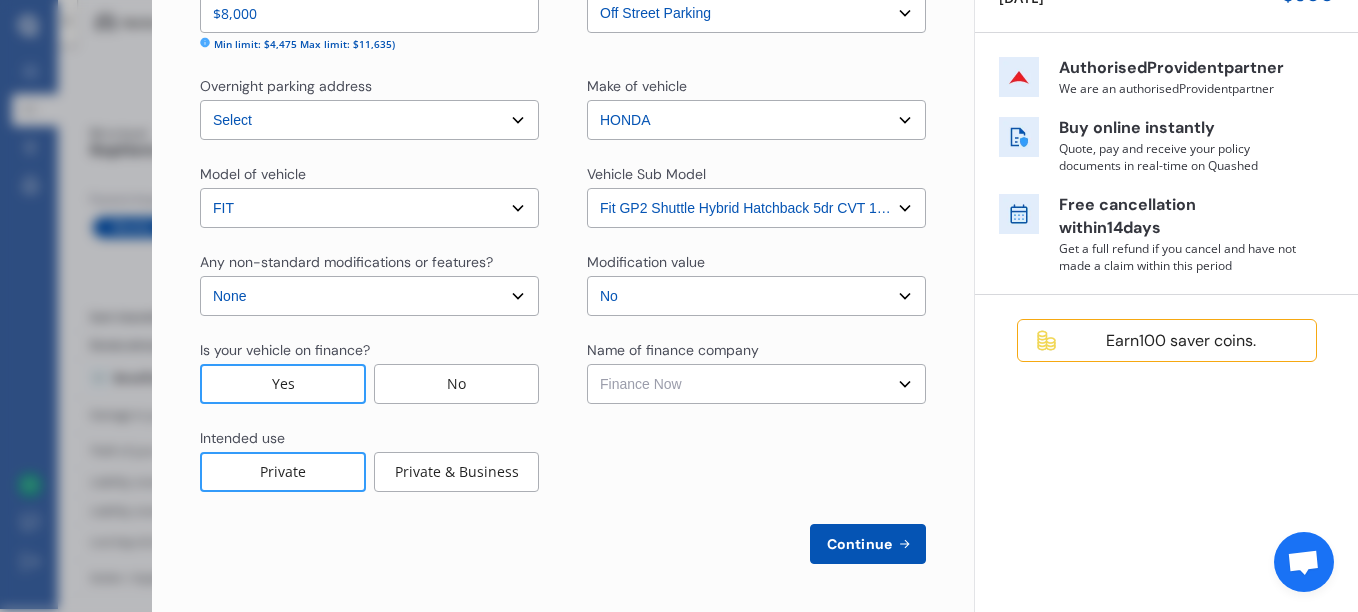 click on "[COMPANY_NAME] ([STATE])" at bounding box center [756, 384] 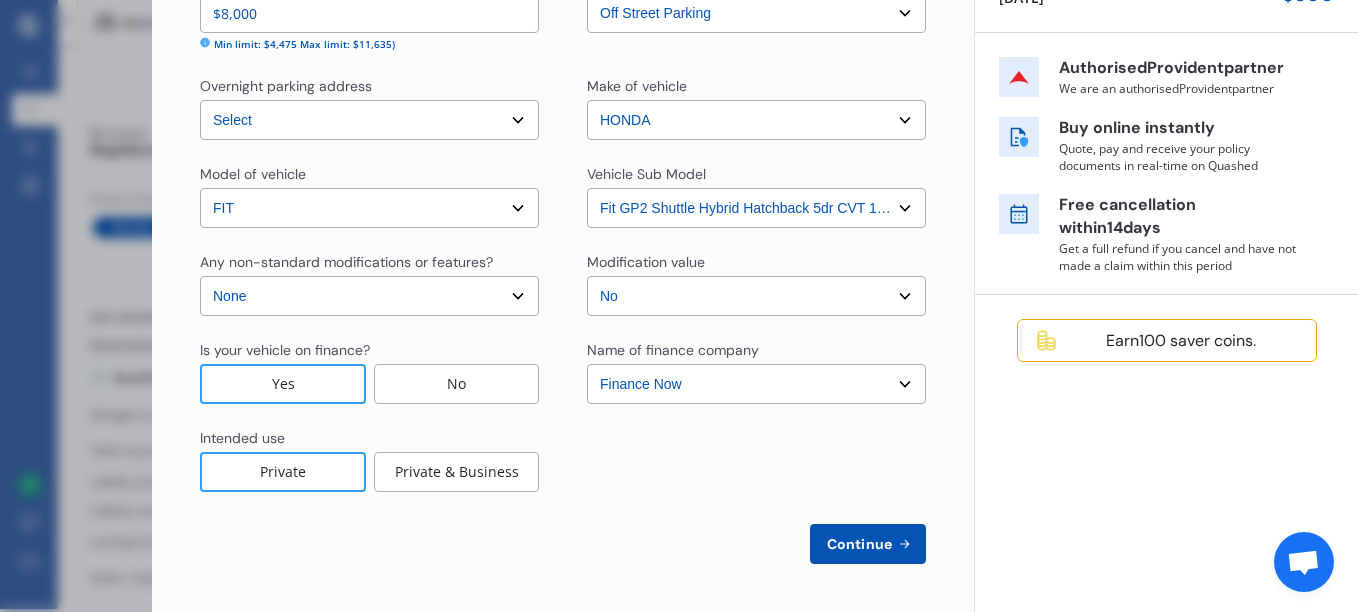 click on "Continue" at bounding box center [868, 544] 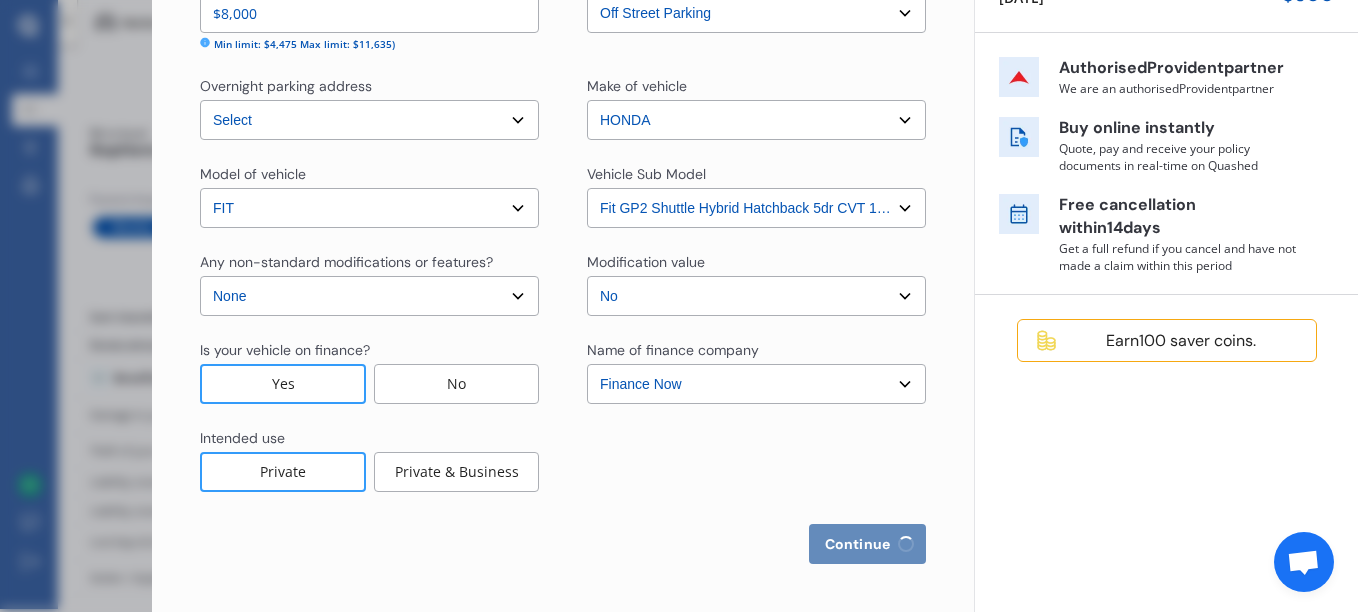 select on "16" 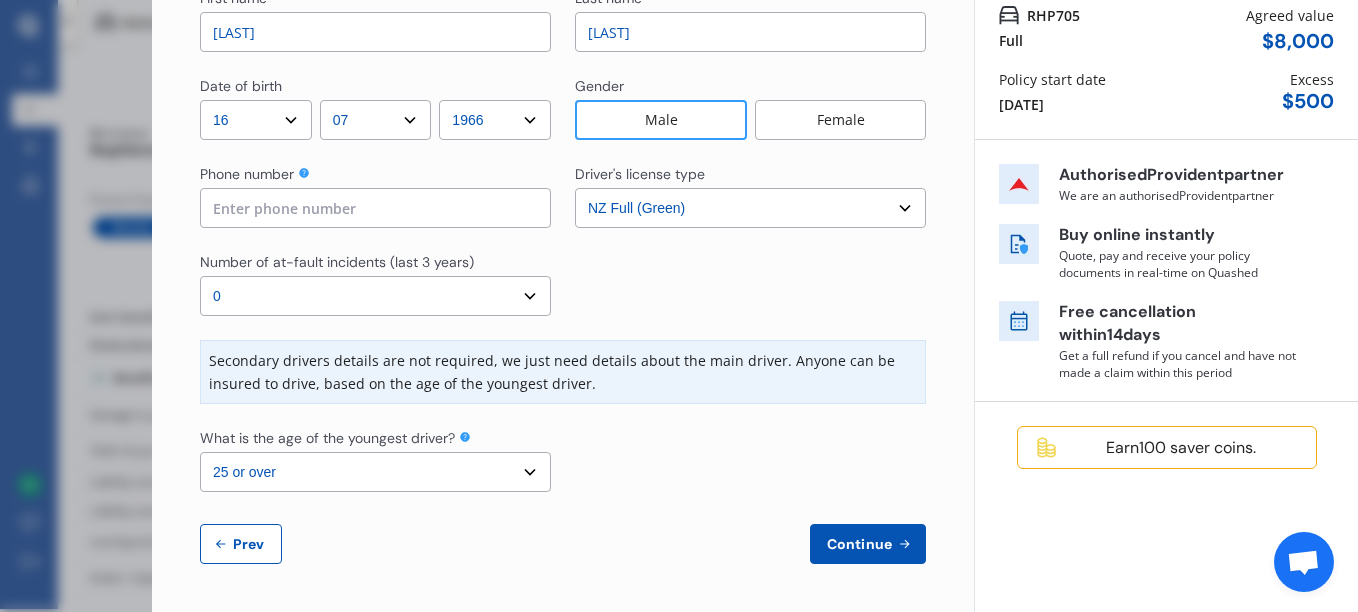 scroll, scrollTop: 0, scrollLeft: 0, axis: both 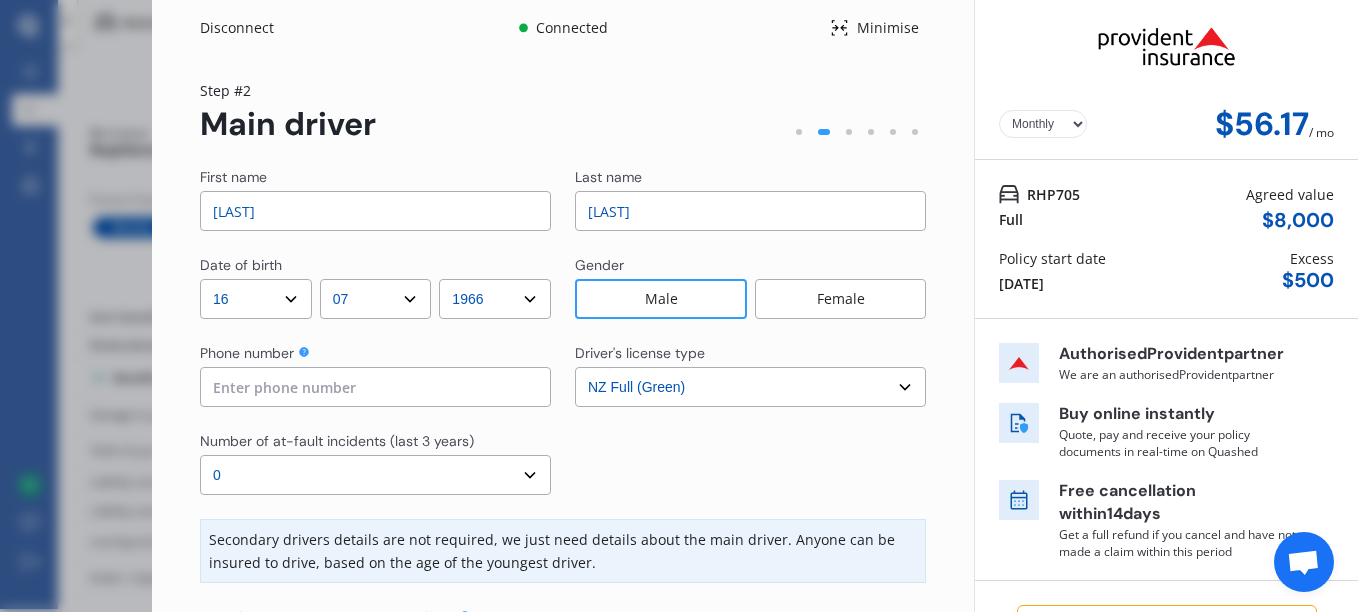 click at bounding box center (375, 387) 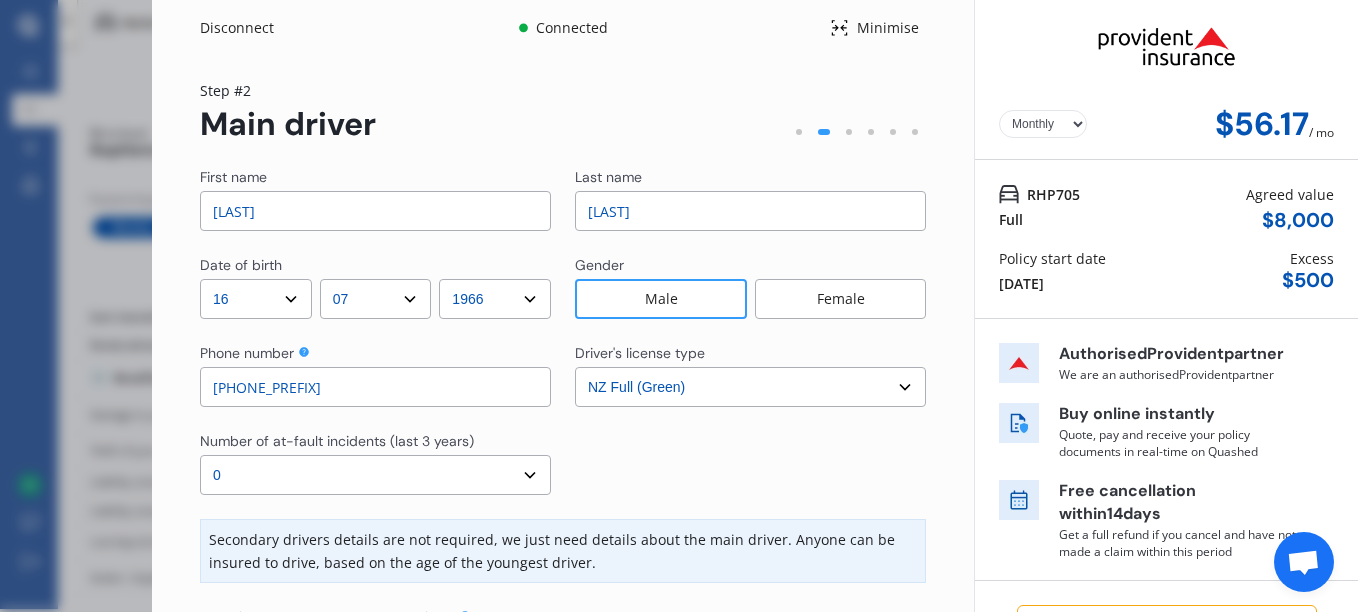 type on "[PHONE_PREFIX]" 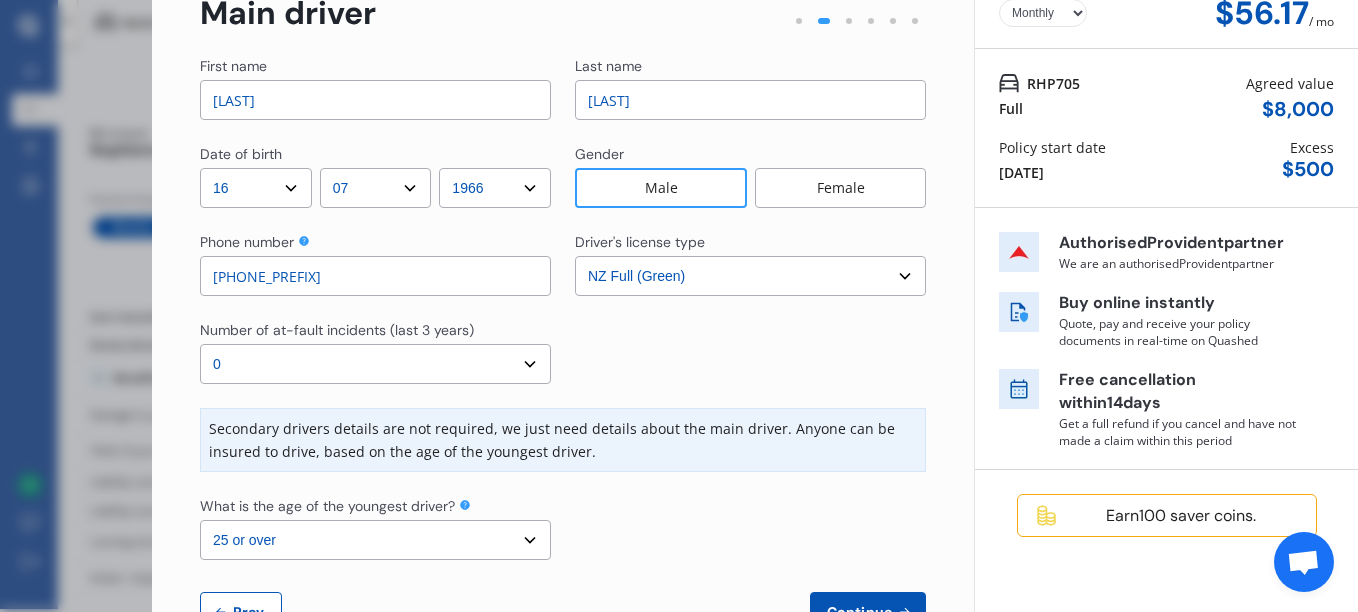 scroll, scrollTop: 179, scrollLeft: 0, axis: vertical 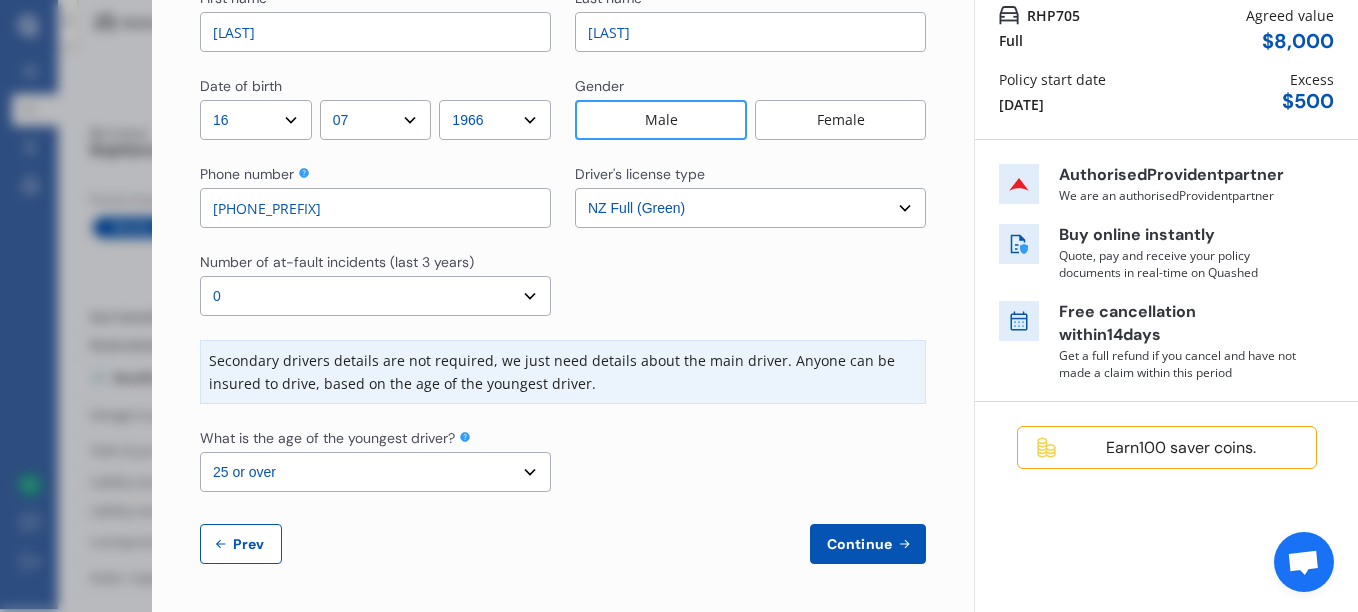 click on "Continue" at bounding box center [859, 544] 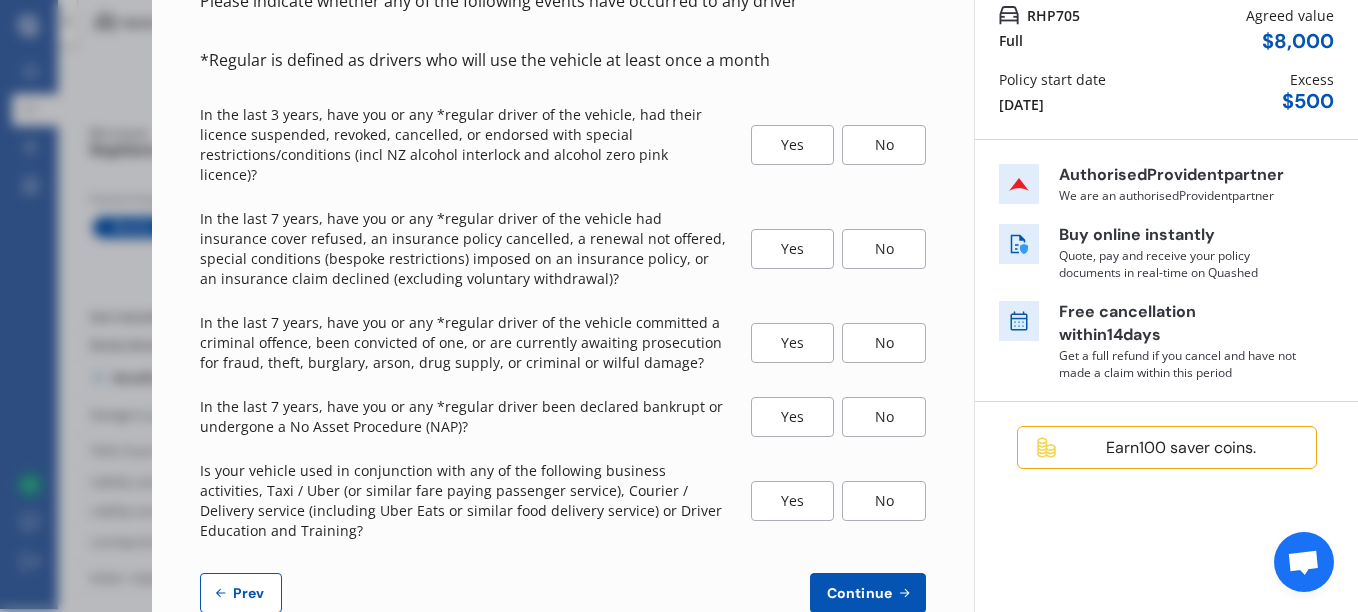 scroll, scrollTop: 0, scrollLeft: 0, axis: both 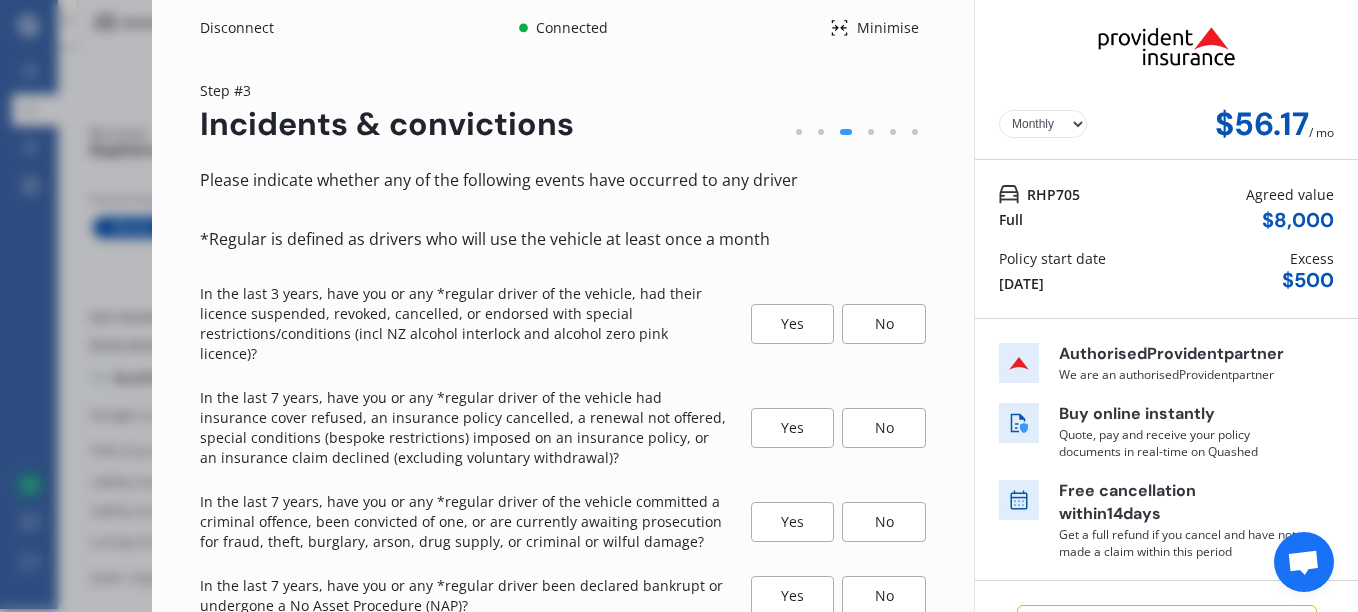 click on "No" at bounding box center (884, 324) 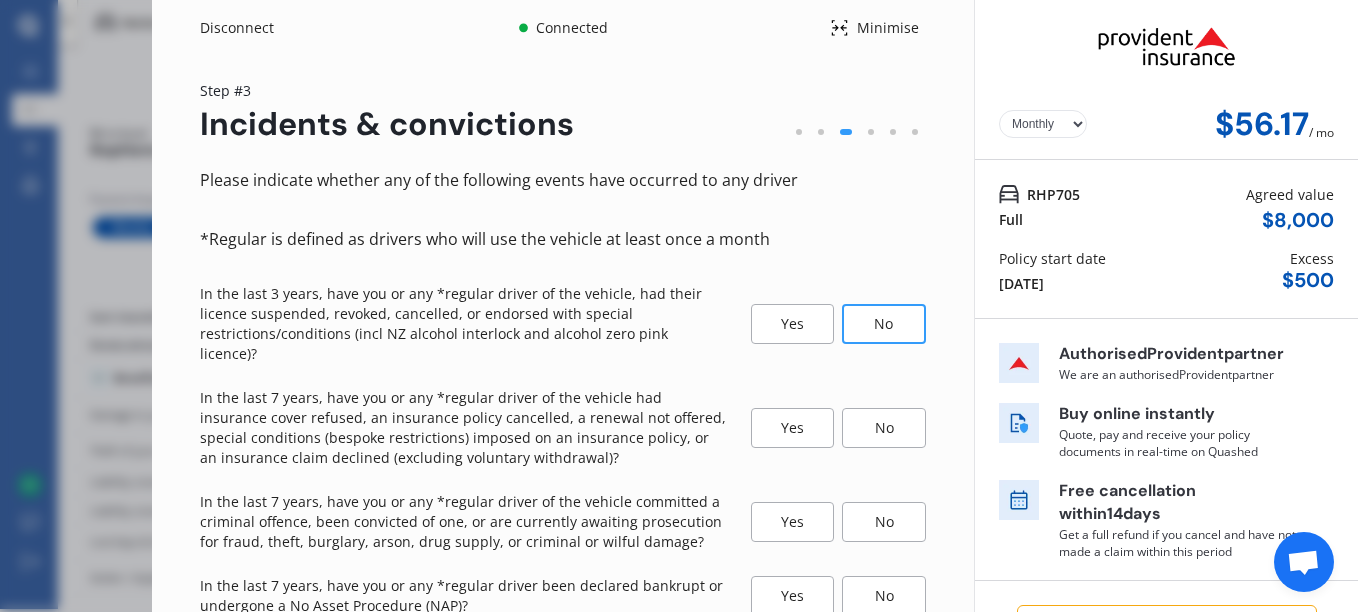 click on "No" at bounding box center (884, 428) 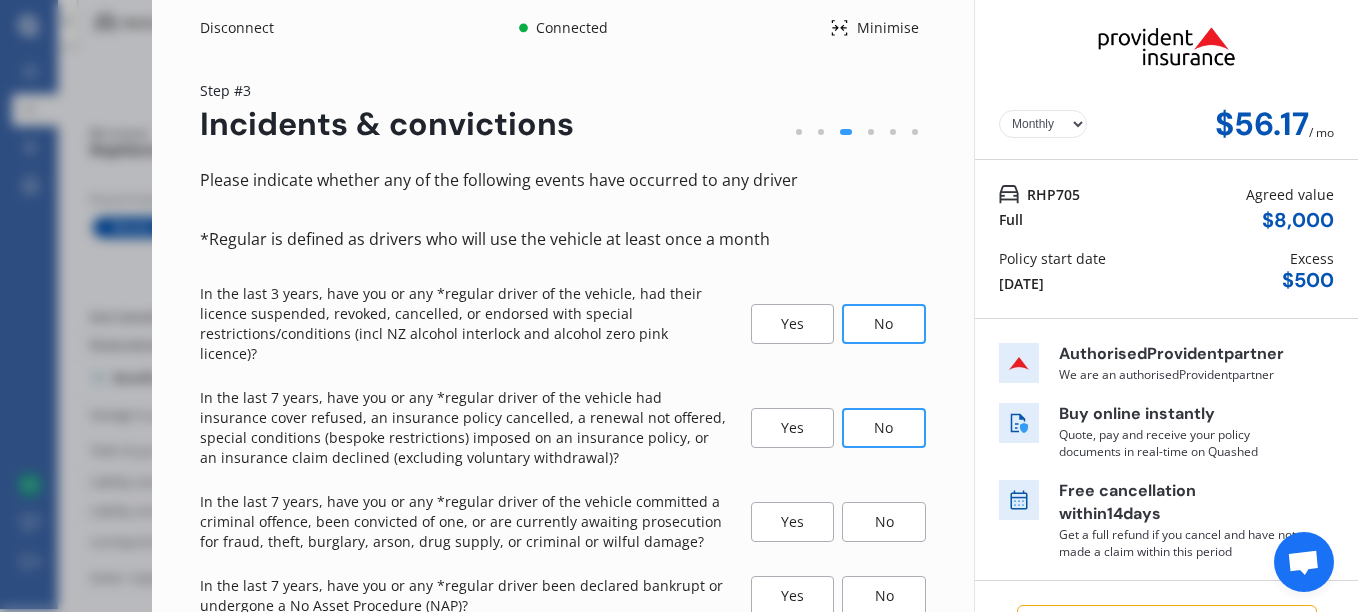 click on "No" at bounding box center (884, 522) 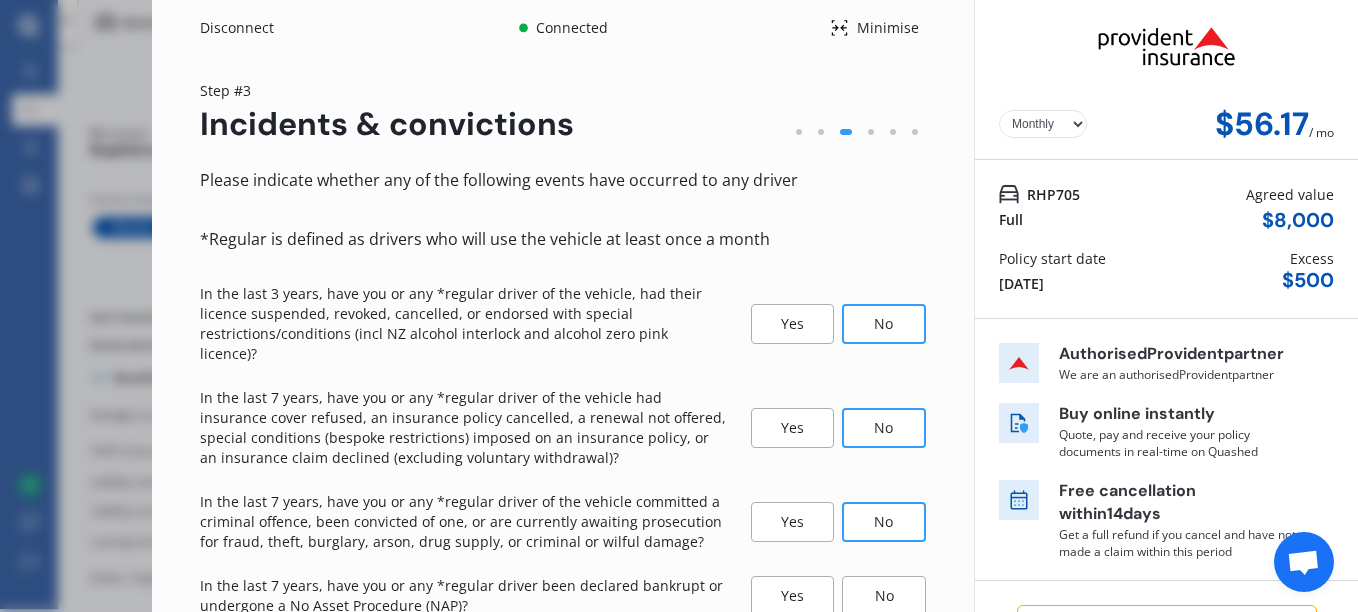 click on "No" at bounding box center [884, 596] 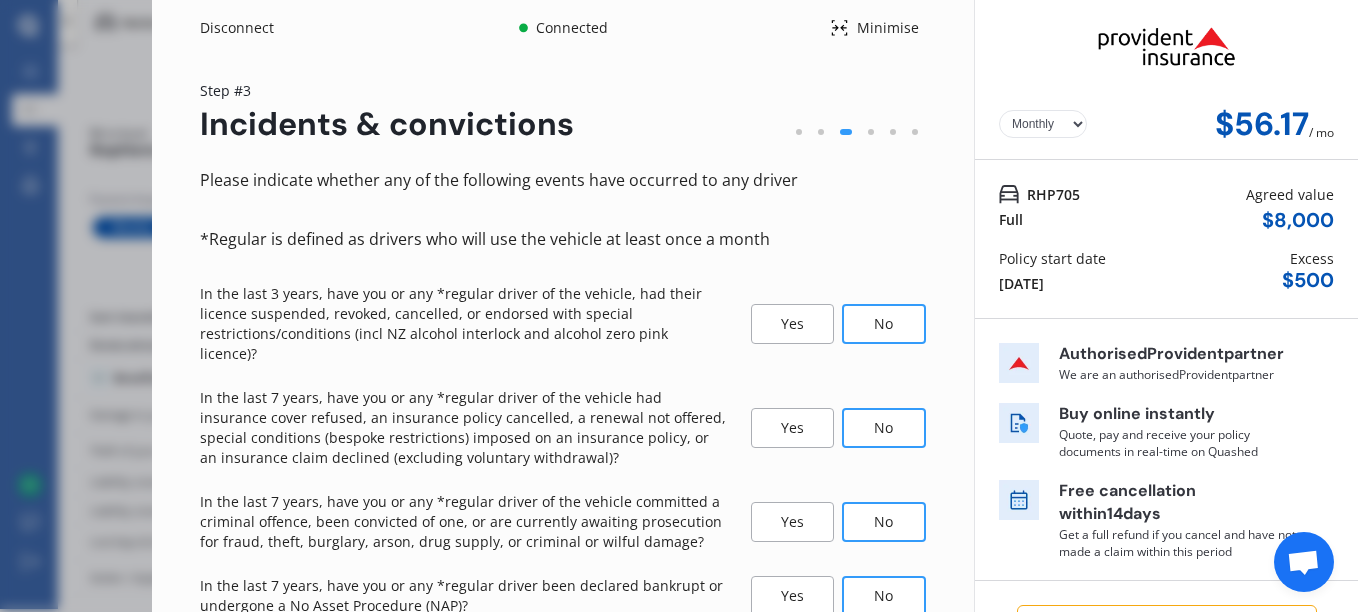scroll, scrollTop: 208, scrollLeft: 0, axis: vertical 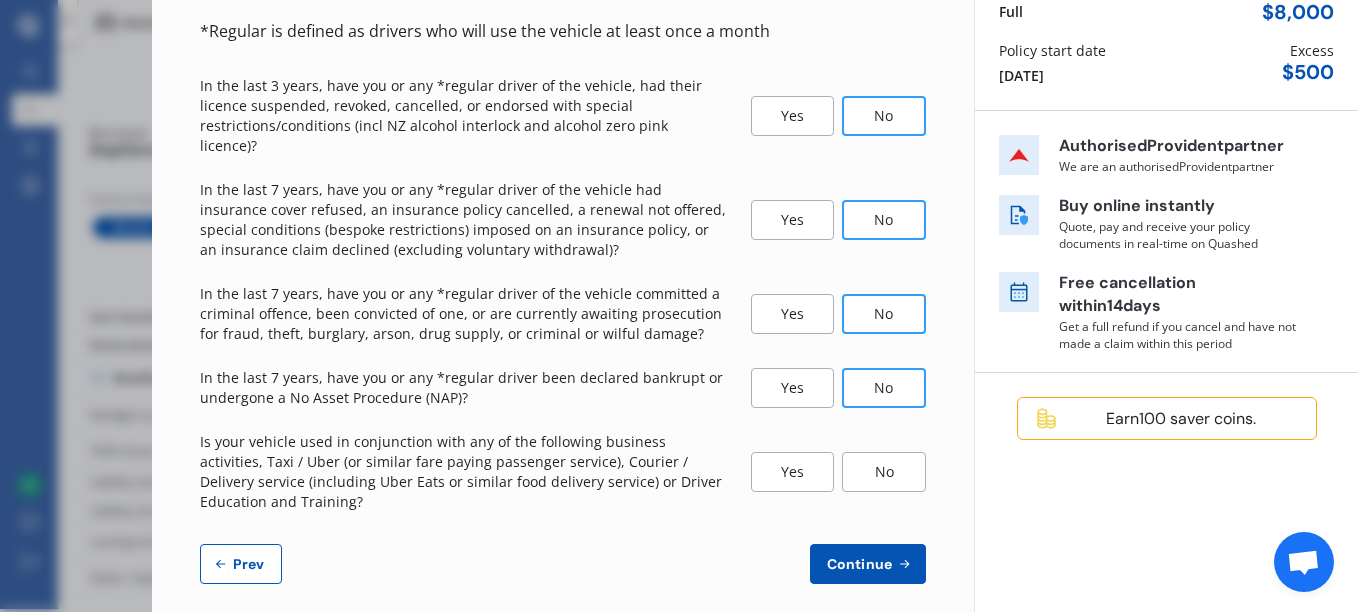 click on "No" at bounding box center [884, 472] 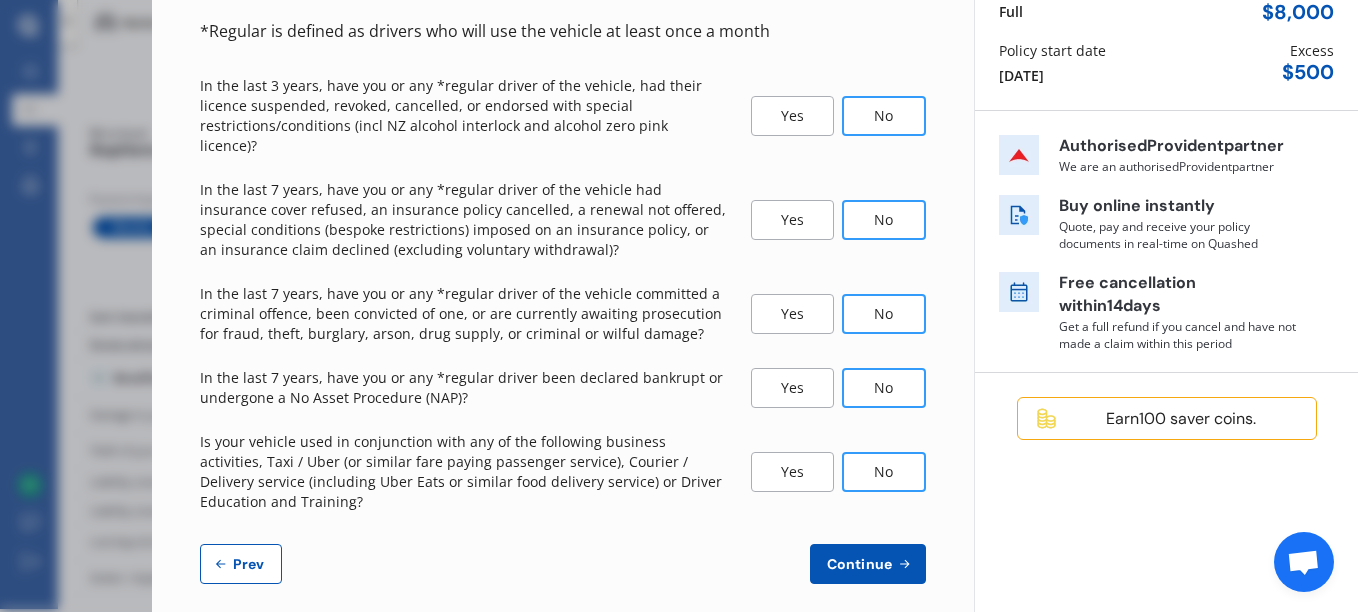 click on "Continue" at bounding box center (859, 564) 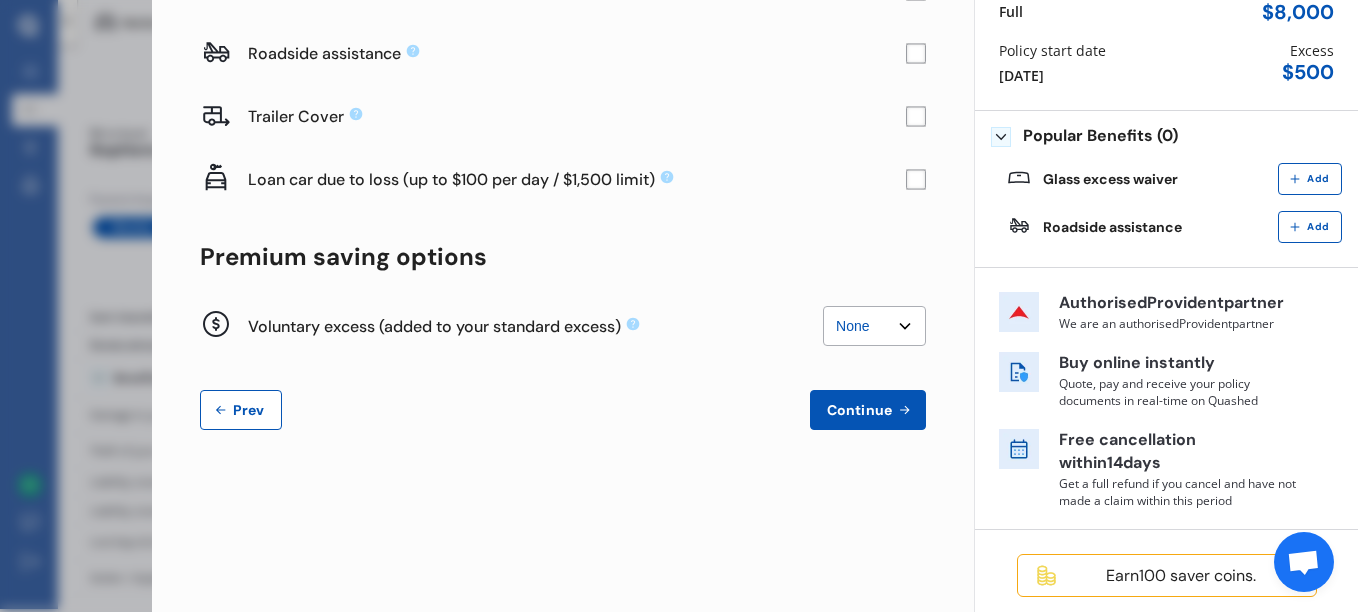 scroll, scrollTop: 0, scrollLeft: 0, axis: both 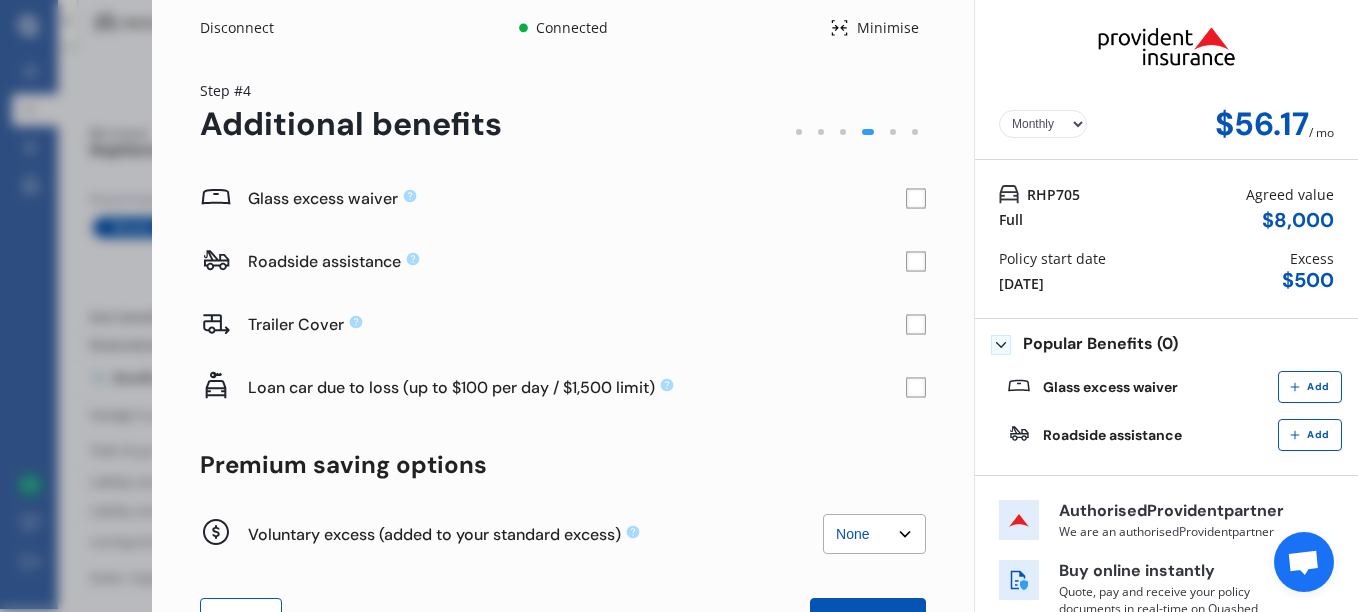 click 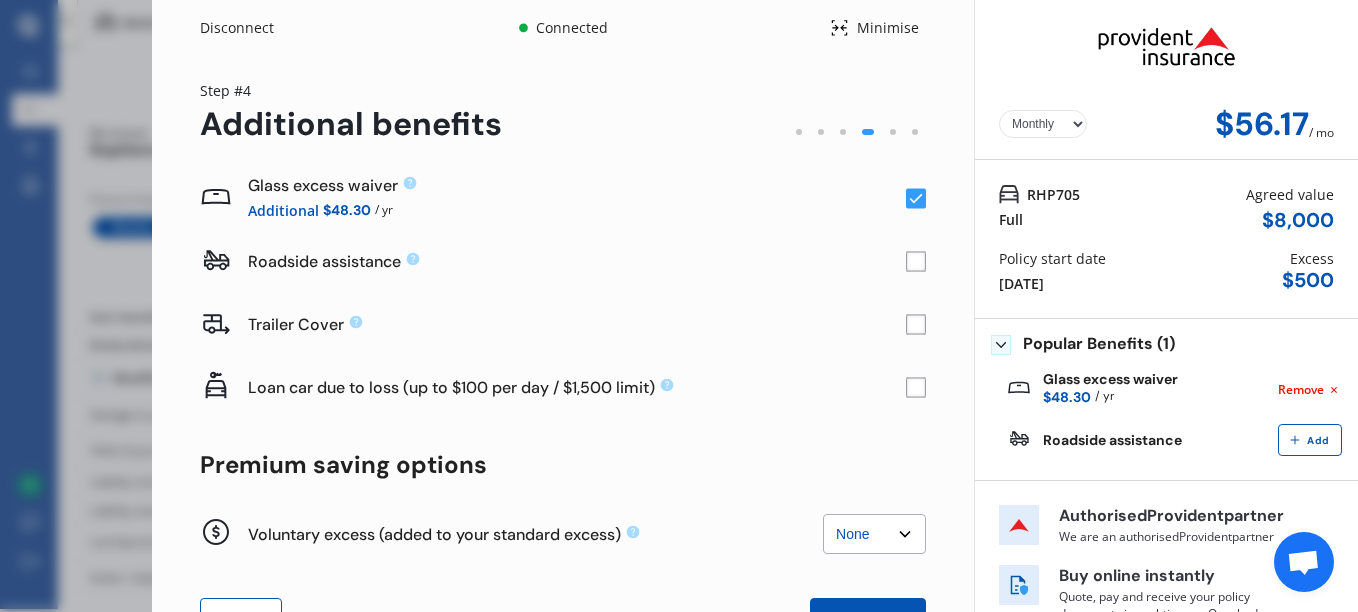 click 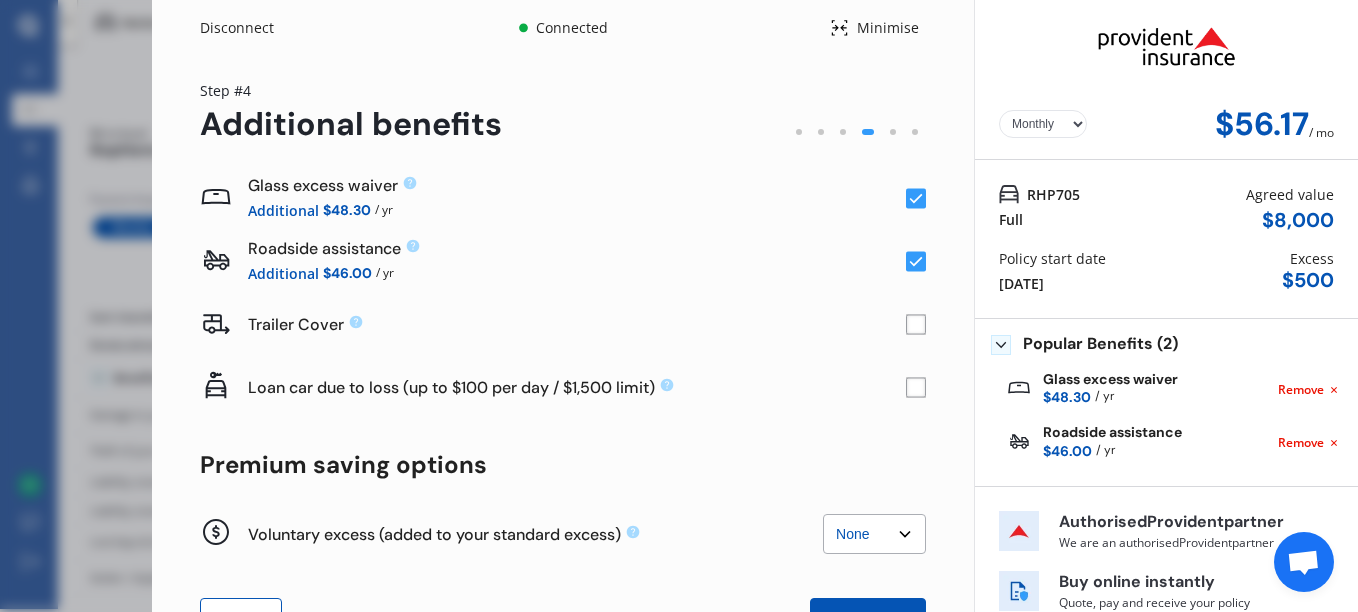 scroll, scrollTop: 228, scrollLeft: 0, axis: vertical 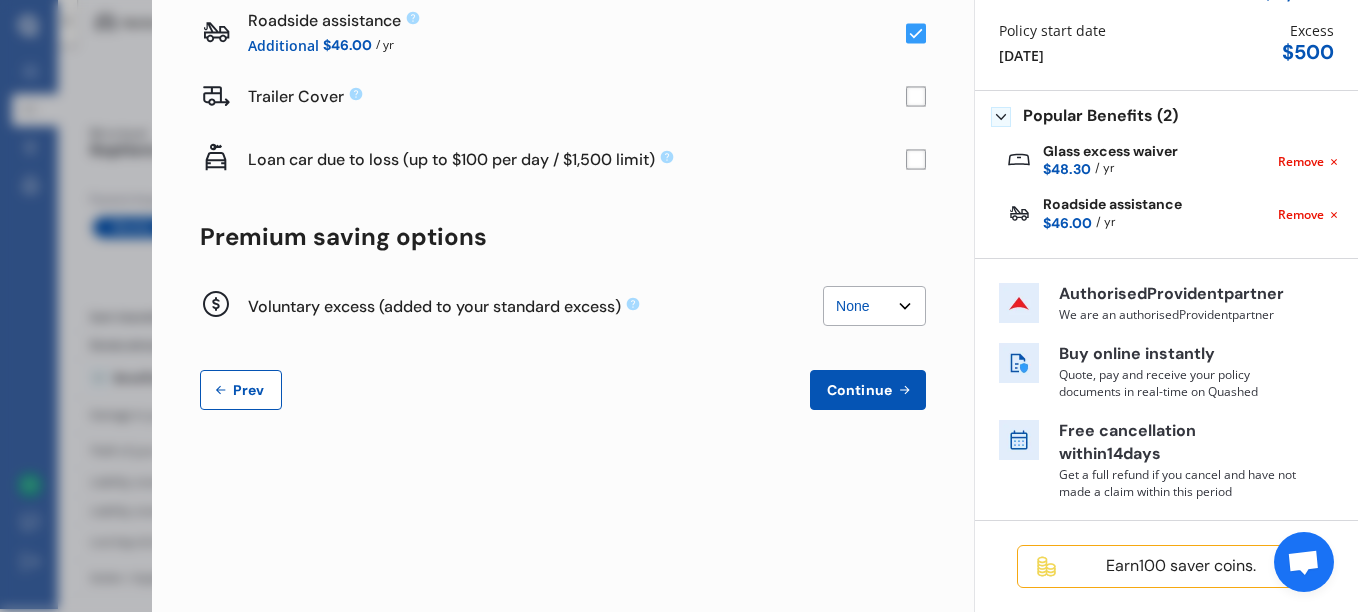 click on "Continue" at bounding box center [859, 390] 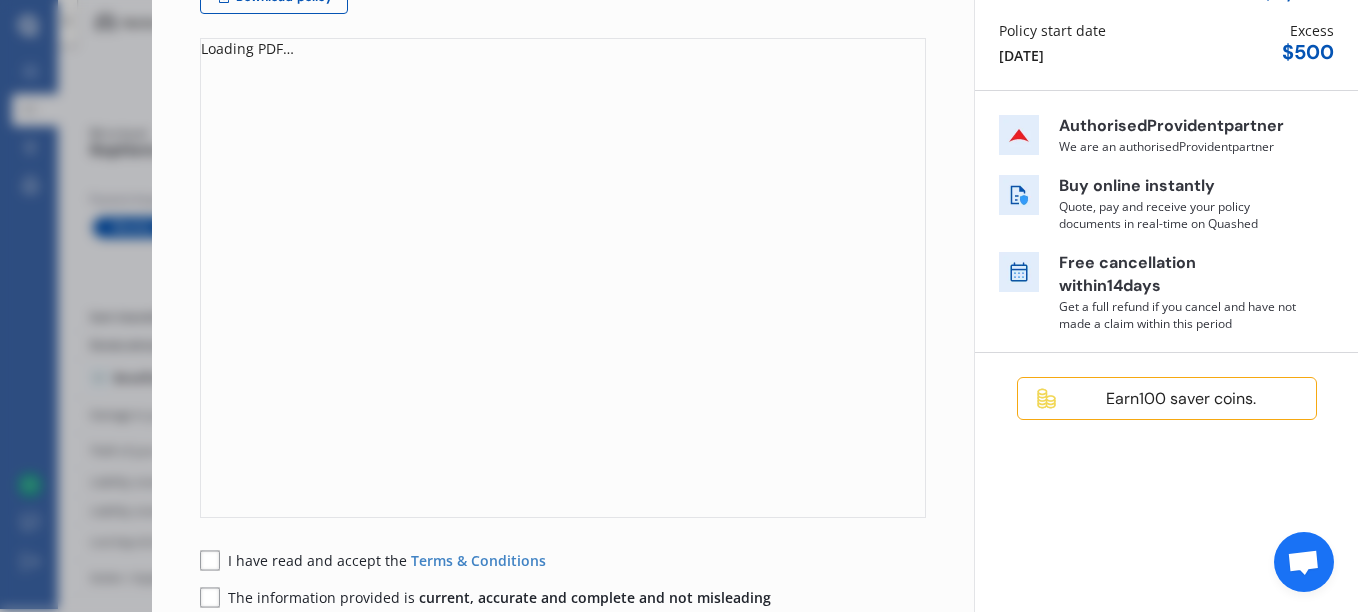 scroll, scrollTop: 0, scrollLeft: 0, axis: both 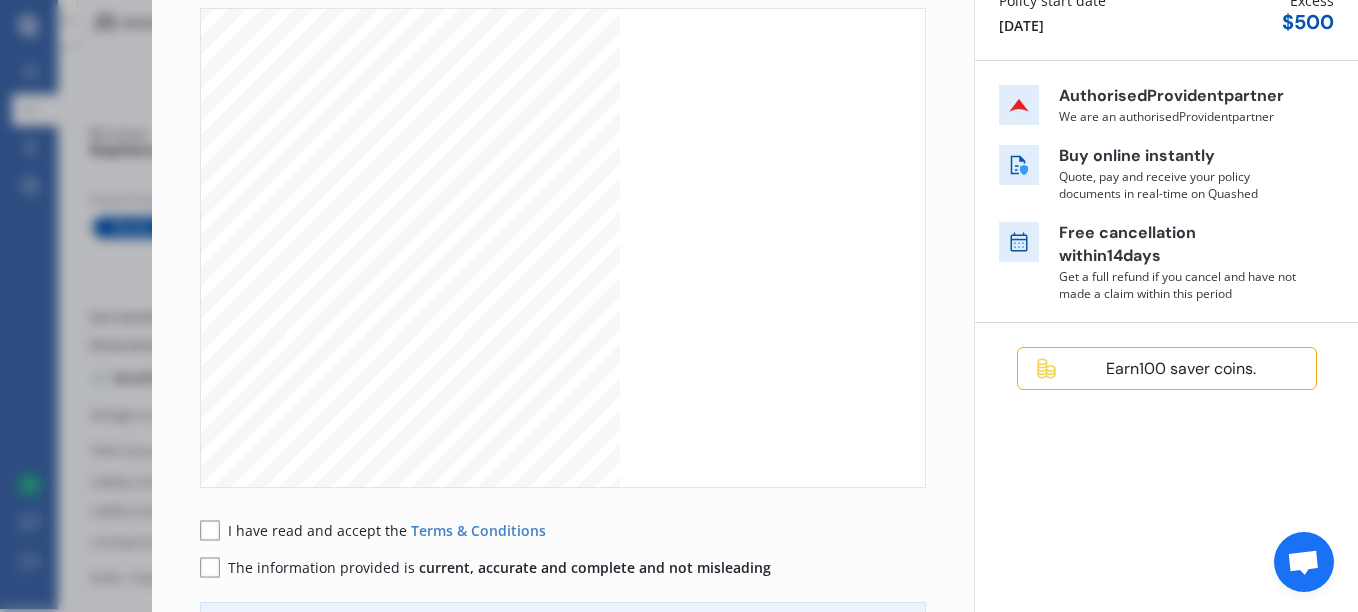 click on "I have read and accept the   Terms & Conditions" at bounding box center [373, 530] 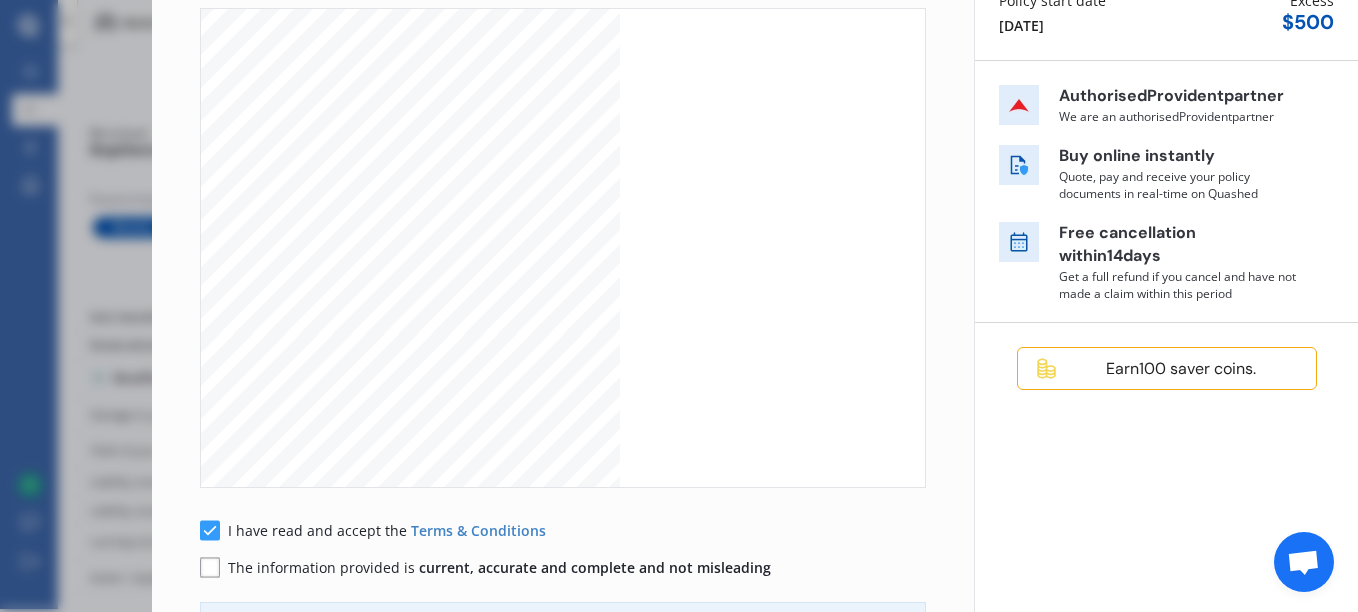 click 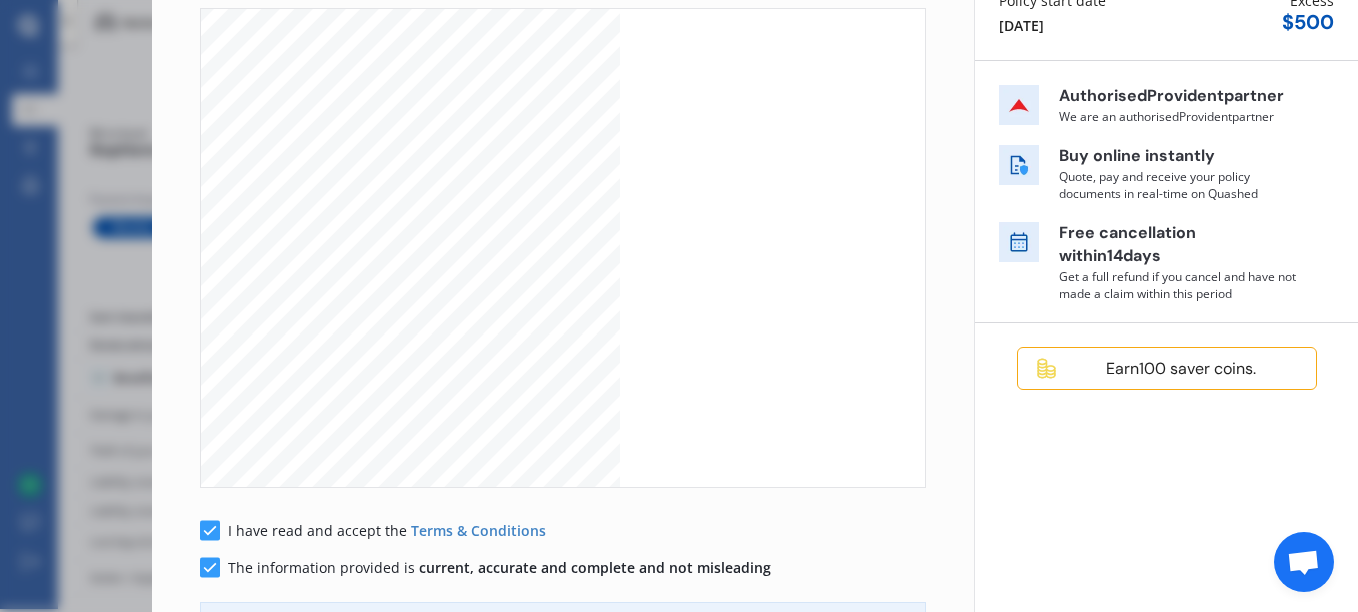scroll, scrollTop: 425, scrollLeft: 0, axis: vertical 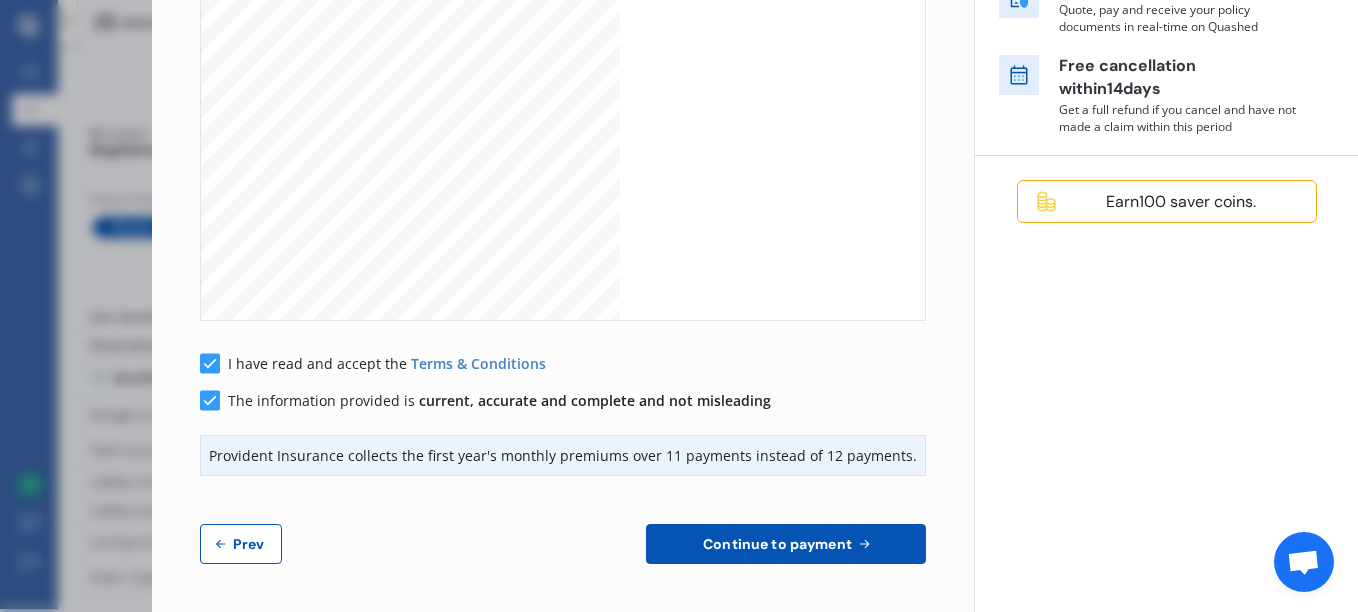click on "Continue to payment" at bounding box center [777, 544] 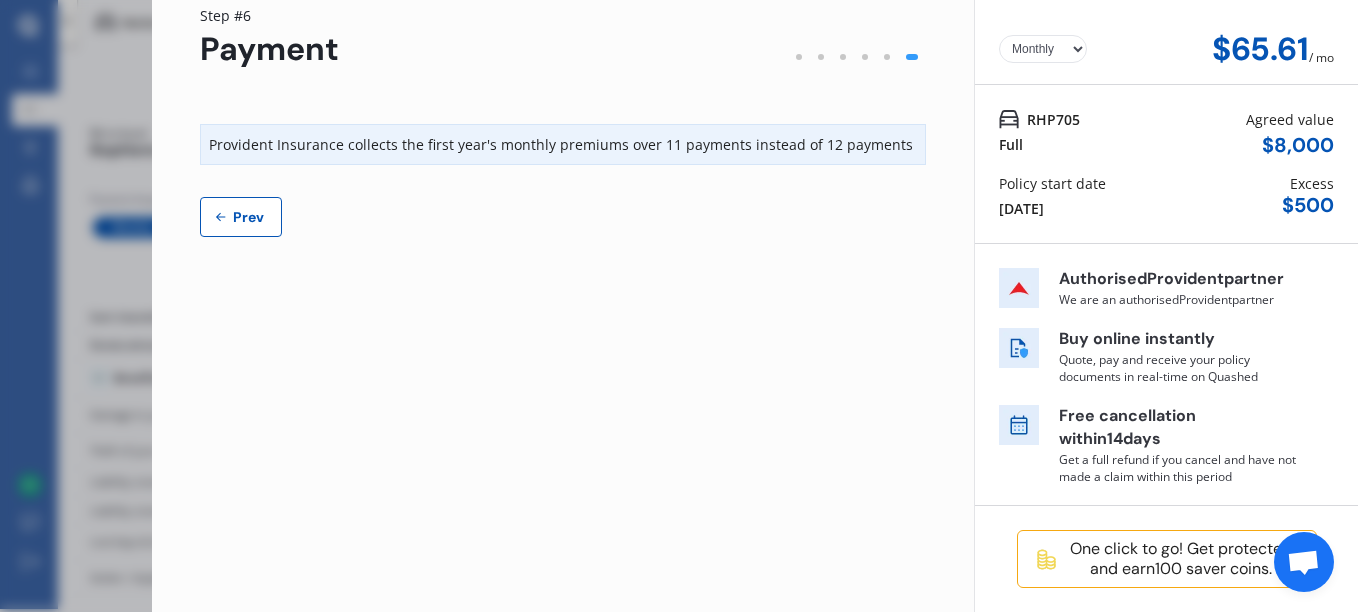 scroll, scrollTop: 75, scrollLeft: 0, axis: vertical 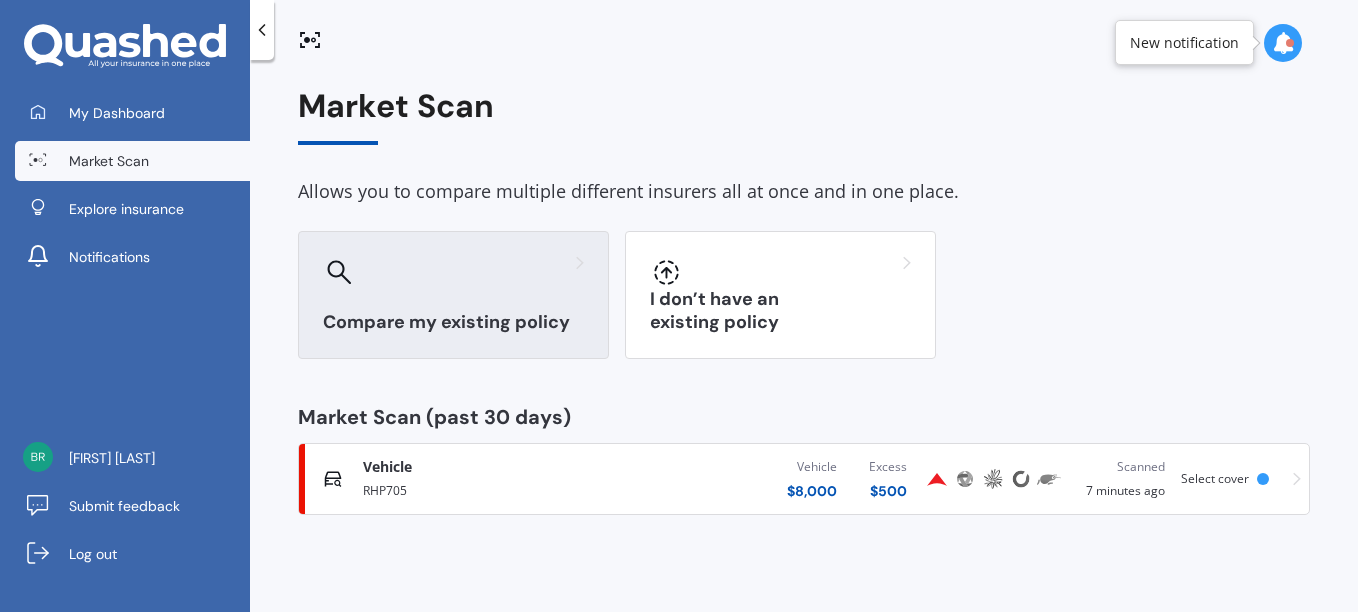 click on "Compare my existing policy" at bounding box center [453, 295] 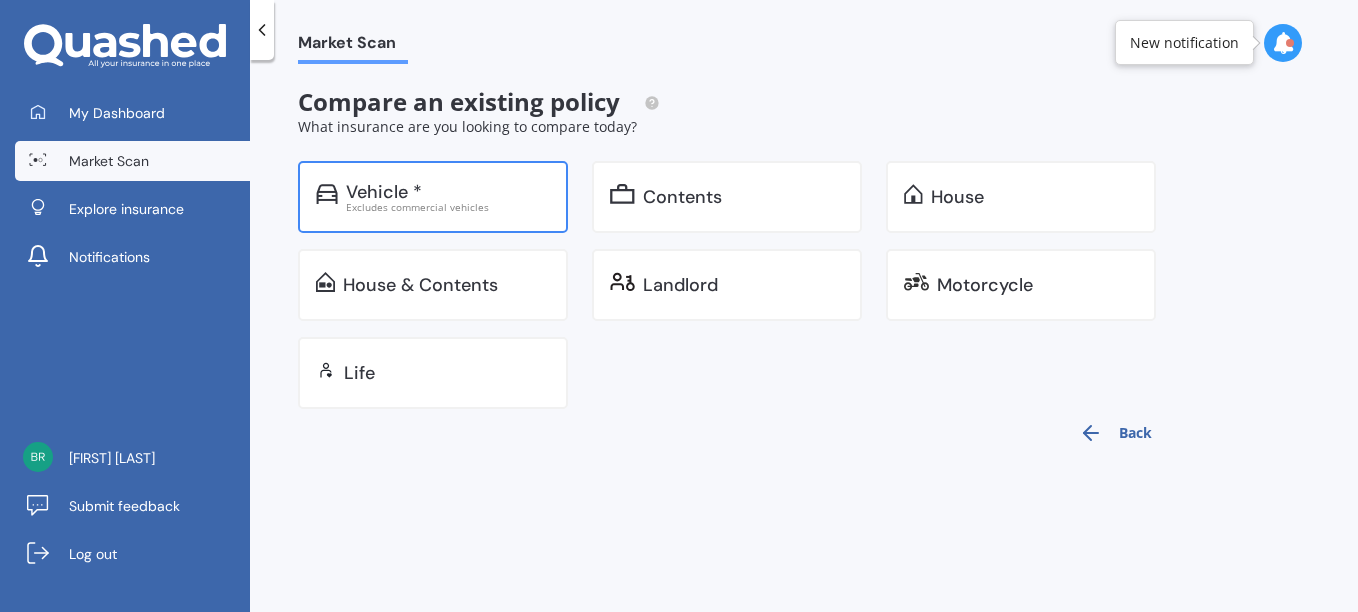 click on "Vehicle *" at bounding box center (448, 192) 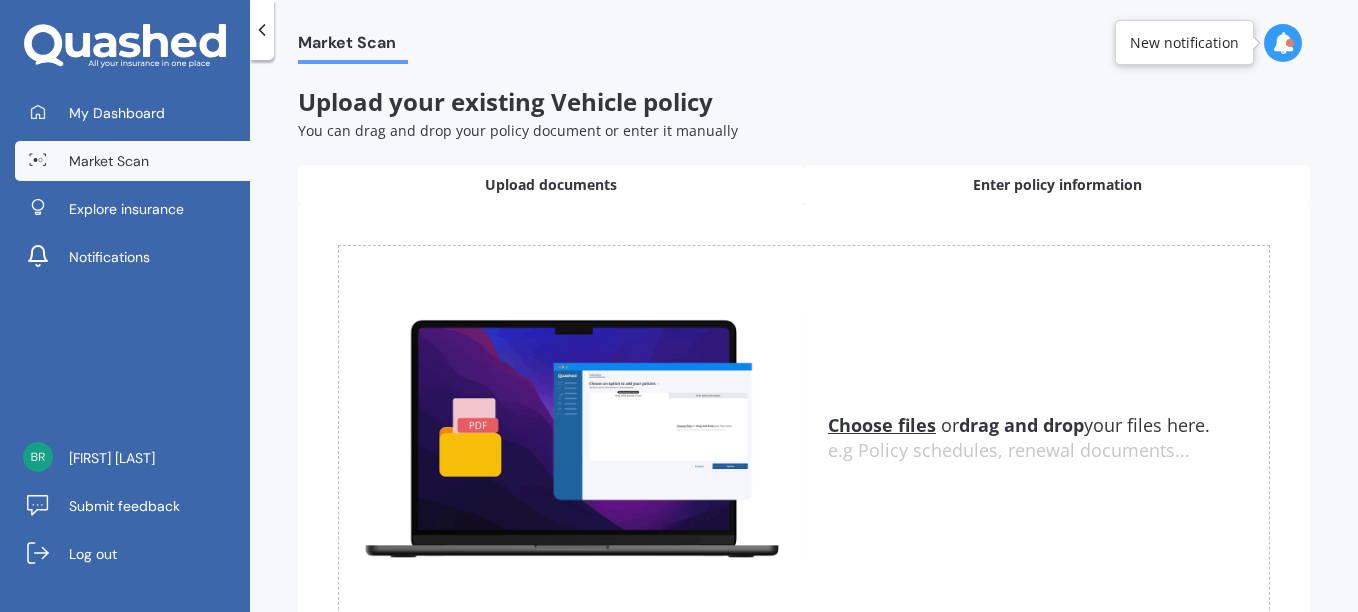 click on "Enter policy information" at bounding box center (1057, 185) 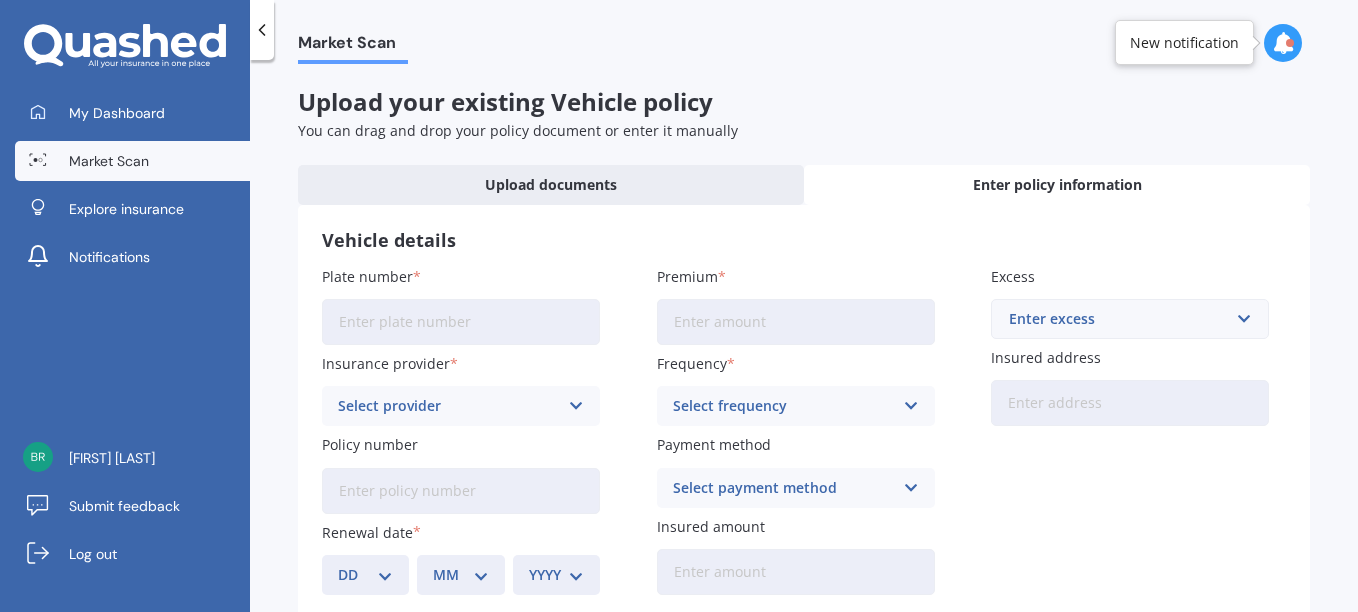 click on "Plate number" at bounding box center [461, 322] 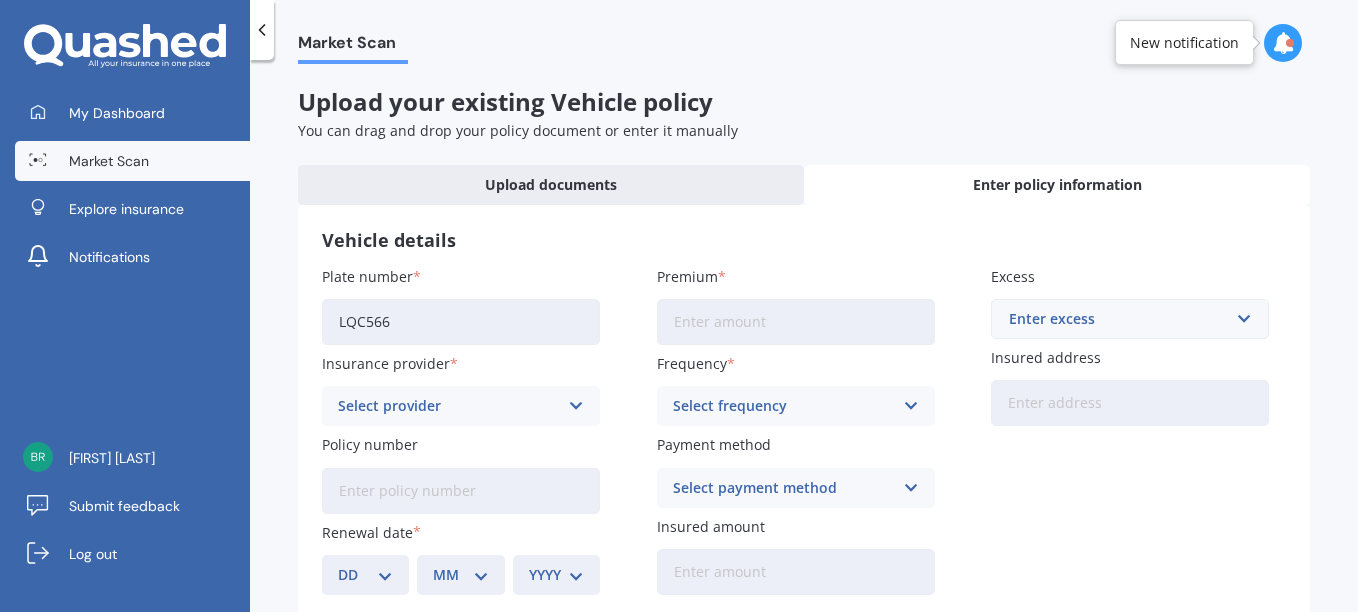 type on "LQC566" 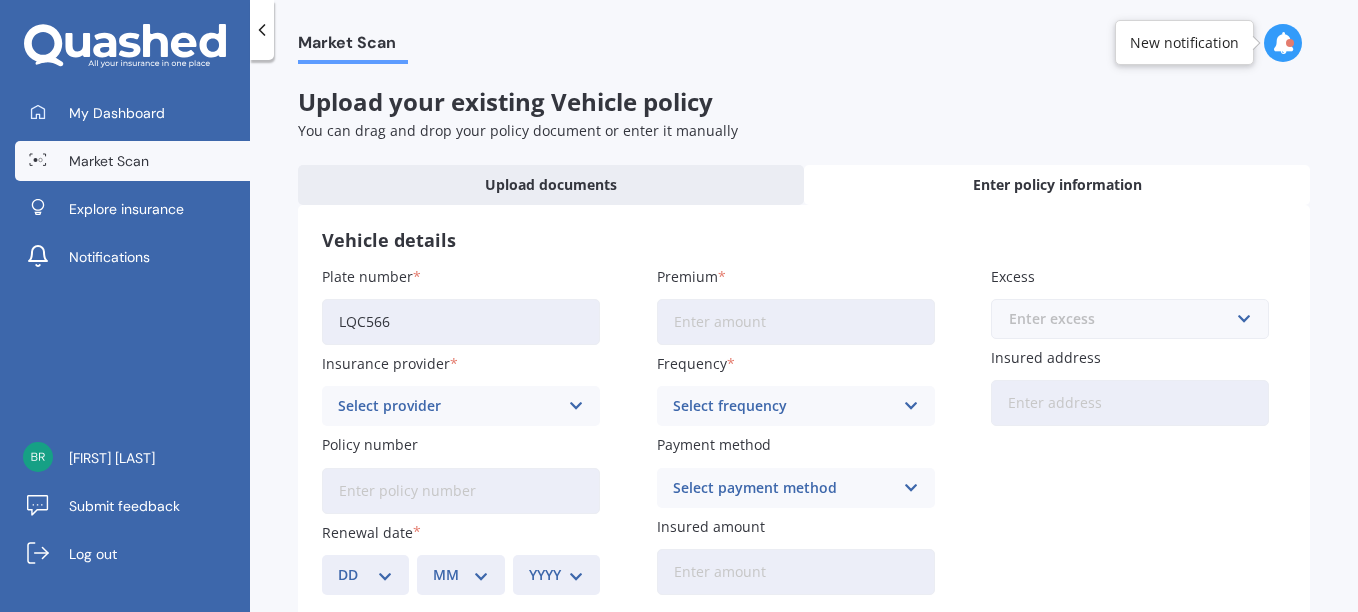 click at bounding box center [1123, 319] 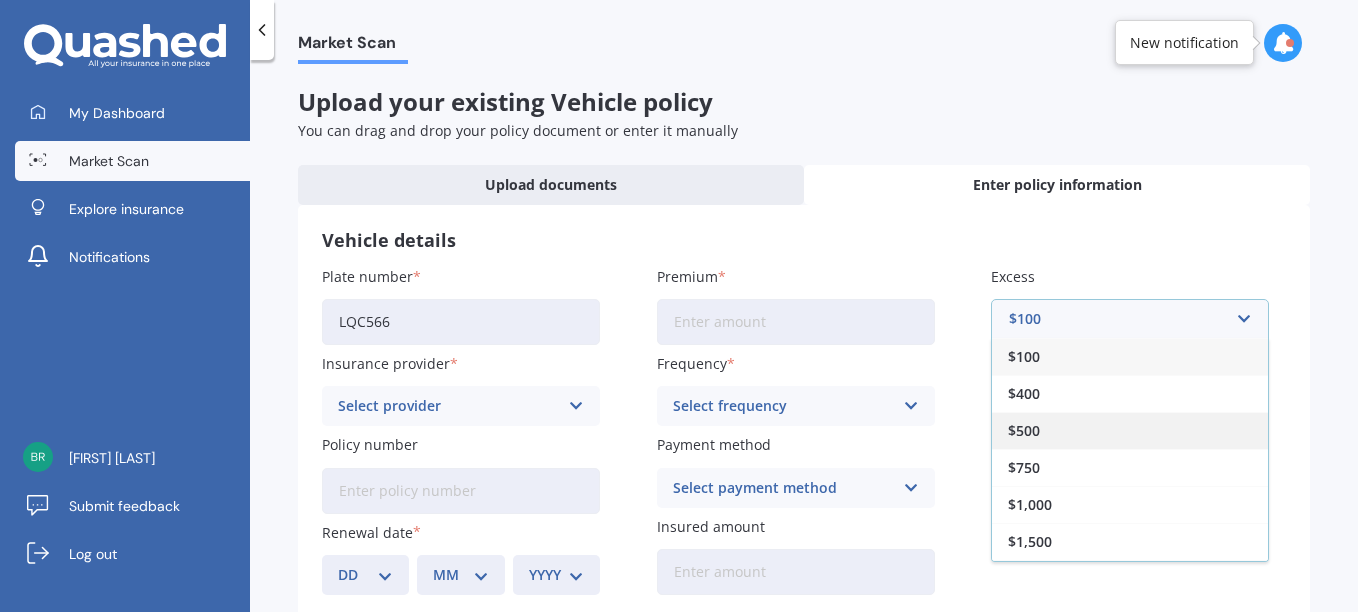 click on "$500" at bounding box center (1130, 430) 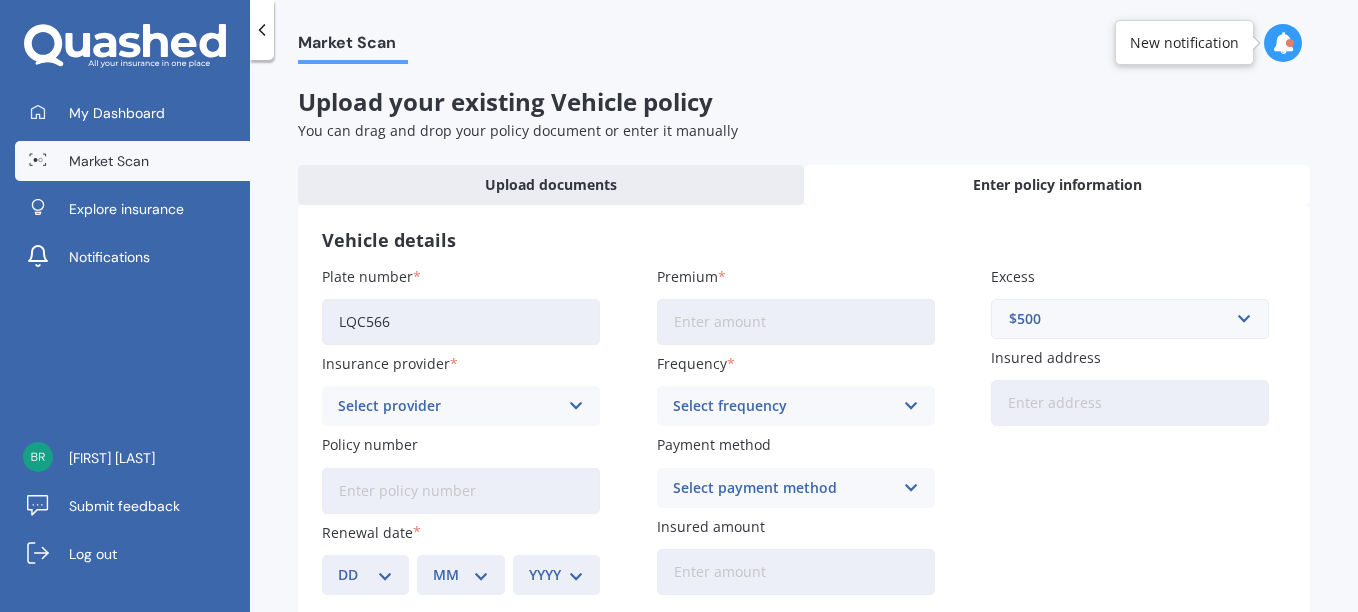 click at bounding box center [576, 406] 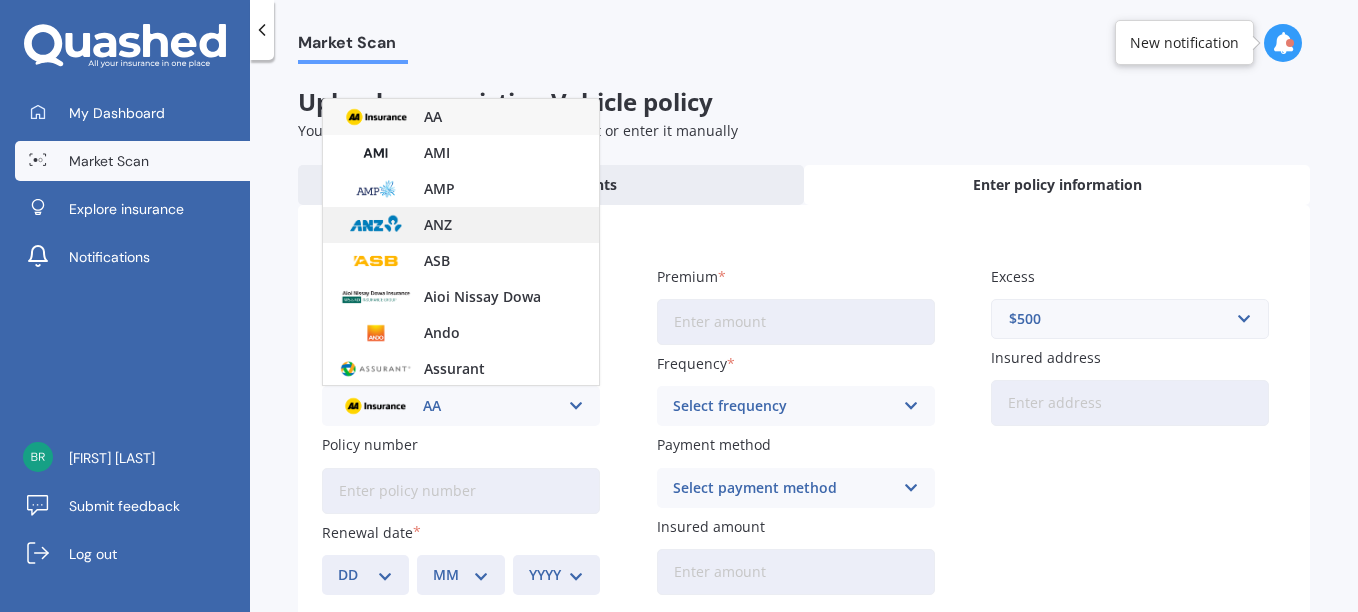 click on "ANZ" at bounding box center [461, 225] 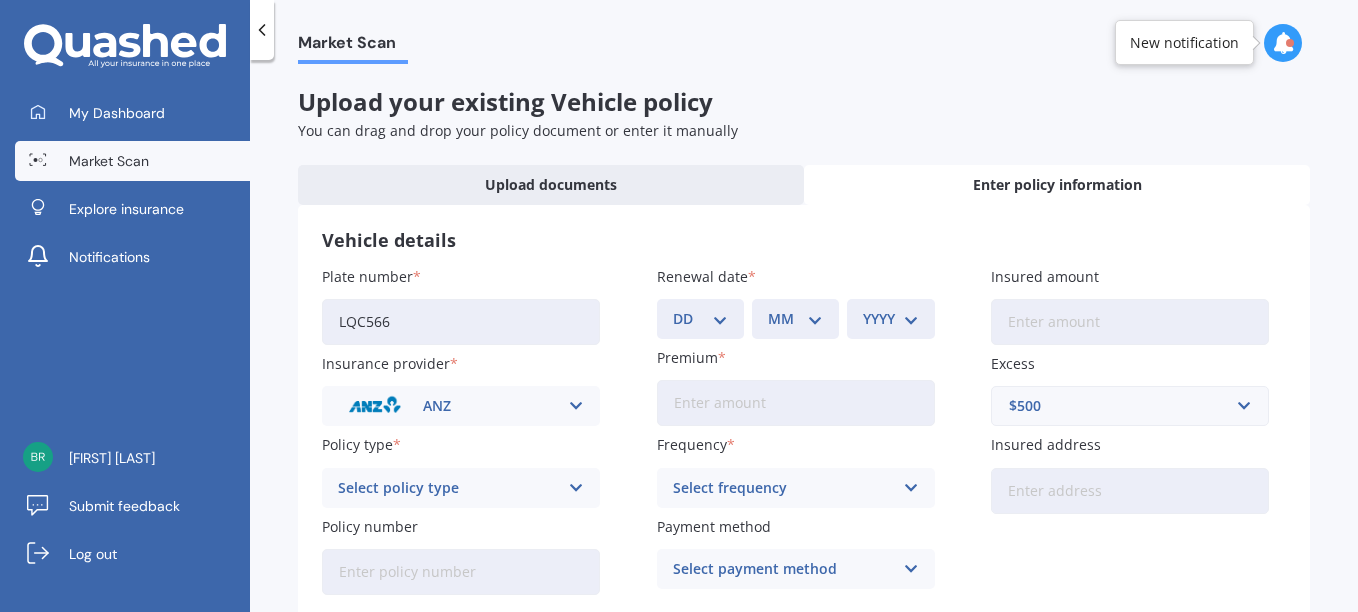 click on "DD 01 02 03 04 05 06 07 08 09 10 11 12 13 14 15 16 17 18 19 20 21 22 23 24 25 26 27 28 29 30 31" at bounding box center [700, 319] 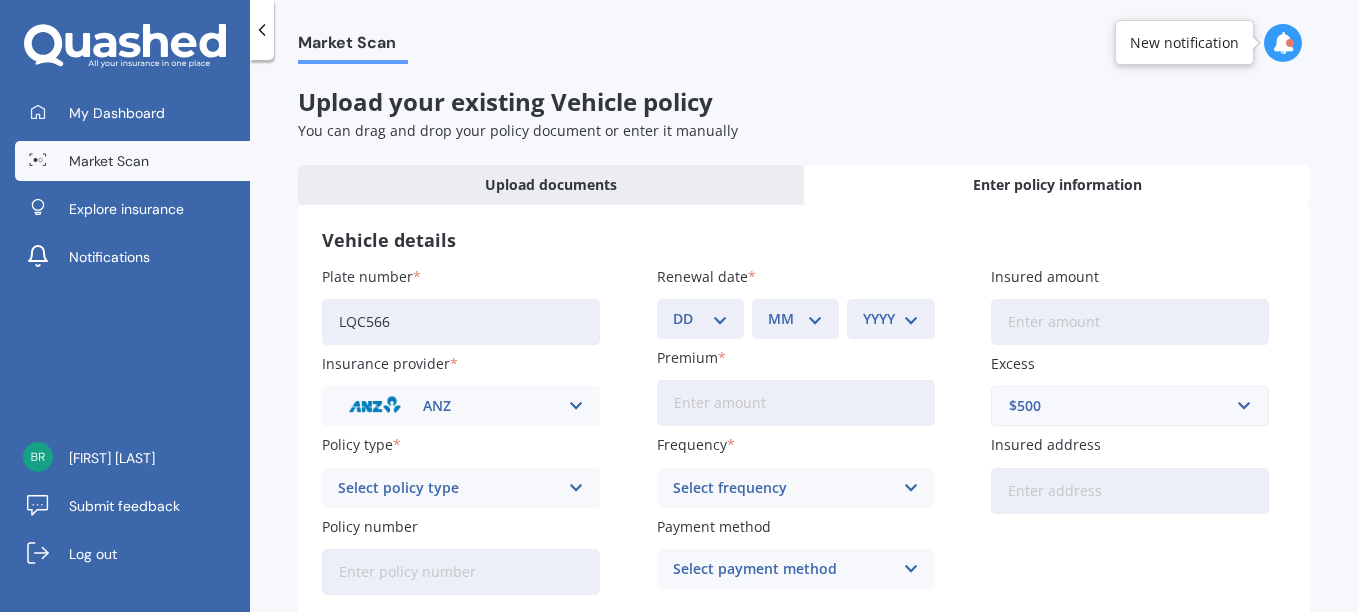 select on "25" 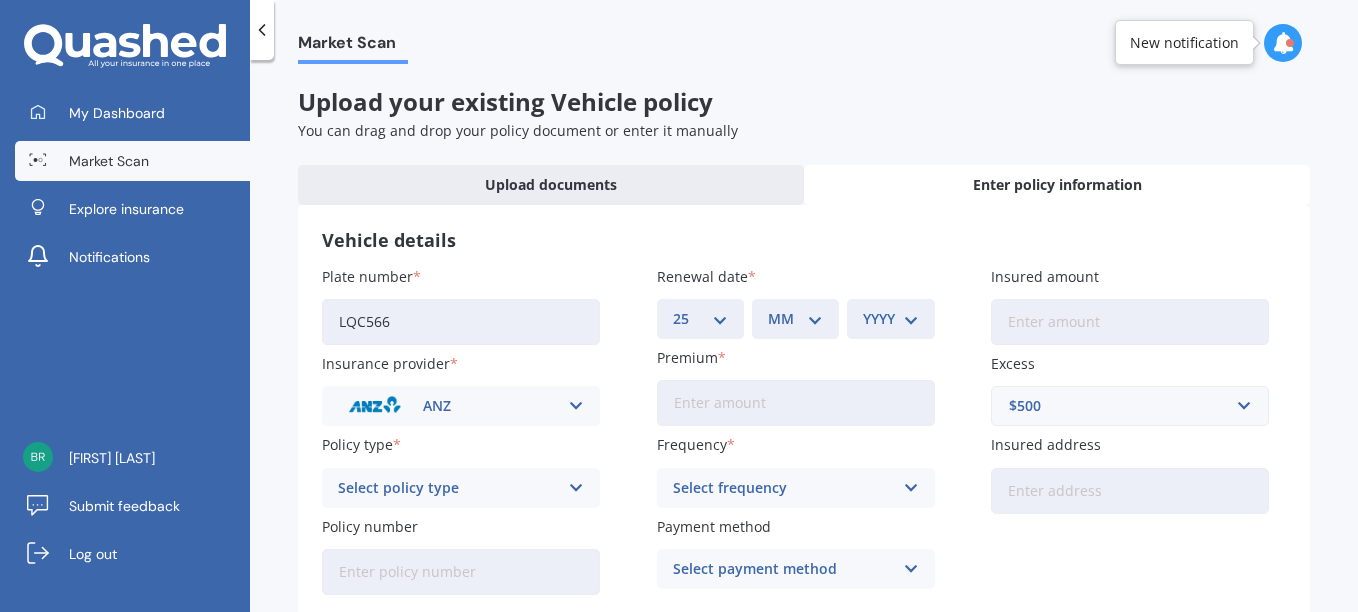 click on "DD 01 02 03 04 05 06 07 08 09 10 11 12 13 14 15 16 17 18 19 20 21 22 23 24 25 26 27 28 29 30 31" at bounding box center (700, 319) 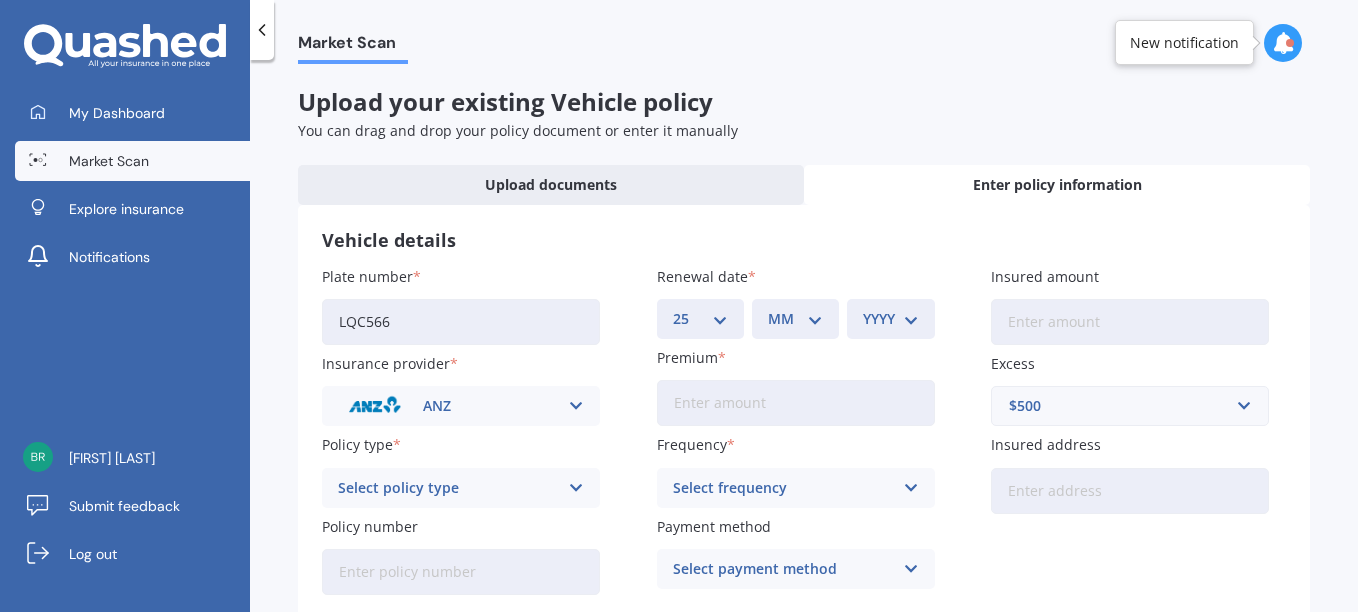 select on "01" 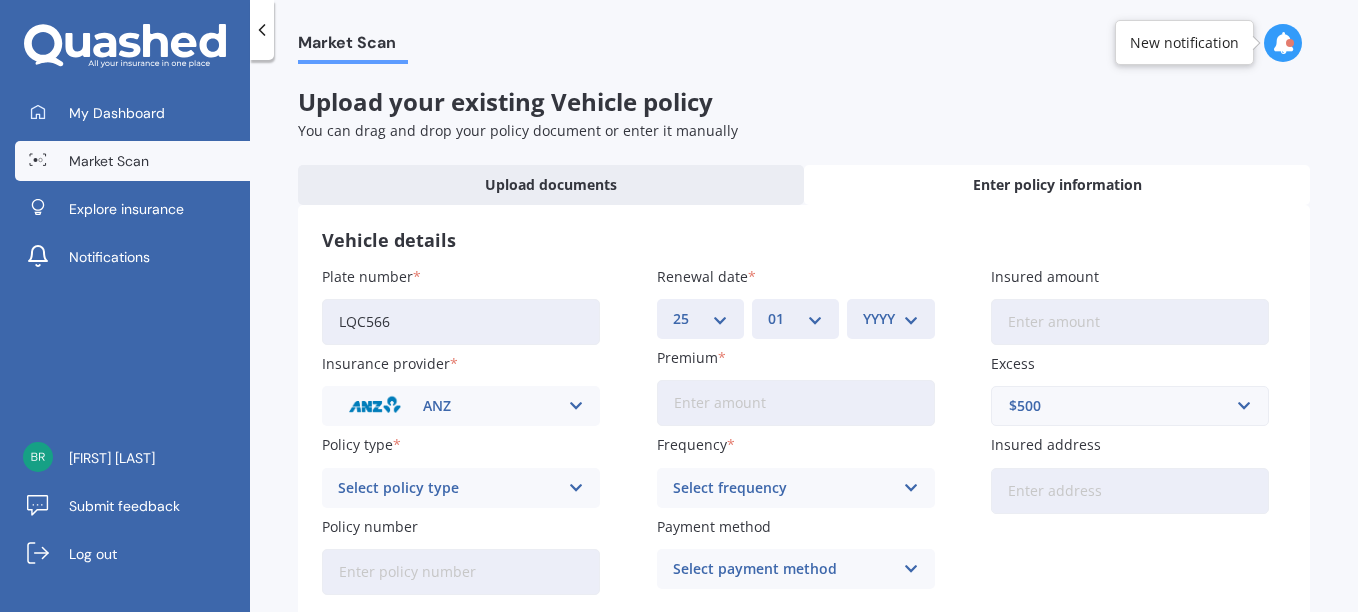 click on "MM 01 02 03 04 05 06 07 08 09 10 11 12" at bounding box center [795, 319] 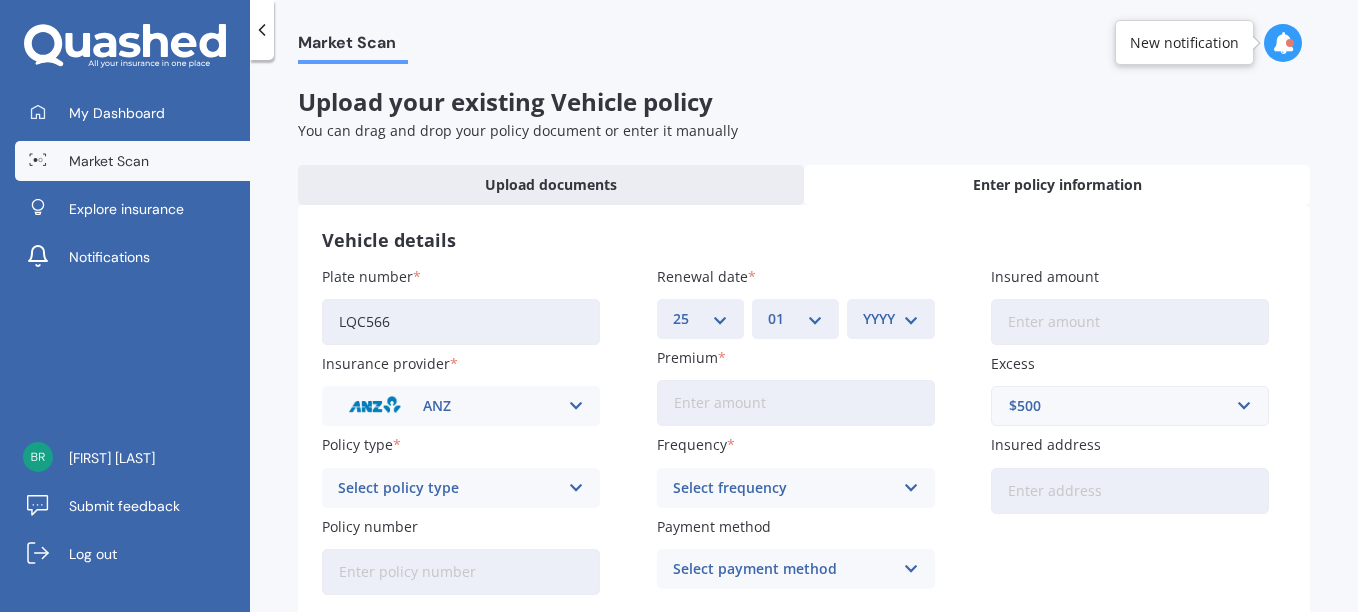 select on "2026" 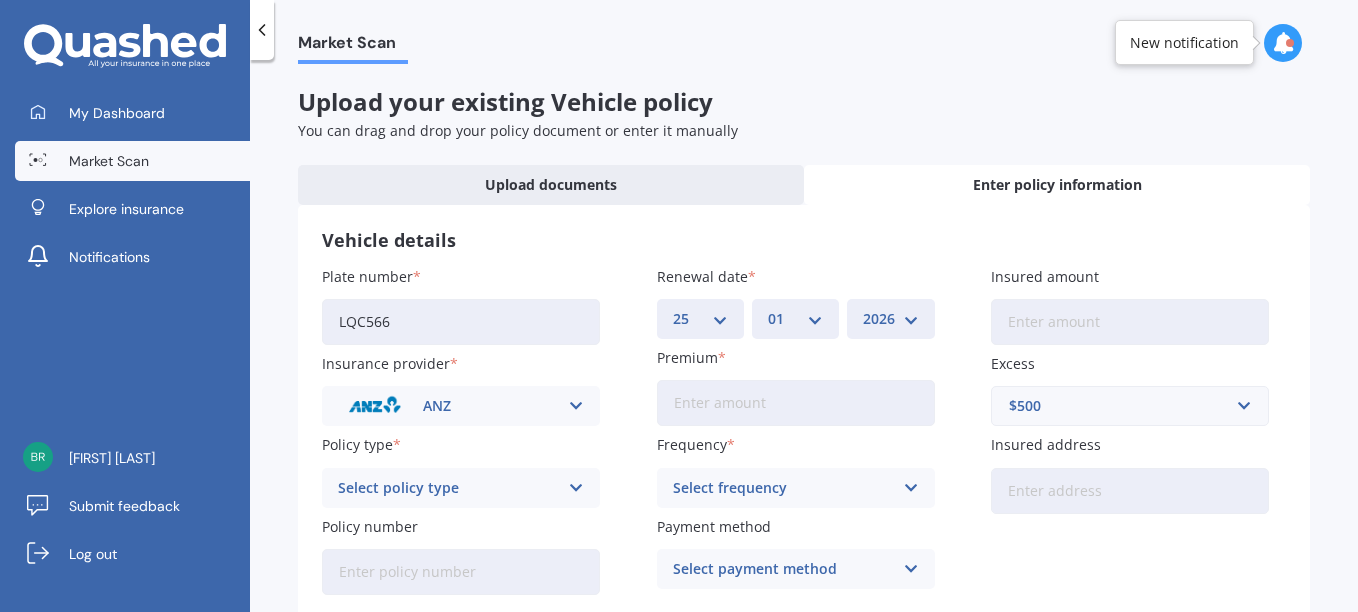 click on "YYYY 2027 2026 2025 2024 2023 2022 2021 2020 2019 2018 2017 2016 2015 2014 2013 2012 2011 2010 2009 2008 2007 2006 2005 2004 2003 2002 2001 2000 1999 1998 1997 1996 1995 1994 1993 1992 1991 1990 1989 1988 1987 1986 1985 1984 1983 1982 1981 1980 1979 1978 1977 1976 1975 1974 1973 1972 1971 1970 1969 1968 1967 1966 1965 1964 1963 1962 1961 1960 1959 1958 1957 1956 1955 1954 1953 1952 1951 1950 1949 1948 1947 1946 1945 1944 1943 1942 1941 1940 1939 1938 1937 1936 1935 1934 1933 1932 1931 1930 1929 1928" at bounding box center (890, 319) 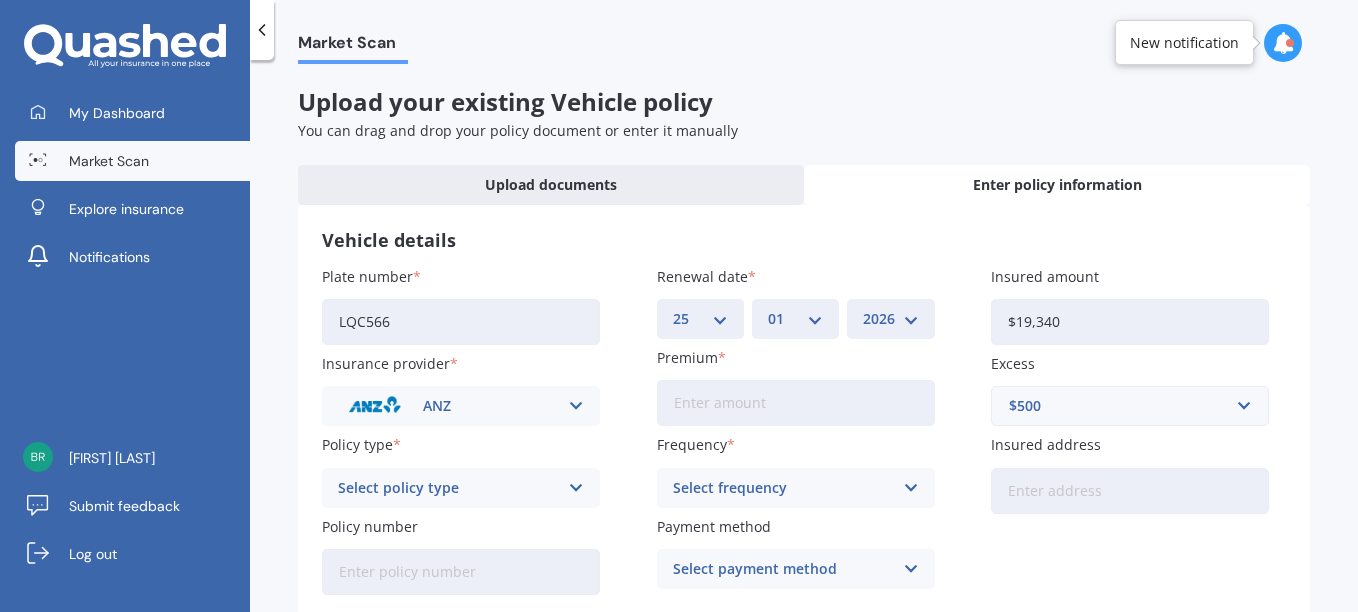 type on "$19,340" 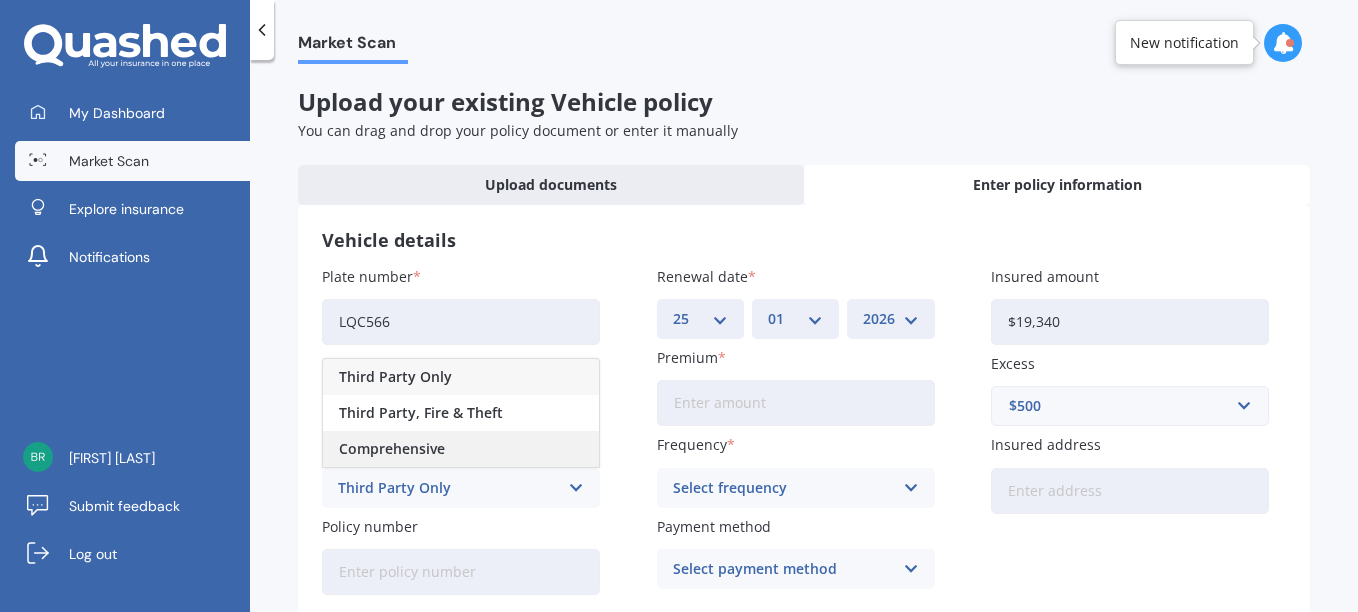 click on "Comprehensive" at bounding box center (461, 449) 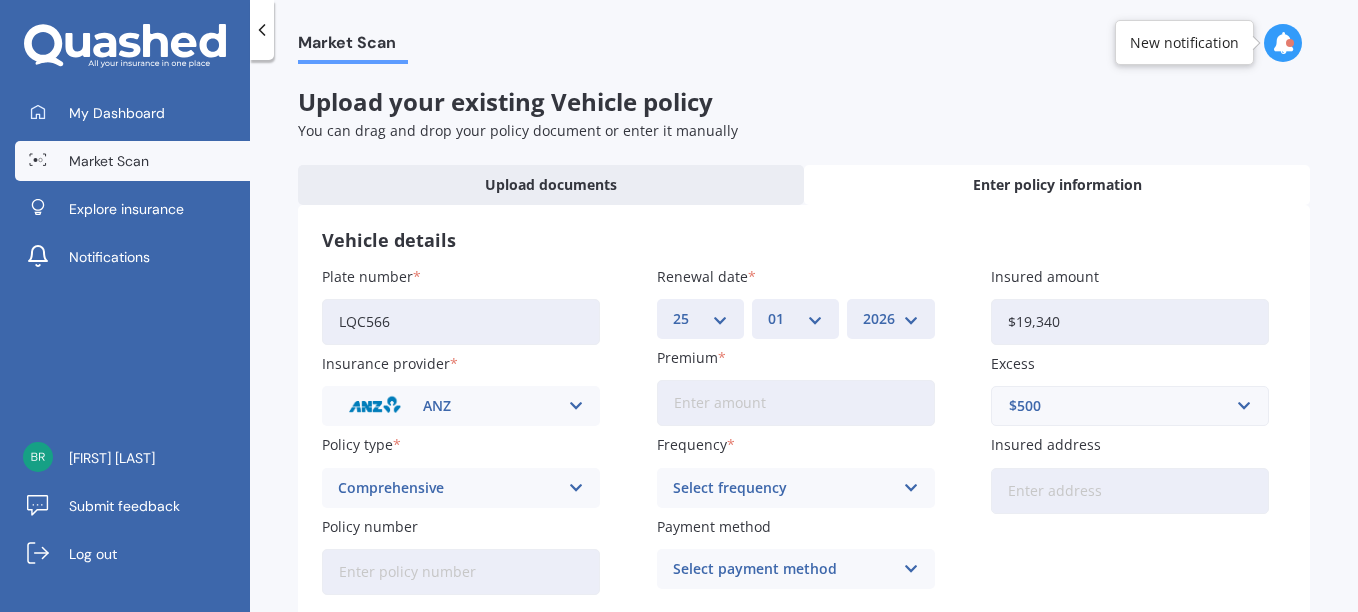 click at bounding box center (910, 488) 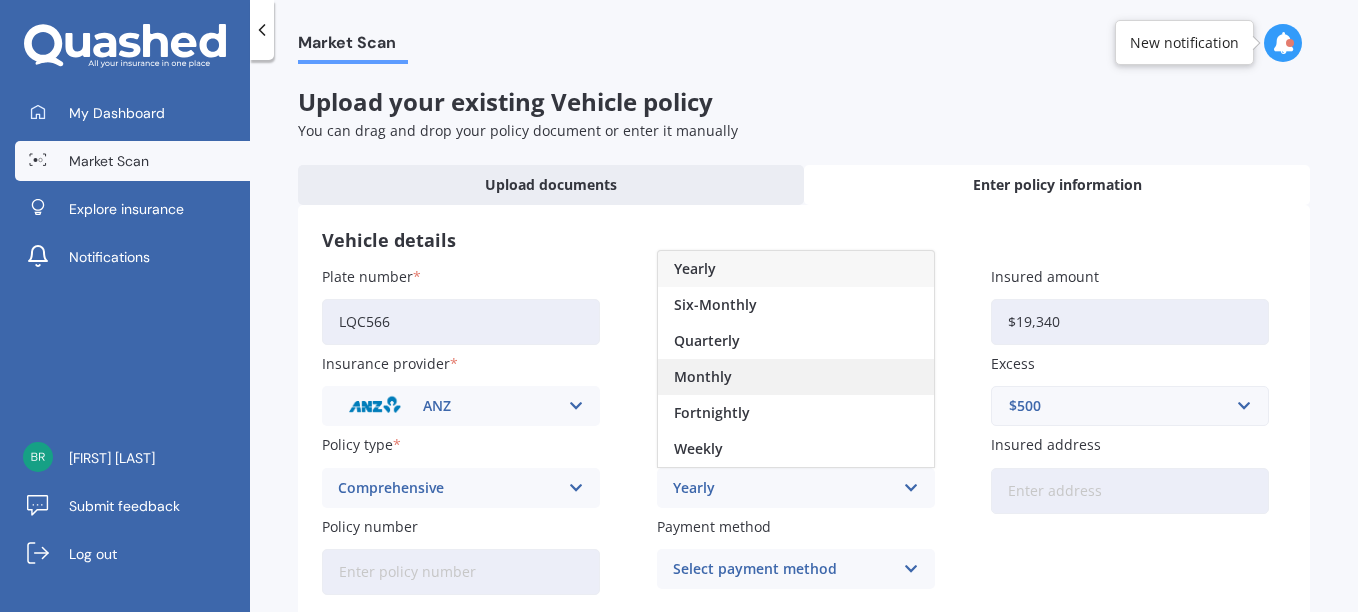 click on "Monthly" at bounding box center (796, 377) 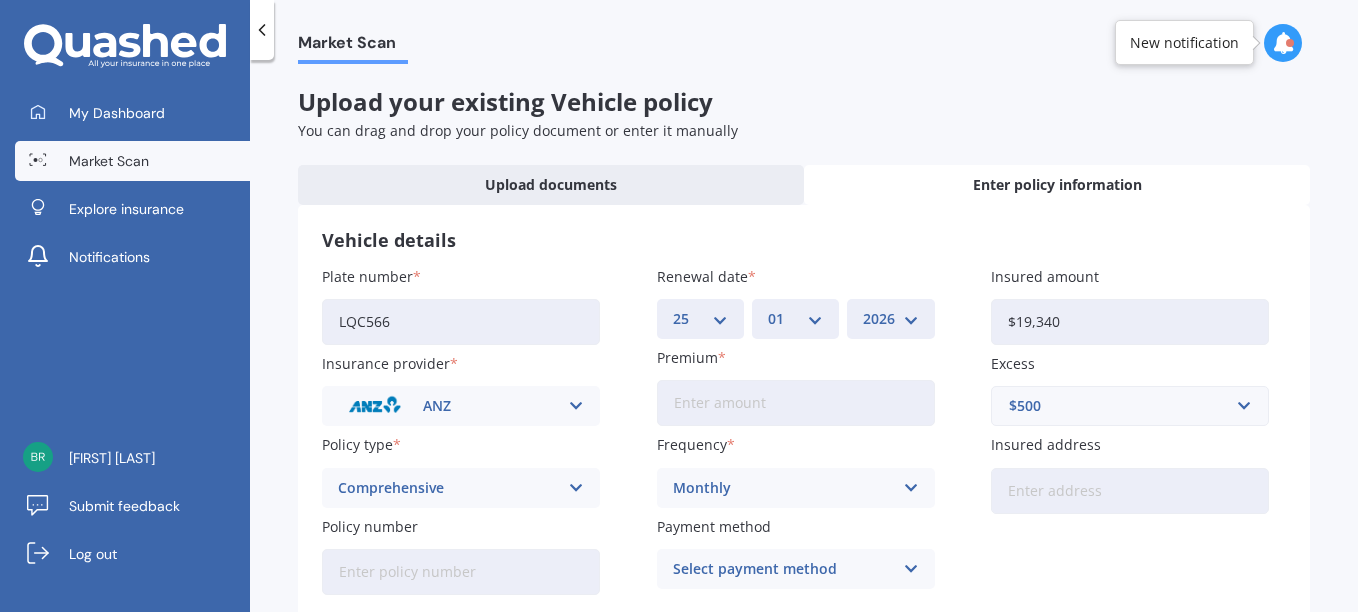 scroll, scrollTop: 107, scrollLeft: 0, axis: vertical 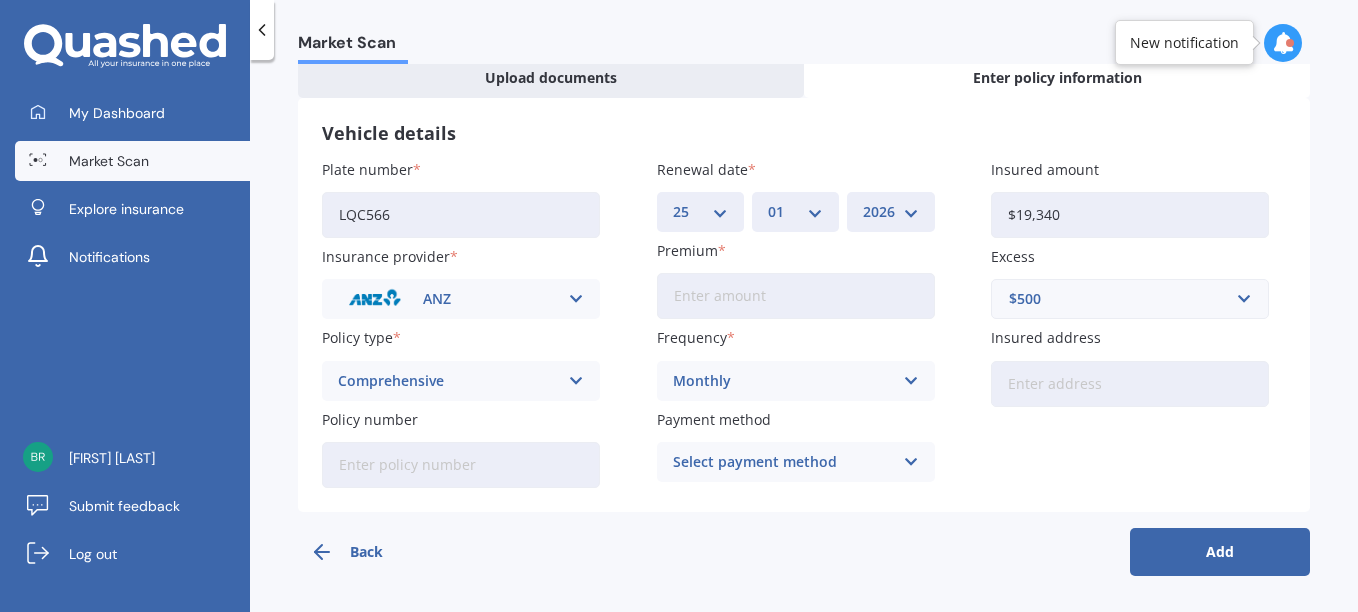 click on "Policy number" at bounding box center [461, 465] 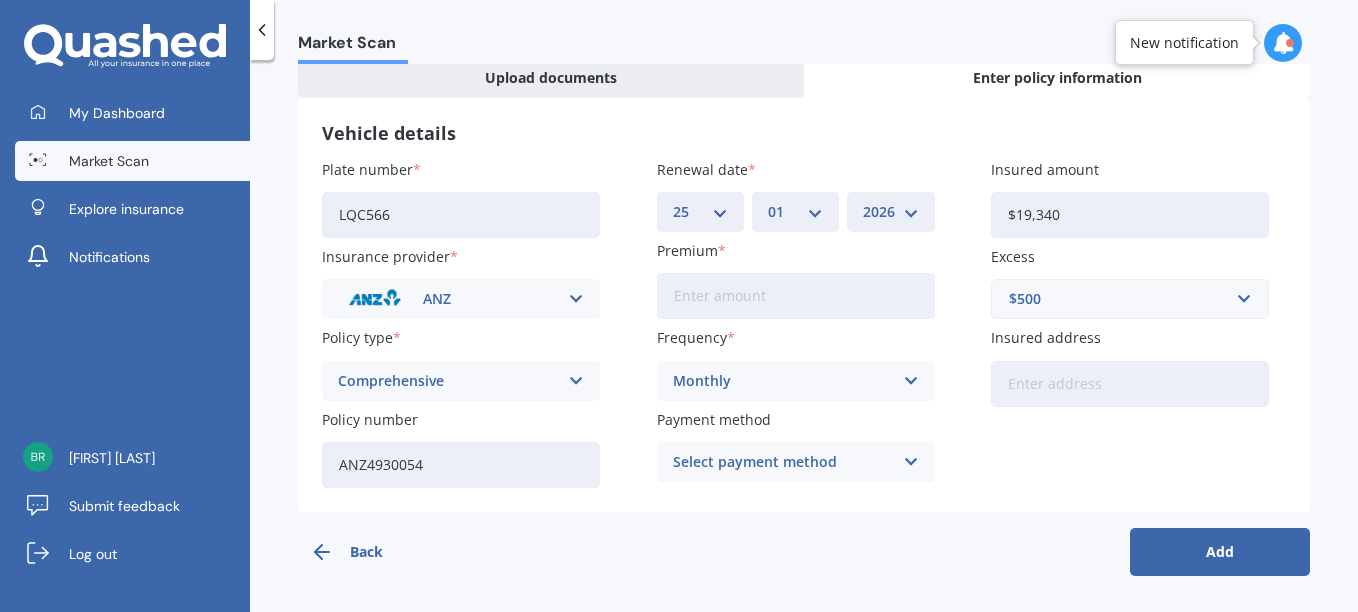 type on "ANZ4930054" 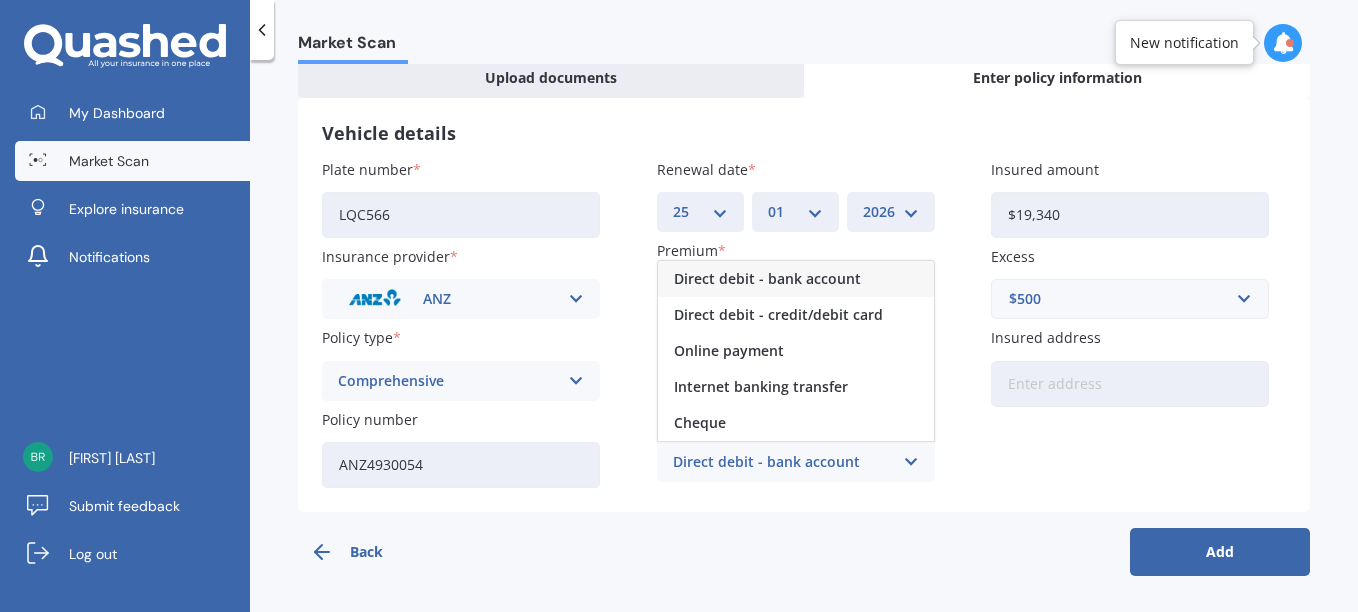 click on "Direct debit - bank account" at bounding box center [767, 279] 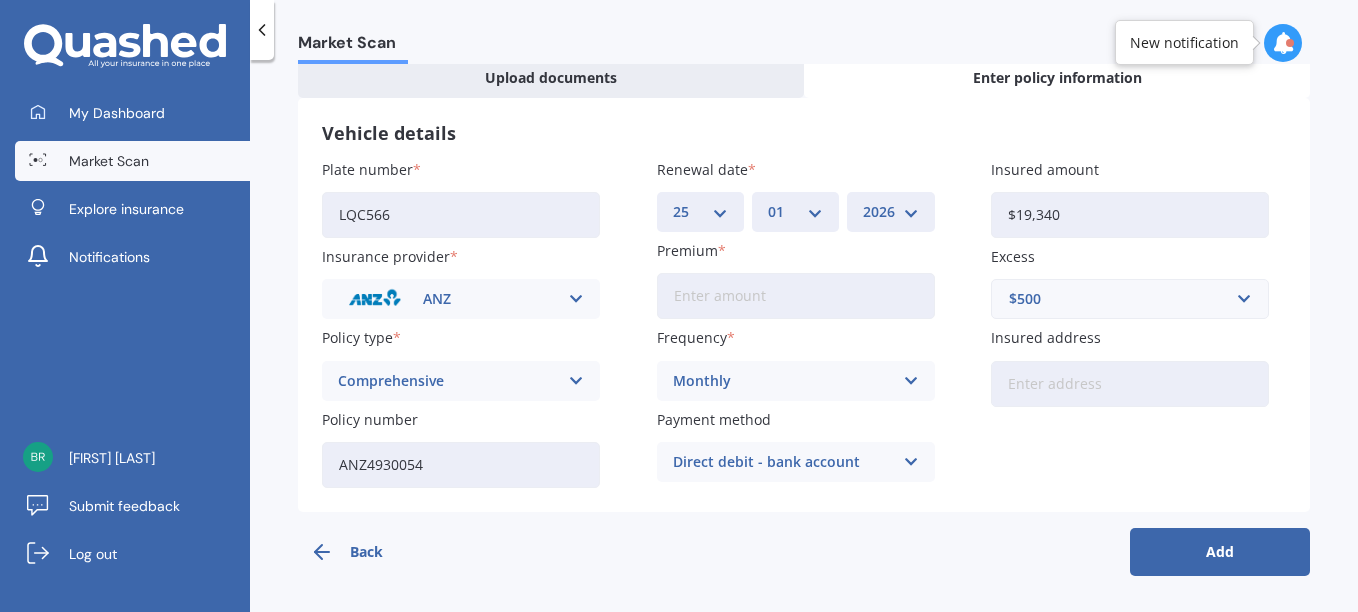 click on "Add" at bounding box center (1220, 552) 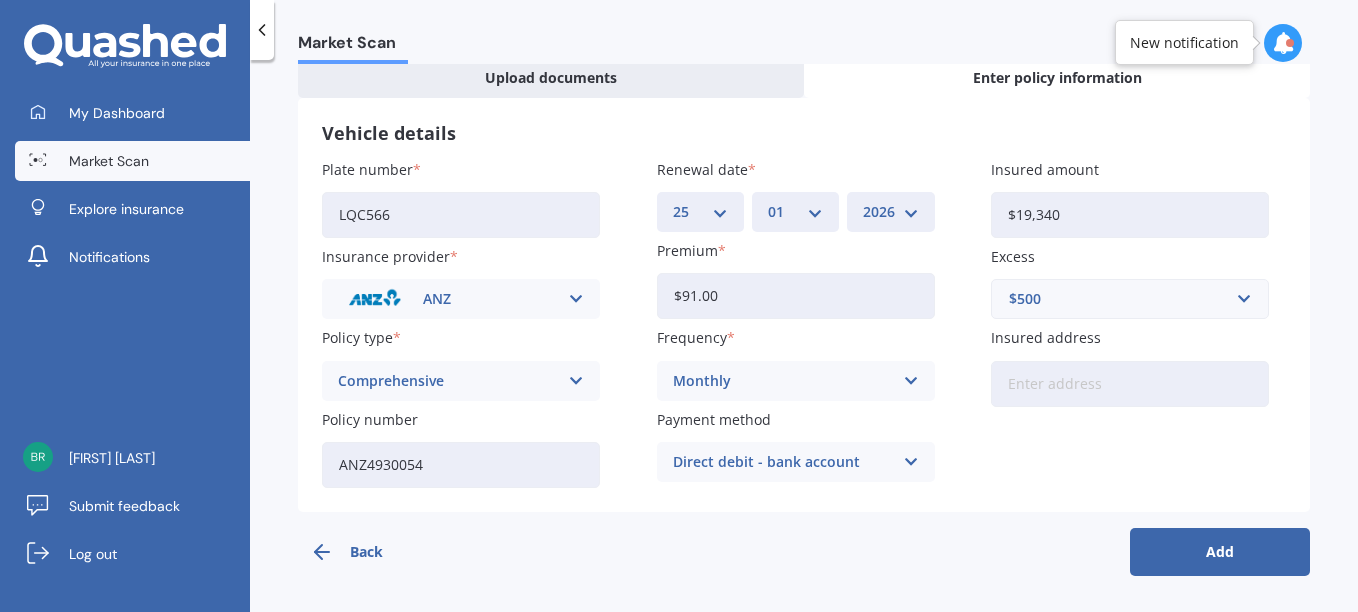 type on "$9.00" 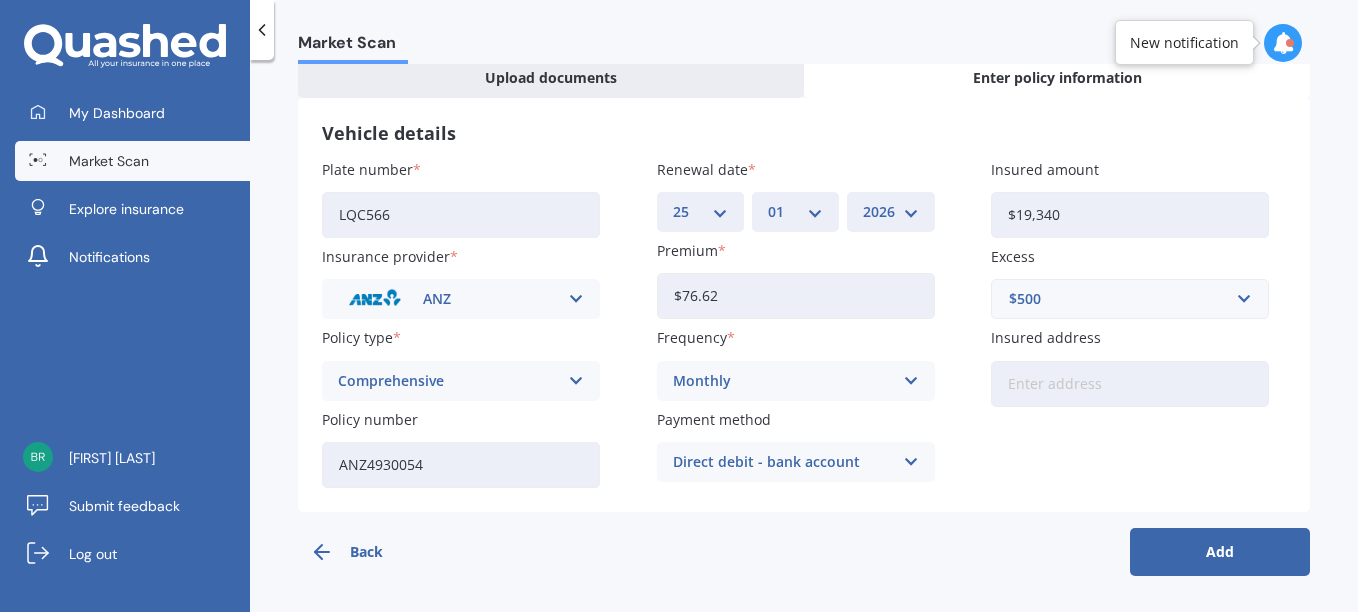 type on "$76.62" 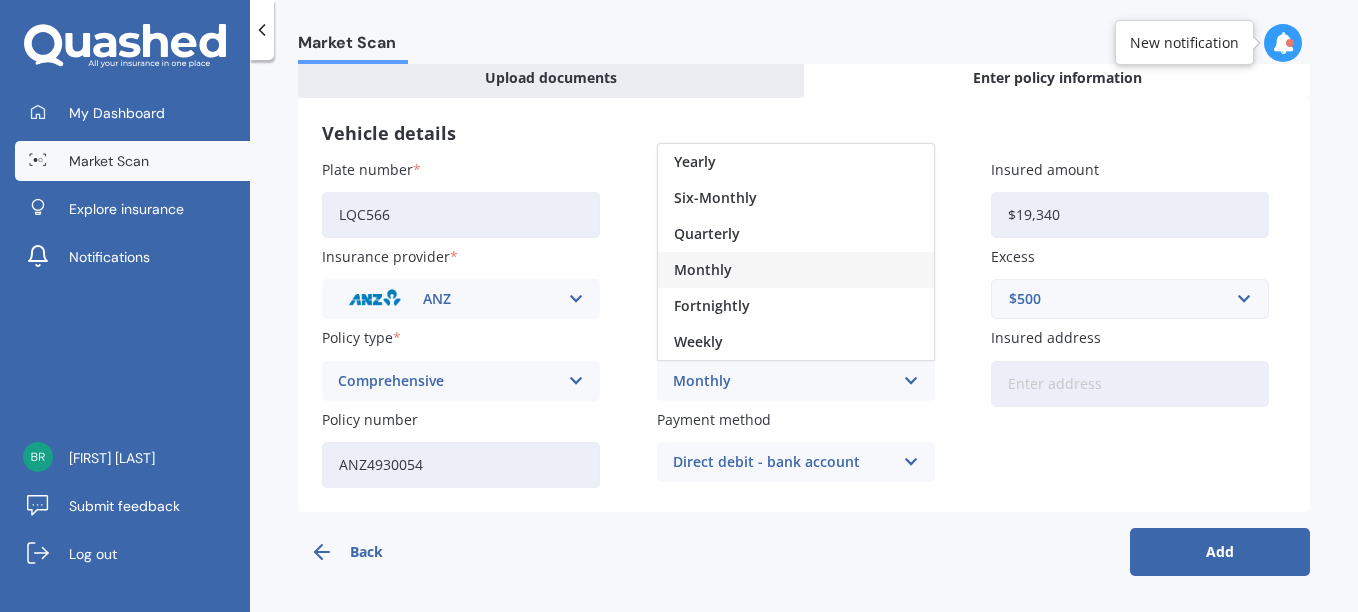 click on "Monthly" at bounding box center [796, 270] 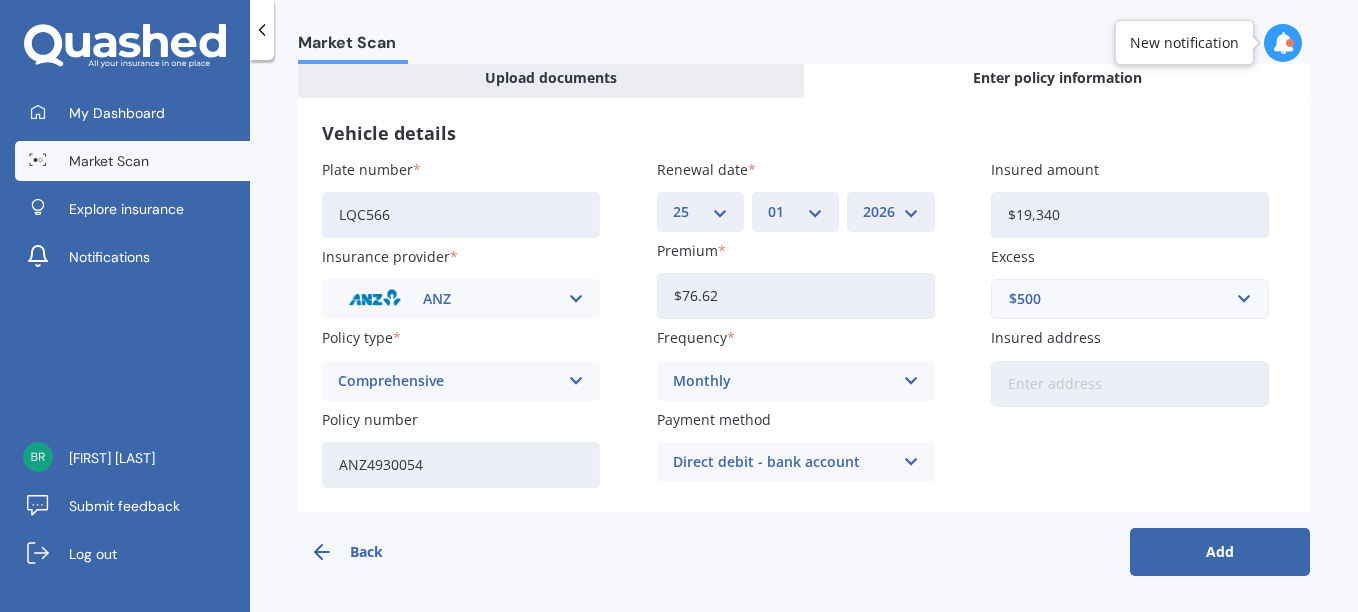 click on "Add" at bounding box center (1220, 552) 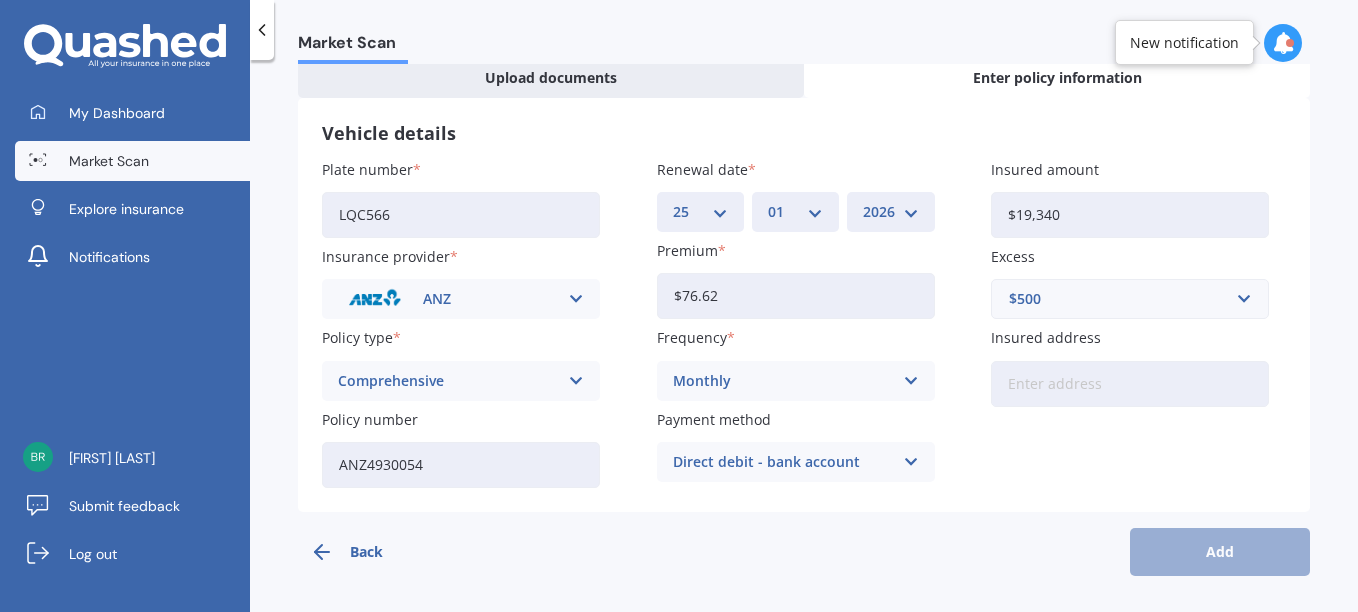 scroll, scrollTop: 0, scrollLeft: 0, axis: both 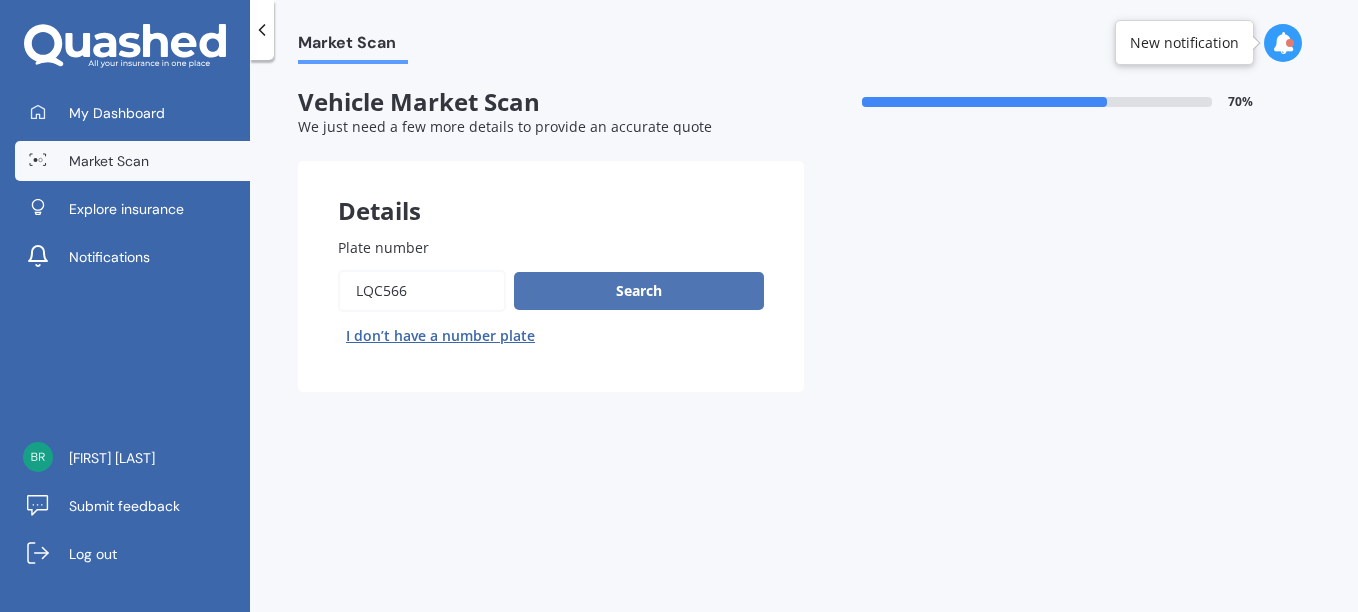 click on "Search" at bounding box center (639, 291) 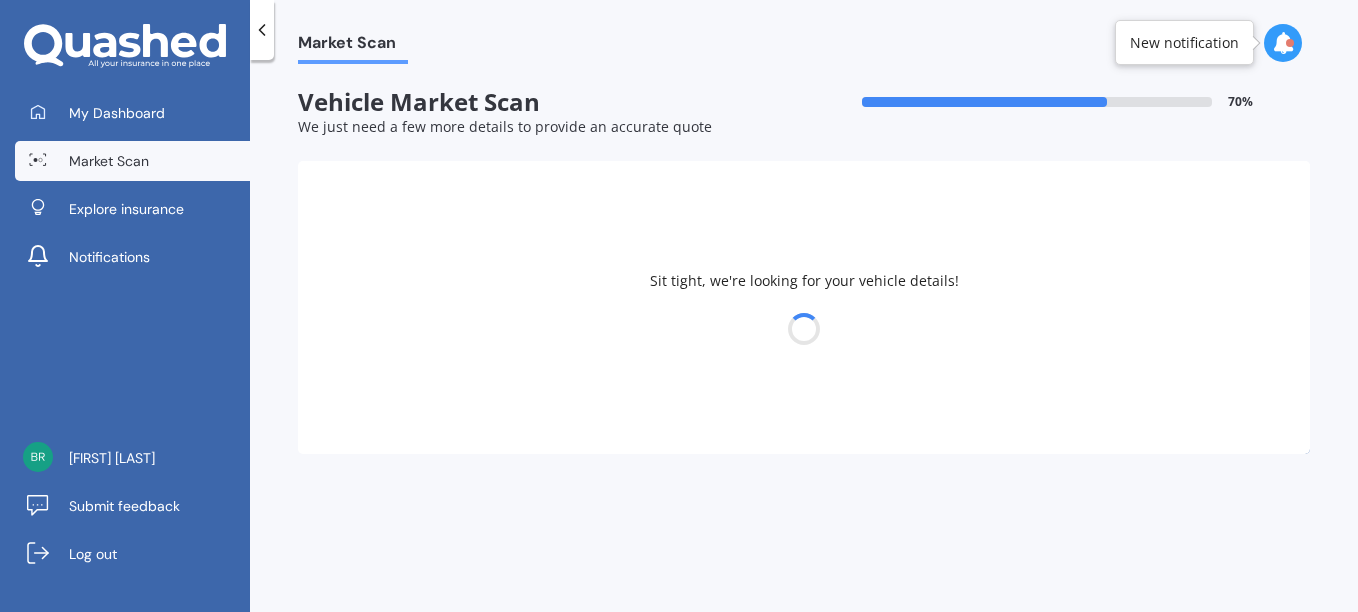 select on "KIA" 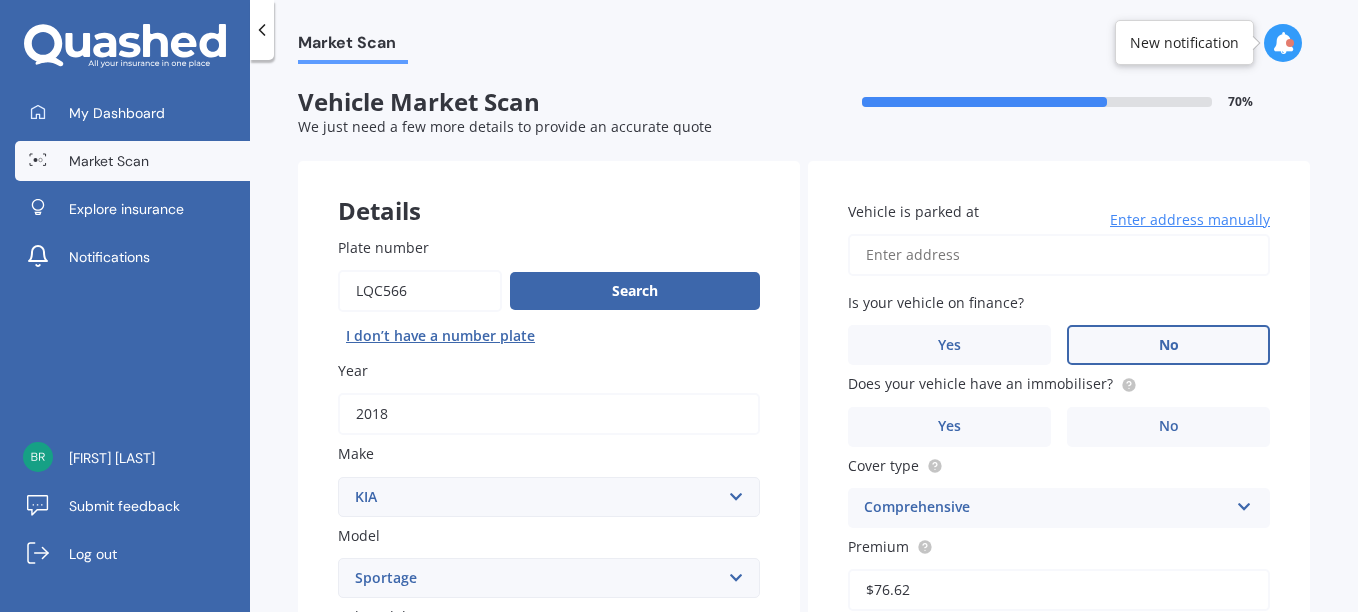 click on "No" at bounding box center [1169, 345] 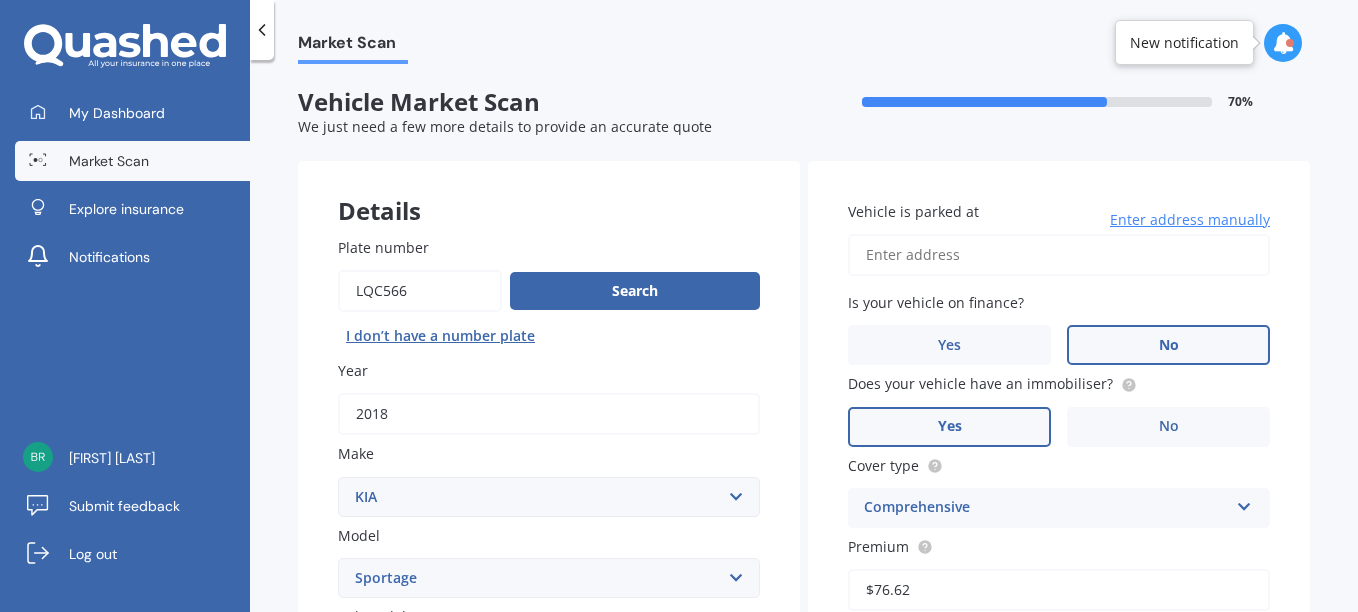 click on "Yes" at bounding box center (949, 427) 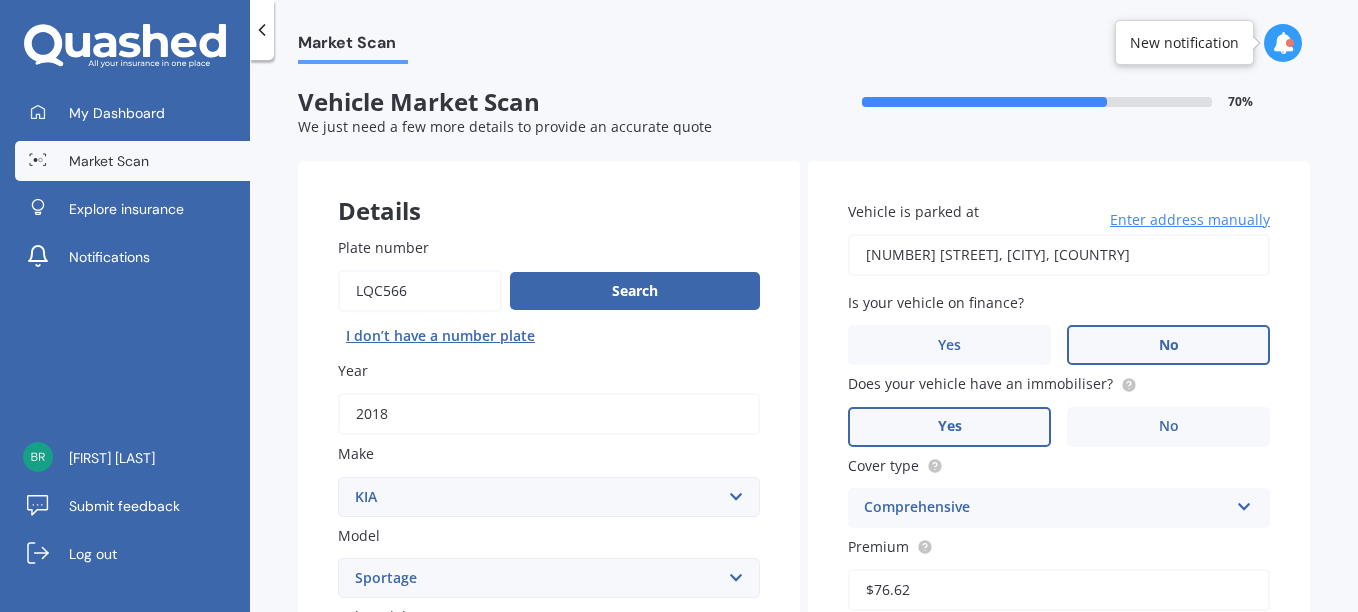 type on "[NUMBER] [STREET], [CITY] [POSTAL_CODE]" 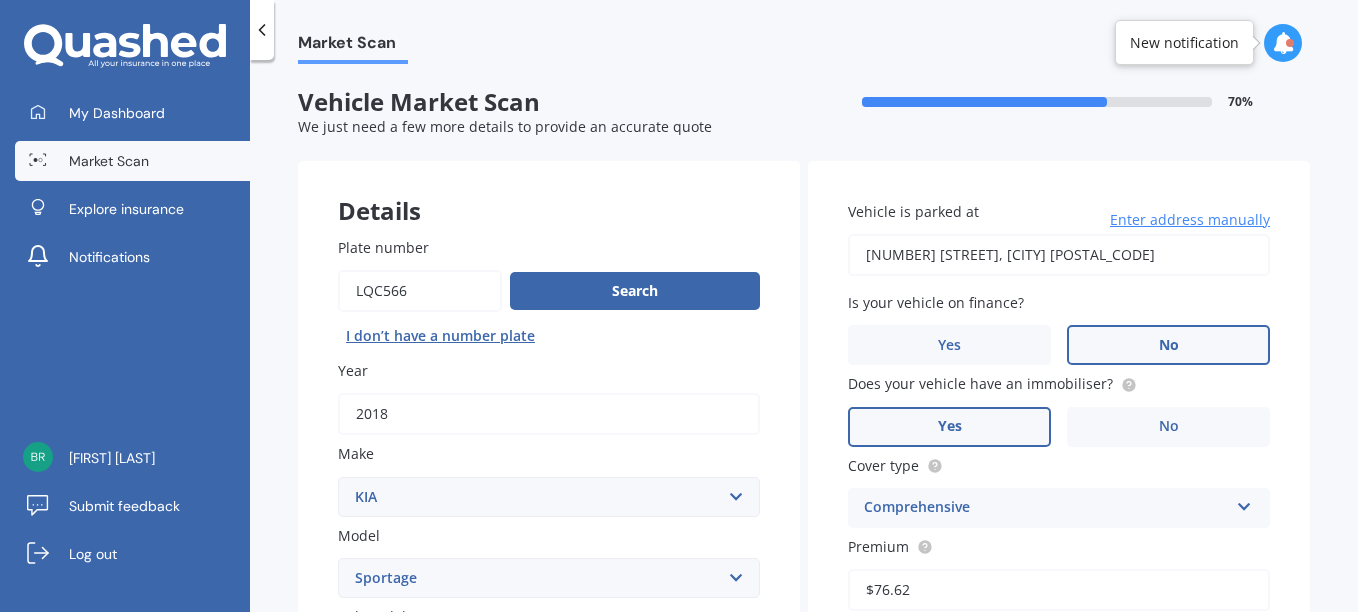scroll, scrollTop: 483, scrollLeft: 0, axis: vertical 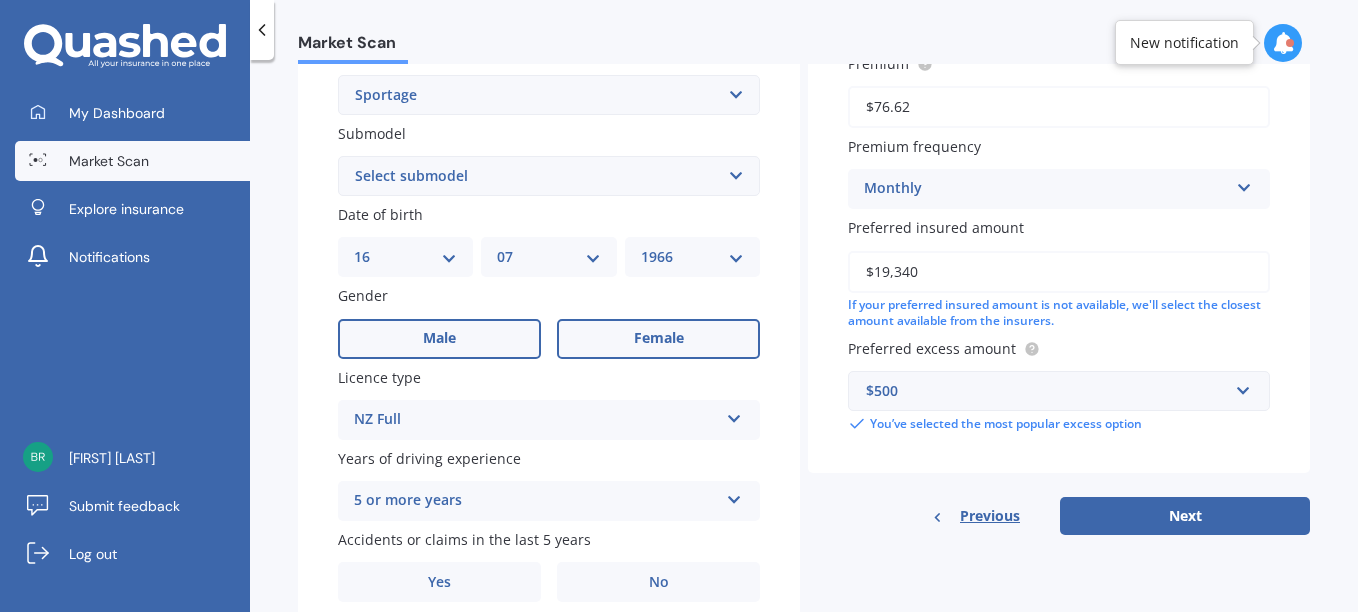 click on "Female" at bounding box center [659, 338] 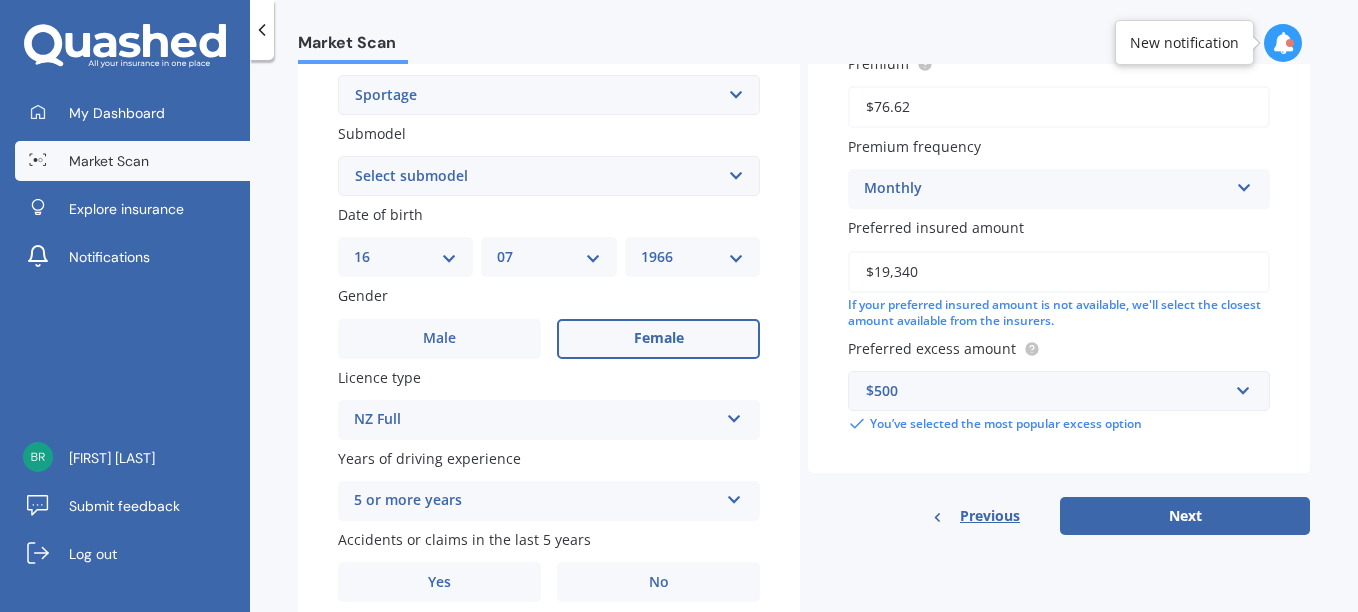 click on "DD 01 02 03 04 05 06 07 08 09 10 11 12 13 14 15 16 17 18 19 20 21 22 23 24 25 26 27 28 29 30 31" at bounding box center (405, 257) 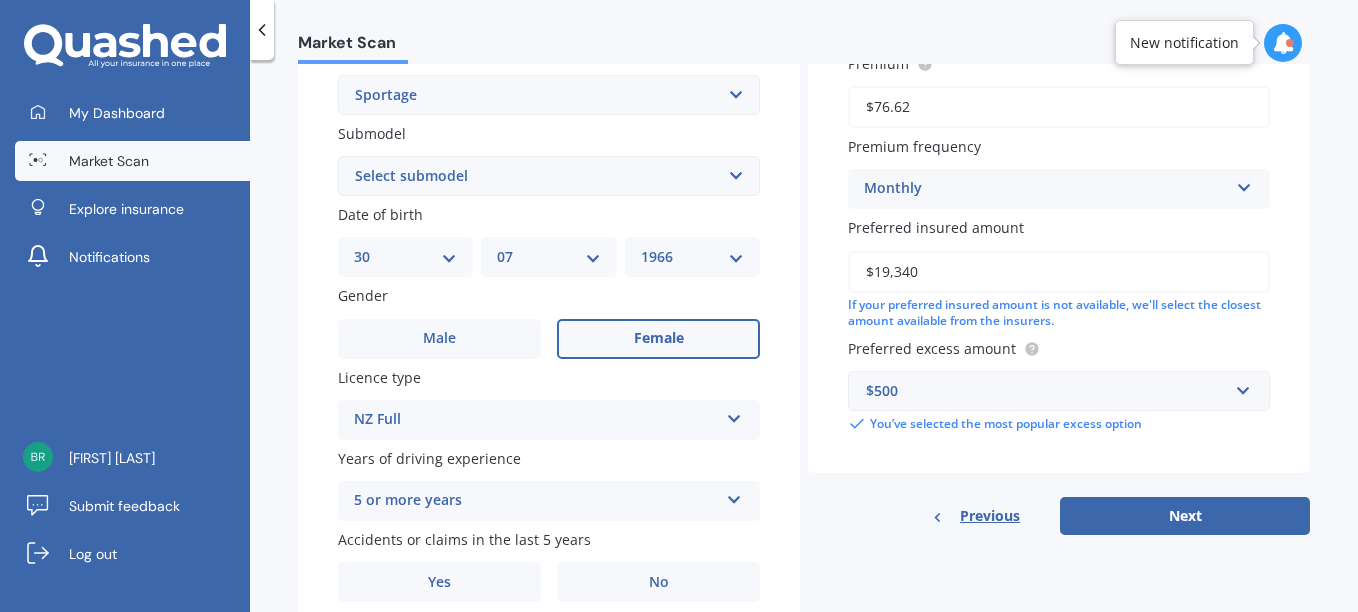 click on "DD 01 02 03 04 05 06 07 08 09 10 11 12 13 14 15 16 17 18 19 20 21 22 23 24 25 26 27 28 29 30 31" at bounding box center [405, 257] 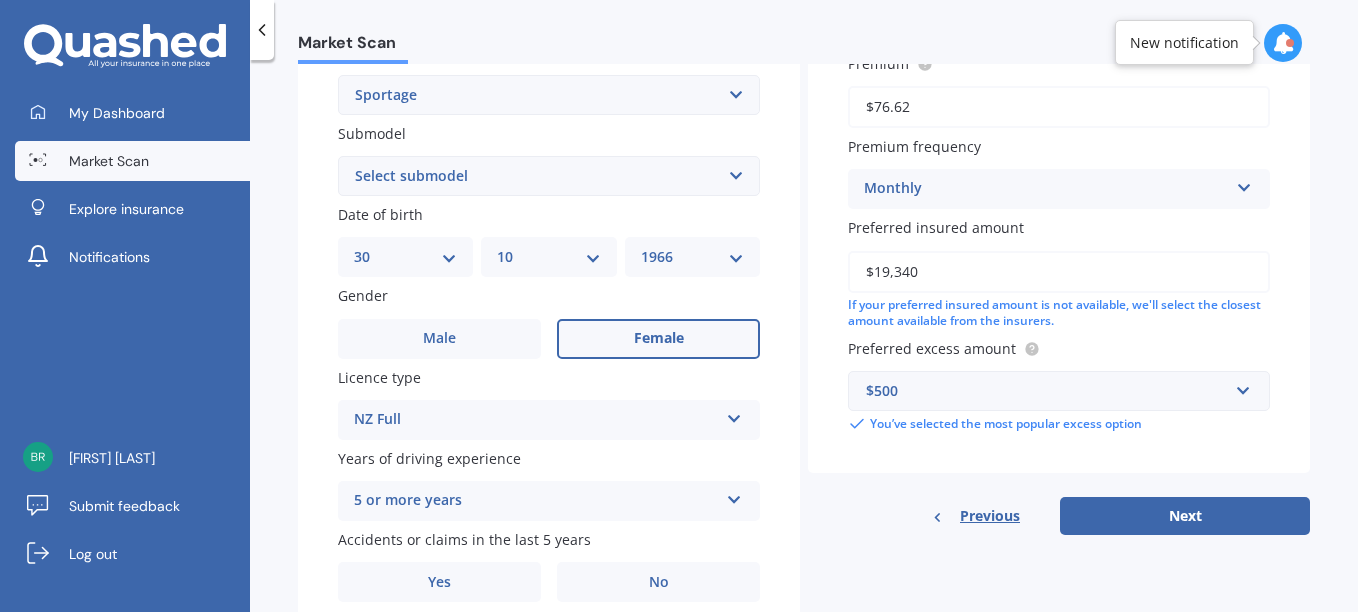 click on "MM 01 02 03 04 05 06 07 08 09 10 11 12" at bounding box center (548, 257) 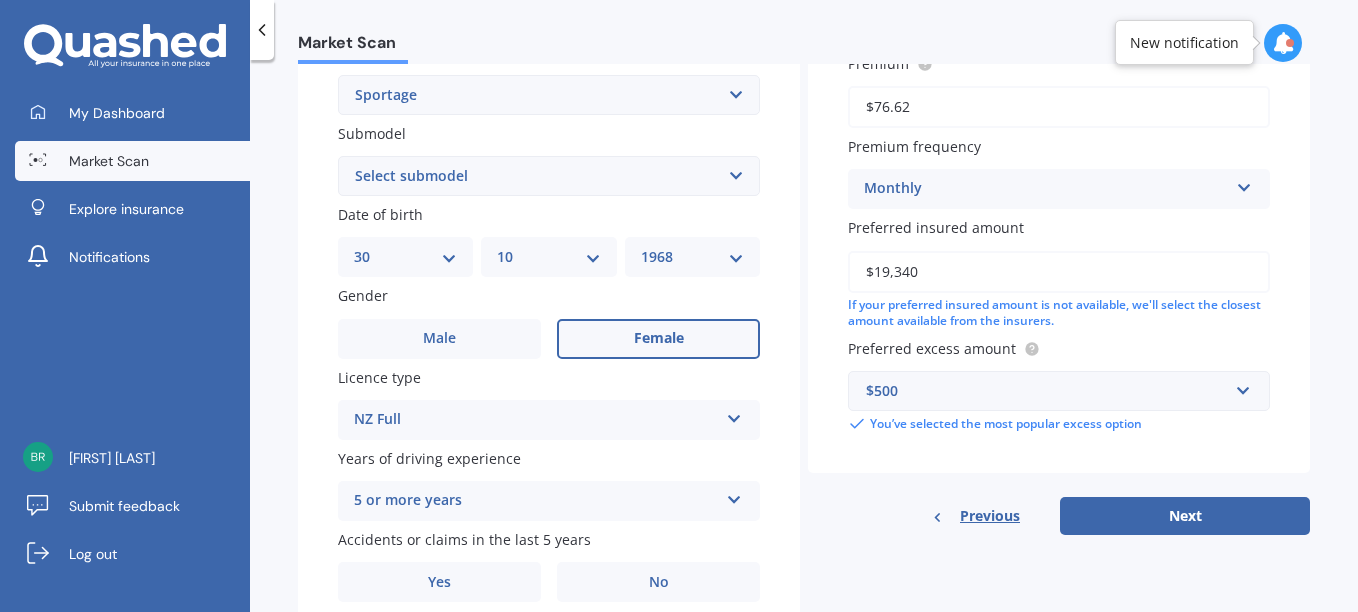 click on "YYYY 2025 2024 2023 2022 2021 2020 2019 2018 2017 2016 2015 2014 2013 2012 2011 2010 2009 2008 2007 2006 2005 2004 2003 2002 2001 2000 1999 1998 1997 1996 1995 1994 1993 1992 1991 1990 1989 1988 1987 1986 1985 1984 1983 1982 1981 1980 1979 1978 1977 1976 1975 1974 1973 1972 1971 1970 1969 1968 1967 1966 1965 1964 1963 1962 1961 1960 1959 1958 1957 1956 1955 1954 1953 1952 1951 1950 1949 1948 1947 1946 1945 1944 1943 1942 1941 1940 1939 1938 1937 1936 1935 1934 1933 1932 1931 1930 1929 1928 1927 1926" at bounding box center (692, 257) 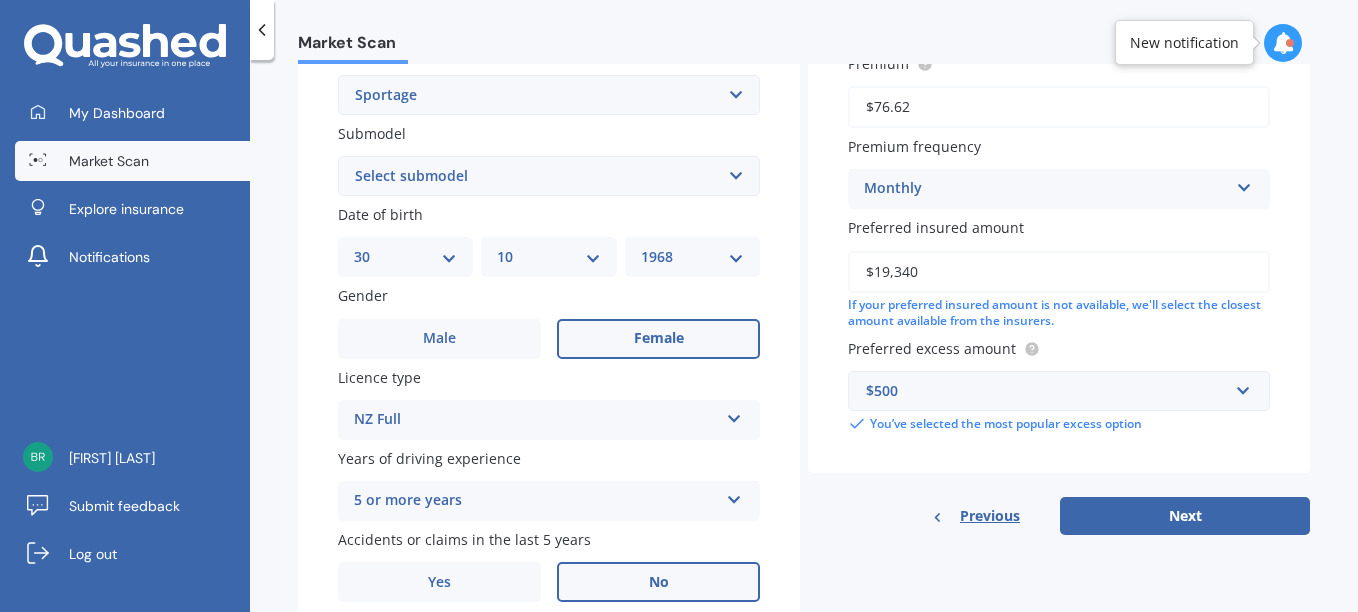 click on "No" at bounding box center (659, 582) 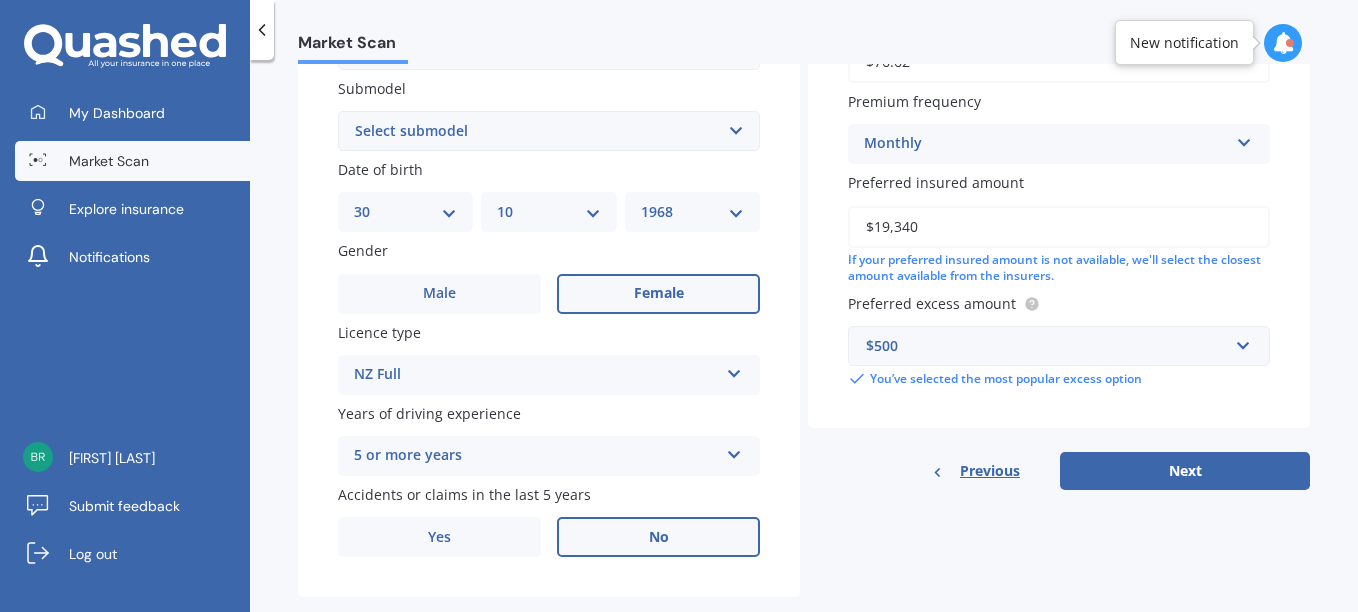 scroll, scrollTop: 565, scrollLeft: 0, axis: vertical 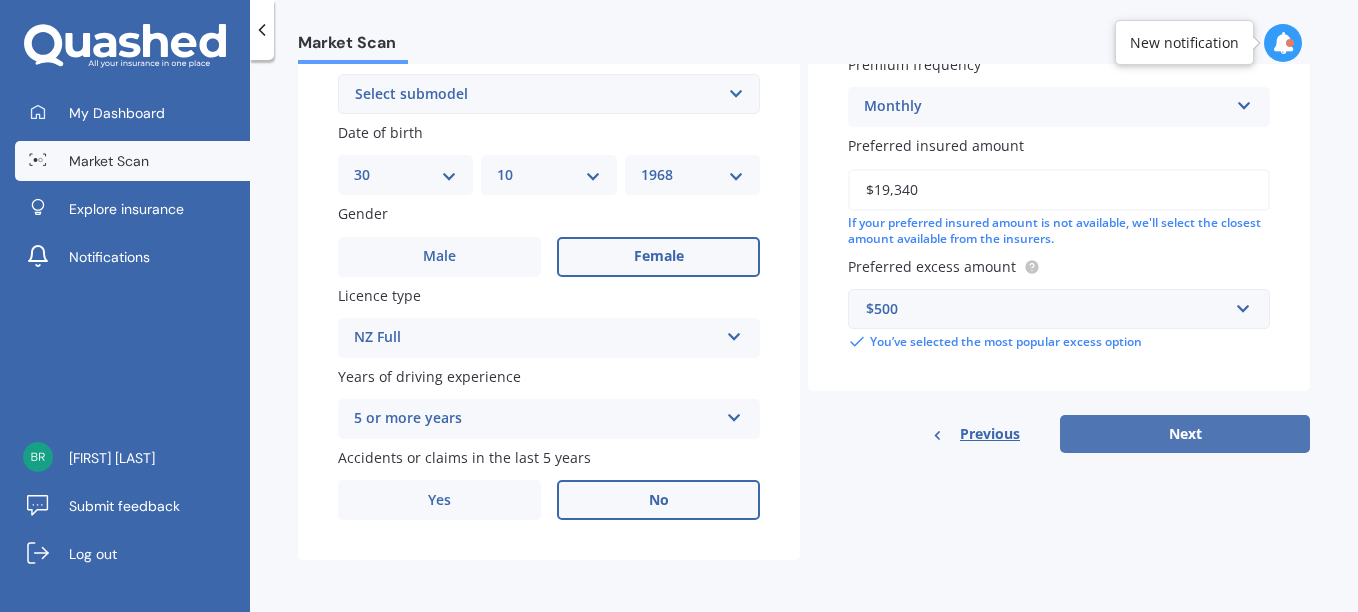 click on "Next" at bounding box center (1185, 434) 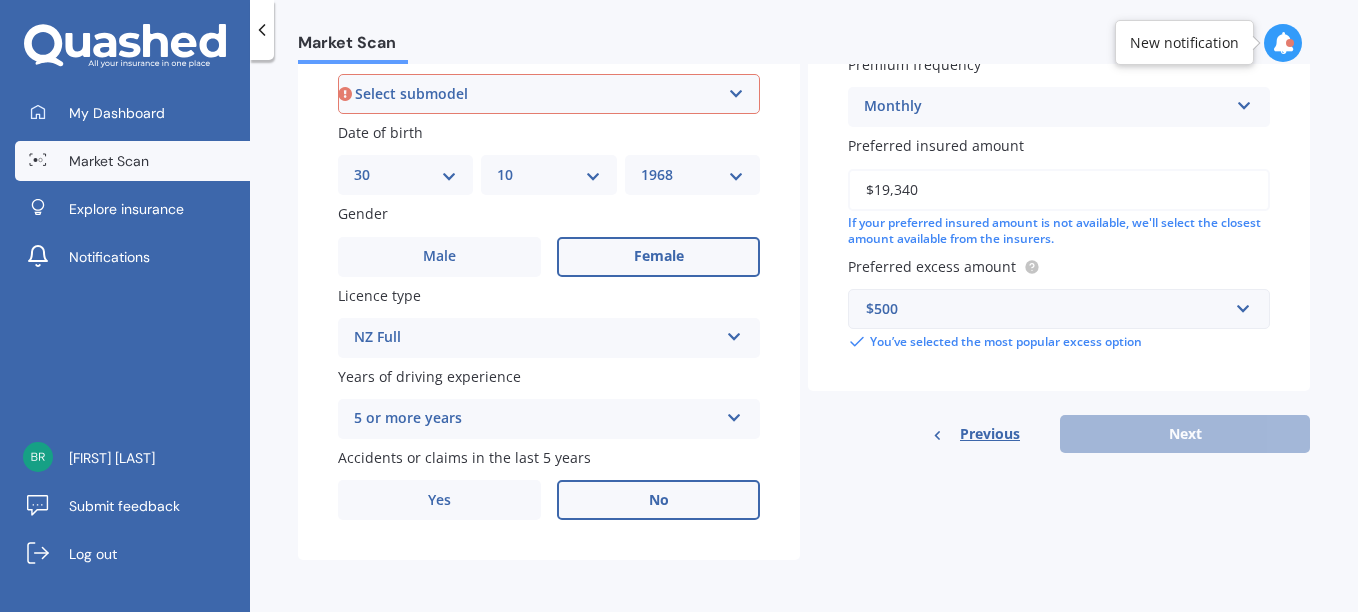scroll, scrollTop: 542, scrollLeft: 0, axis: vertical 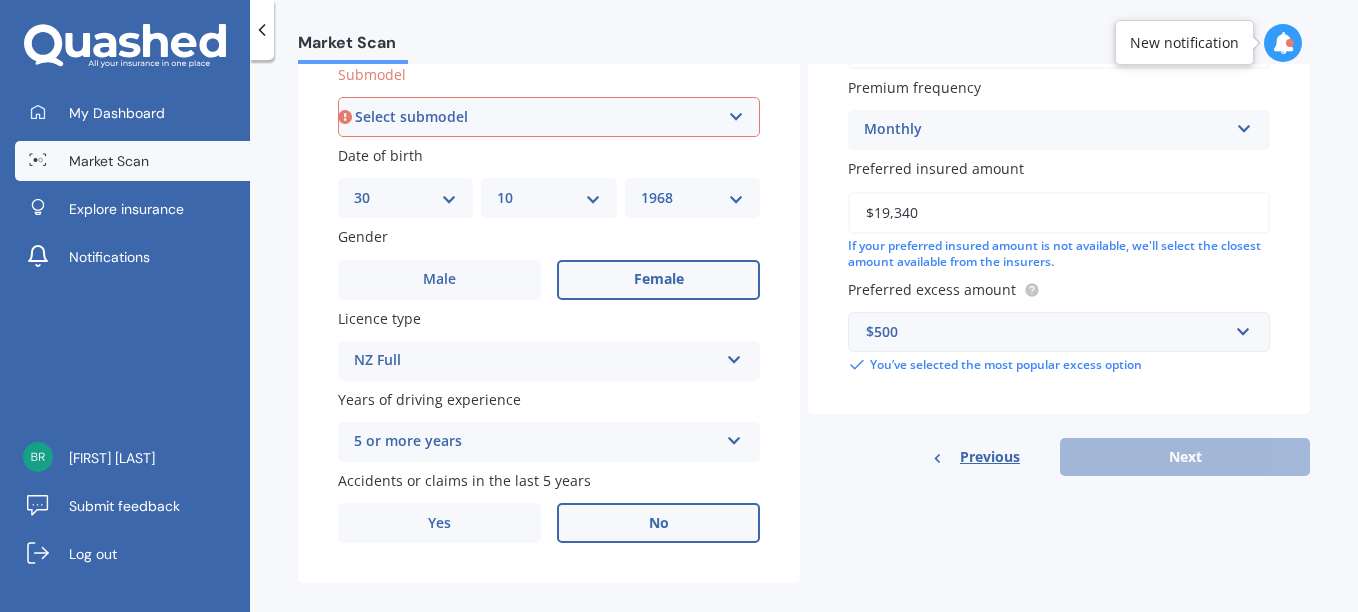 click on "Select submodel (All other) 2.0 4WD Petrol 2.0 EX Diesel 2.0 LX Diesel 2.4 EX AWD EX Urban 2WD GT Line AWD Limited AWD LTD Urban 2WD LX Urban 2WD Urban GT-Line 2.0P 2WD" at bounding box center (549, 117) 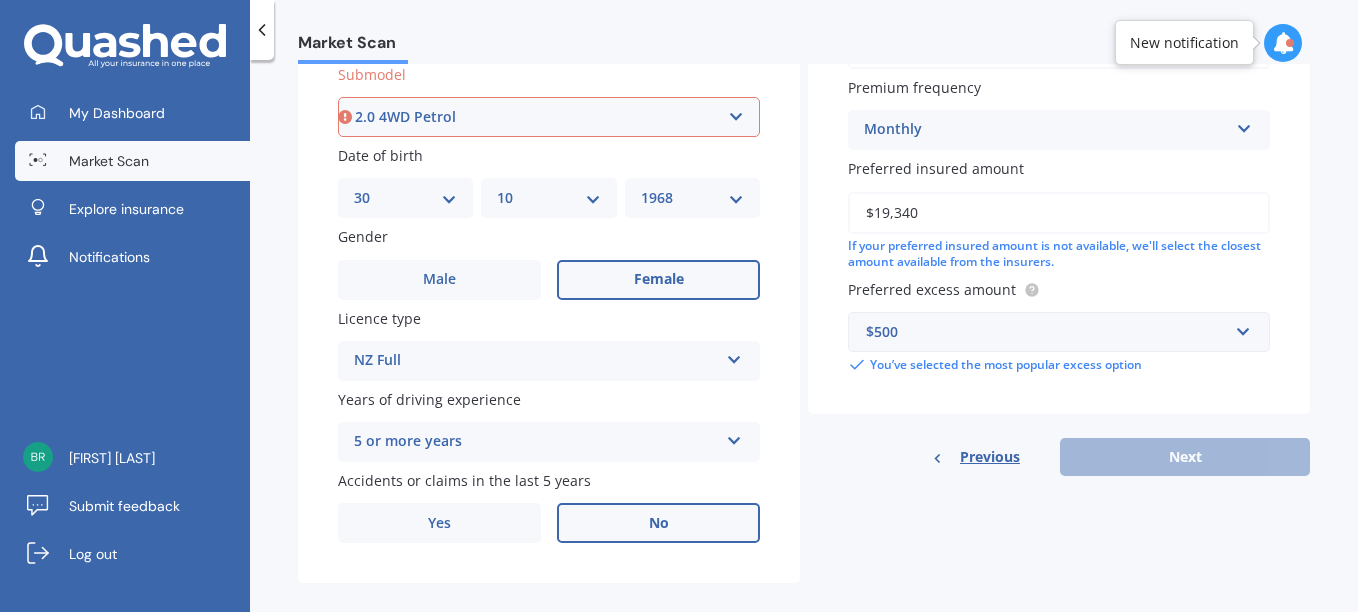 click on "Select submodel (All other) 2.0 4WD Petrol 2.0 EX Diesel 2.0 LX Diesel 2.4 EX AWD EX Urban 2WD GT Line AWD Limited AWD LTD Urban 2WD LX Urban 2WD Urban GT-Line 2.0P 2WD" at bounding box center (549, 117) 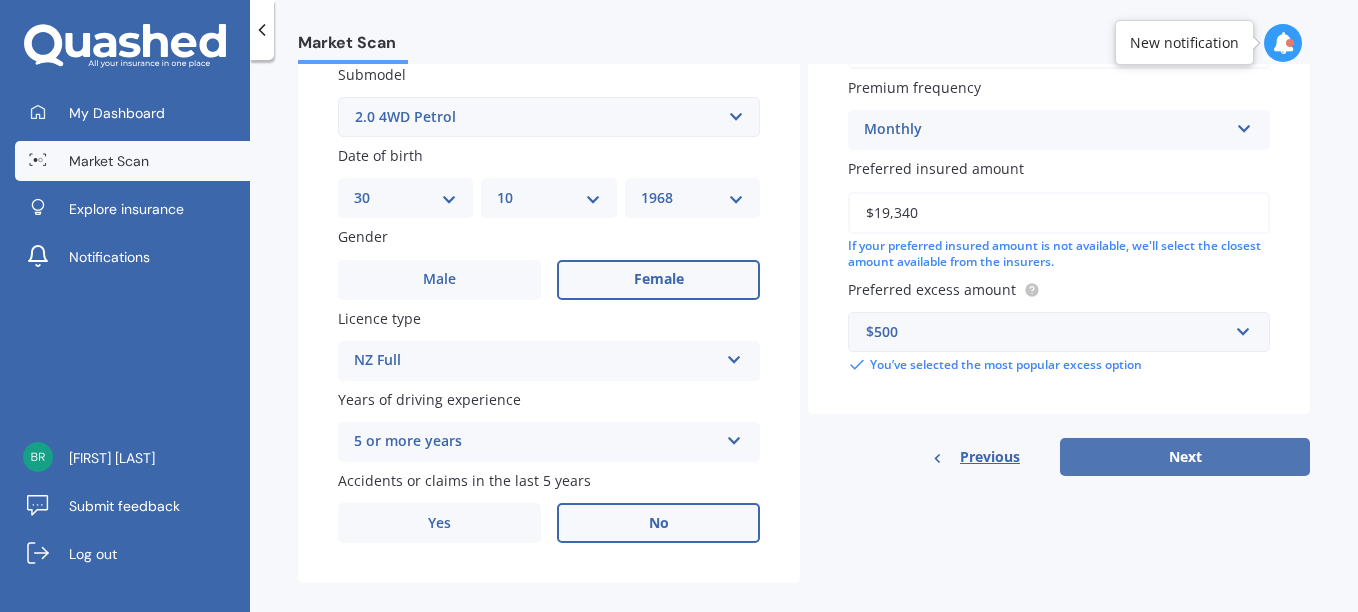 click on "Next" at bounding box center [1185, 457] 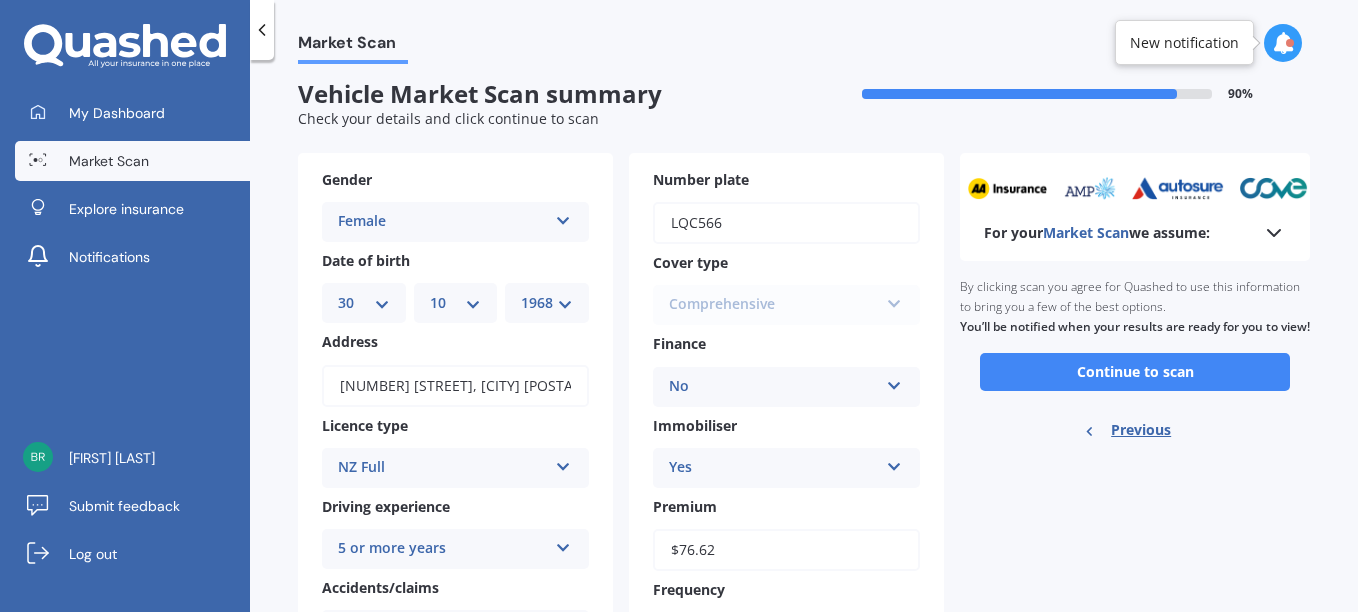 scroll, scrollTop: 0, scrollLeft: 0, axis: both 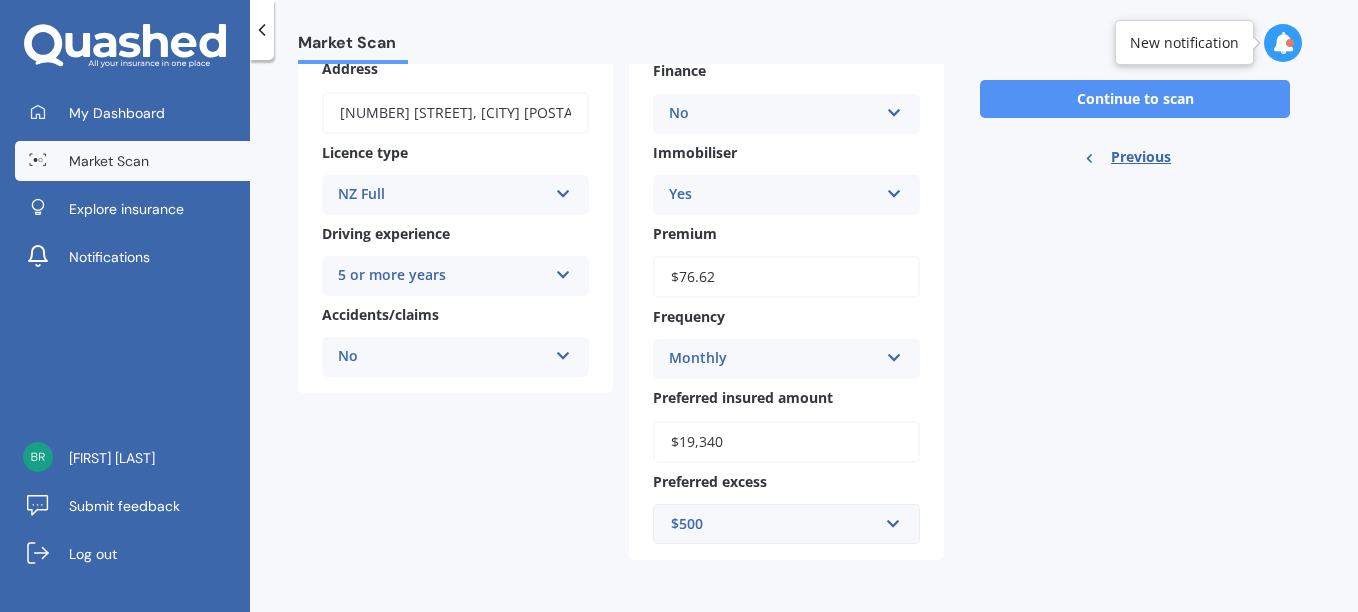click on "Continue to scan" at bounding box center (1135, 99) 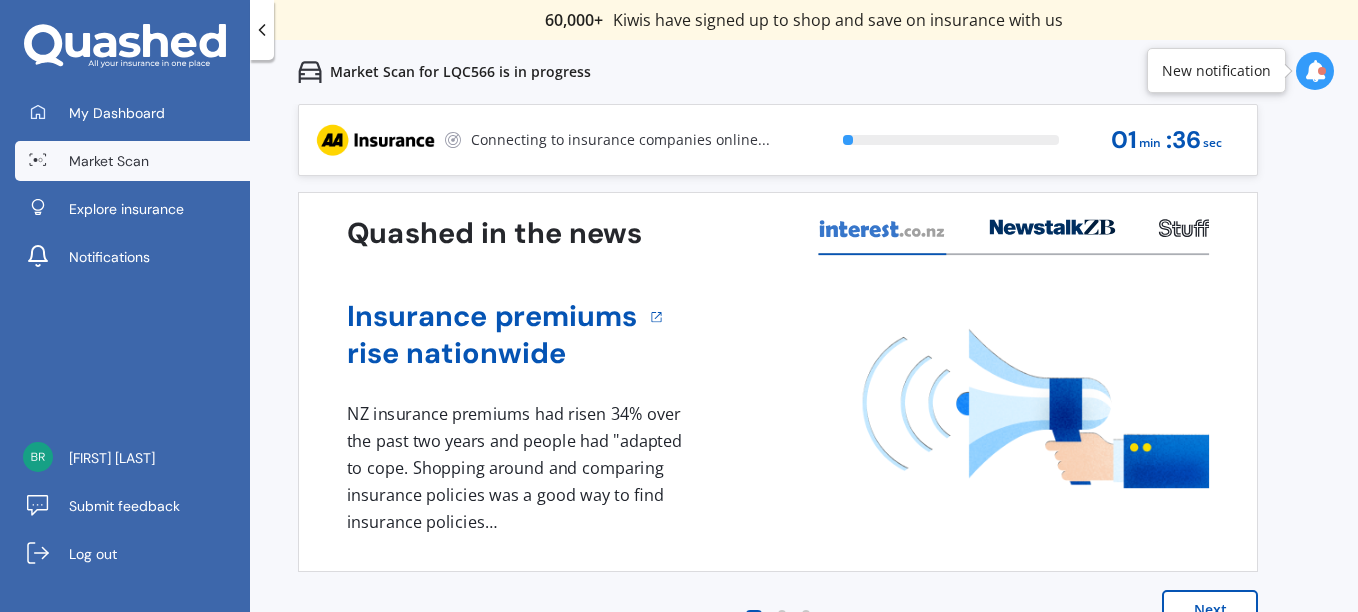 scroll, scrollTop: 0, scrollLeft: 0, axis: both 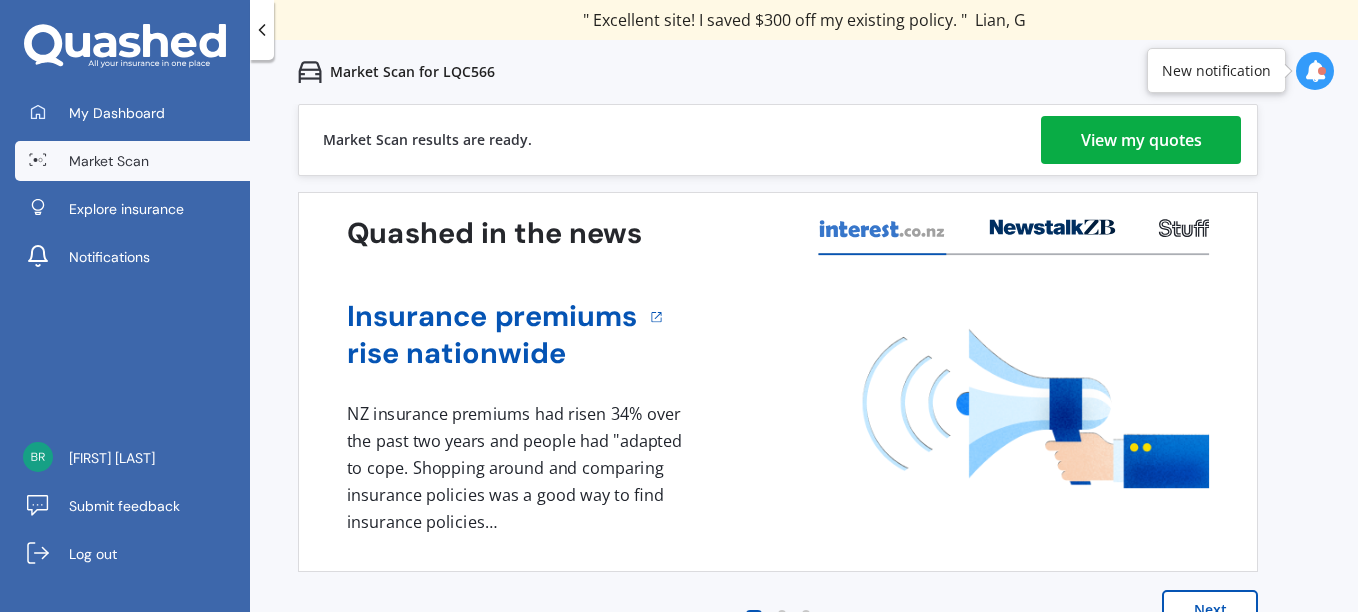 click on "View my quotes" at bounding box center (1141, 140) 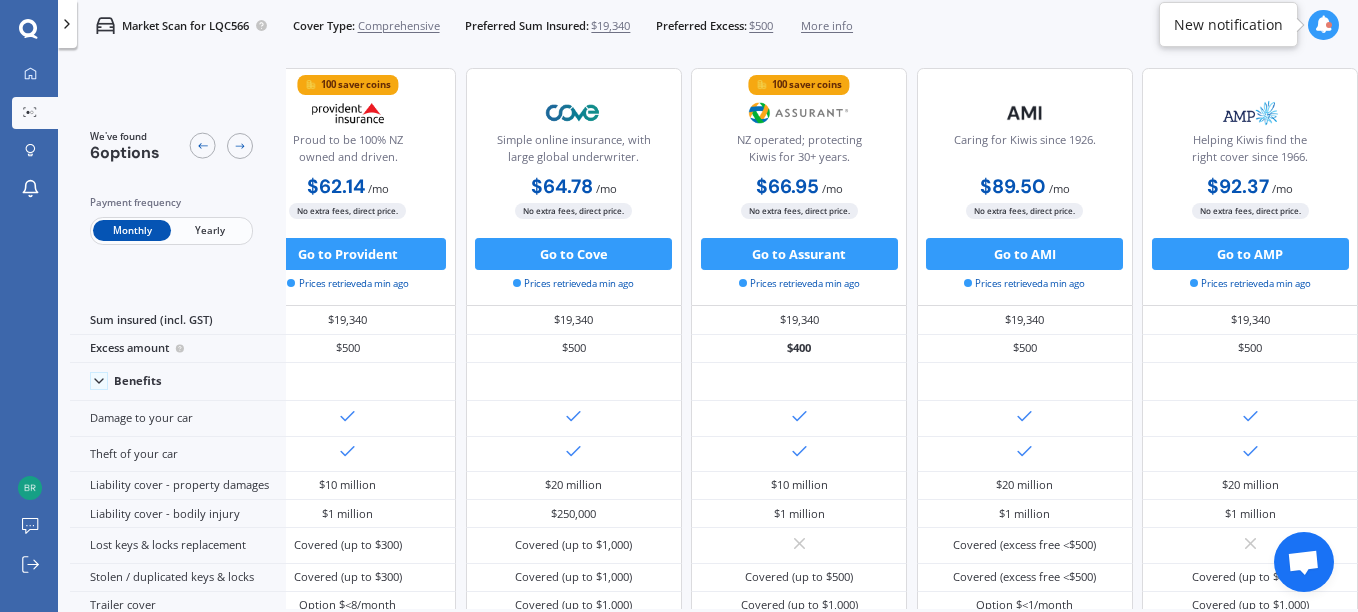 scroll, scrollTop: 0, scrollLeft: 350, axis: horizontal 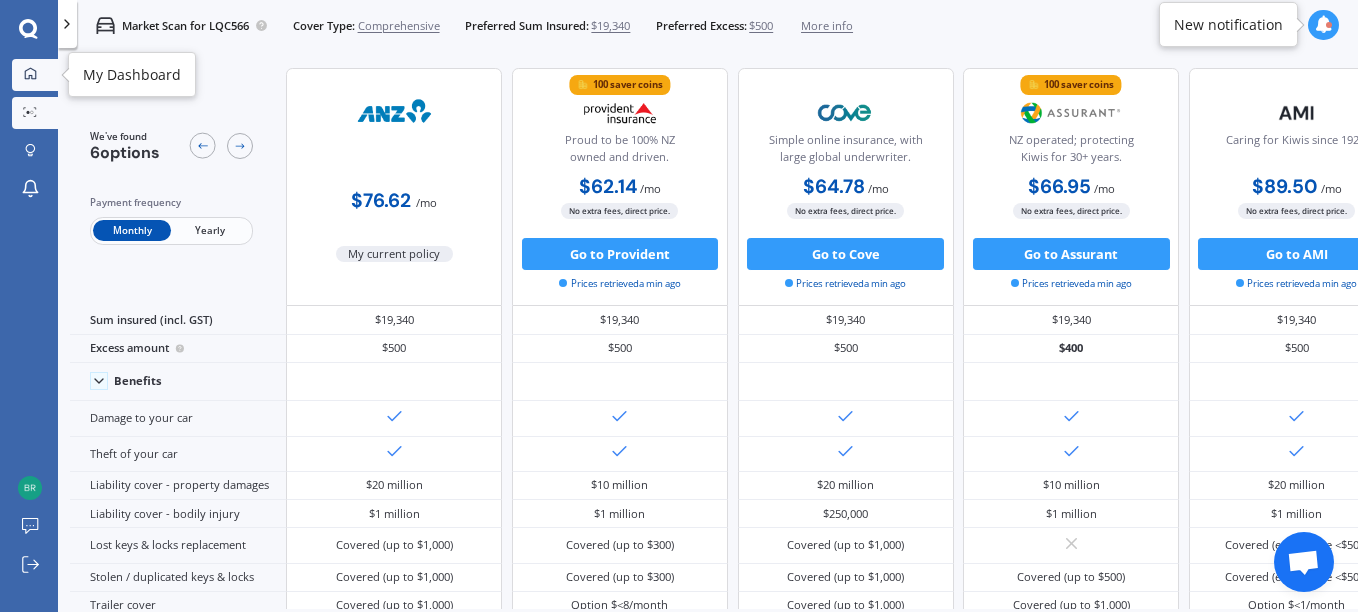 click 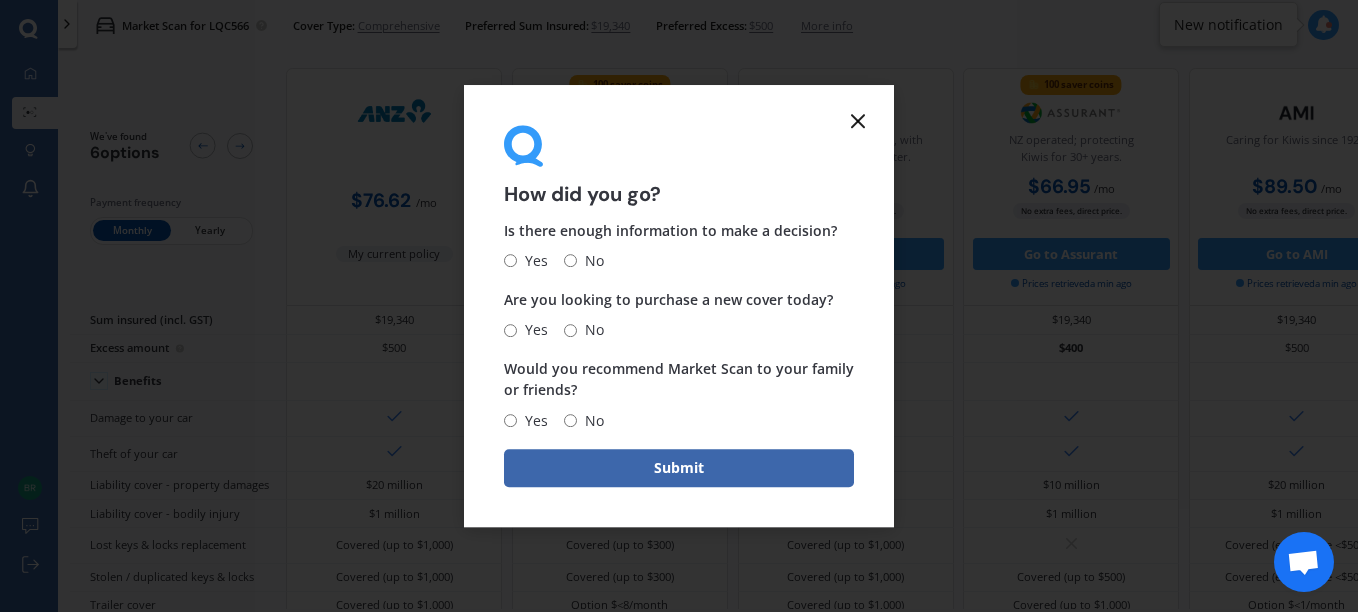 click on "Yes" at bounding box center [510, 261] 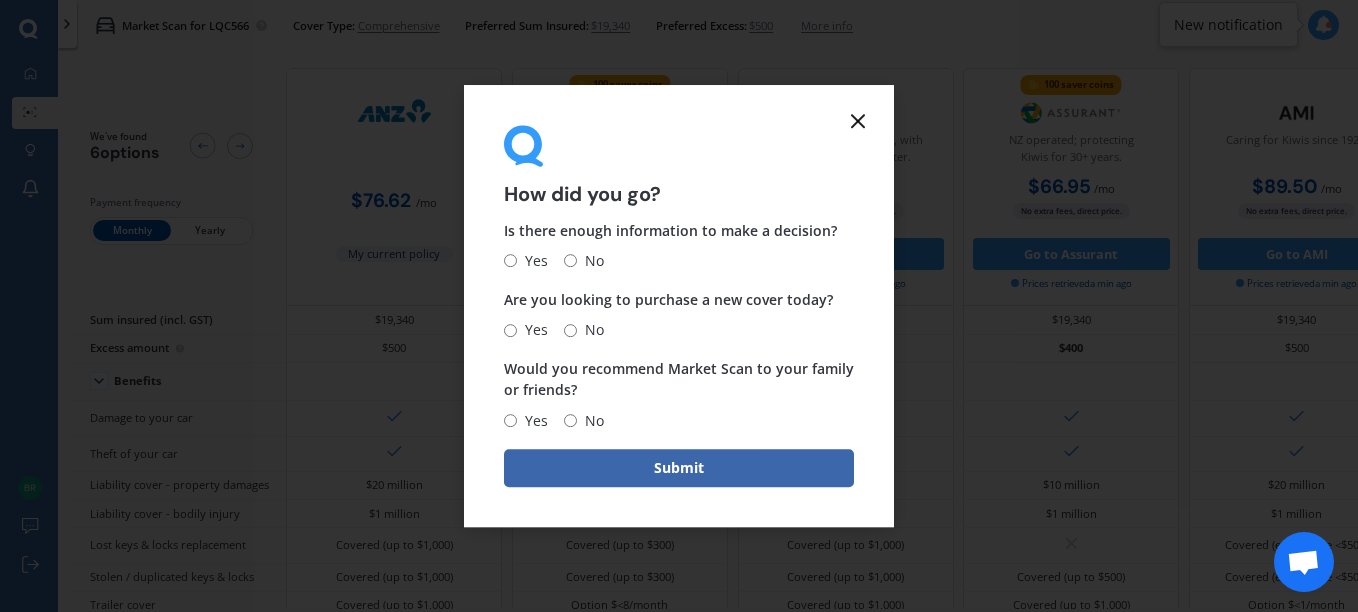 radio on "true" 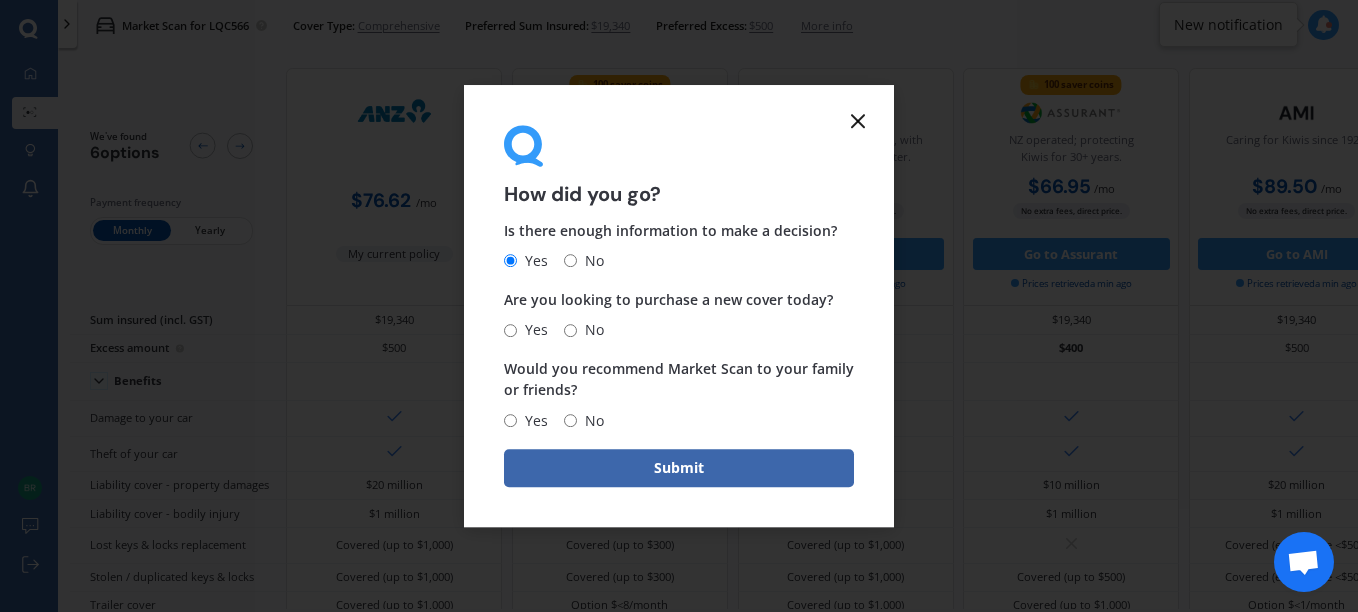 click on "Yes" at bounding box center [510, 330] 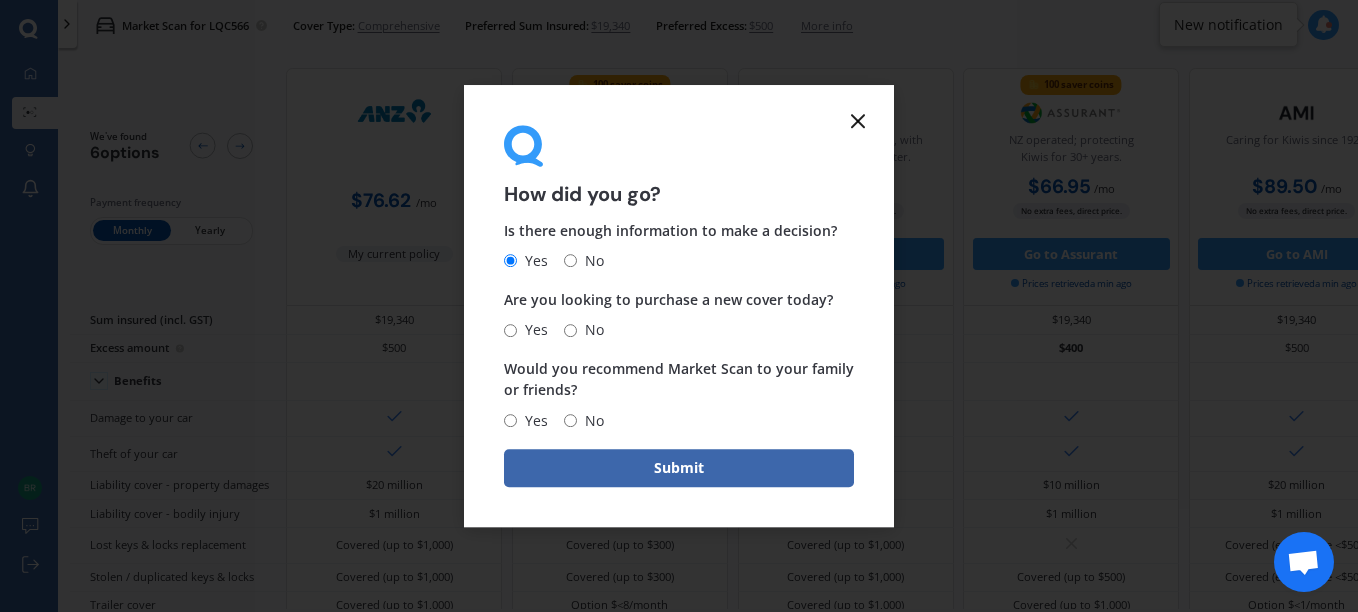 radio on "true" 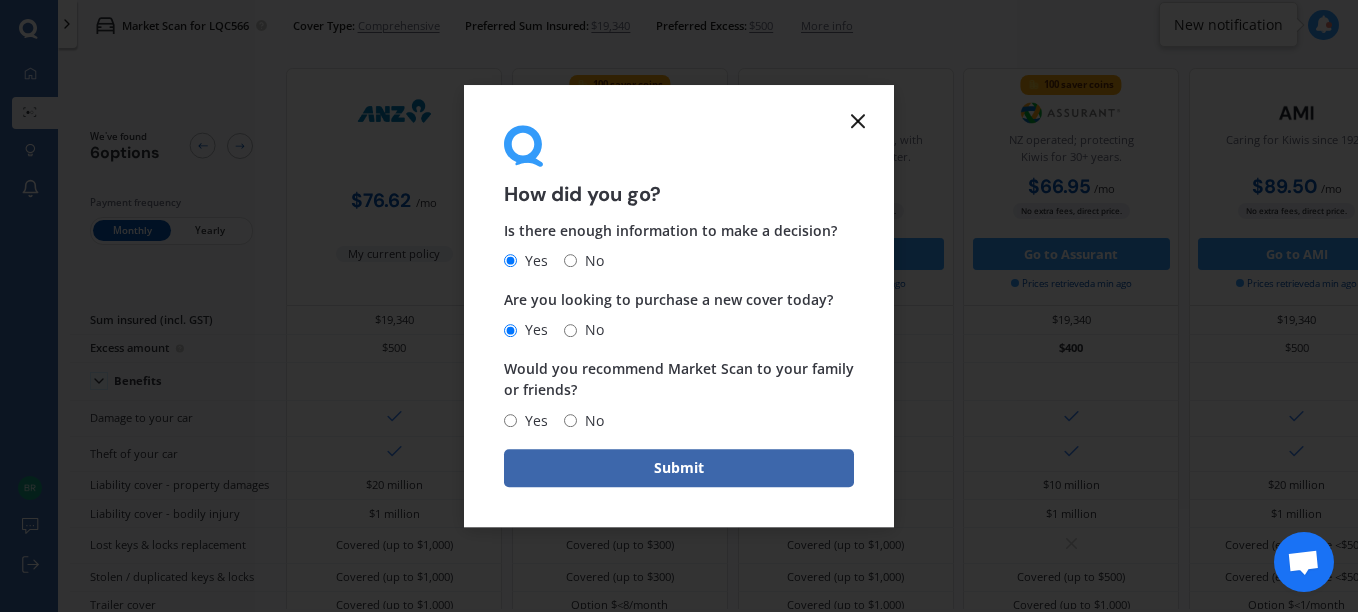 click on "Yes" at bounding box center (510, 420) 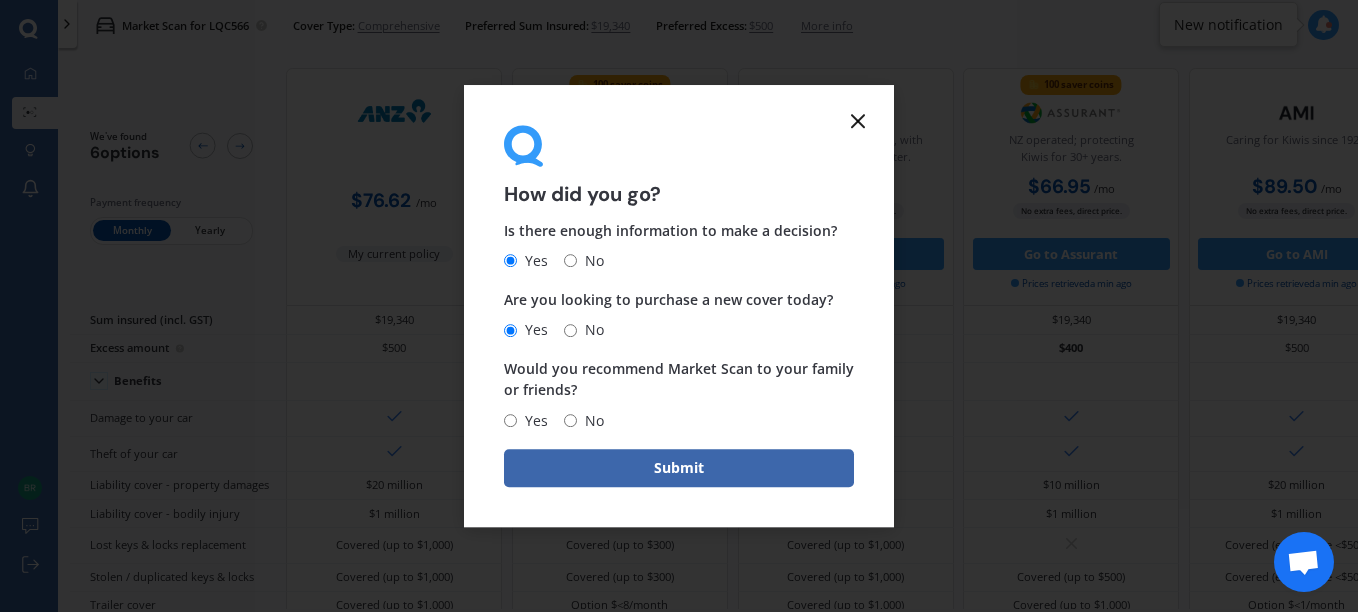 radio on "true" 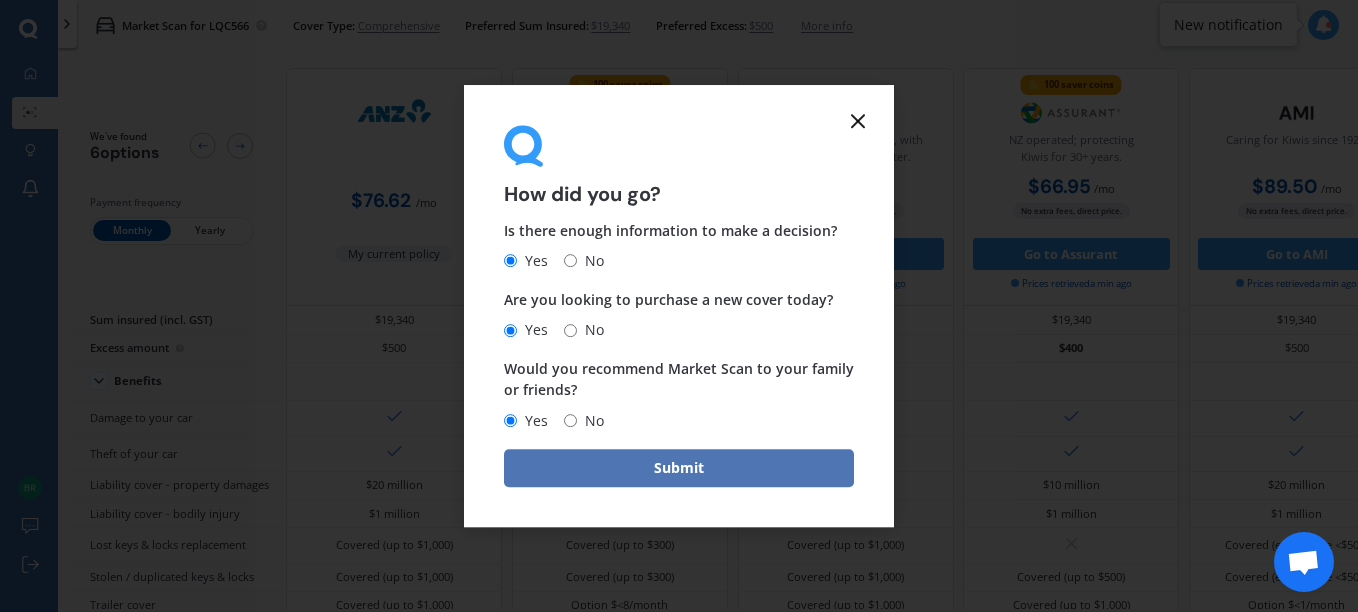 click on "Submit" at bounding box center [679, 468] 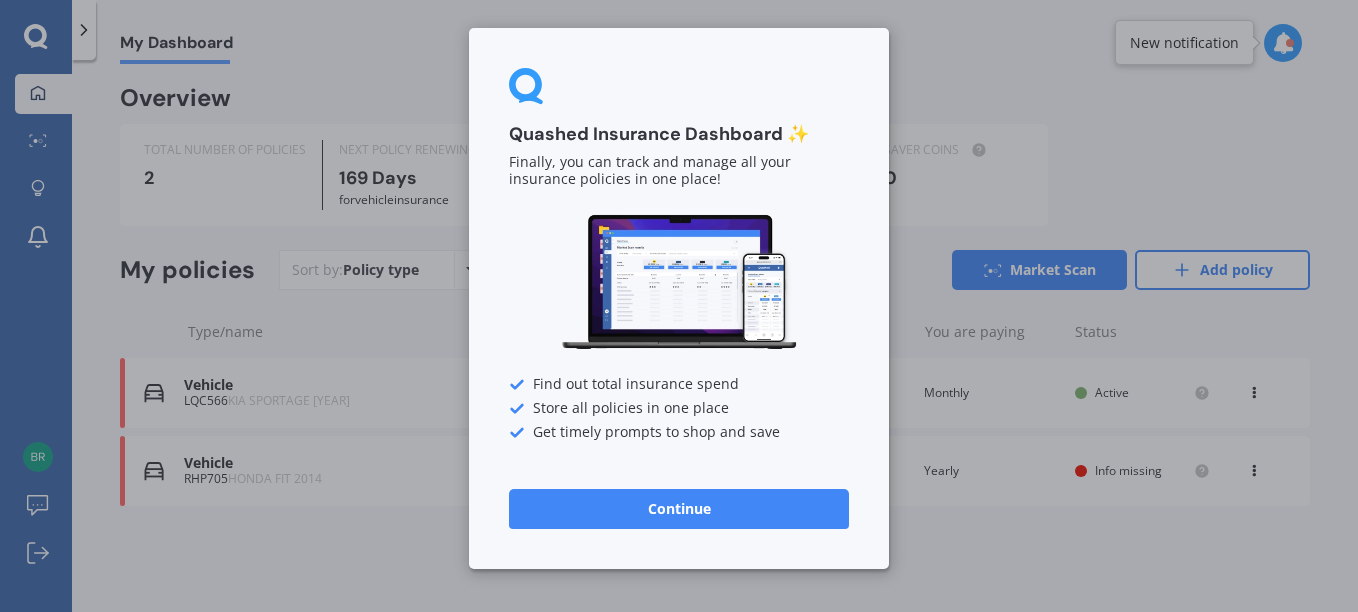 click on "Continue" at bounding box center (679, 509) 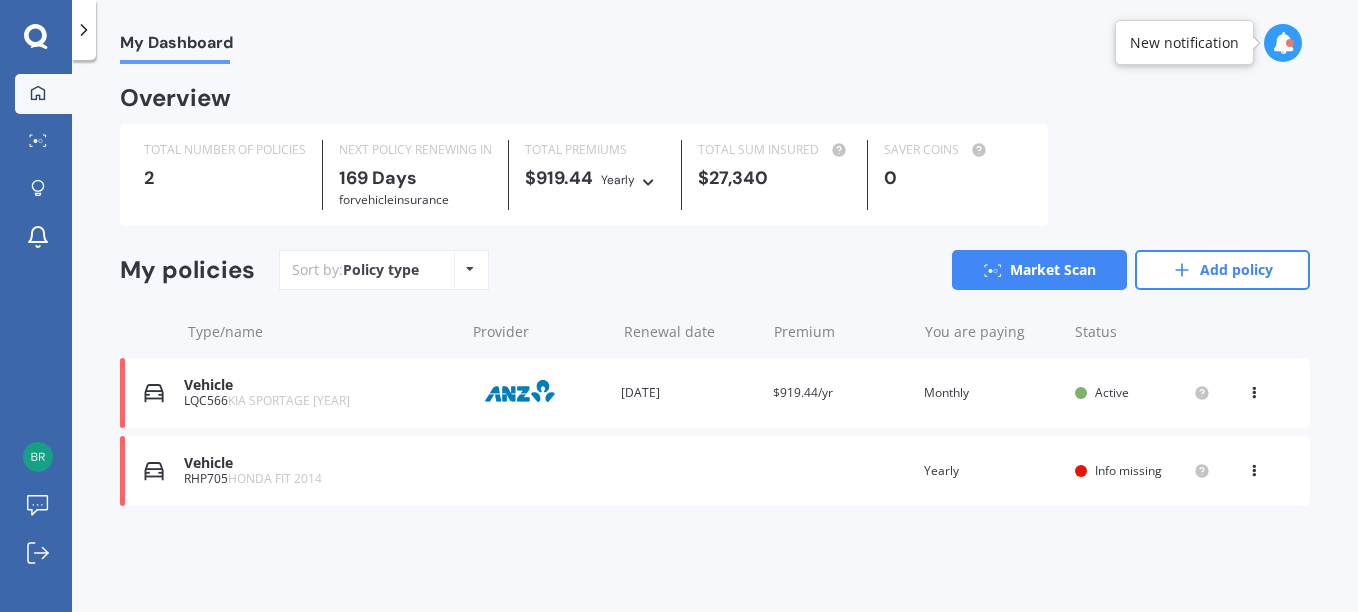 click on "Info missing" at bounding box center (1128, 470) 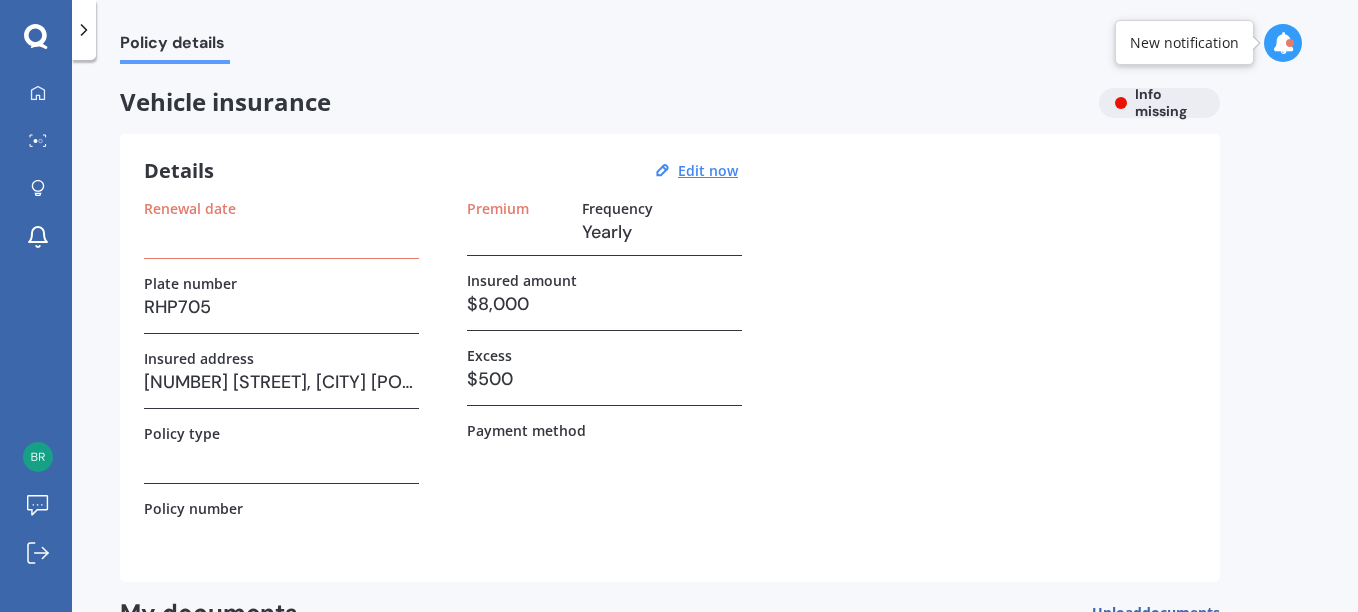 click at bounding box center (281, 232) 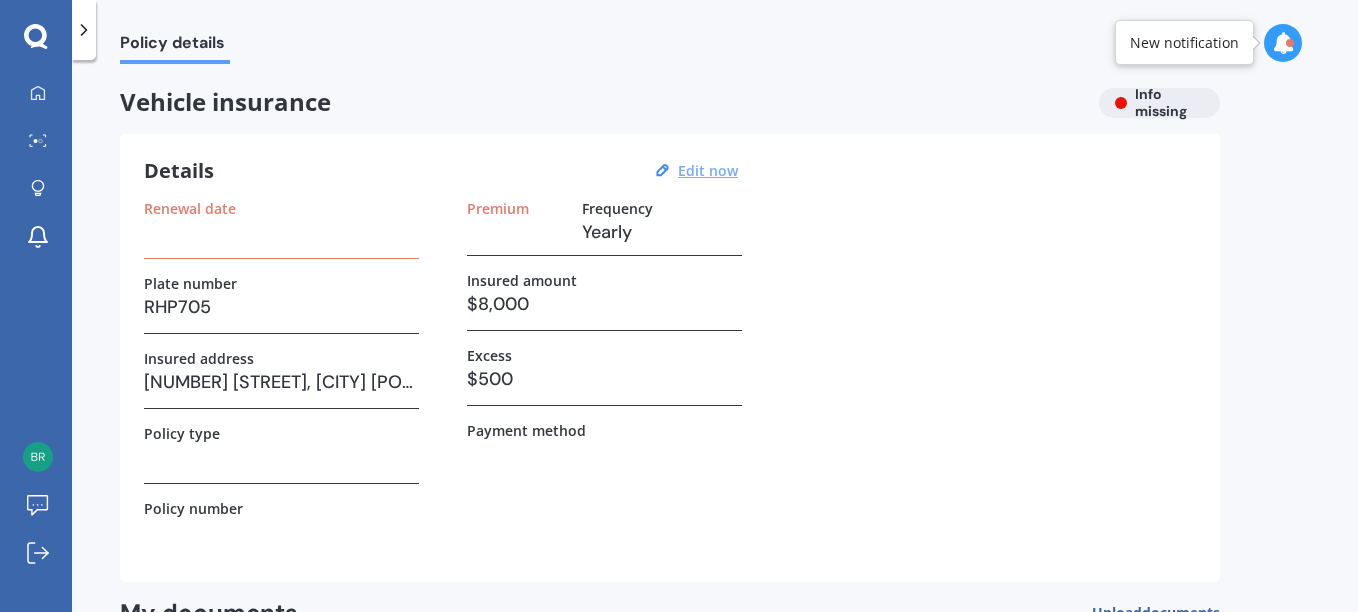 click on "Edit now" at bounding box center (708, 170) 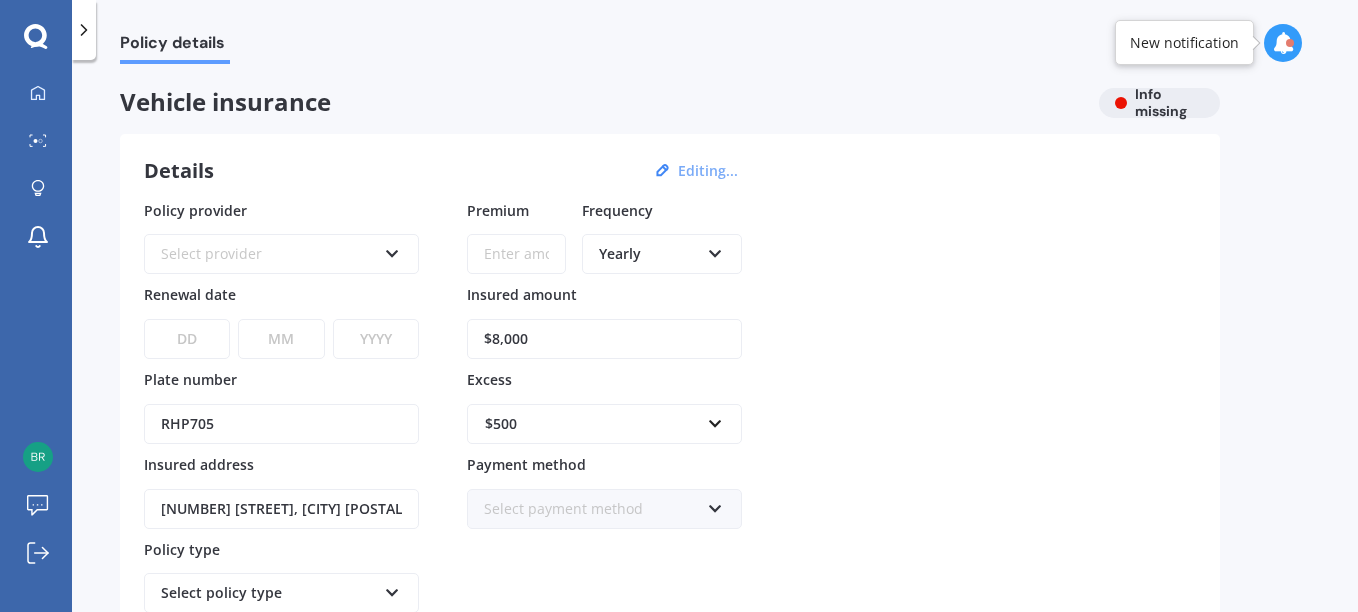 scroll, scrollTop: 451, scrollLeft: 0, axis: vertical 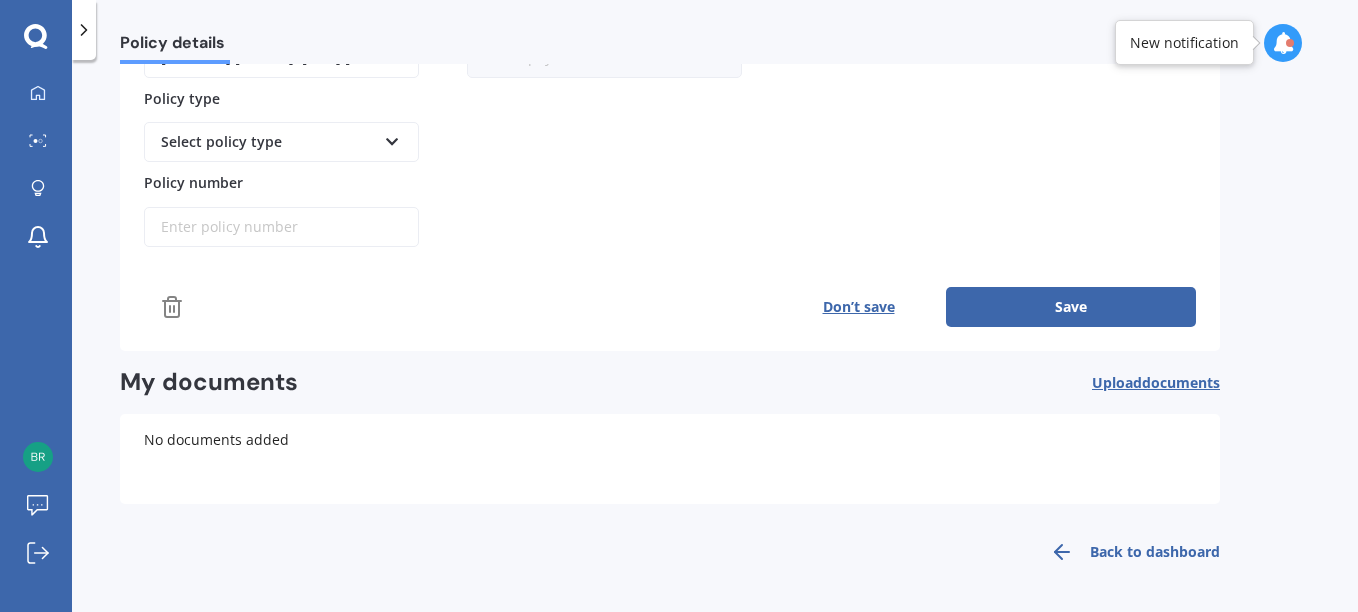 click on "Select policy type" at bounding box center (281, 142) 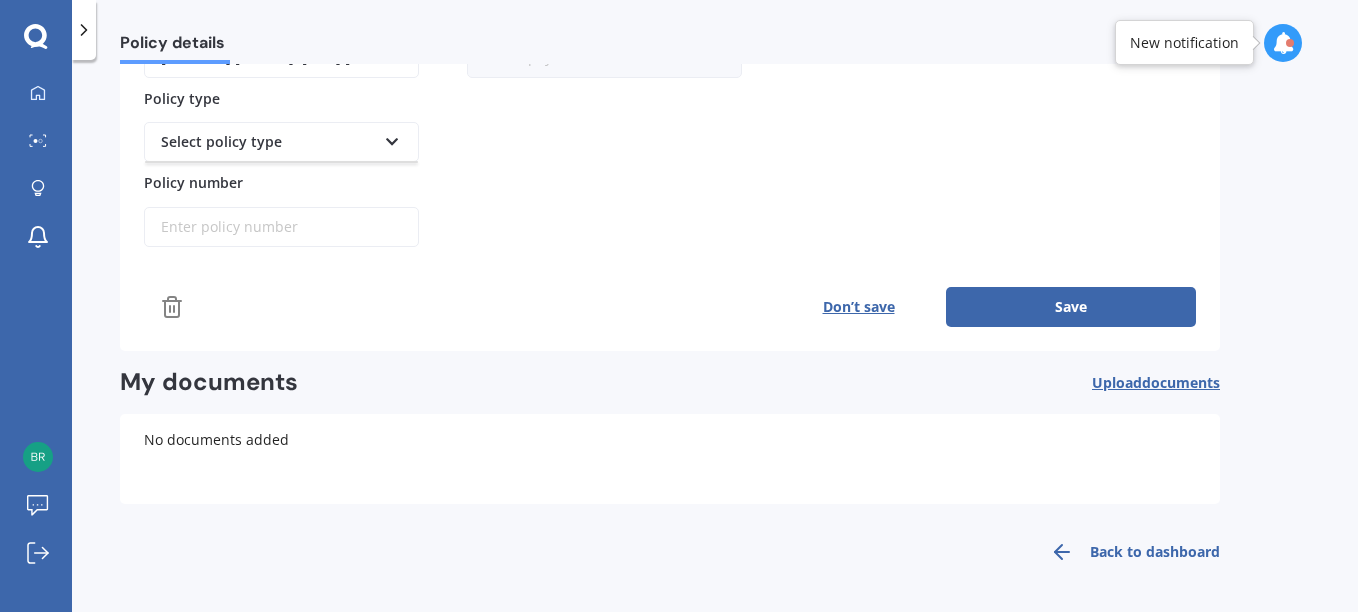 click at bounding box center [392, 138] 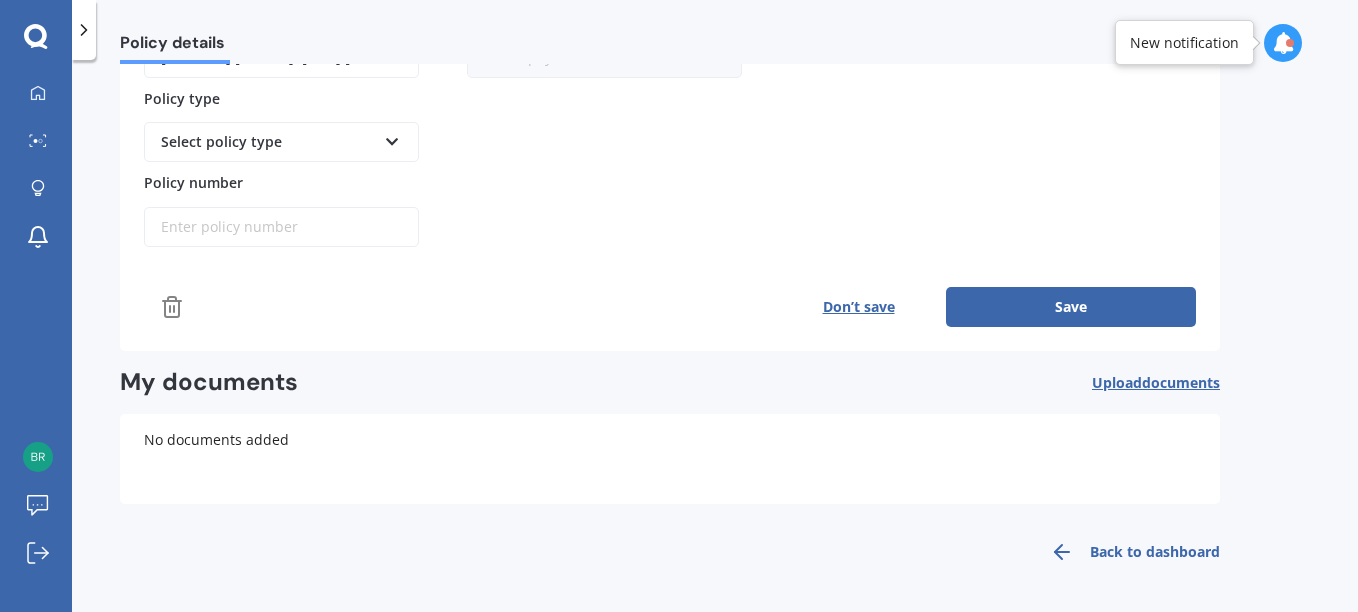 click at bounding box center [392, 138] 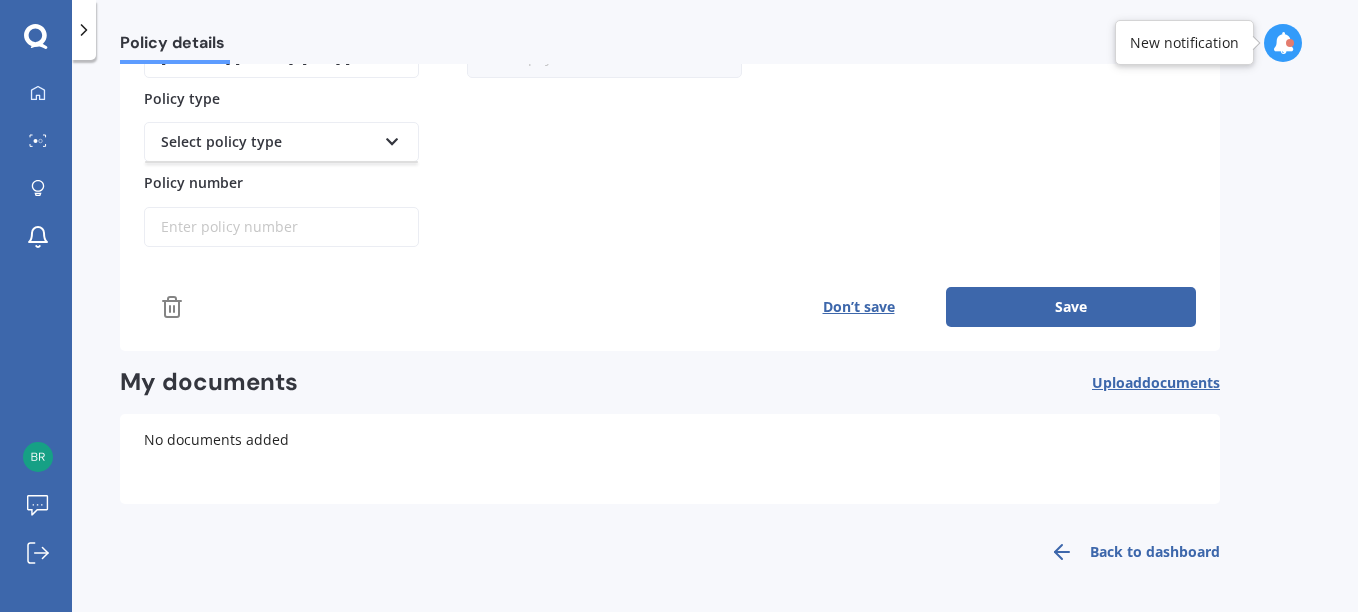 click at bounding box center [392, 138] 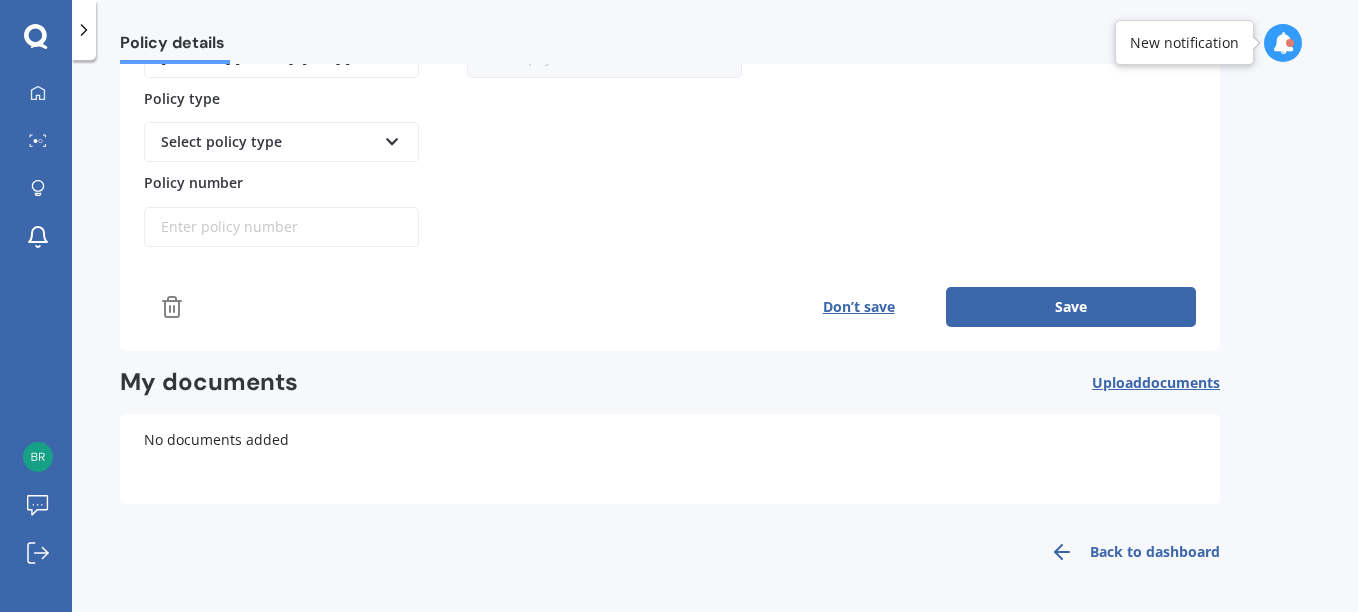 click on "Policy number" at bounding box center (281, 227) 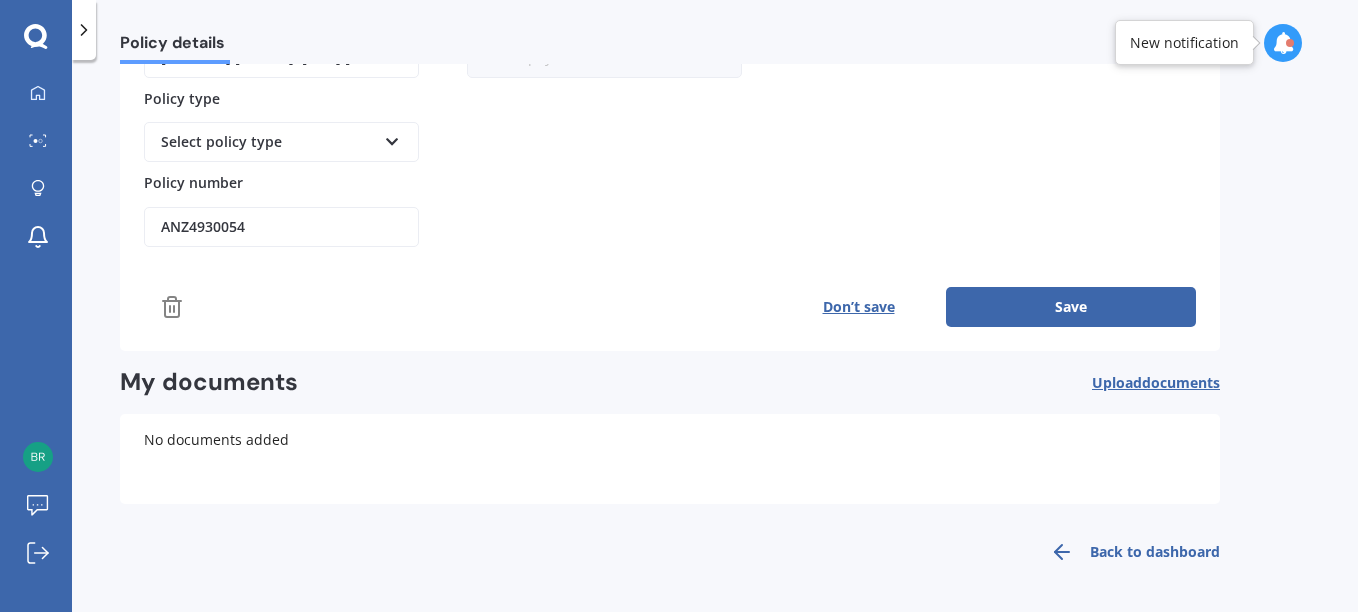 scroll, scrollTop: 0, scrollLeft: 0, axis: both 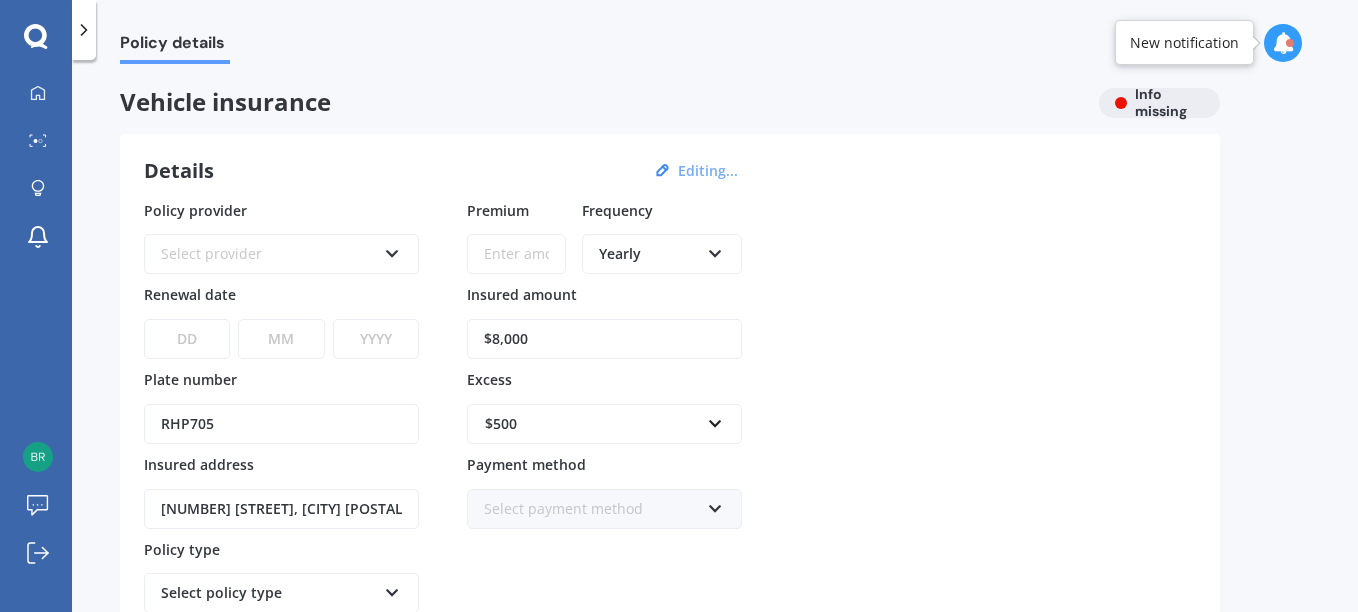 click on "Premium" at bounding box center [516, 254] 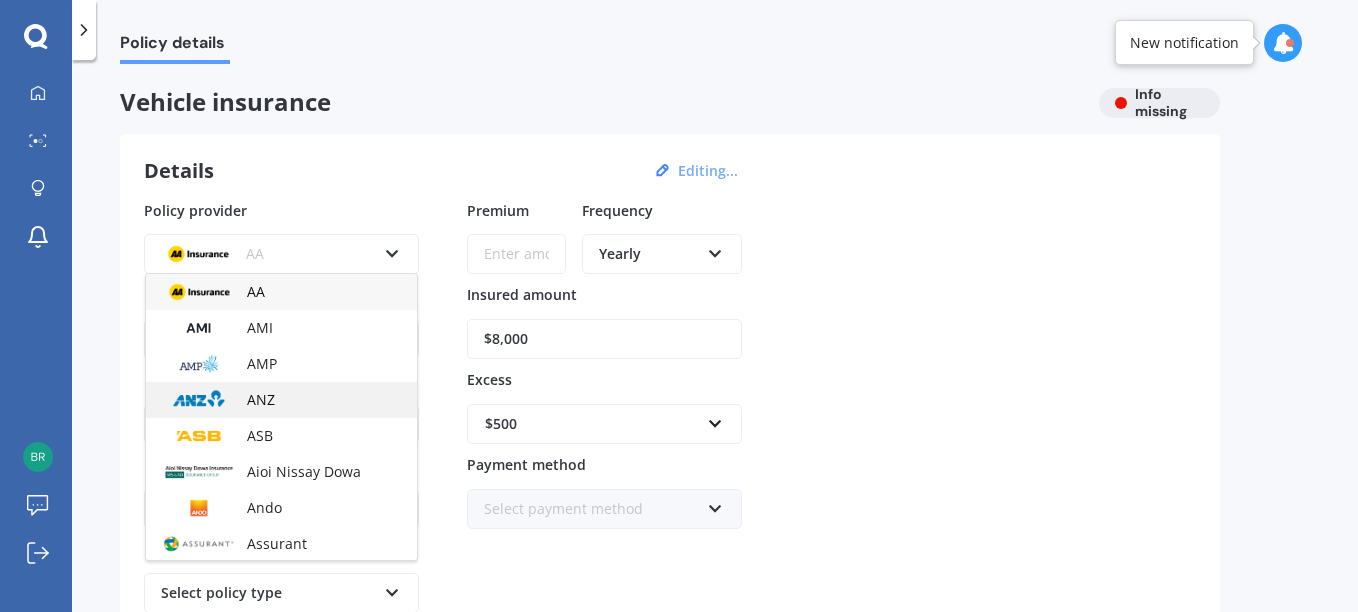 click on "ANZ" at bounding box center [281, 400] 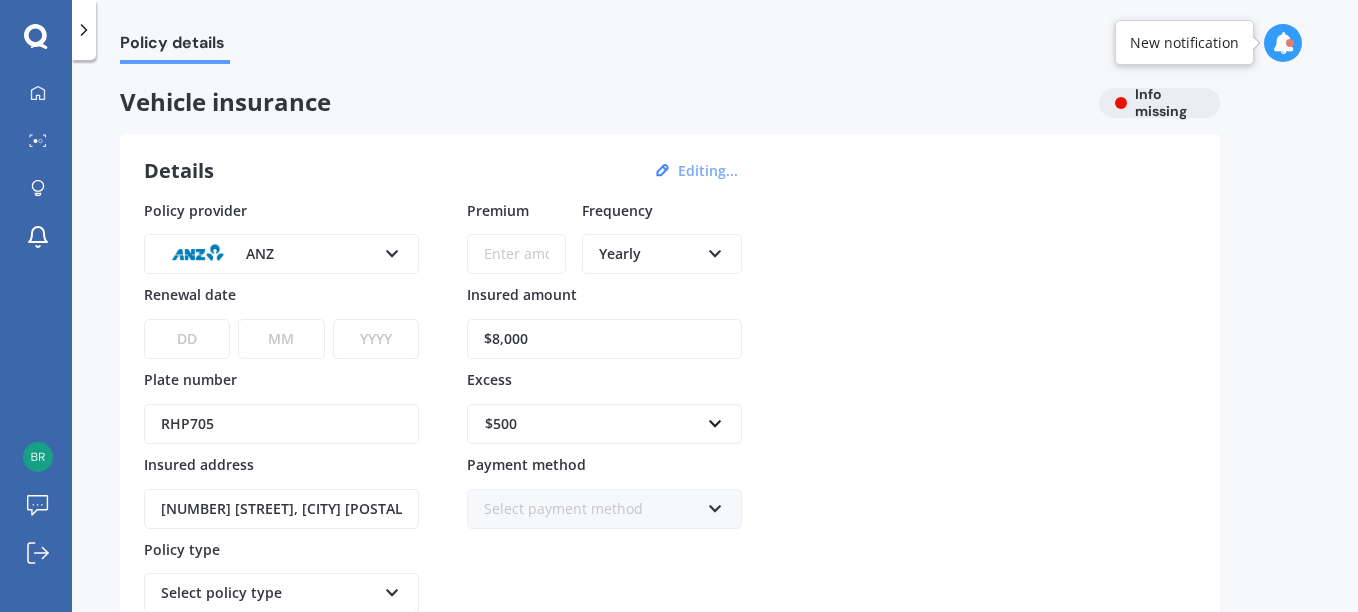click on "DD 01 02 03 04 05 06 07 08 09 10 11 12 13 14 15 16 17 18 19 20 21 22 23 24 25 26 27 28 29 30 31" at bounding box center (187, 339) 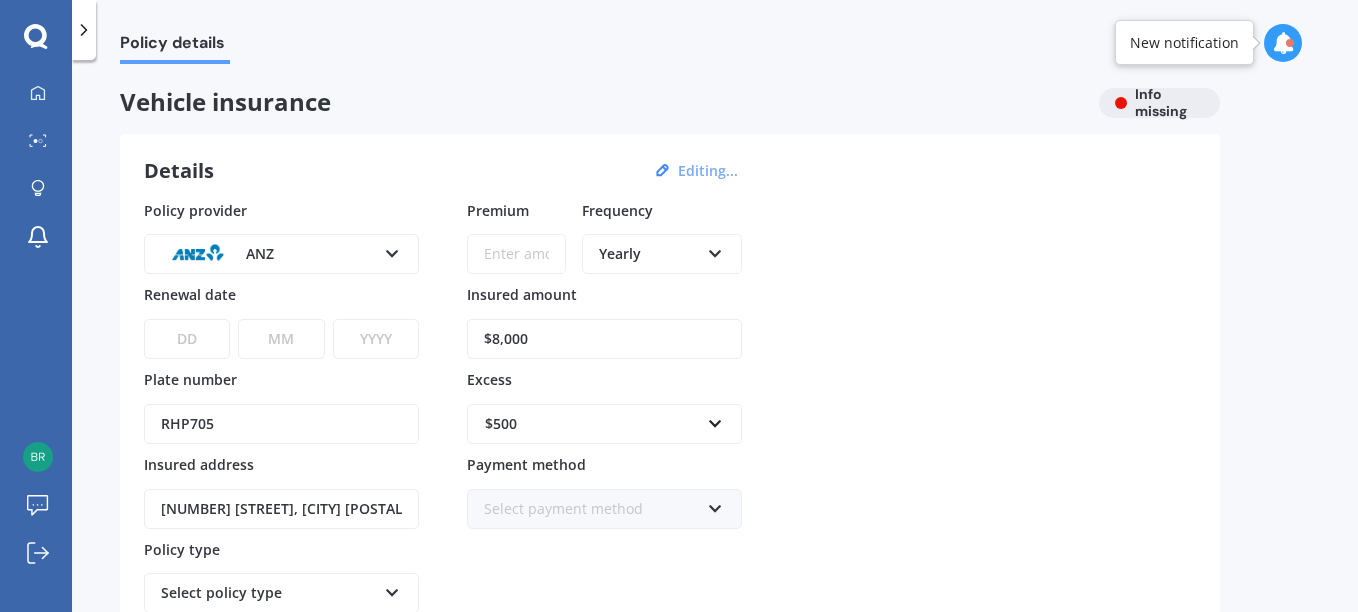 select on "25" 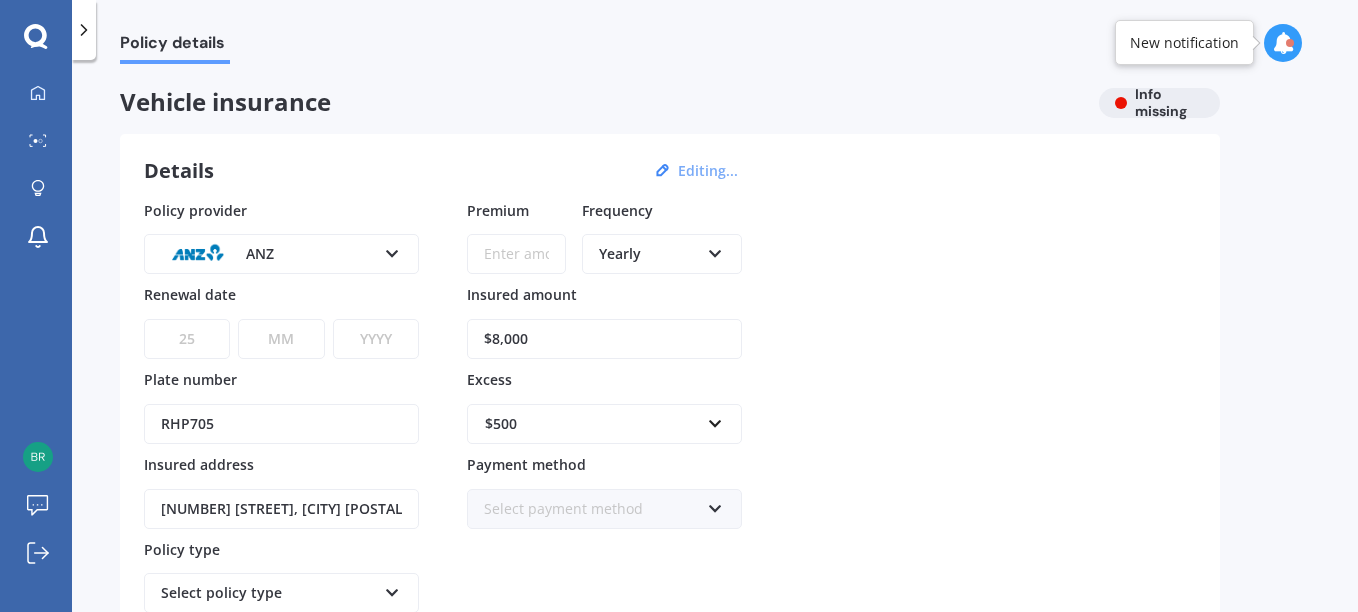 click on "DD 01 02 03 04 05 06 07 08 09 10 11 12 13 14 15 16 17 18 19 20 21 22 23 24 25 26 27 28 29 30 31" at bounding box center [187, 339] 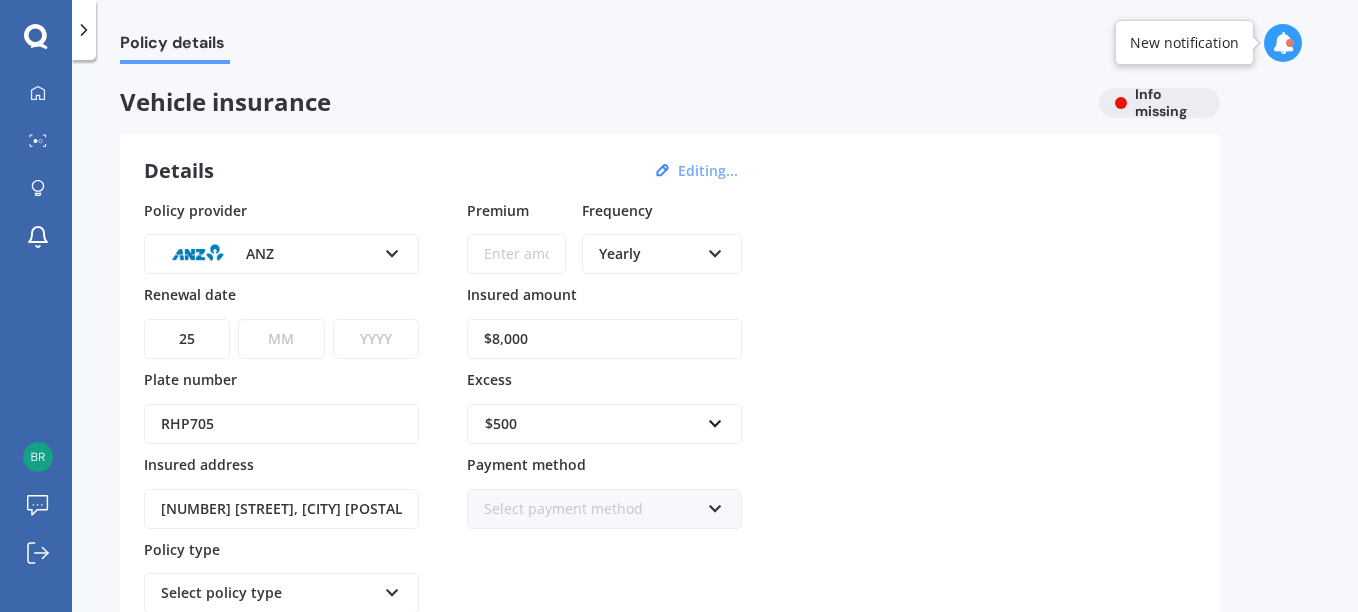 click on "MM 01 02 03 04 05 06 07 08 09 10 11 12" at bounding box center (281, 339) 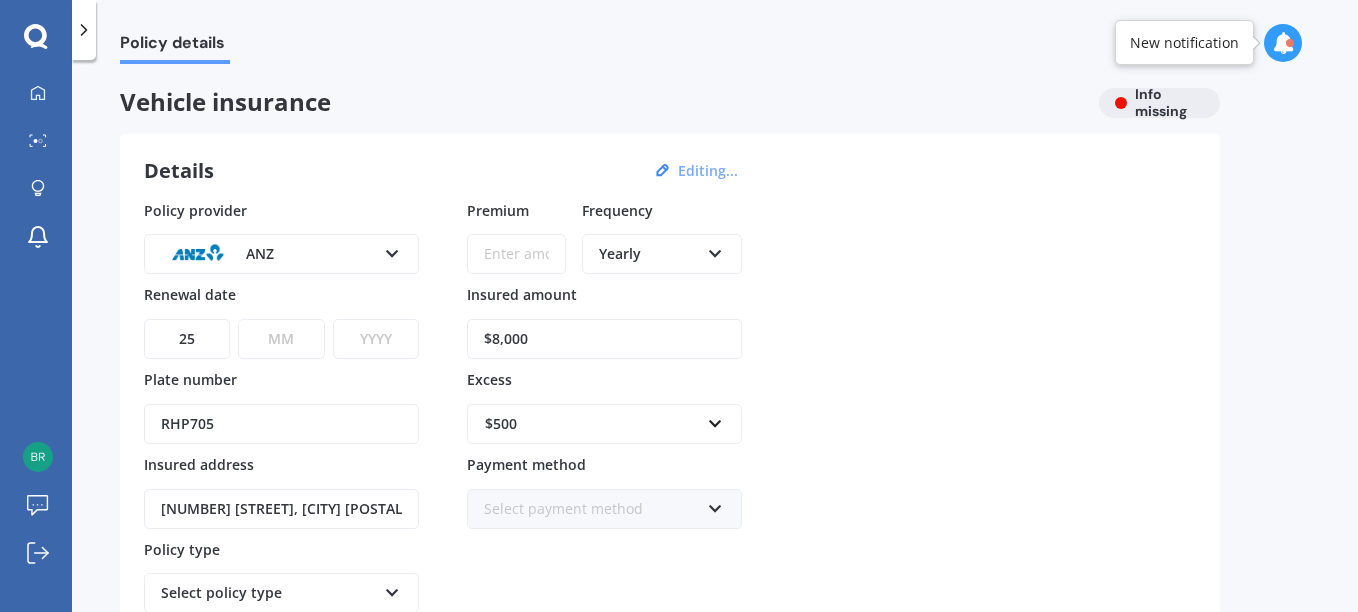 select on "01" 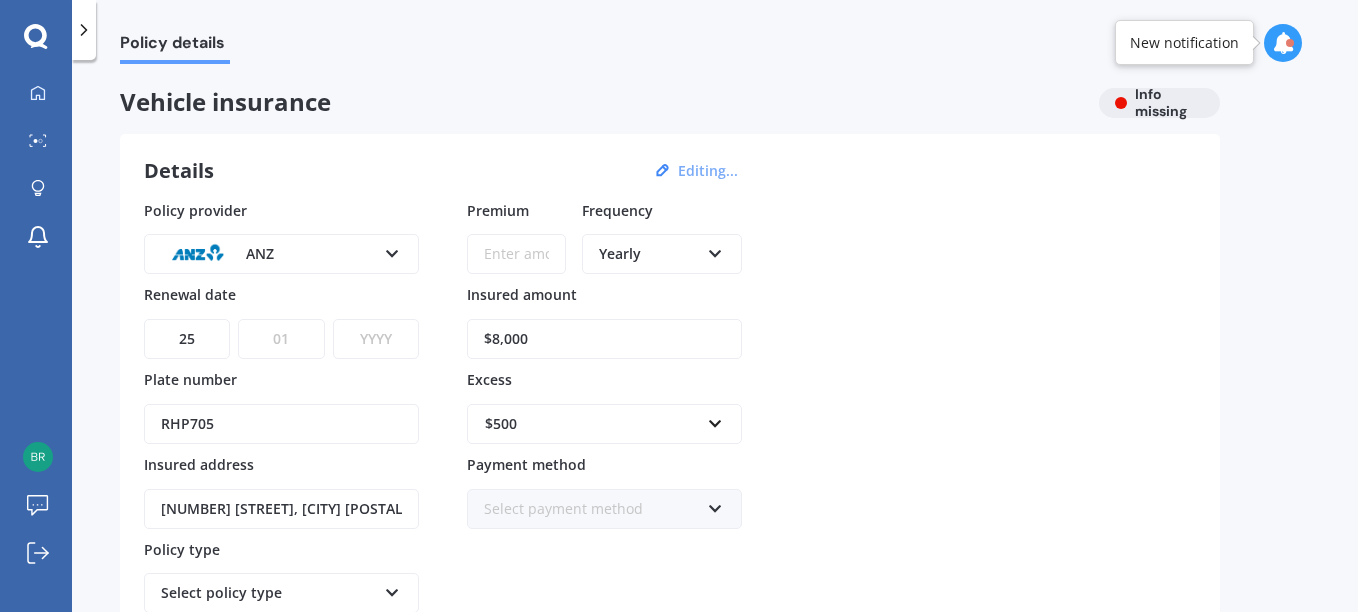 click on "MM 01 02 03 04 05 06 07 08 09 10 11 12" at bounding box center [281, 339] 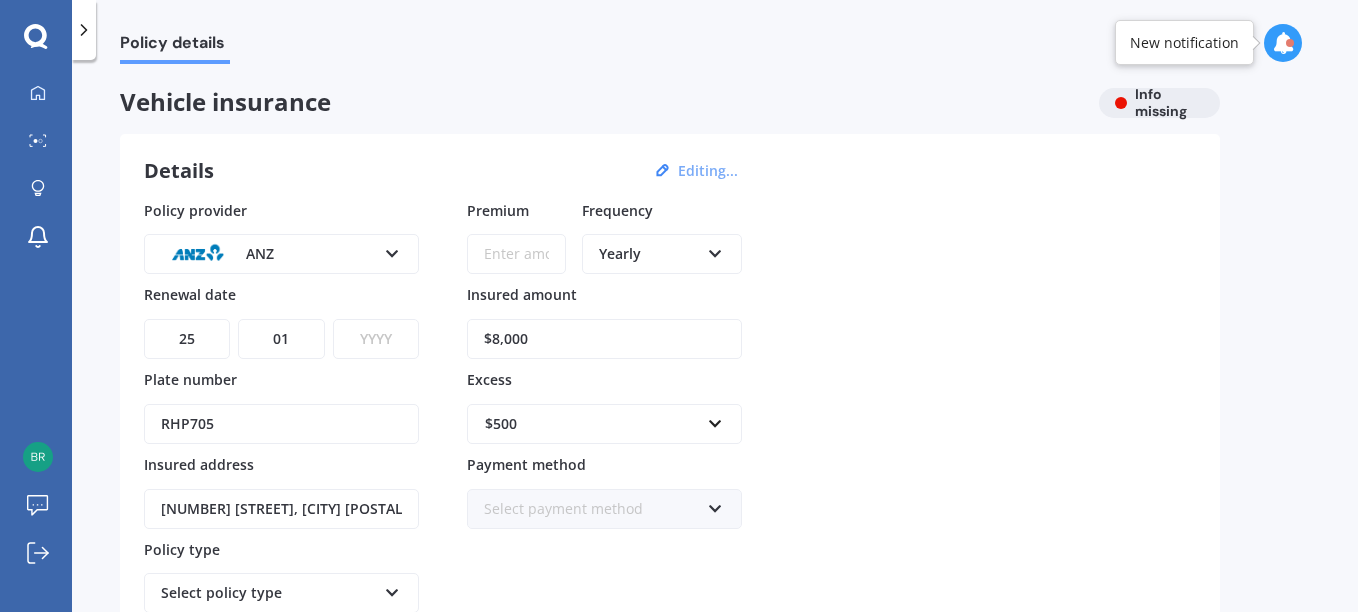 click on "YYYY 2027 2026 2025 2024 2023 2022 2021 2020 2019 2018 2017 2016 2015 2014 2013 2012 2011 2010 2009 2008 2007 2006 2005 2004 2003 2002 2001 2000 1999 1998 1997 1996 1995 1994 1993 1992 1991 1990 1989 1988 1987 1986 1985 1984 1983 1982 1981 1980 1979 1978 1977 1976 1975 1974 1973 1972 1971 1970 1969 1968 1967 1966 1965 1964 1963 1962 1961 1960 1959 1958 1957 1956 1955 1954 1953 1952 1951 1950 1949 1948 1947 1946 1945 1944 1943 1942 1941 1940 1939 1938 1937 1936 1935 1934 1933 1932 1931 1930 1929 1928" at bounding box center (376, 339) 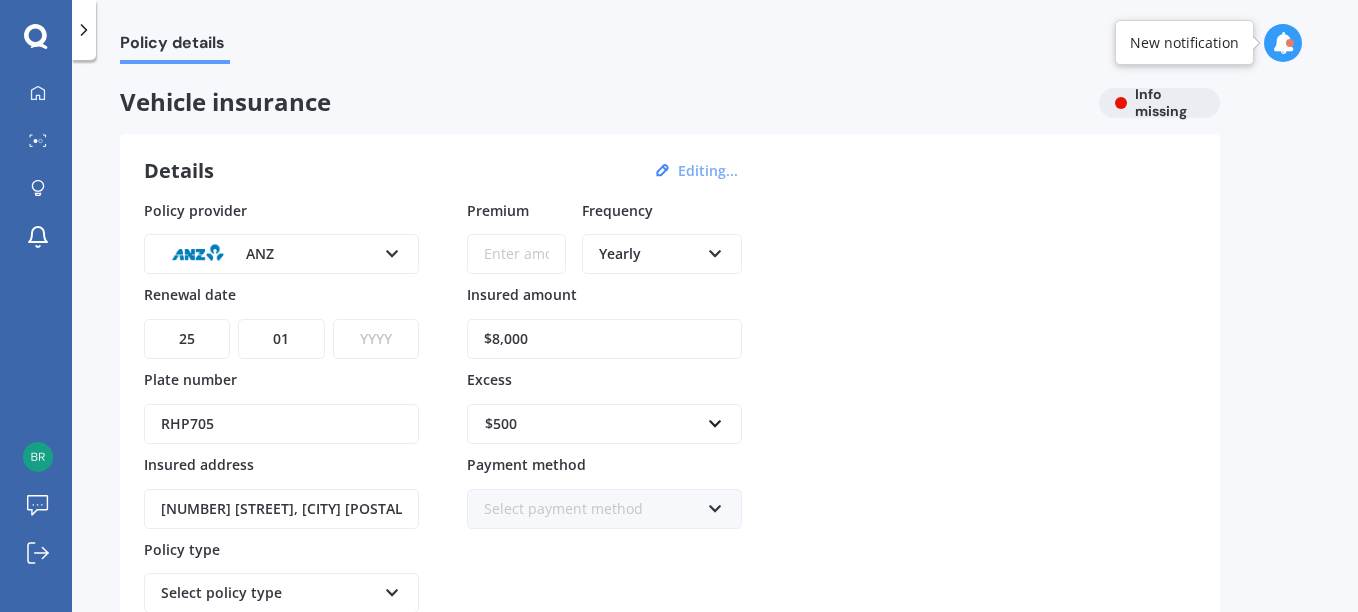 select on "2026" 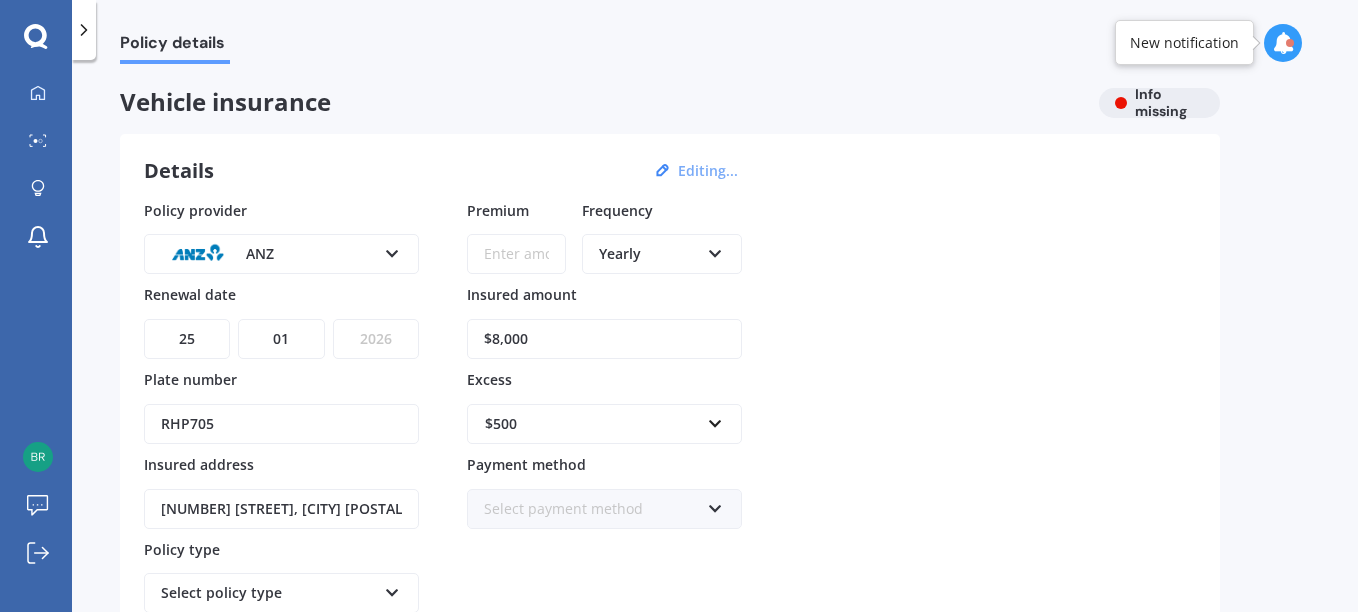 click on "YYYY 2027 2026 2025 2024 2023 2022 2021 2020 2019 2018 2017 2016 2015 2014 2013 2012 2011 2010 2009 2008 2007 2006 2005 2004 2003 2002 2001 2000 1999 1998 1997 1996 1995 1994 1993 1992 1991 1990 1989 1988 1987 1986 1985 1984 1983 1982 1981 1980 1979 1978 1977 1976 1975 1974 1973 1972 1971 1970 1969 1968 1967 1966 1965 1964 1963 1962 1961 1960 1959 1958 1957 1956 1955 1954 1953 1952 1951 1950 1949 1948 1947 1946 1945 1944 1943 1942 1941 1940 1939 1938 1937 1936 1935 1934 1933 1932 1931 1930 1929 1928" at bounding box center (376, 339) 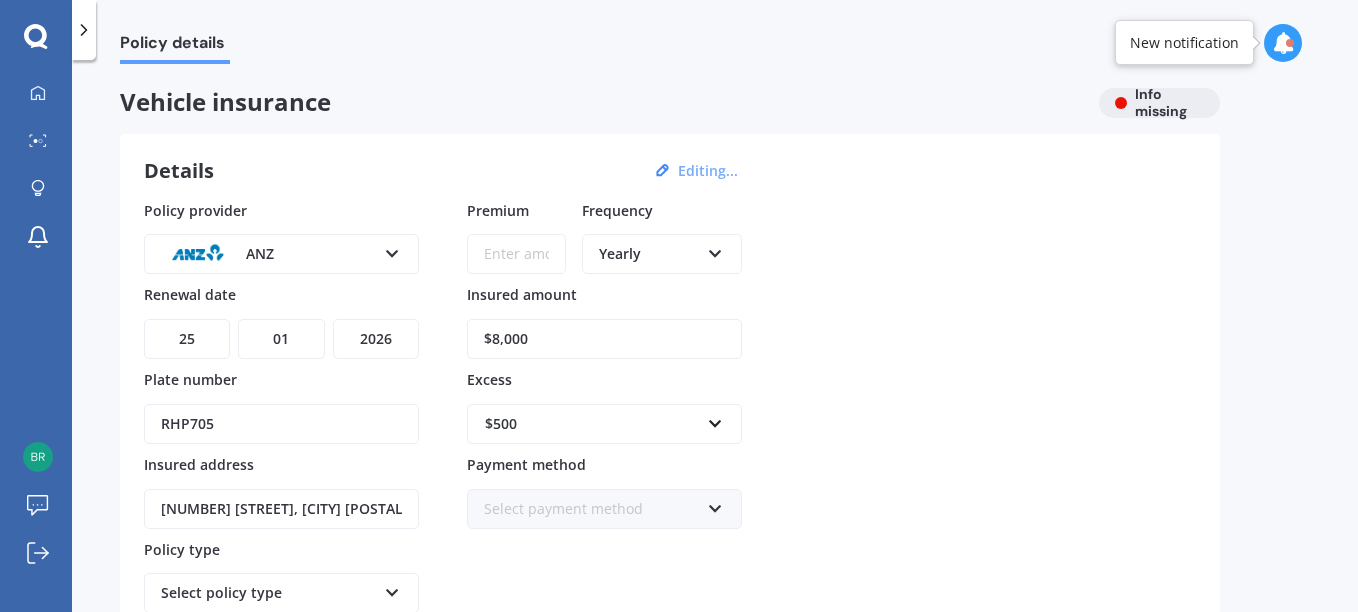 click on "Premium" at bounding box center [516, 254] 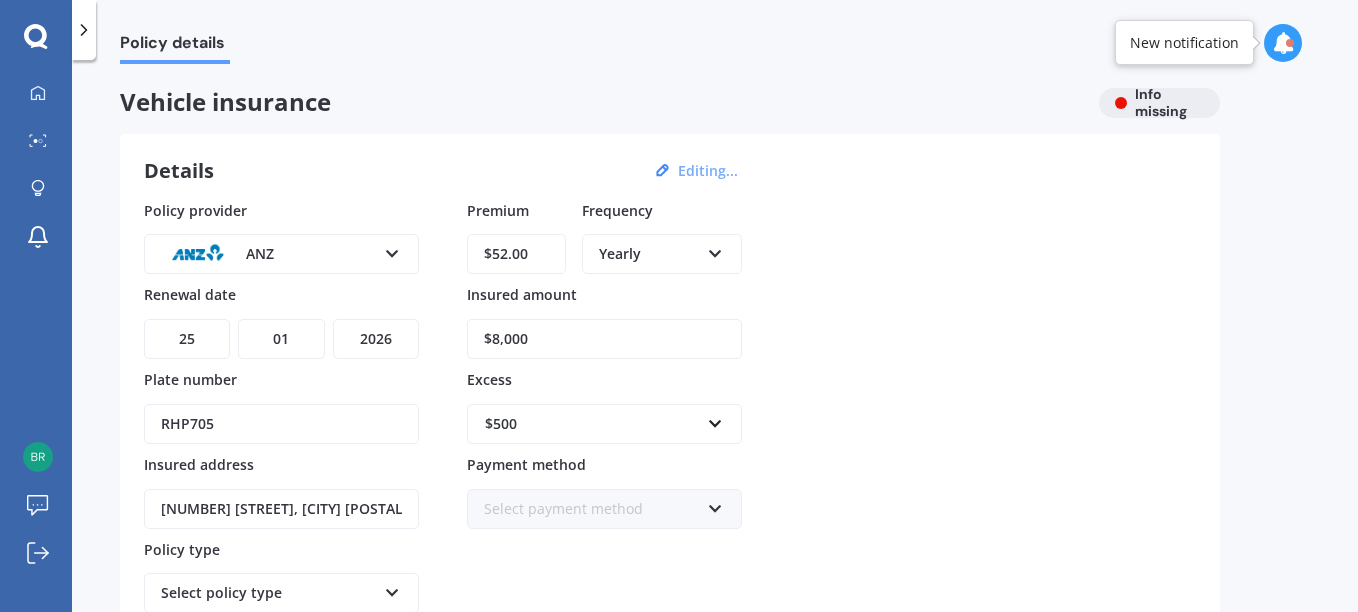 type on "$52.00" 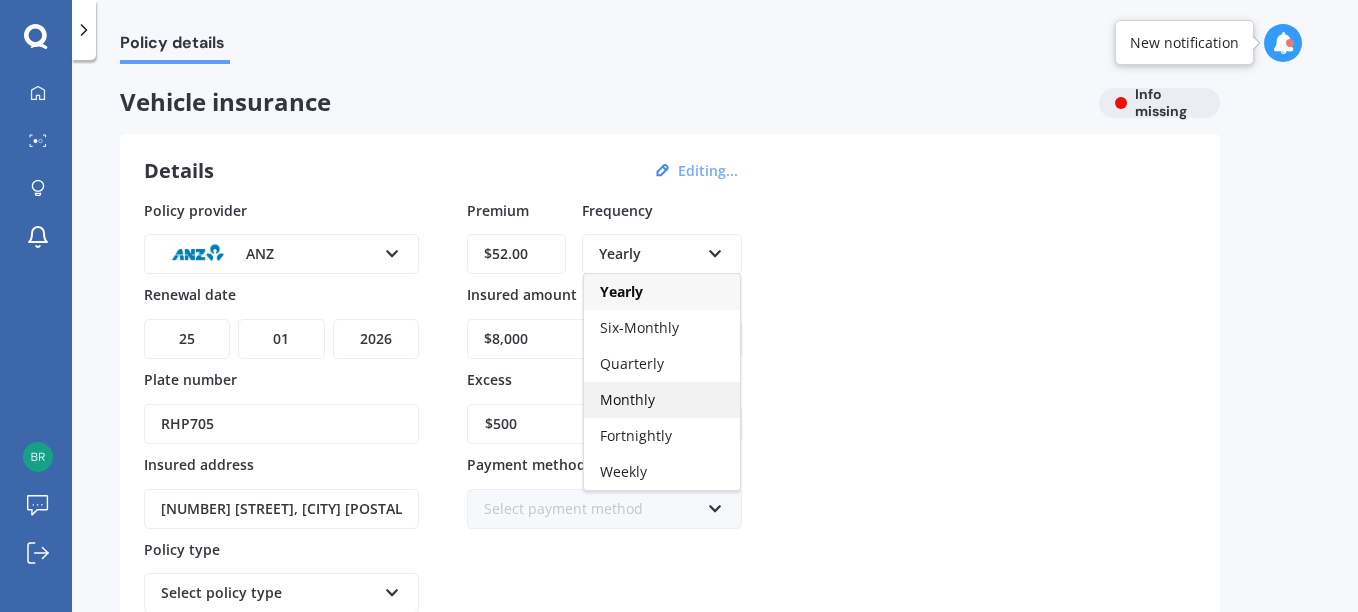 click on "Monthly" at bounding box center (627, 399) 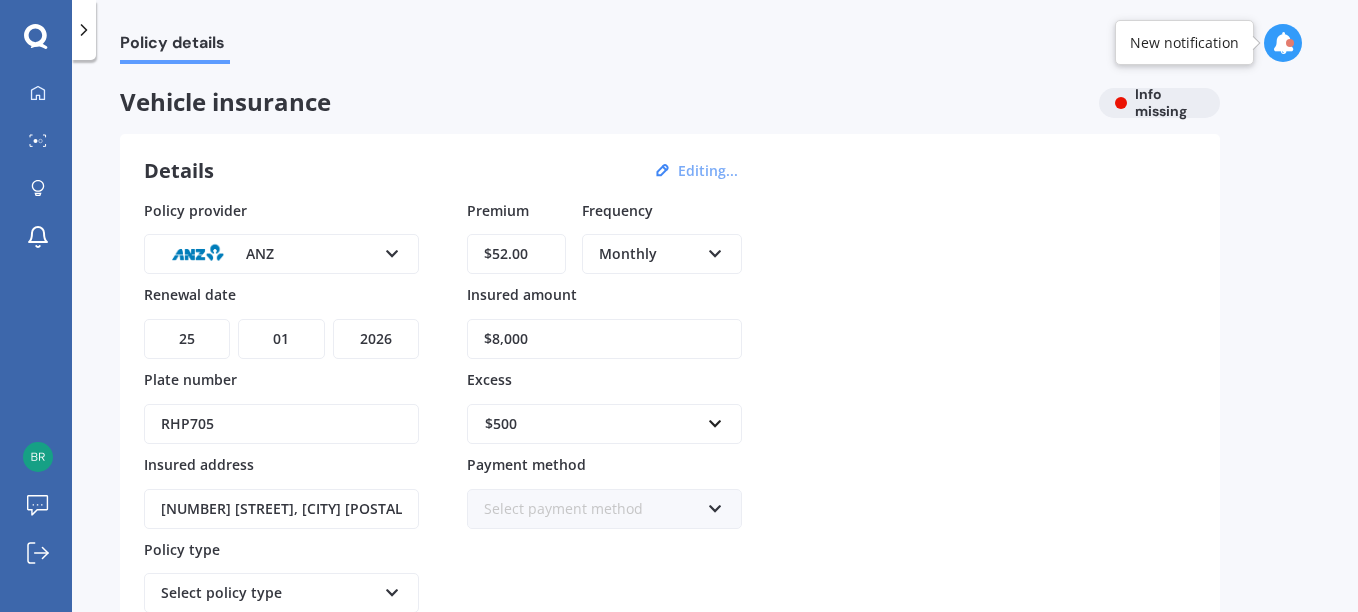 click at bounding box center (715, 505) 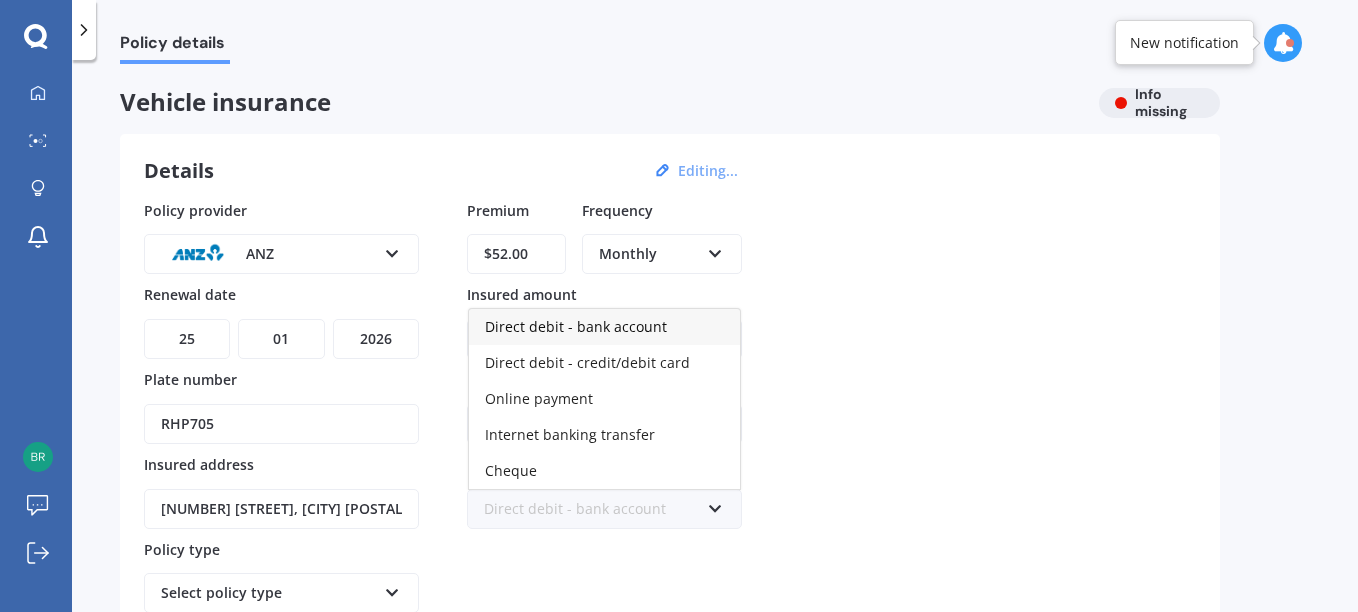 click on "Direct debit - bank account" at bounding box center (576, 326) 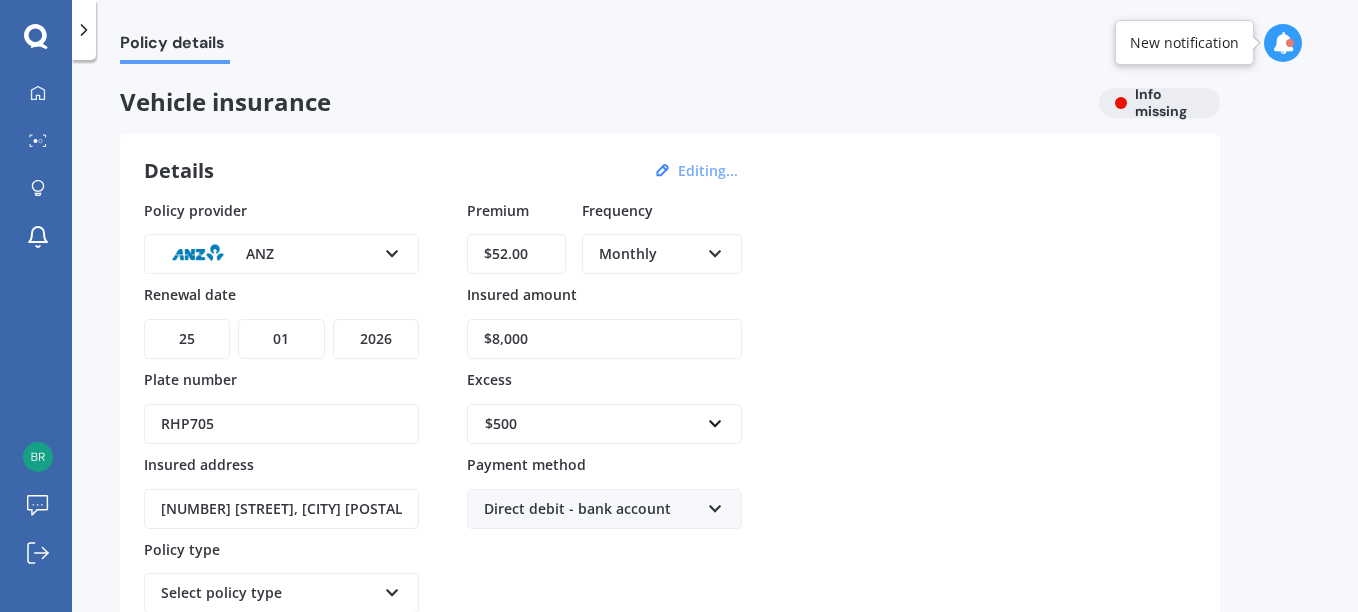 scroll, scrollTop: 451, scrollLeft: 0, axis: vertical 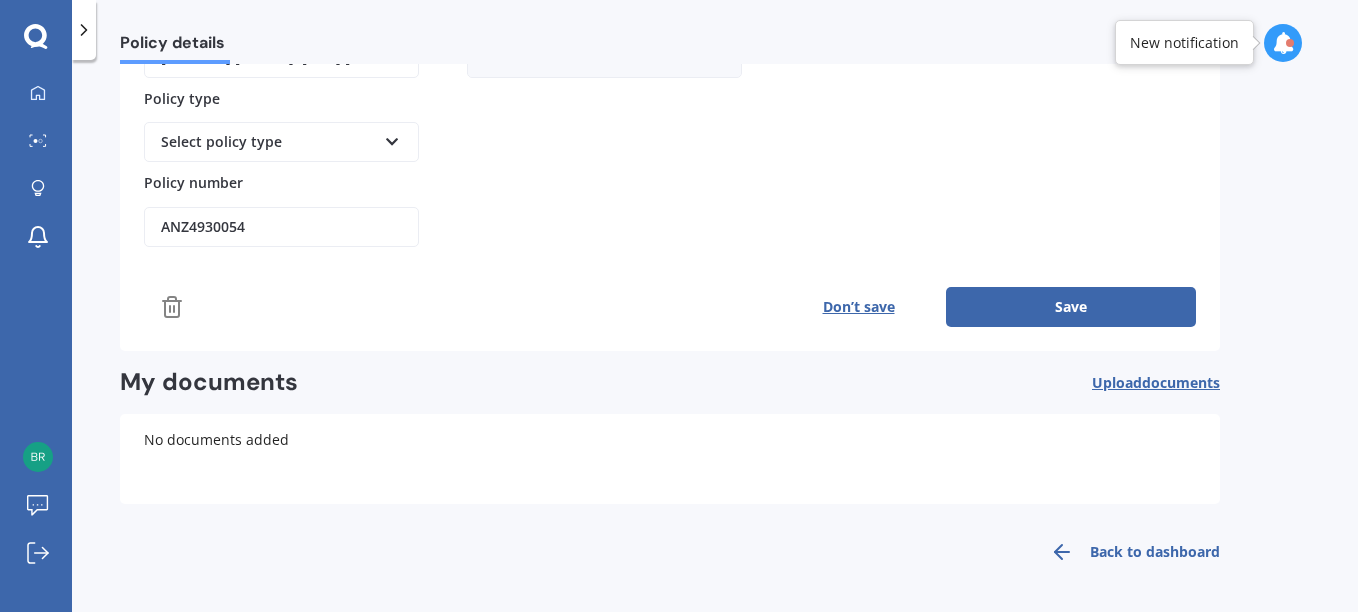 click at bounding box center [392, 138] 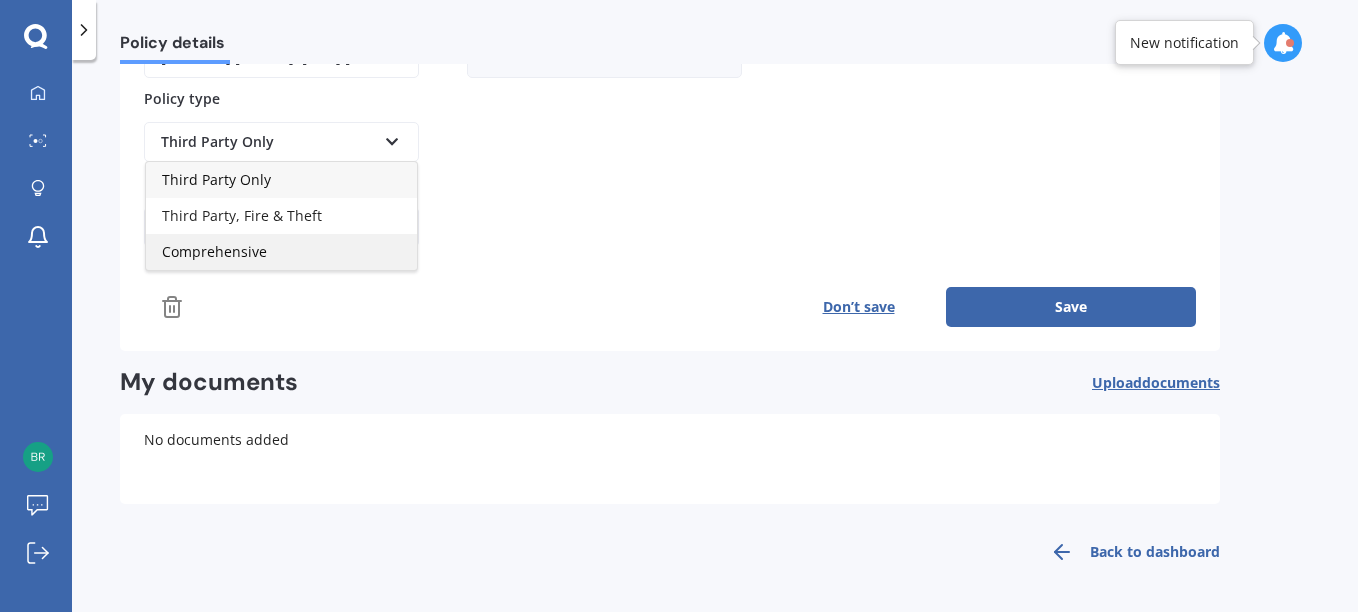 click on "Comprehensive" at bounding box center [281, 252] 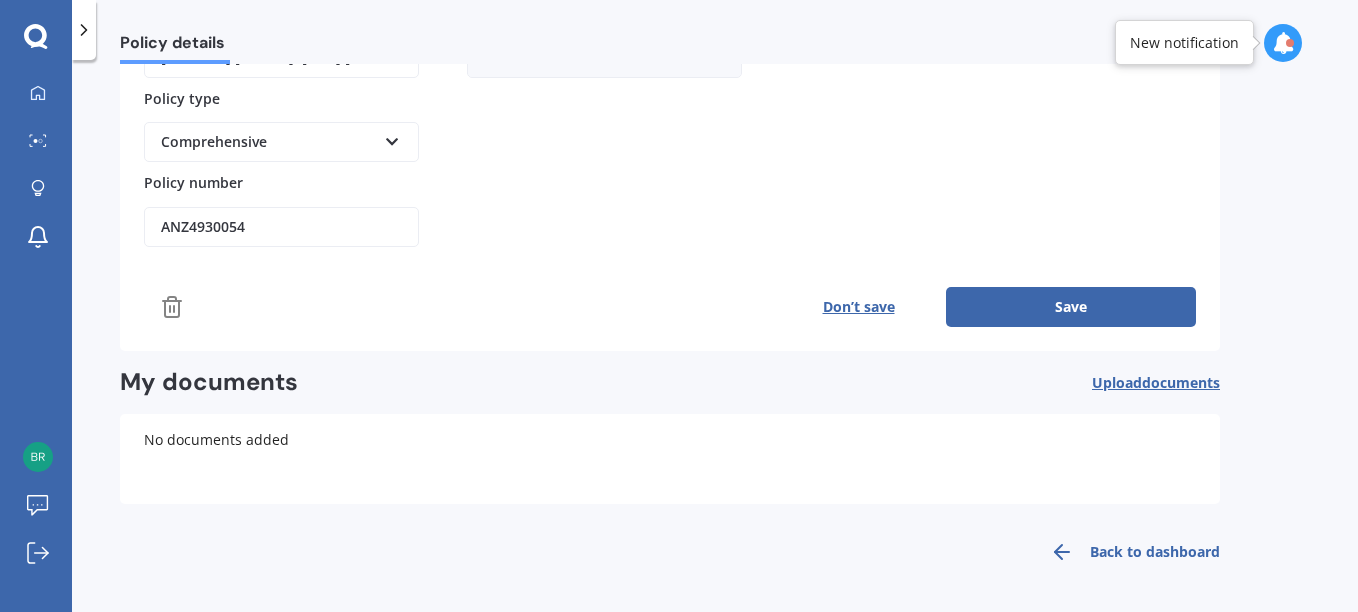 click on "Policy details" at bounding box center [715, 32] 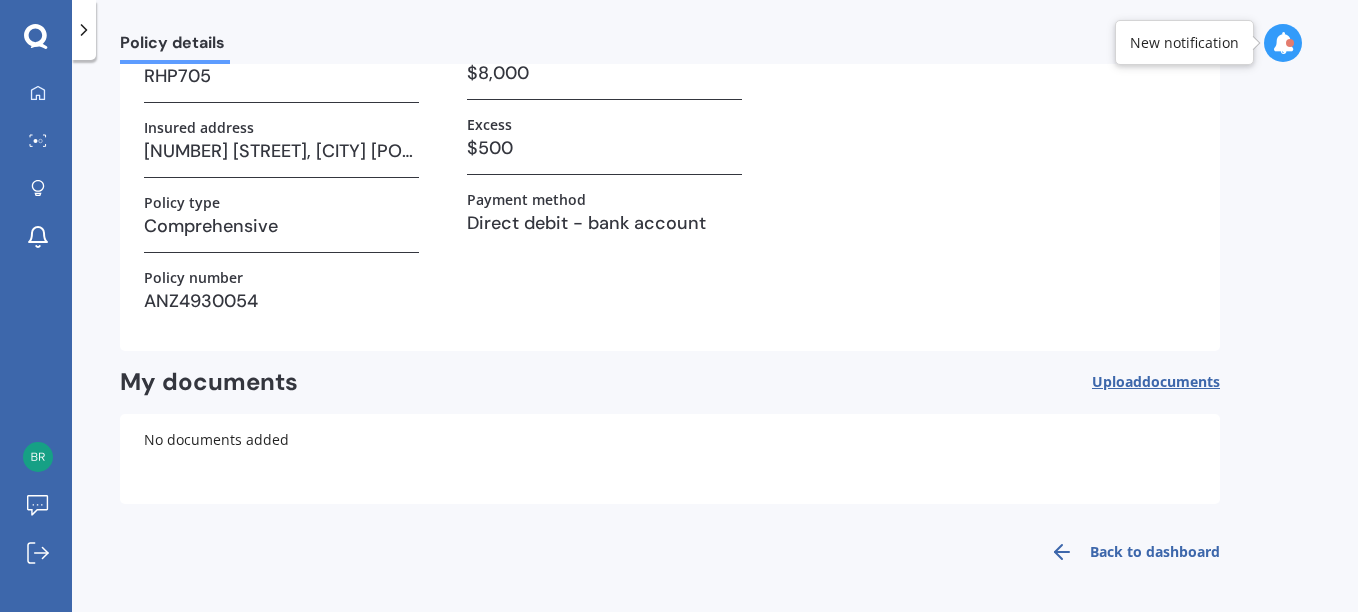 scroll, scrollTop: 231, scrollLeft: 0, axis: vertical 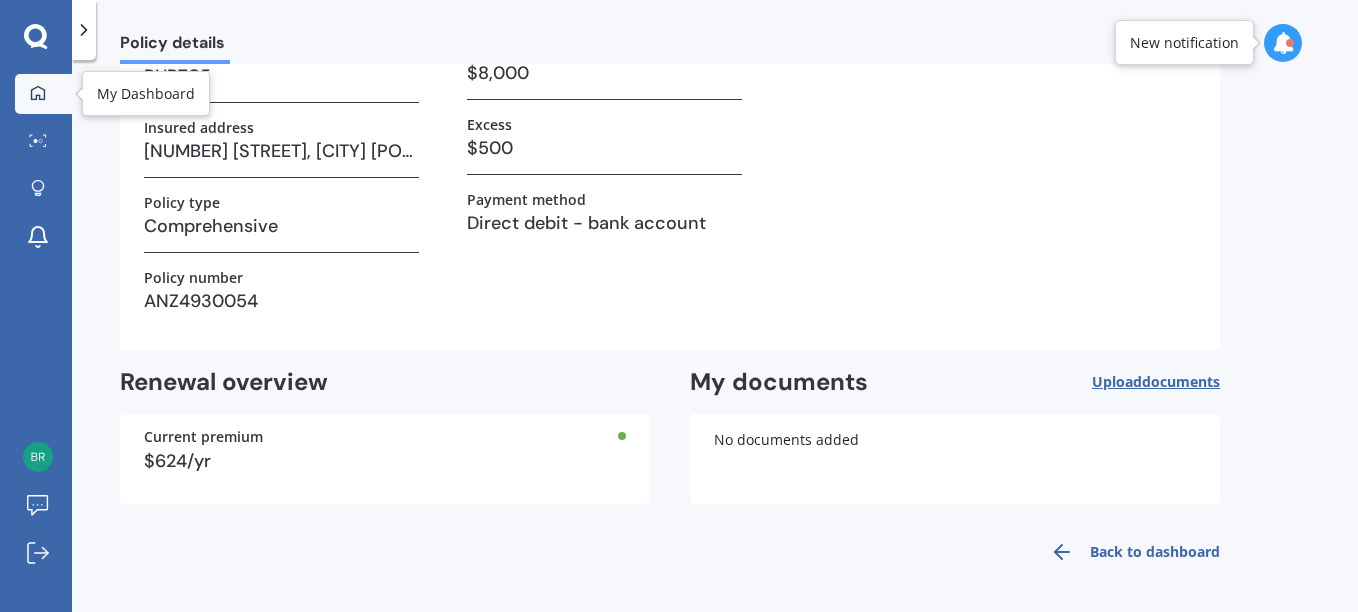 click 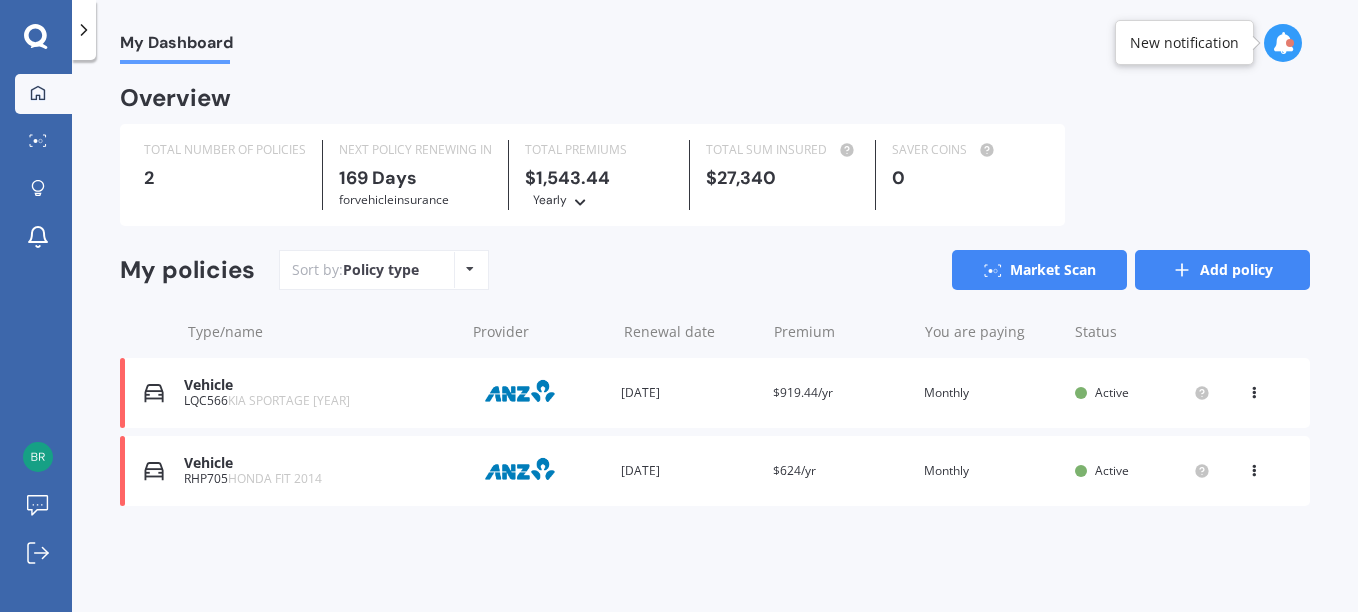 click on "Add policy" at bounding box center [1222, 270] 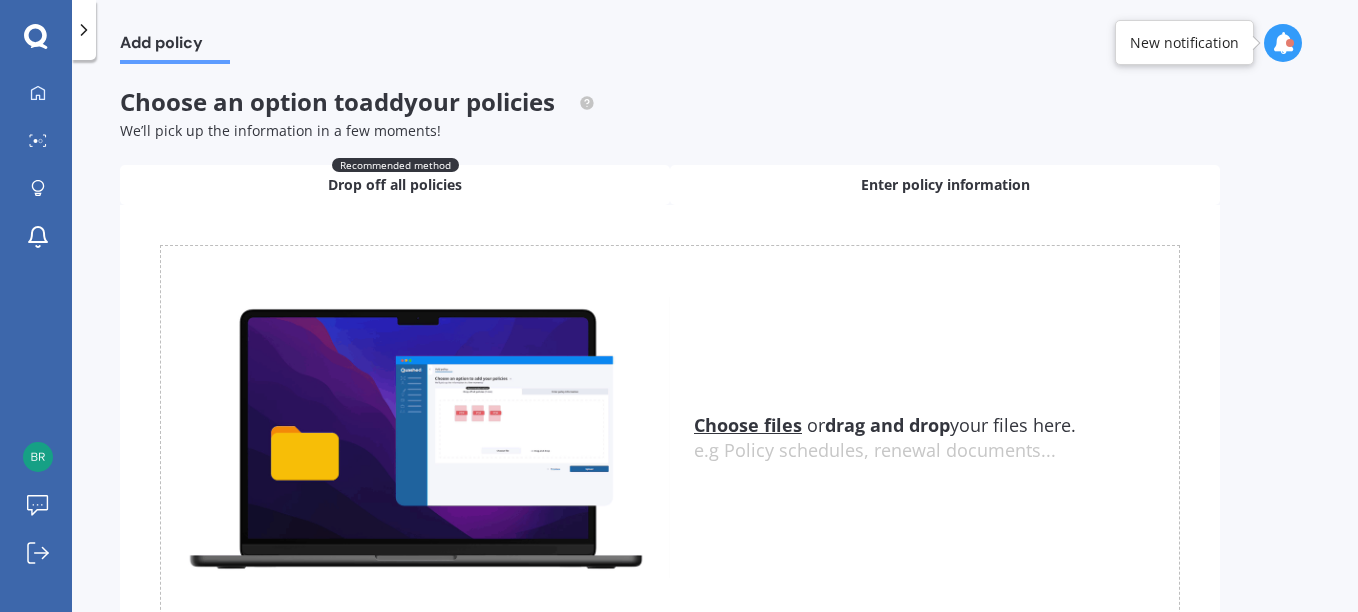 click on "Enter policy information" at bounding box center [945, 185] 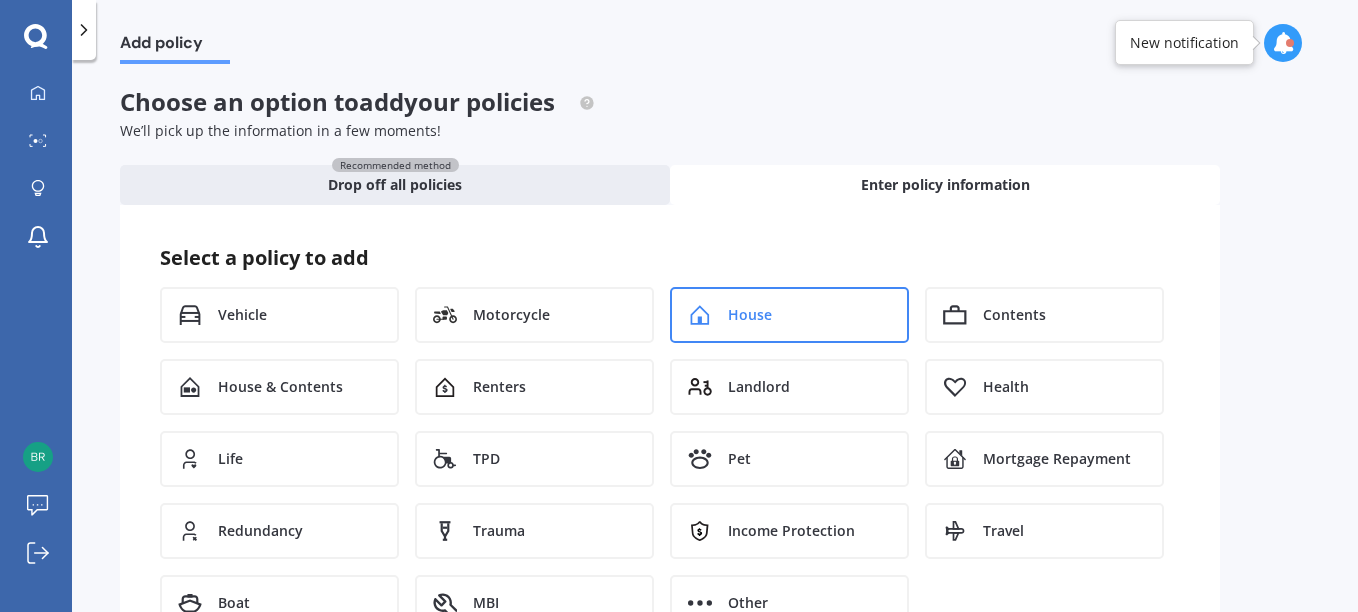 click on "House" at bounding box center [789, 315] 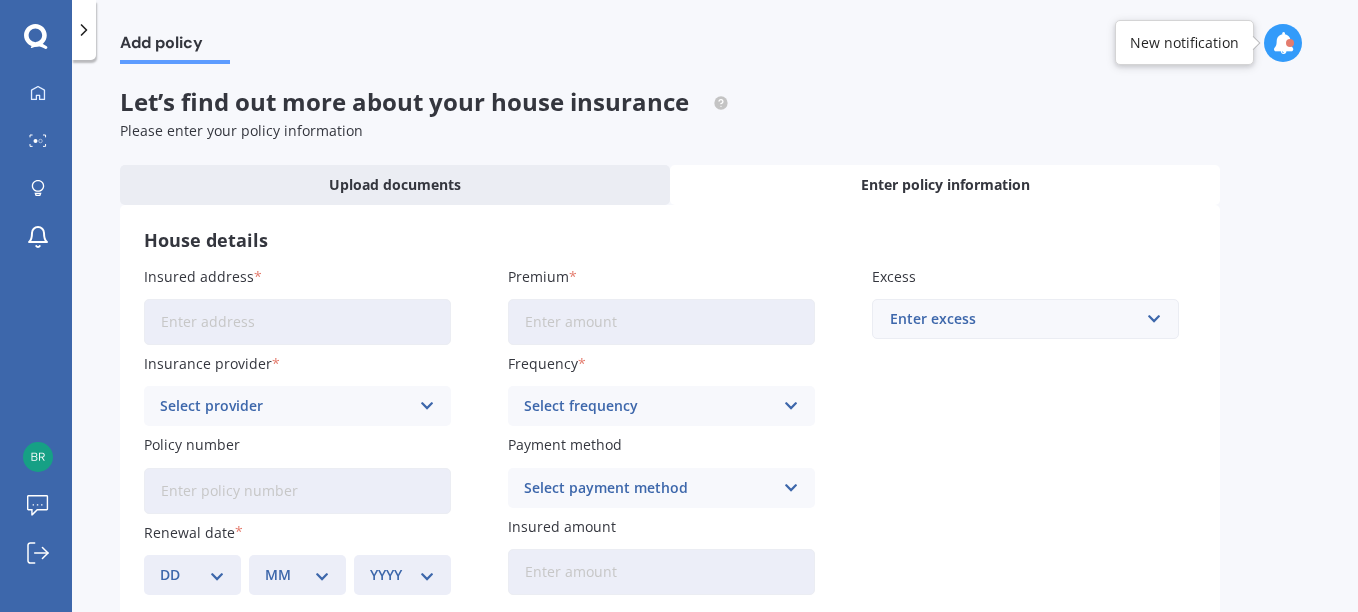 click on "Insured address" at bounding box center (297, 322) 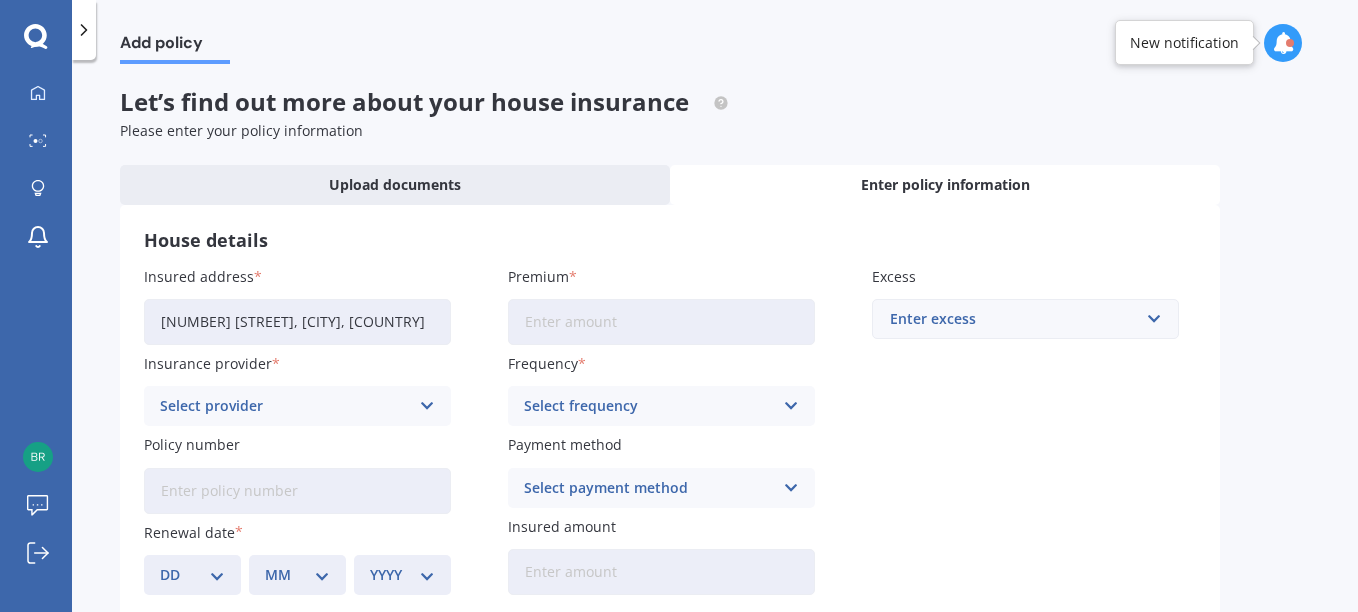 type on "[NUMBER] [STREET], [CITY] [POSTAL_CODE]" 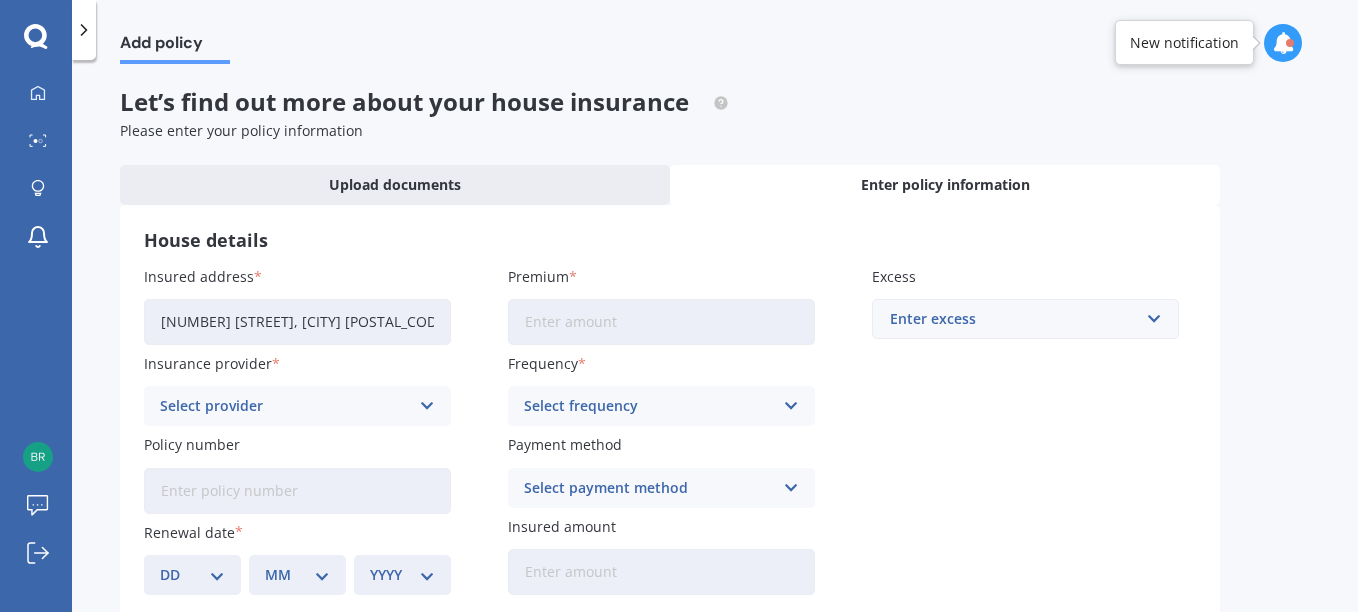 click on "Premium" at bounding box center [661, 322] 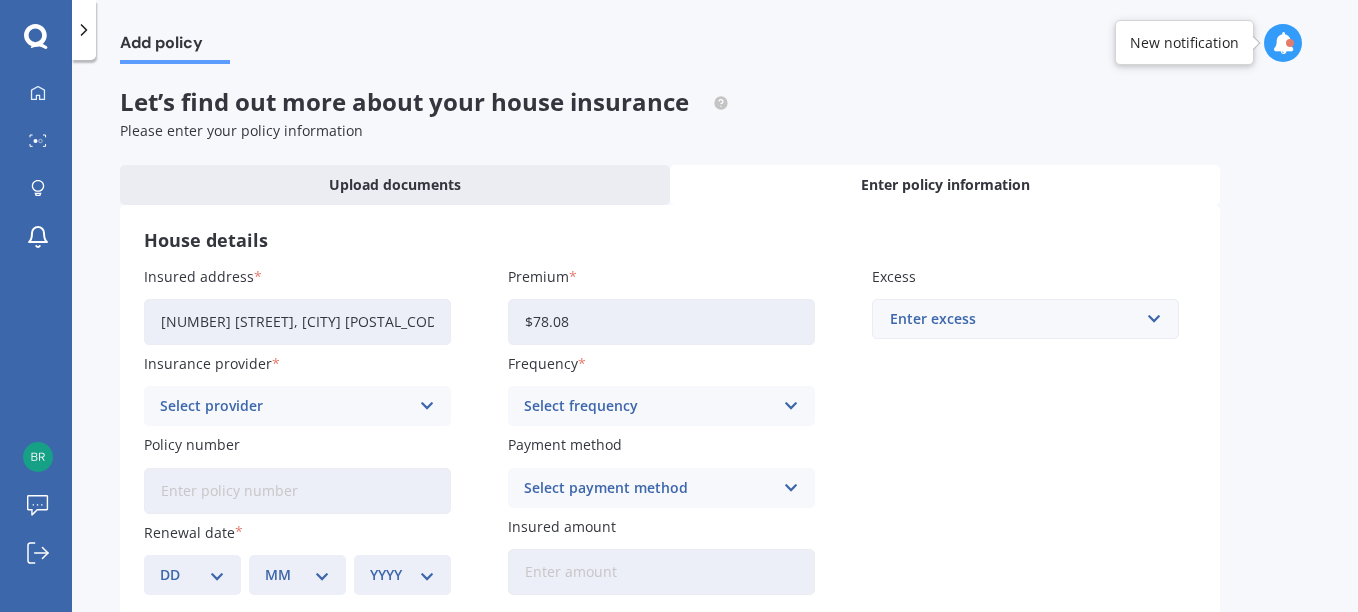 type on "$78.08" 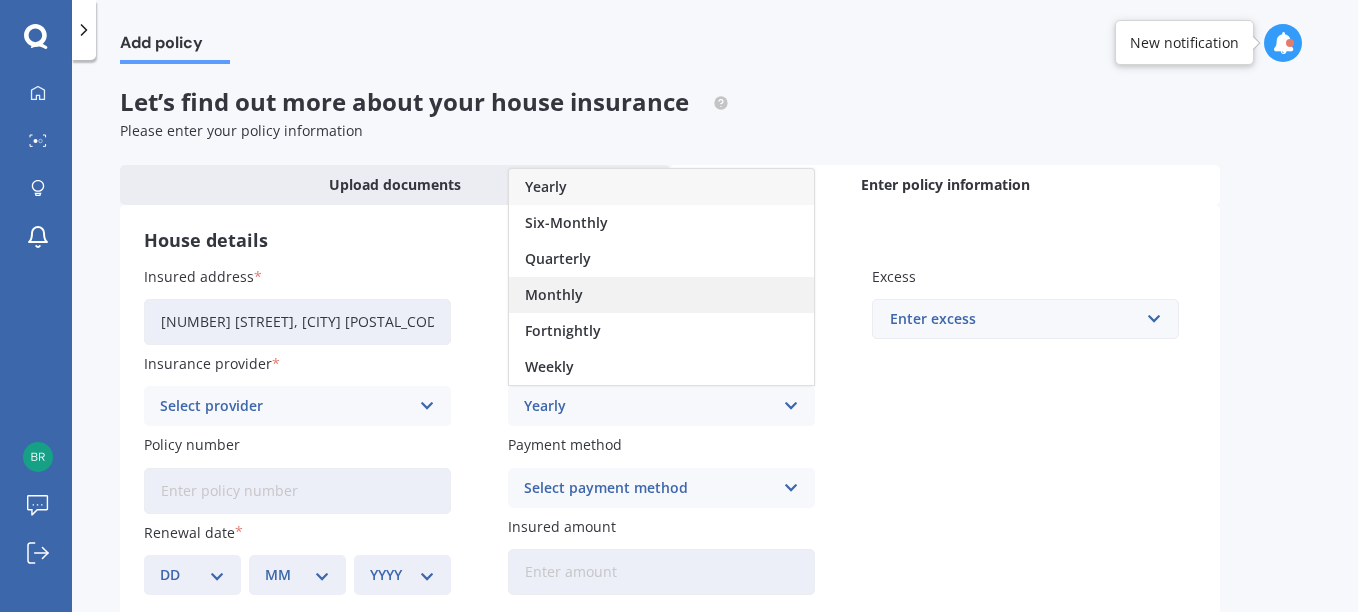 click on "Monthly" at bounding box center (661, 295) 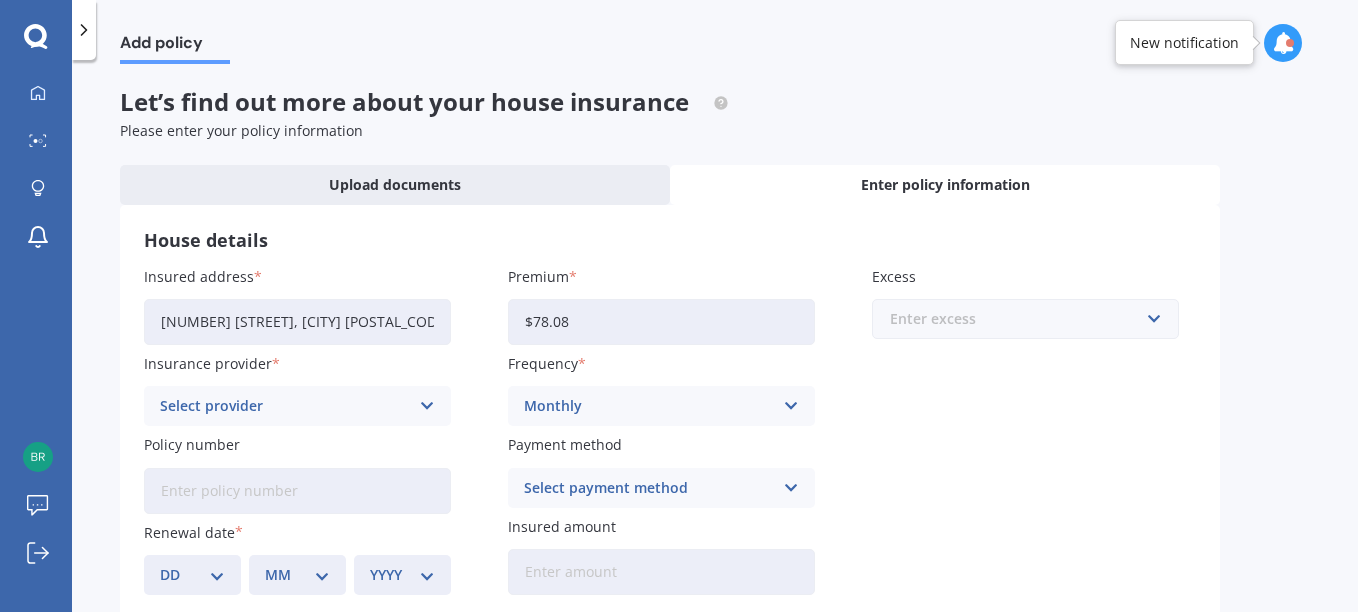 click at bounding box center [1018, 319] 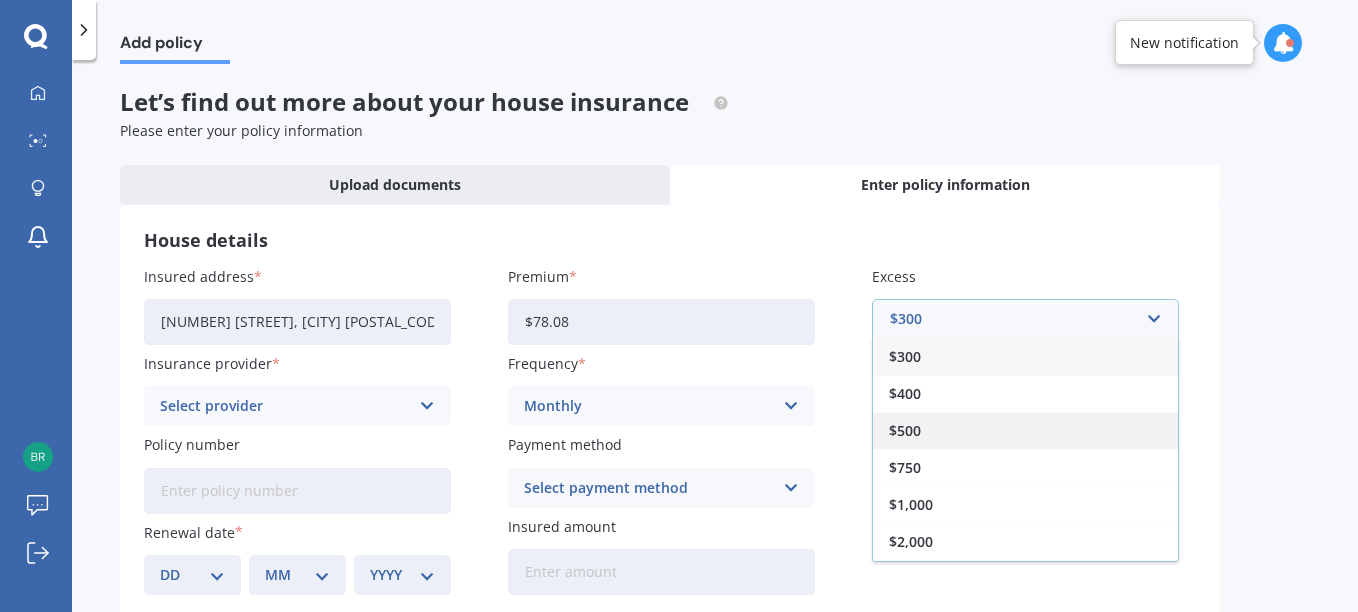 click on "$500" at bounding box center [1025, 430] 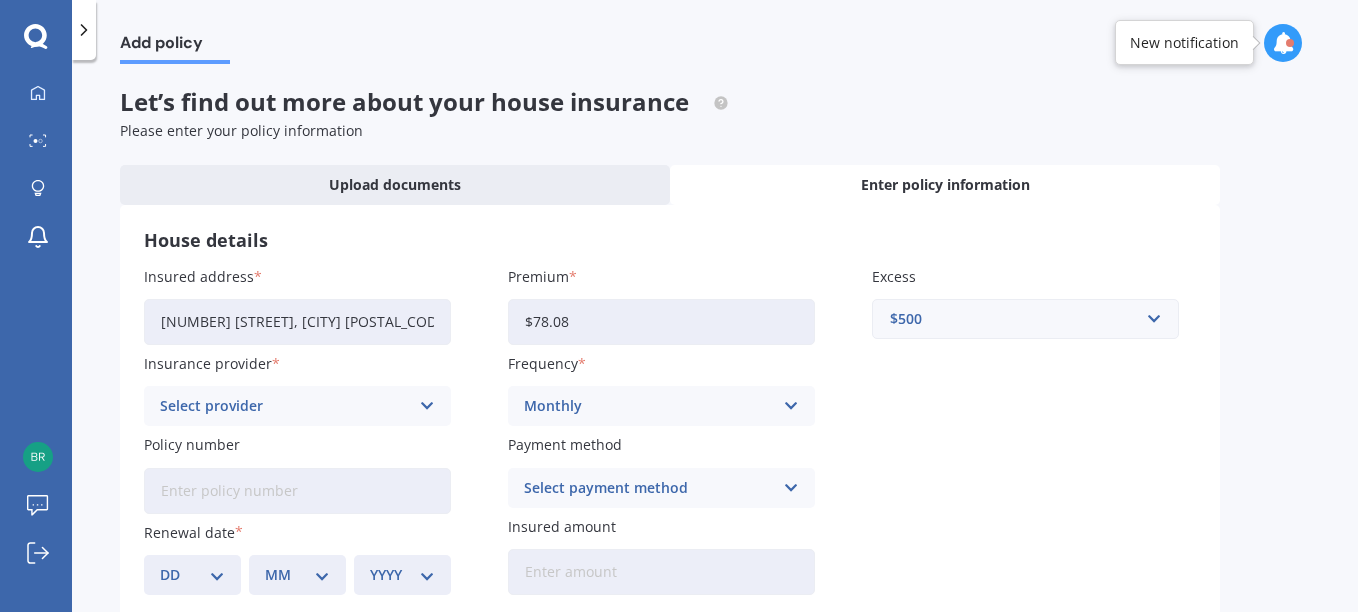 click at bounding box center [427, 406] 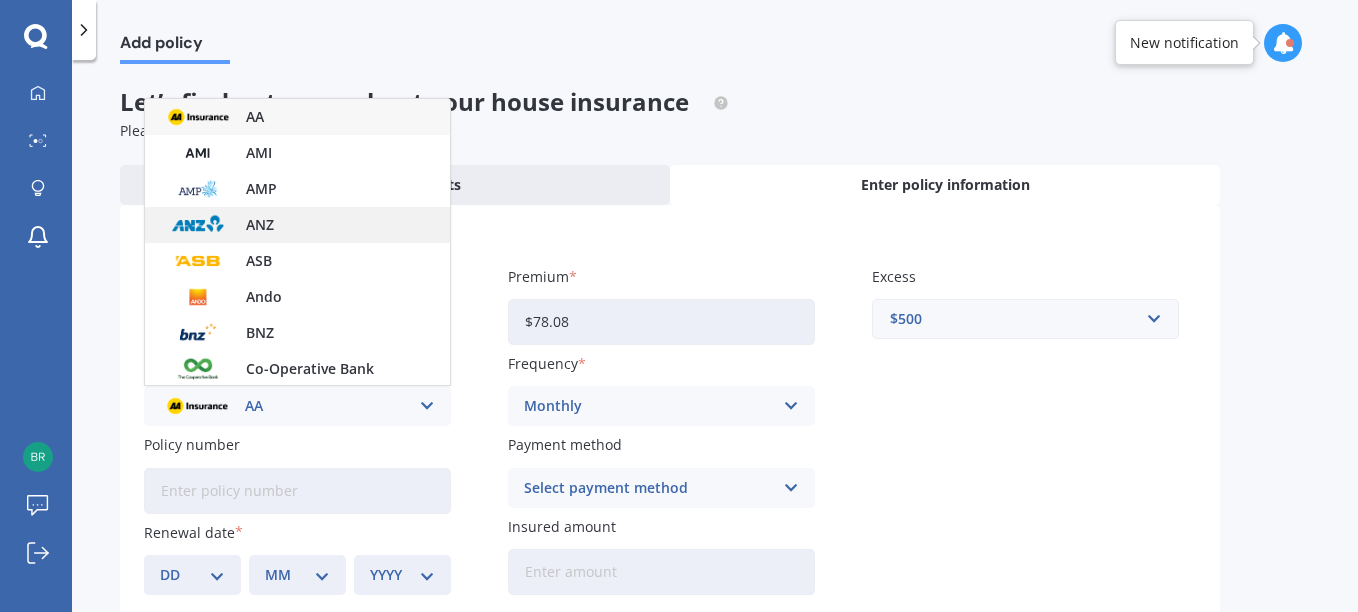 click on "ANZ" at bounding box center (297, 225) 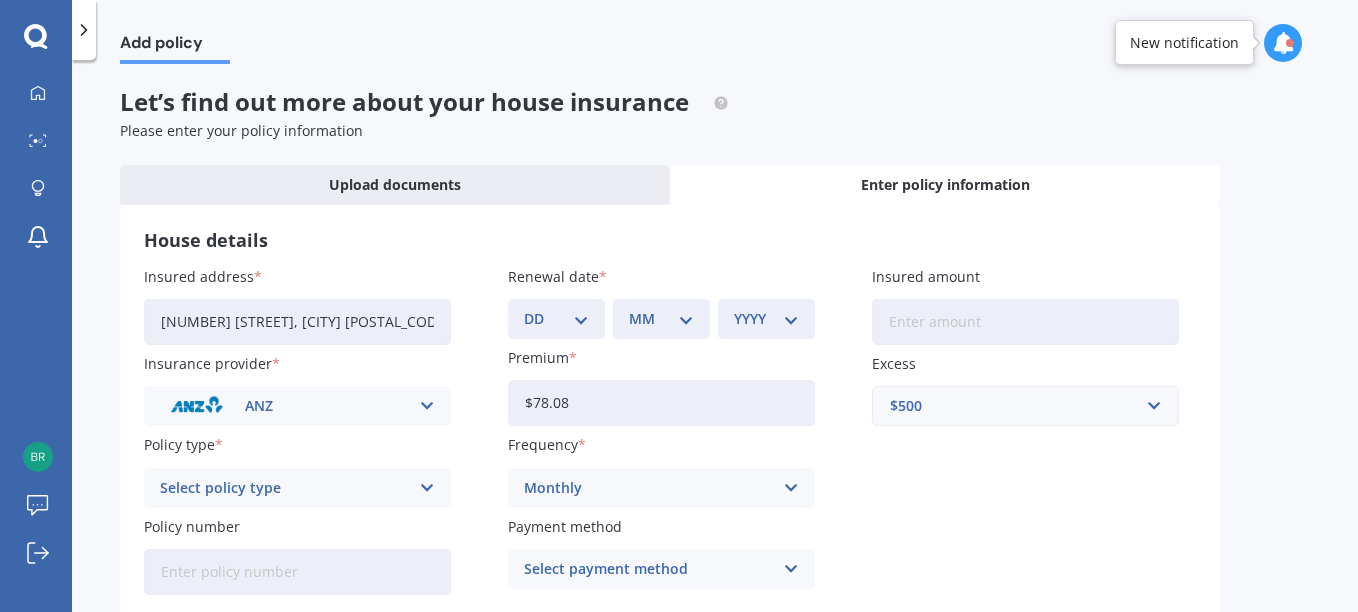 click at bounding box center (427, 488) 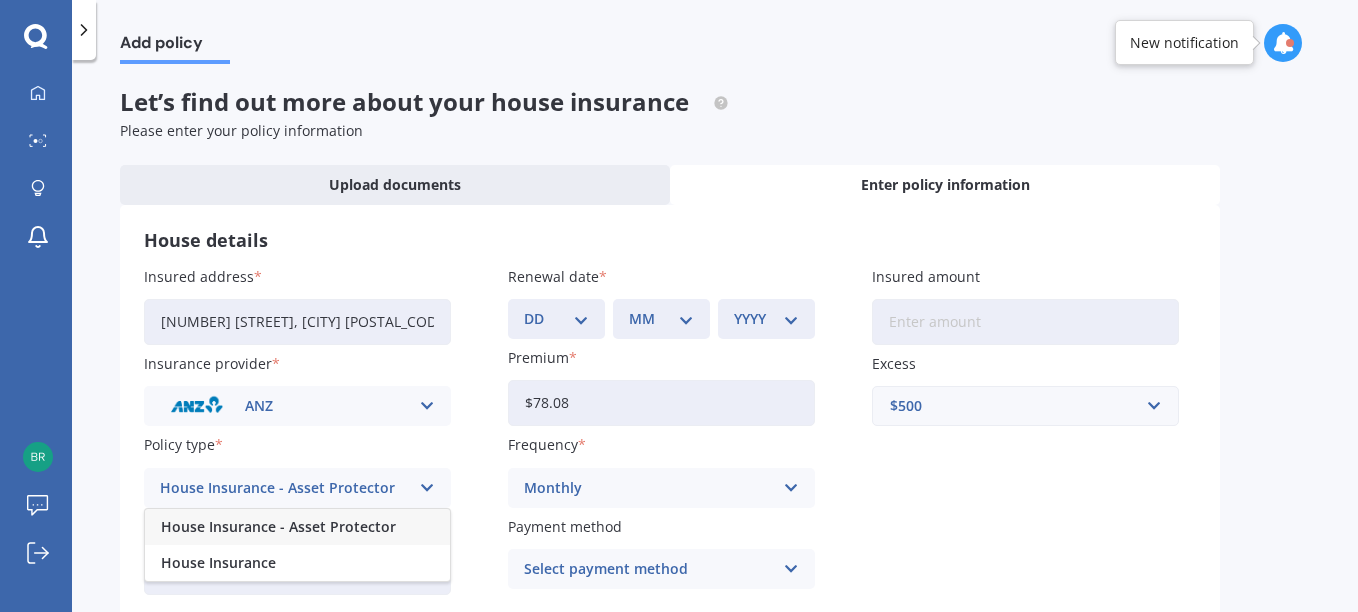 click on "House Insurance - Asset Protector" at bounding box center [278, 527] 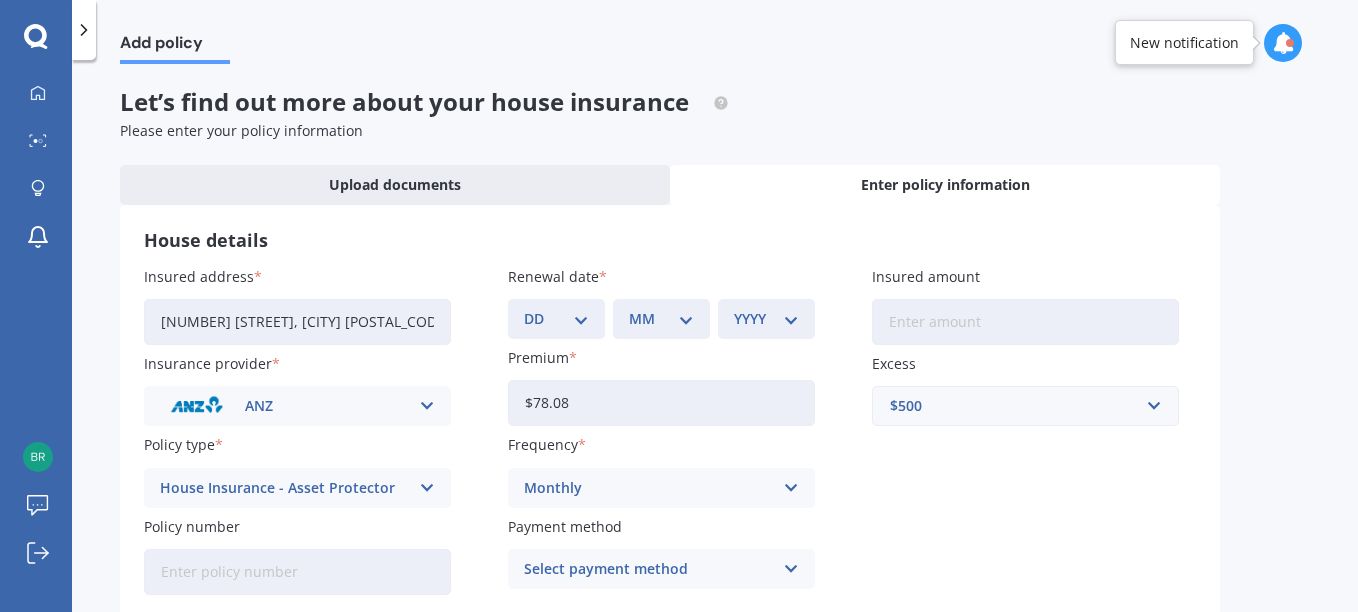 click on "Policy number" at bounding box center [297, 572] 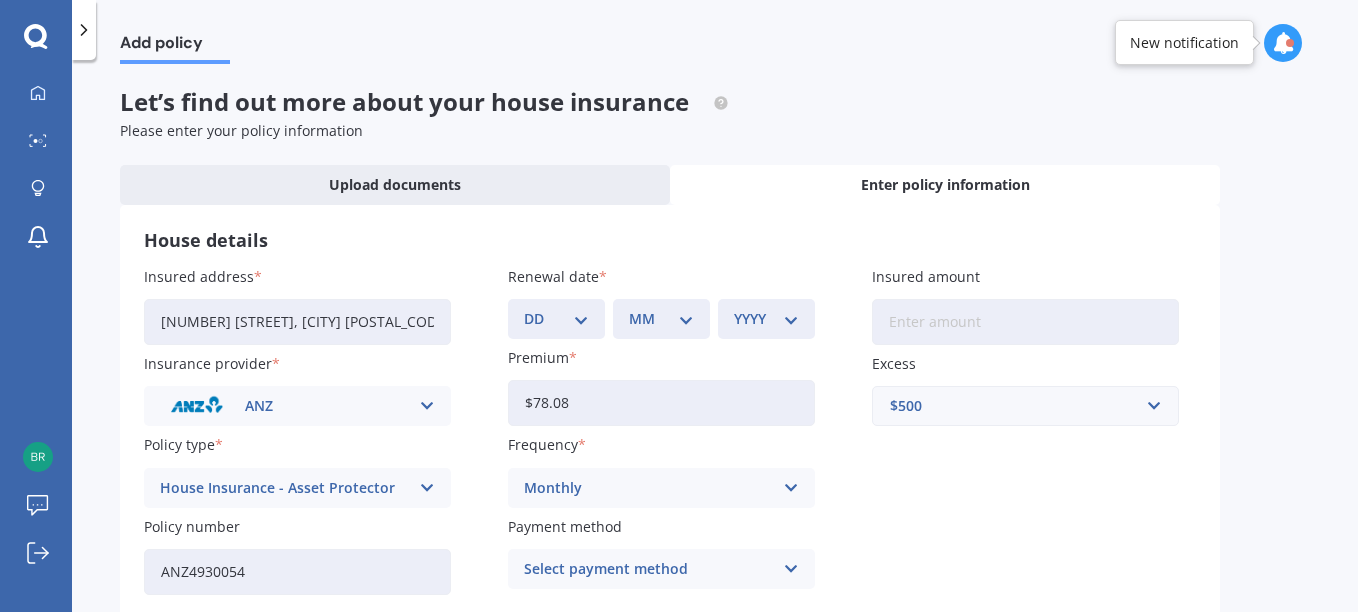 click on "Insured amount" at bounding box center (1025, 322) 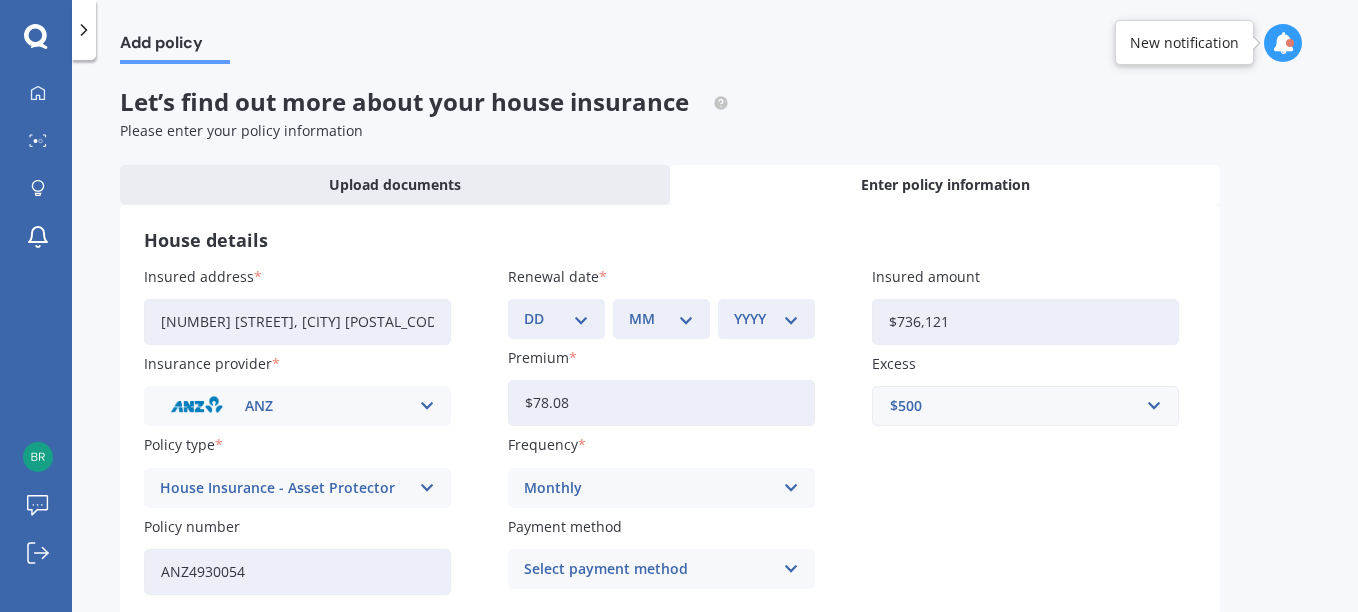 type on "$736,121" 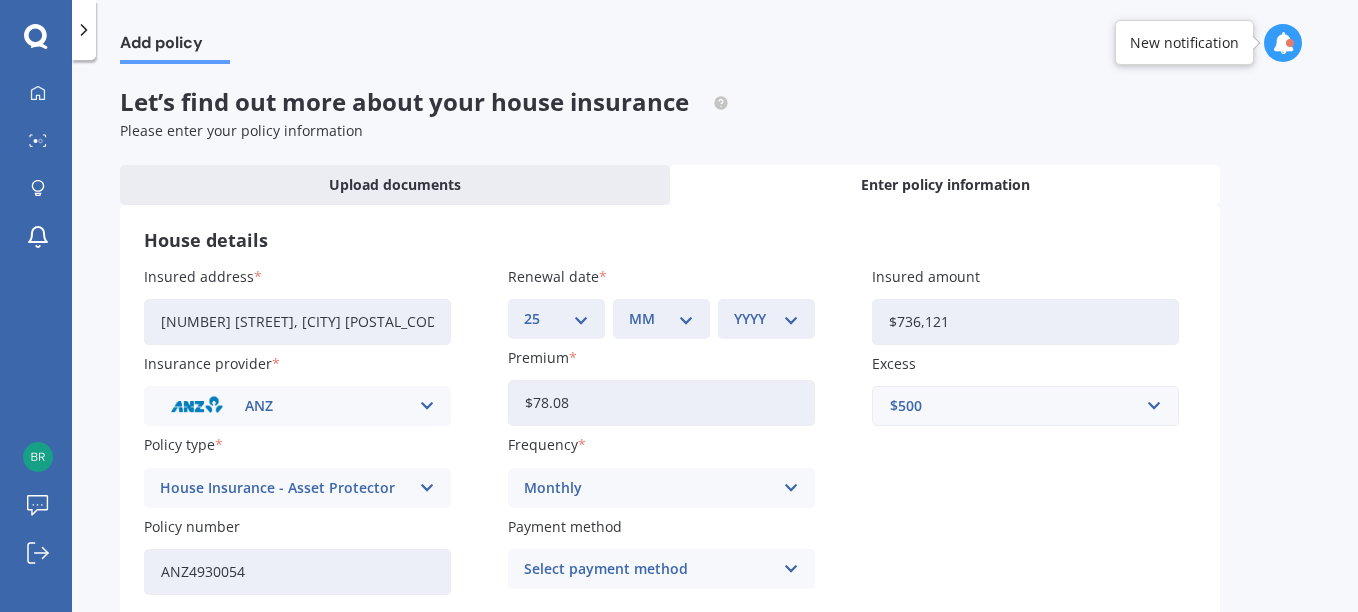 click on "DD 01 02 03 04 05 06 07 08 09 10 11 12 13 14 15 16 17 18 19 20 21 22 23 24 25 26 27 28 29 30 31" at bounding box center (556, 319) 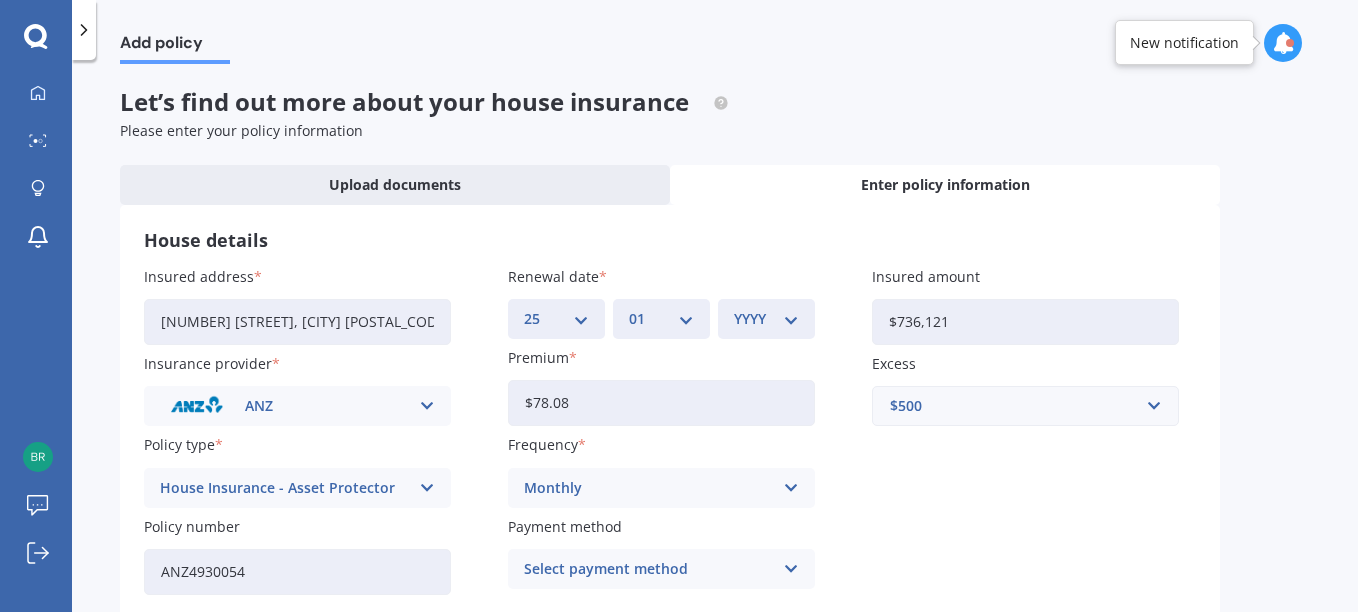 click on "MM 01 02 03 04 05 06 07 08 09 10 11 12" at bounding box center (661, 319) 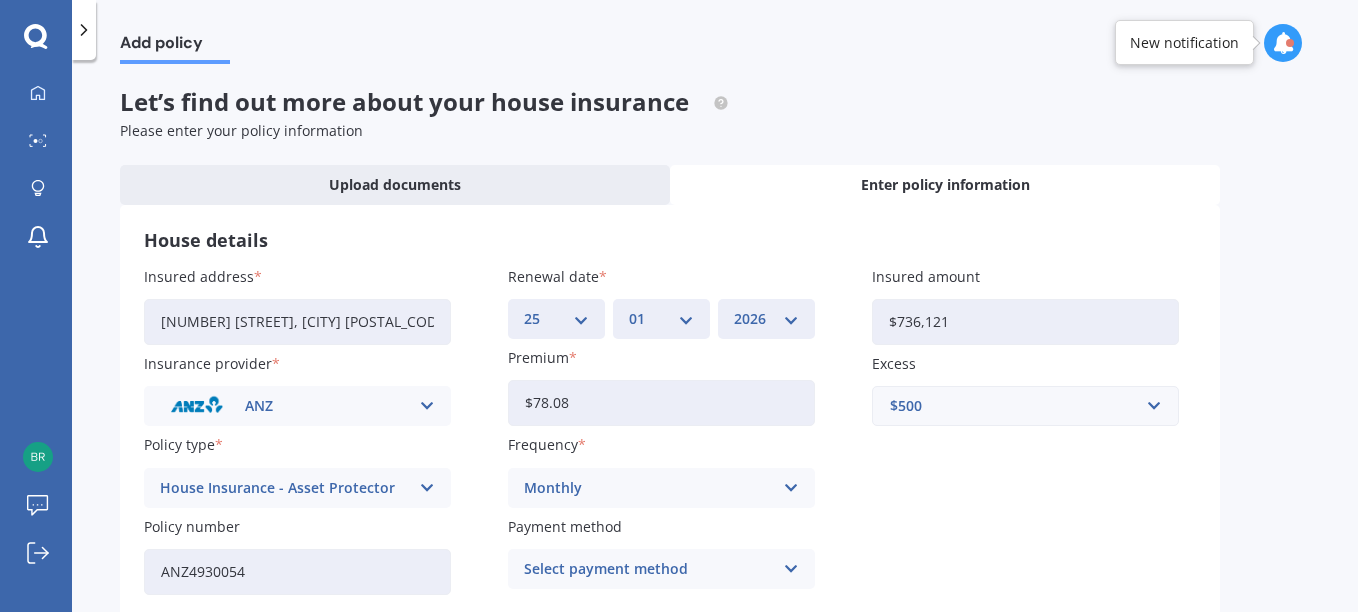 click on "YYYY 2027 2026 2025 2024 2023 2022 2021 2020 2019 2018 2017 2016 2015 2014 2013 2012 2011 2010 2009 2008 2007 2006 2005 2004 2003 2002 2001 2000 1999 1998 1997 1996 1995 1994 1993 1992 1991 1990 1989 1988 1987 1986 1985 1984 1983 1982 1981 1980 1979 1978 1977 1976 1975 1974 1973 1972 1971 1970 1969 1968 1967 1966 1965 1964 1963 1962 1961 1960 1959 1958 1957 1956 1955 1954 1953 1952 1951 1950 1949 1948 1947 1946 1945 1944 1943 1942 1941 1940 1939 1938 1937 1936 1935 1934 1933 1932 1931 1930 1929 1928" at bounding box center [766, 319] 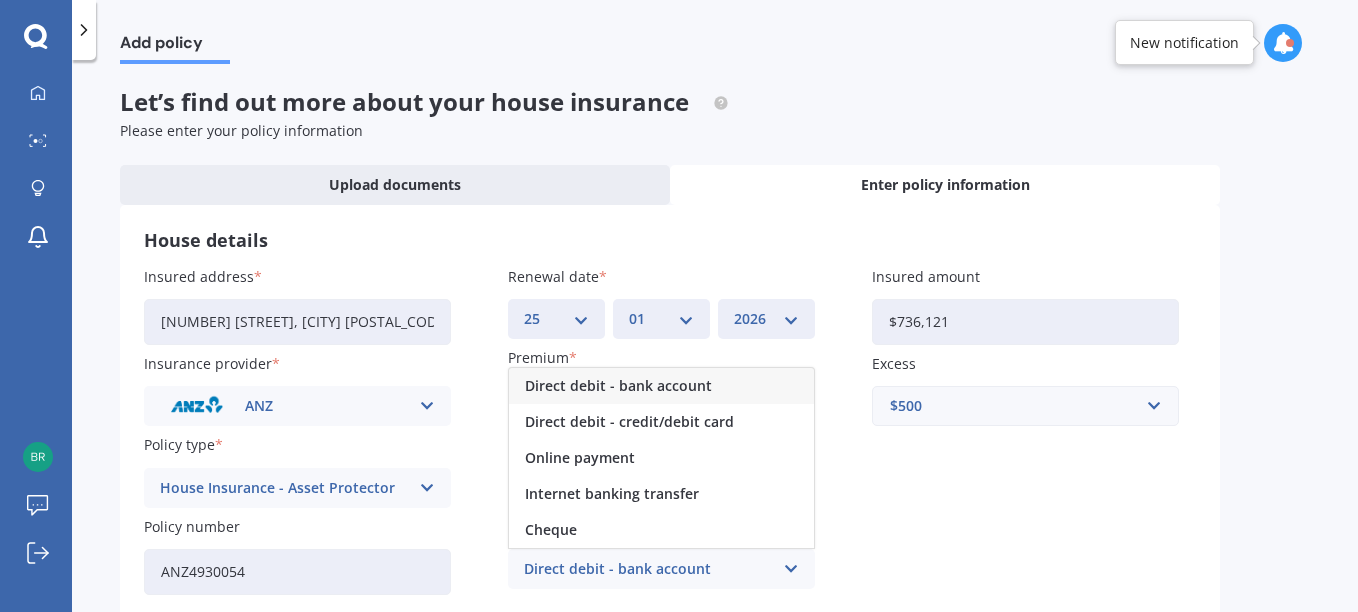 click on "Direct debit - bank account" at bounding box center (618, 386) 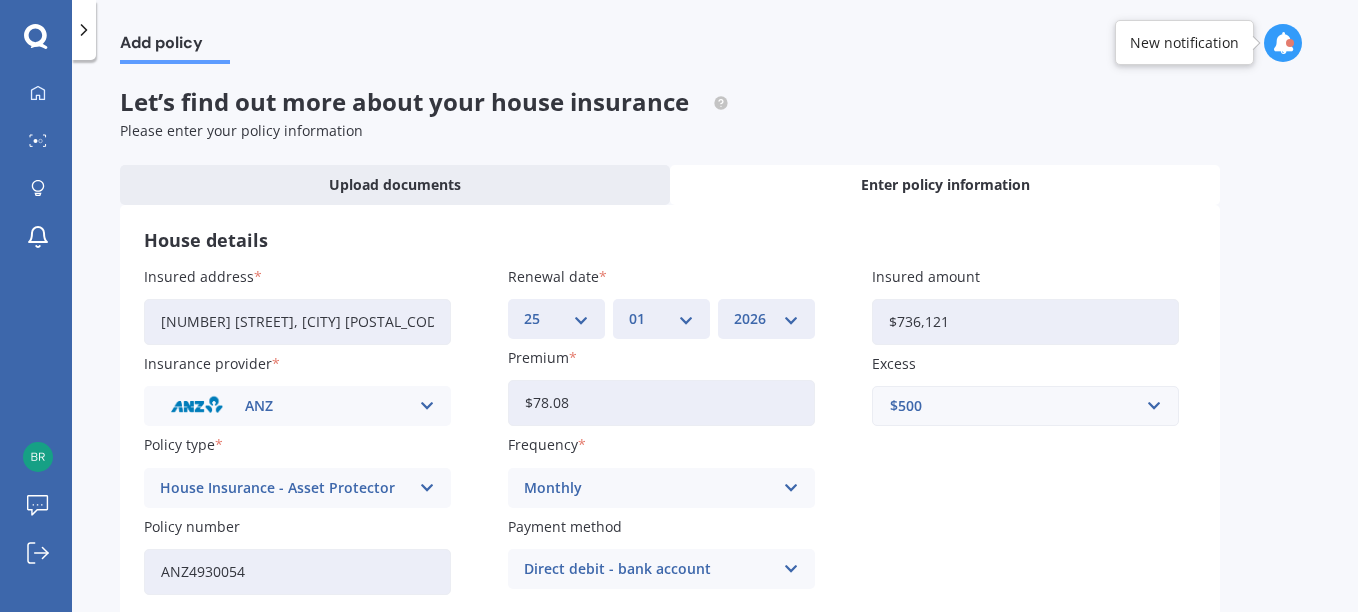 scroll, scrollTop: 107, scrollLeft: 0, axis: vertical 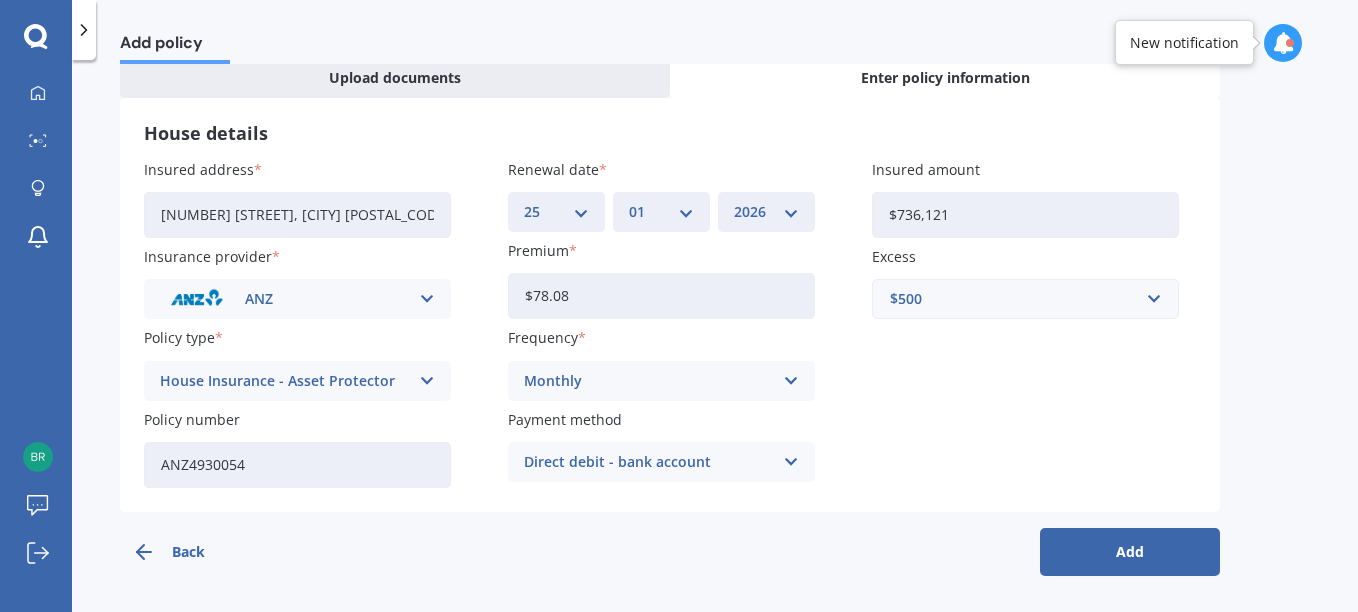 click on "Add" at bounding box center [1130, 552] 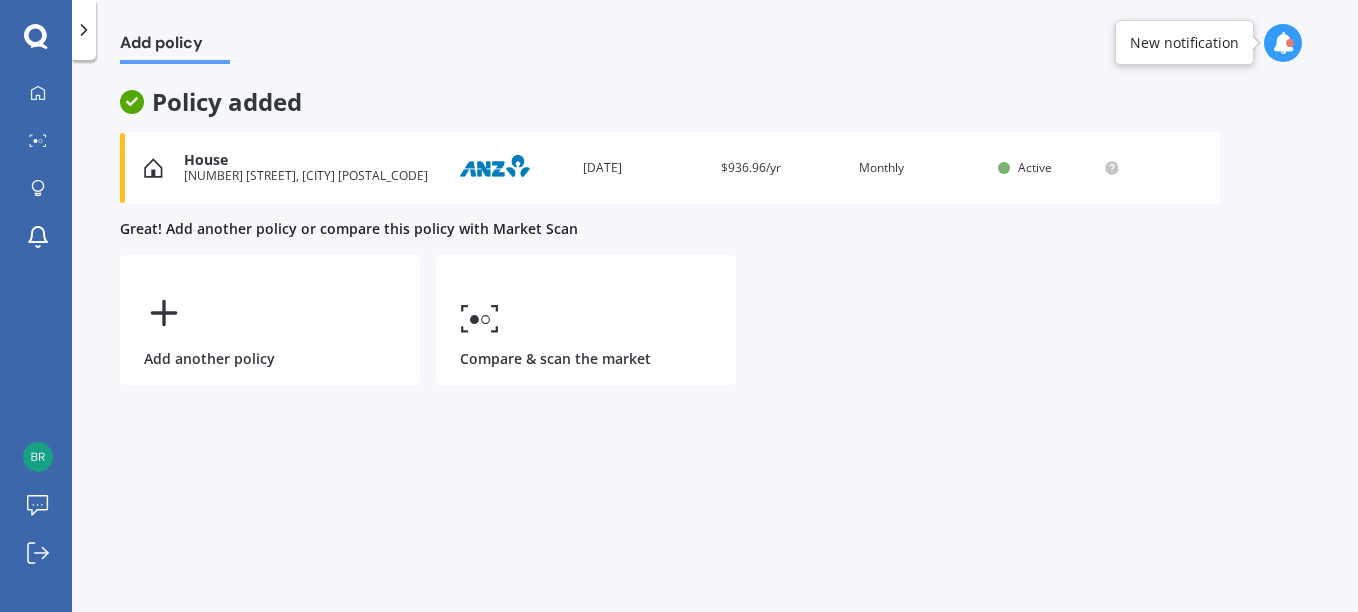 scroll, scrollTop: 0, scrollLeft: 0, axis: both 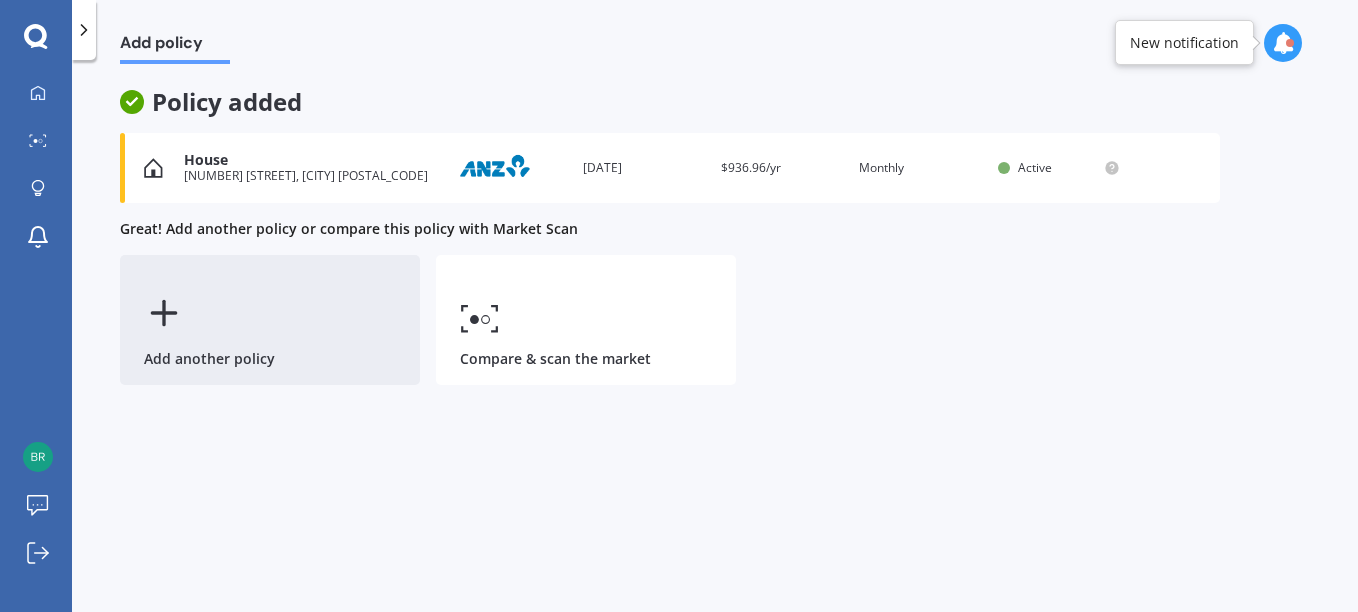 click on "Add another policy" at bounding box center (270, 320) 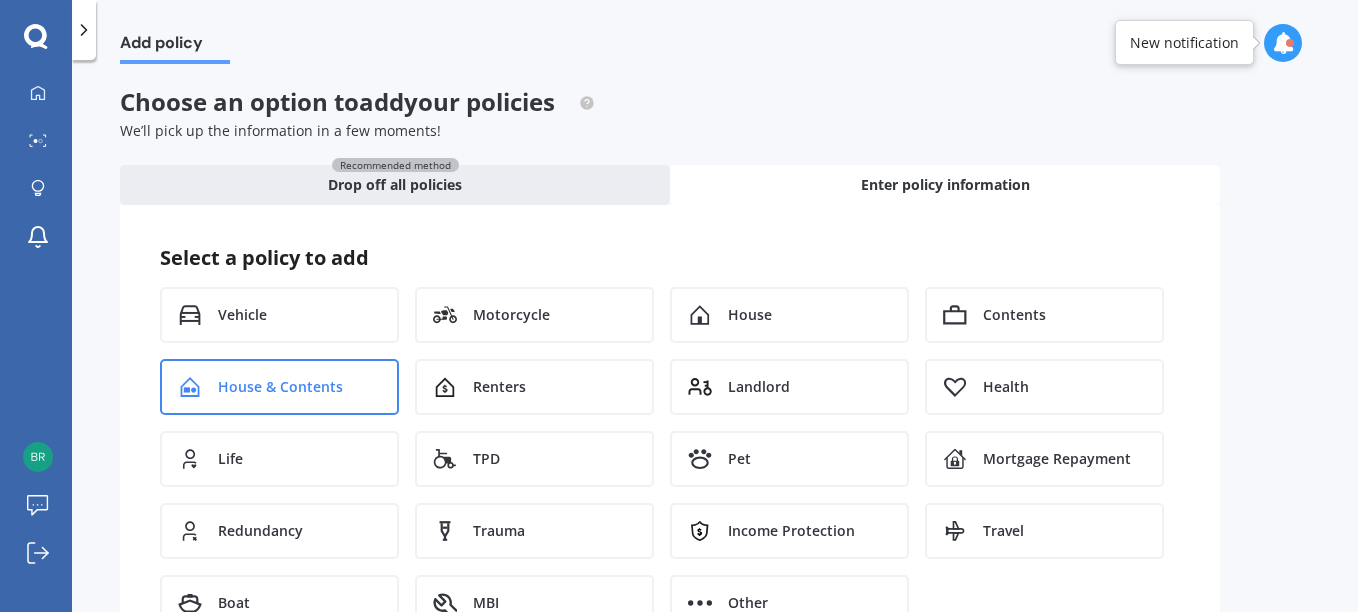 click on "House & Contents" at bounding box center (280, 387) 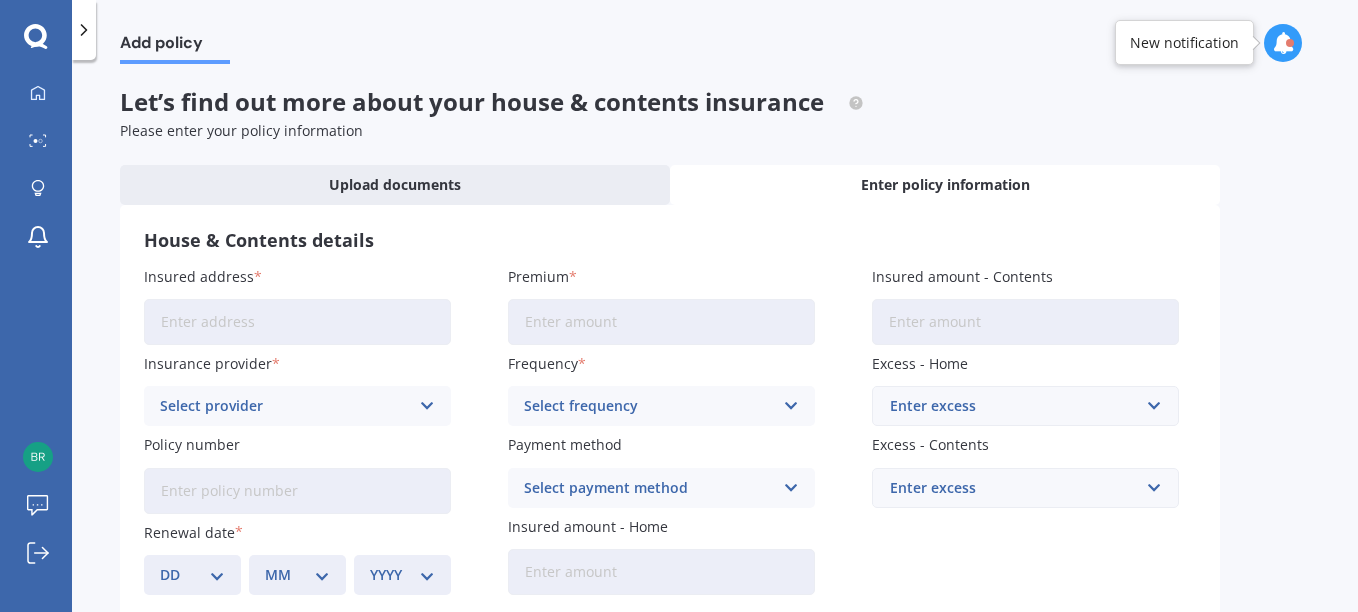 click on "Insured address" at bounding box center [297, 322] 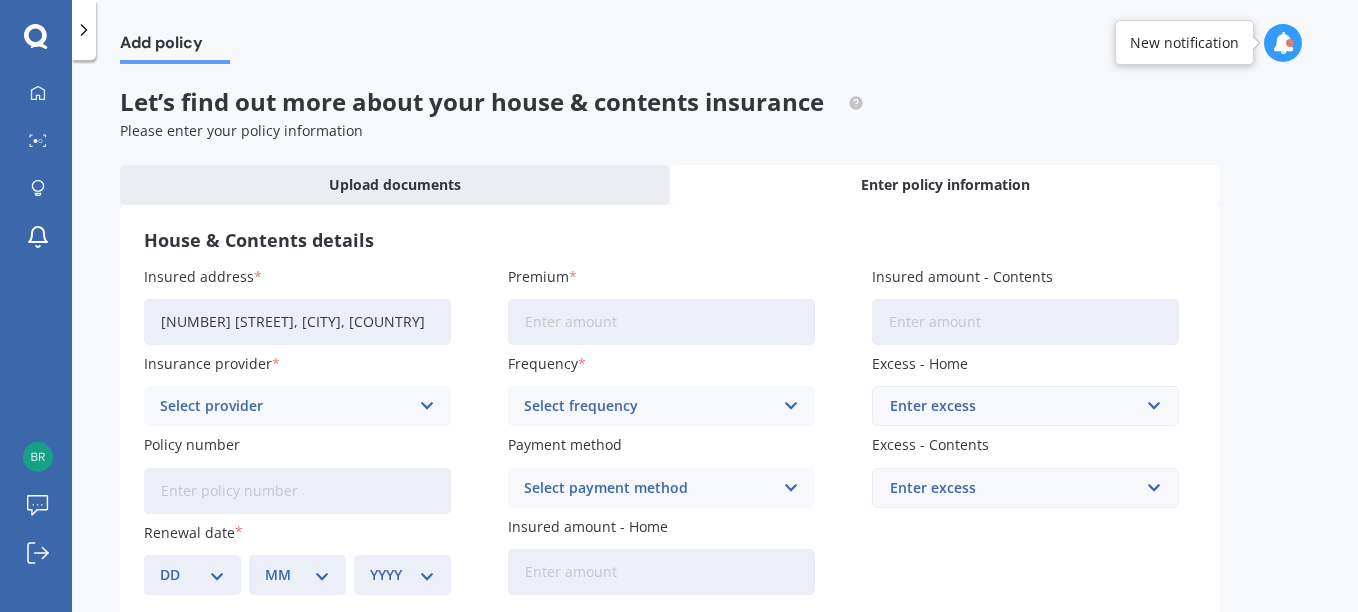 type on "[NUMBER] [STREET], [CITY] [POSTAL_CODE]" 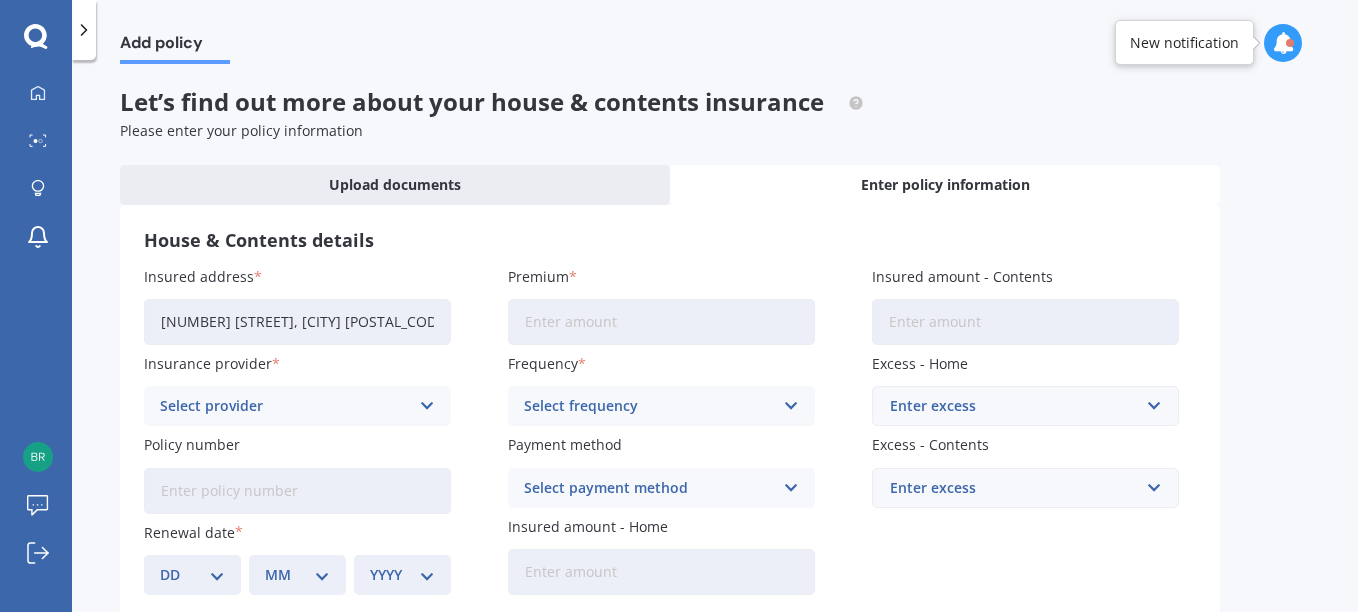 click on "Premium" at bounding box center [661, 322] 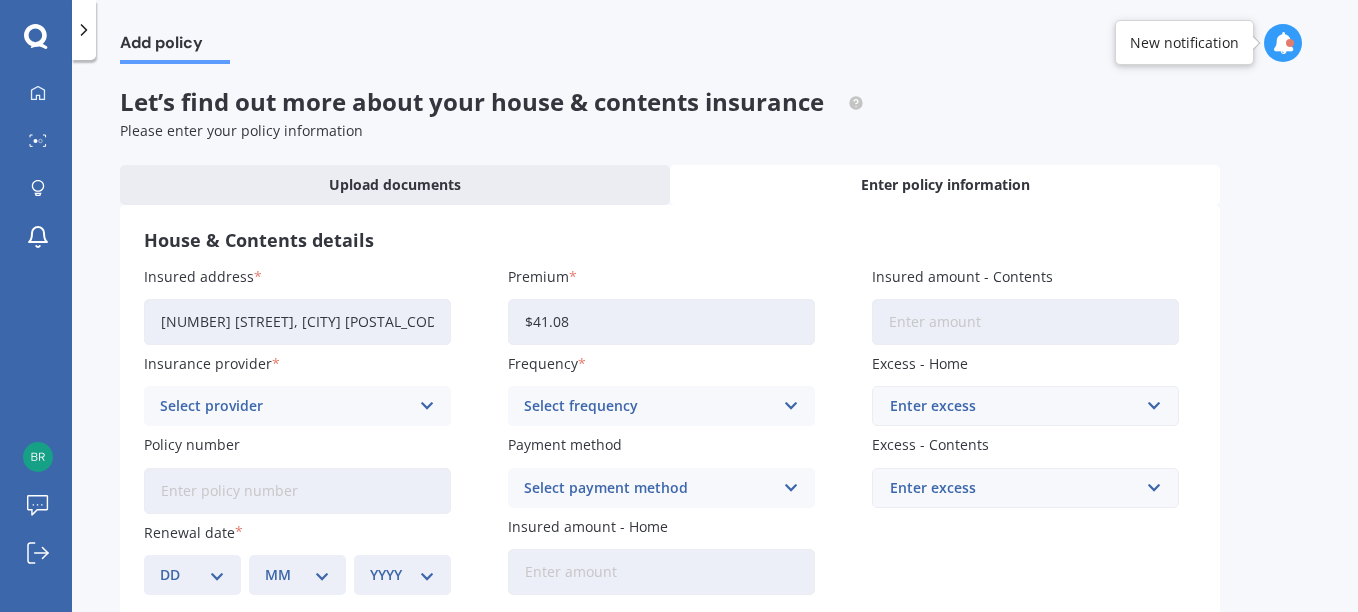 type on "$41.08" 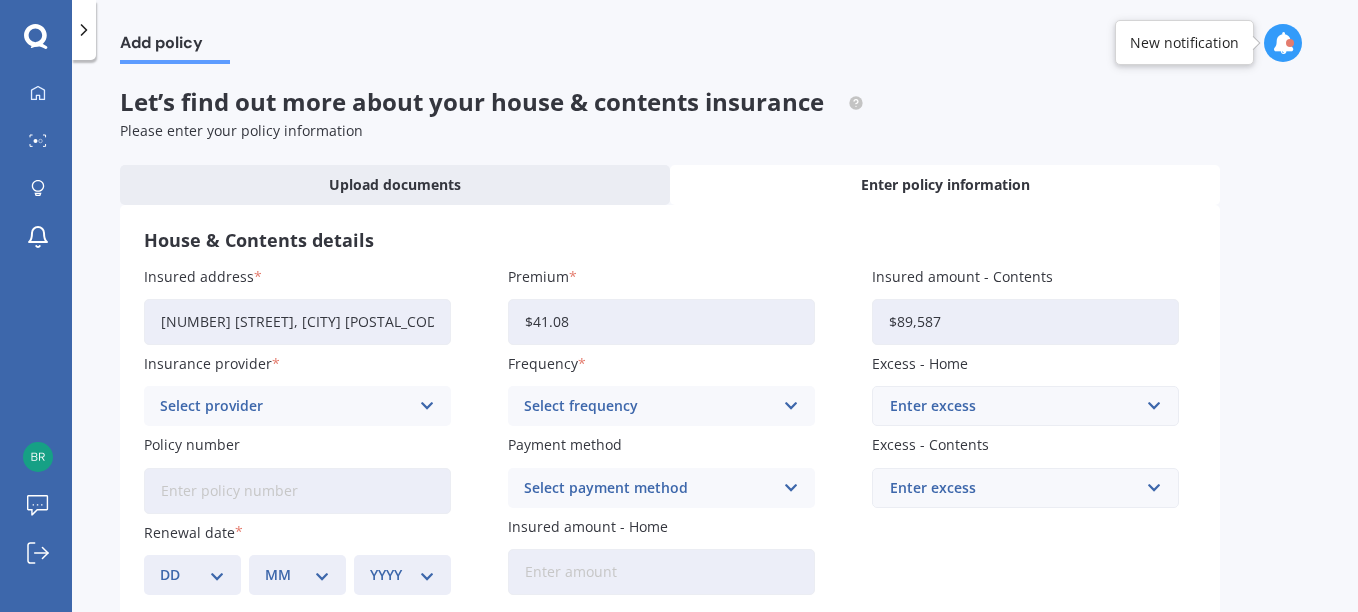 type on "$89,587" 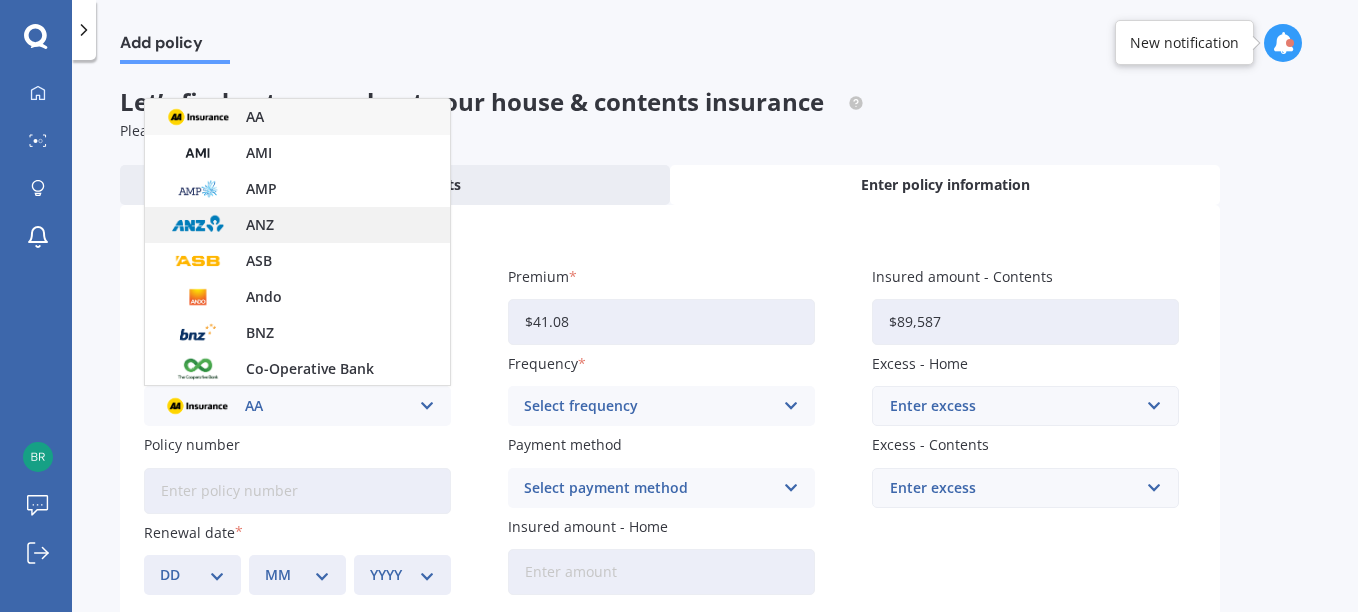 click on "ANZ" at bounding box center [297, 225] 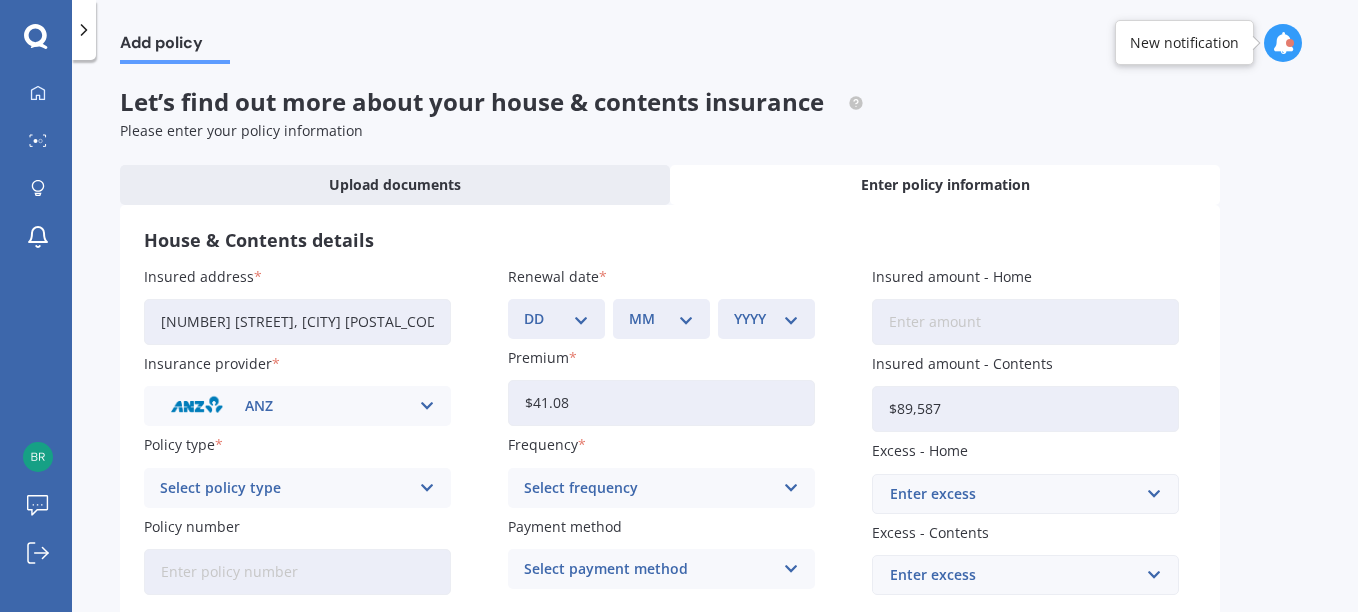 click at bounding box center (427, 488) 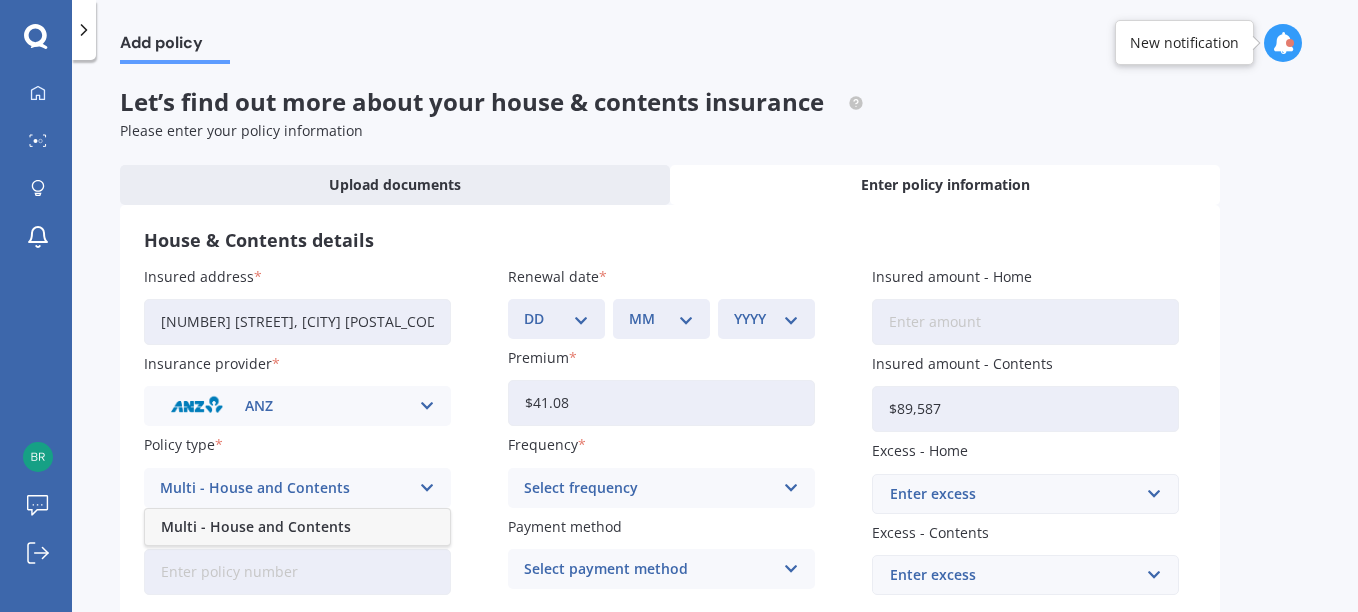 click on "Multi - House and Contents" at bounding box center (297, 527) 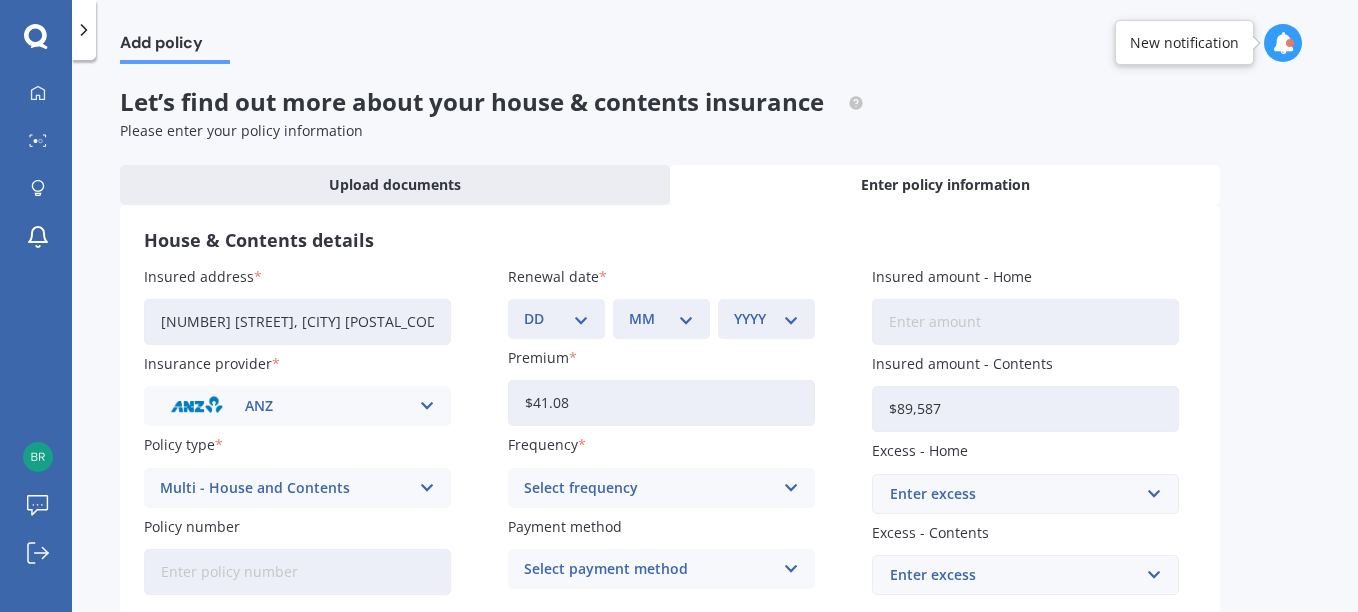 click on "Policy number" at bounding box center [293, 526] 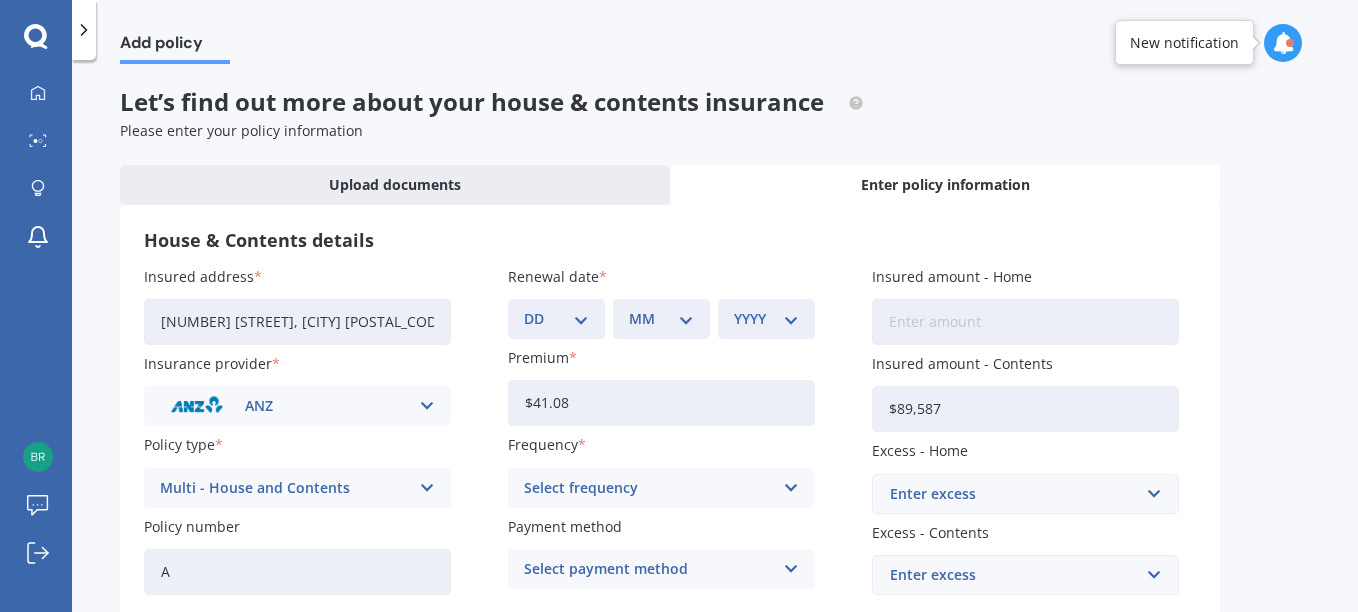type on "ANZ4930054" 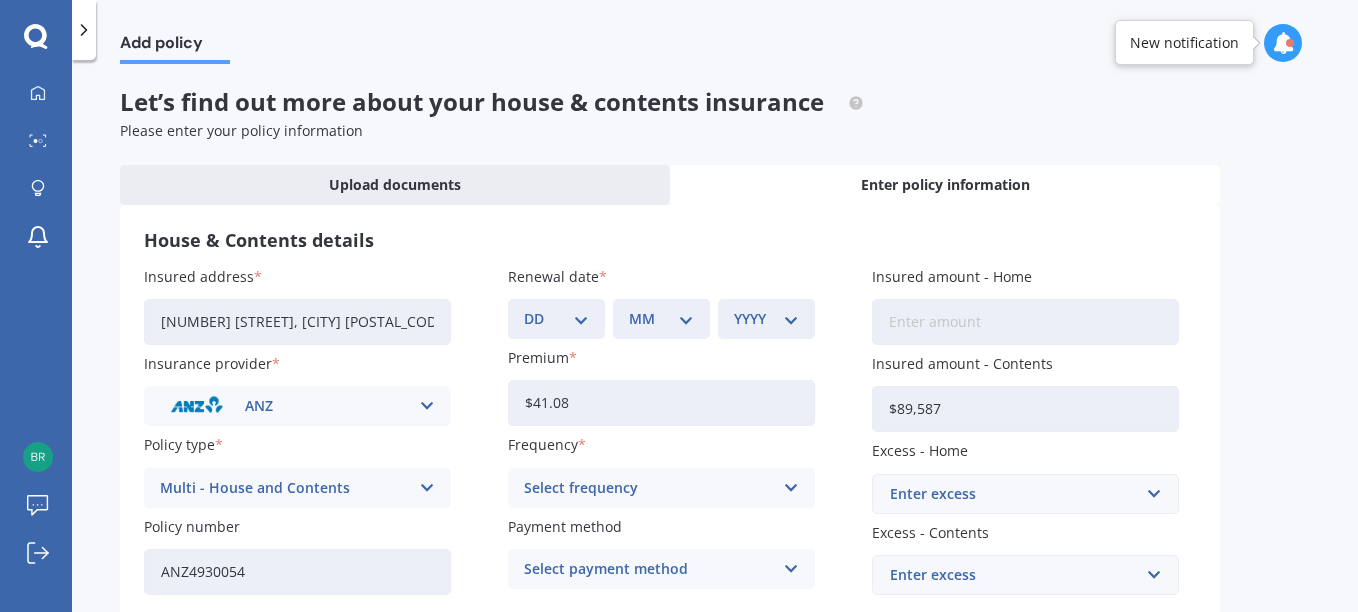 click at bounding box center [791, 488] 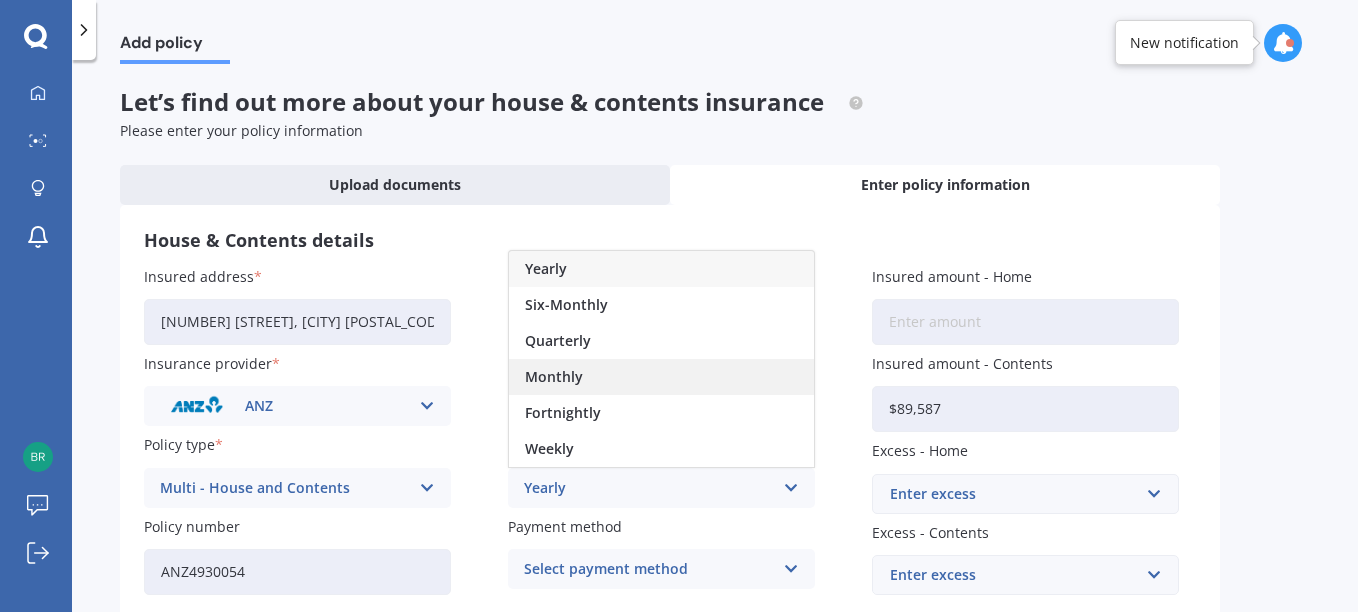click on "Monthly" at bounding box center (661, 377) 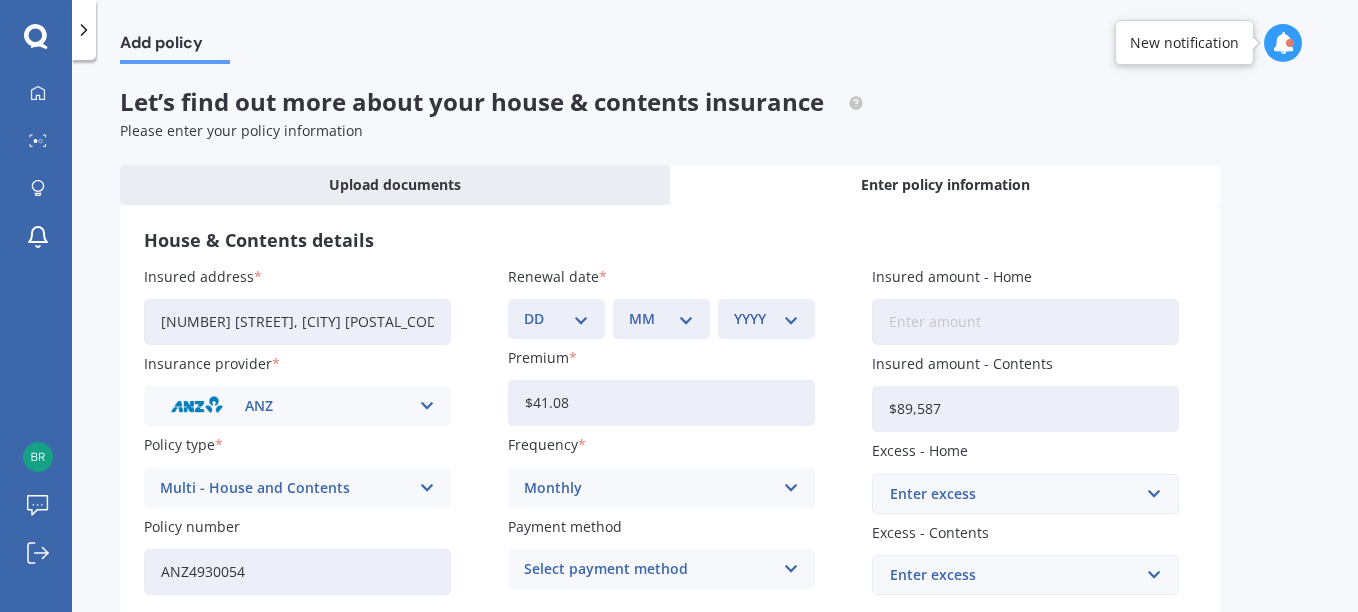 click at bounding box center (791, 569) 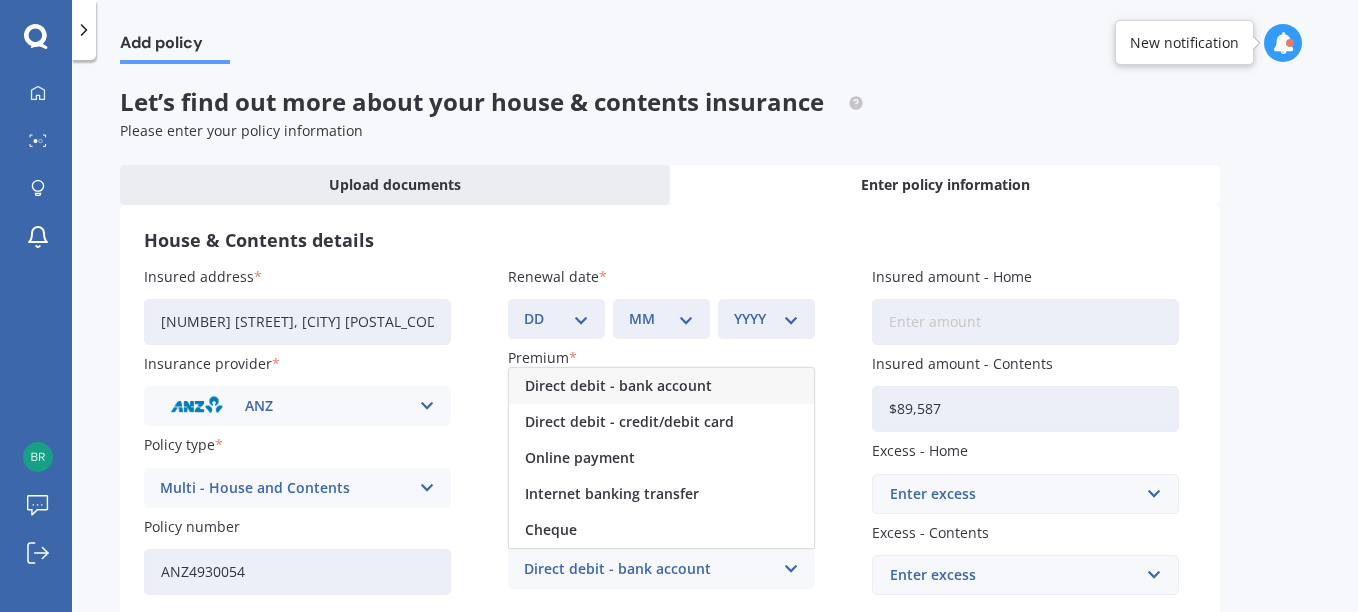click on "Direct debit - bank account" at bounding box center (661, 386) 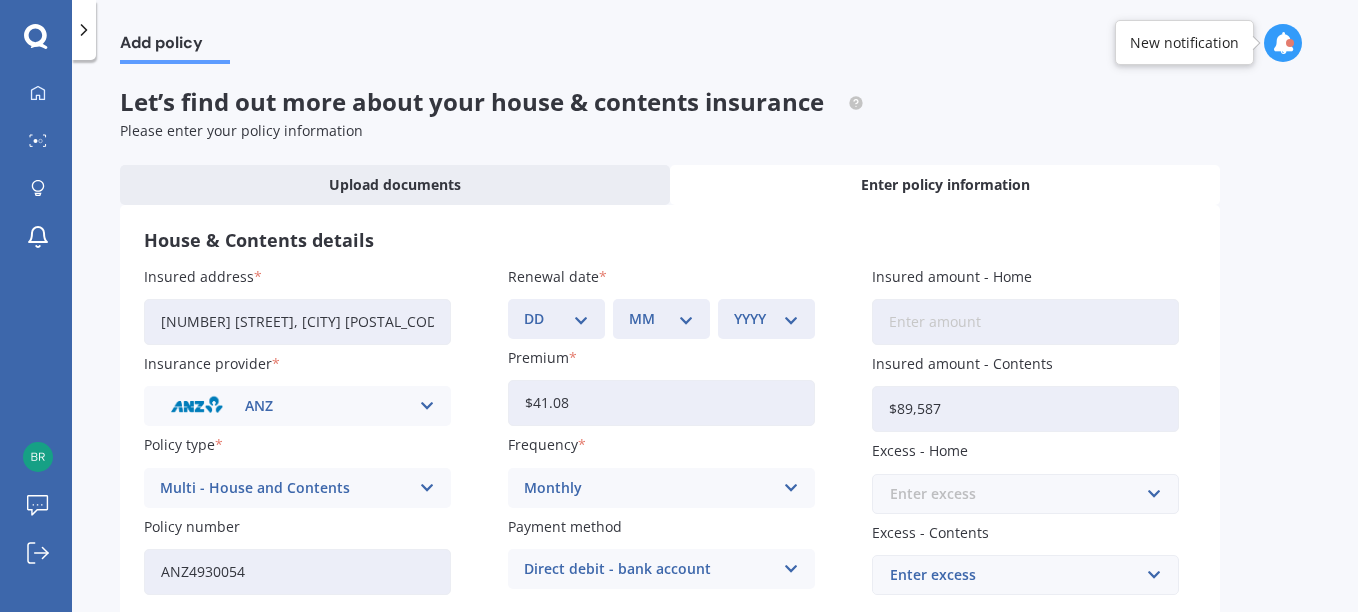 click at bounding box center [1018, 494] 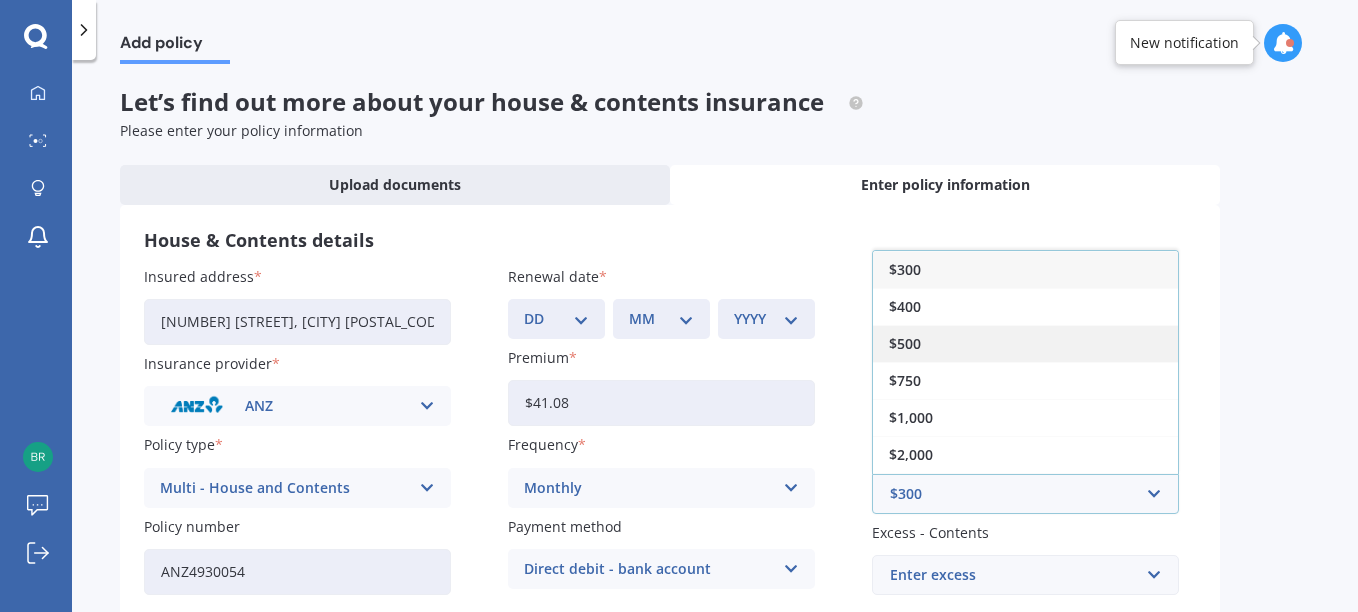 click on "$500" at bounding box center (1025, 343) 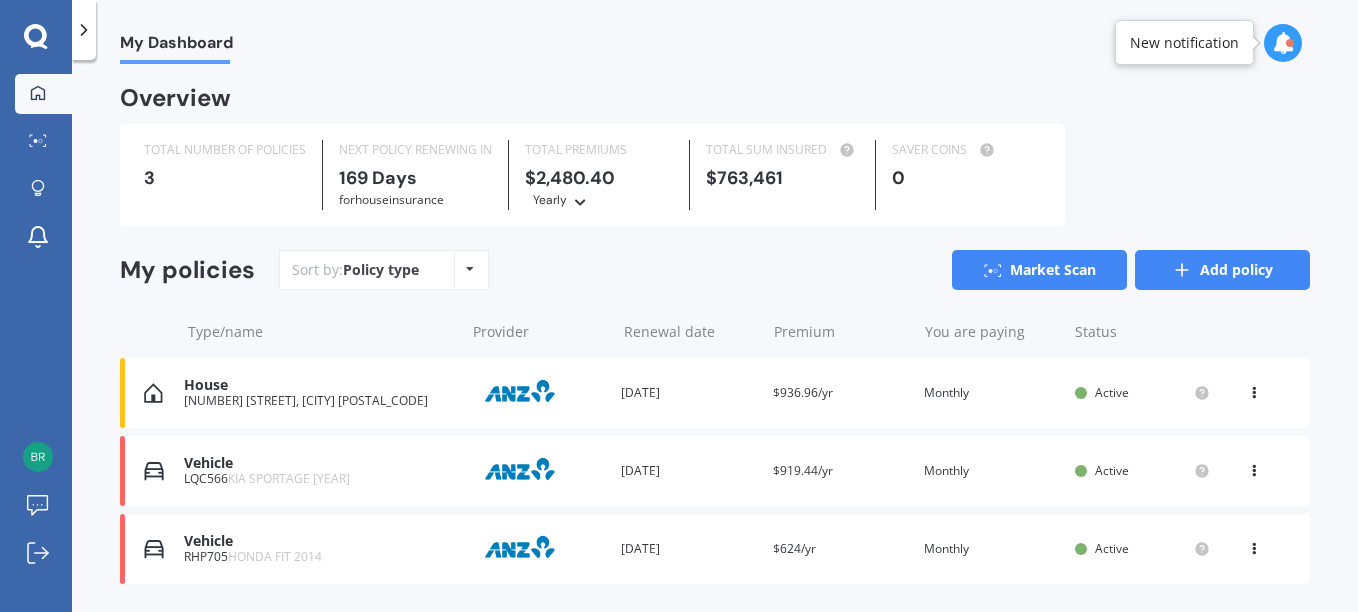 click 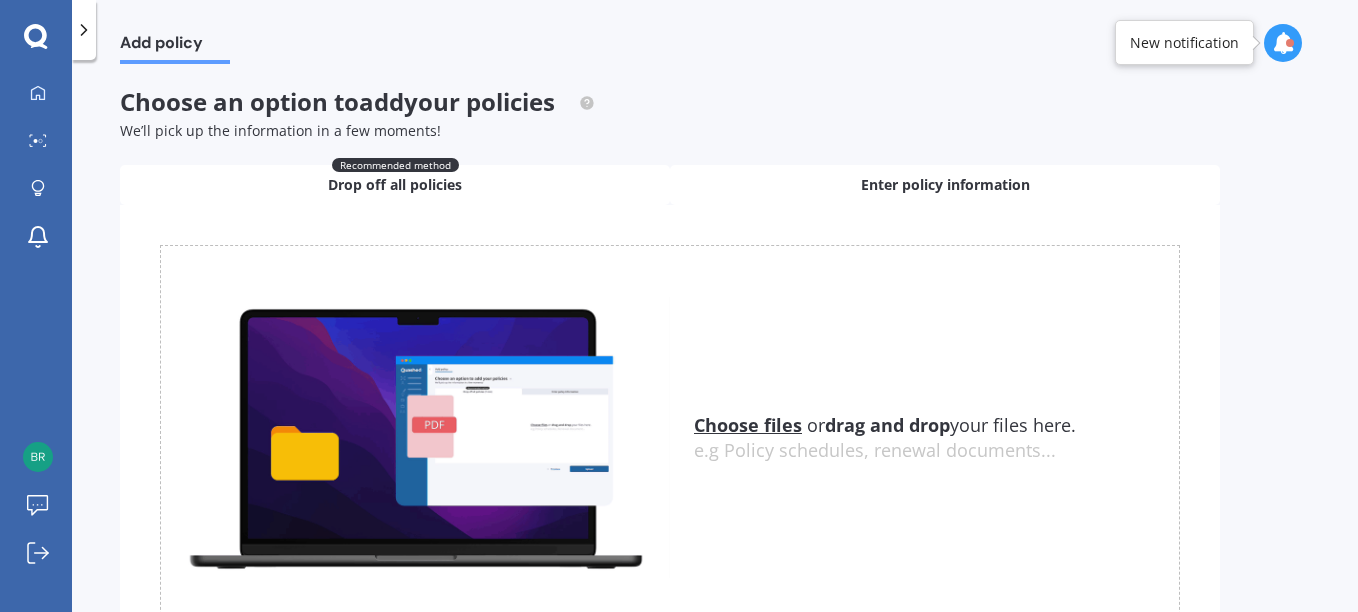 click on "Enter policy information" at bounding box center [945, 185] 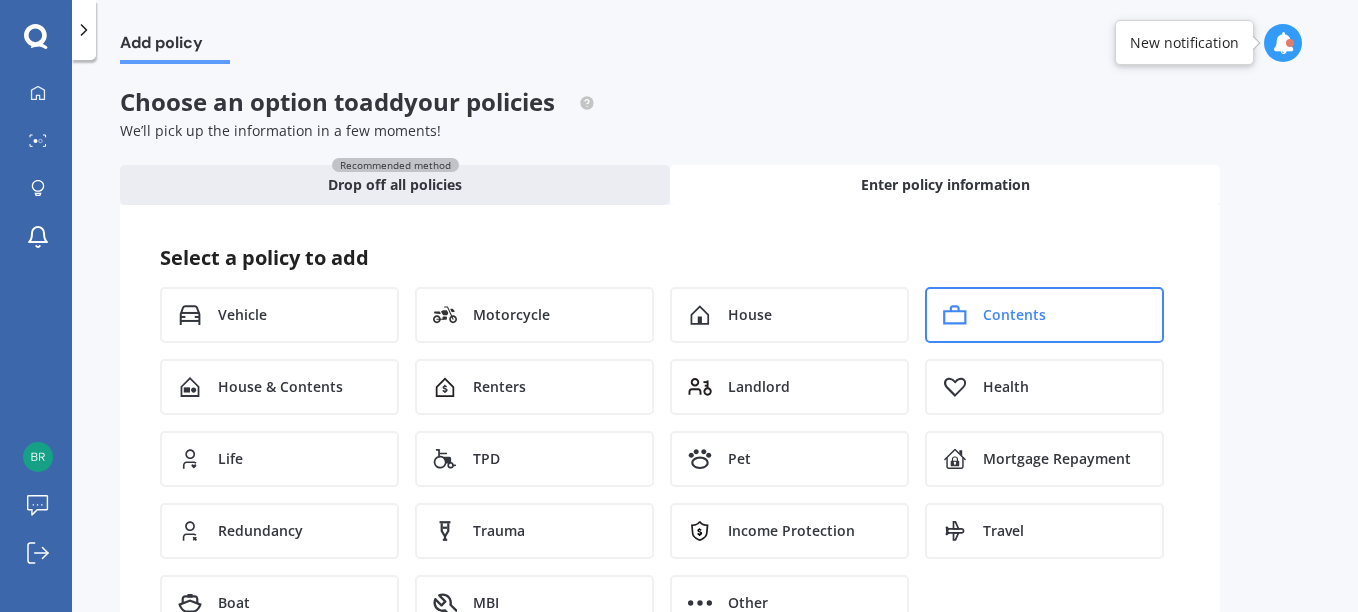 click on "Contents" at bounding box center [1044, 315] 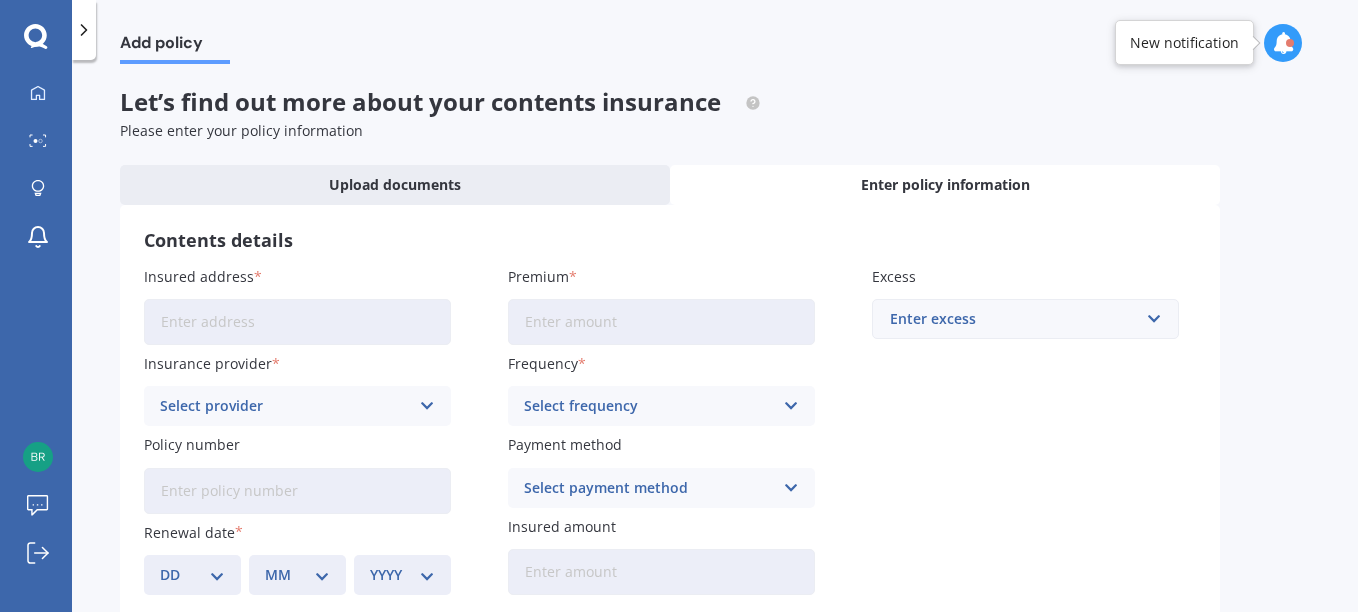 click on "Insured address" at bounding box center [297, 322] 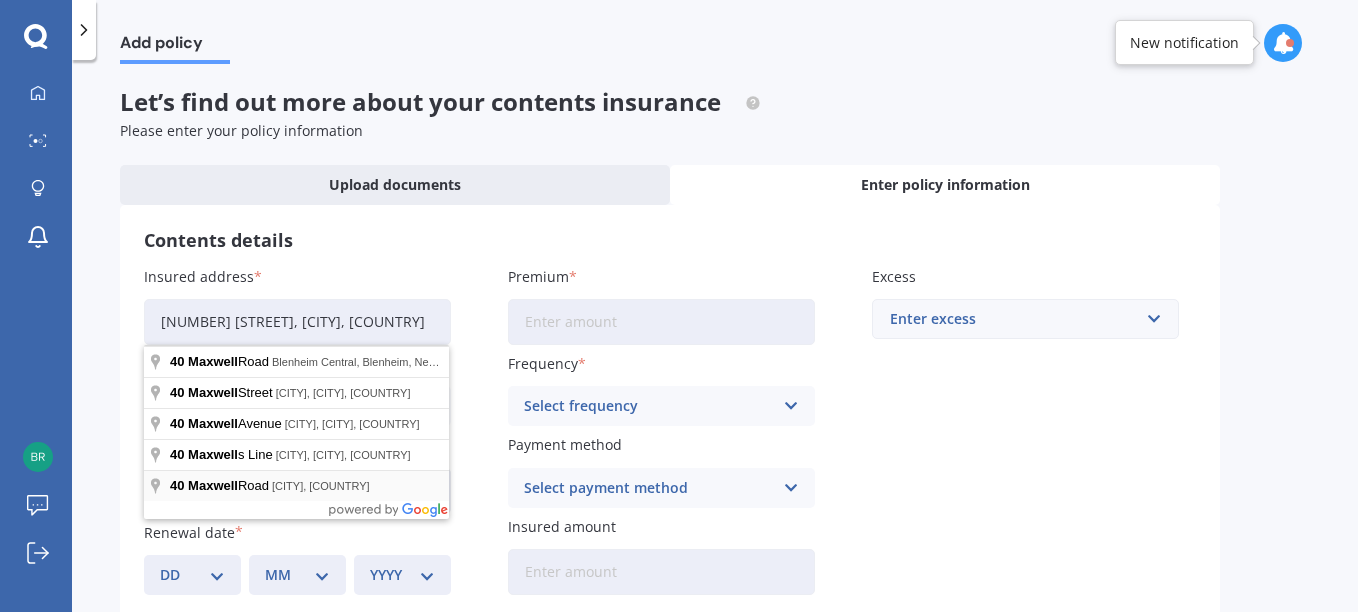 type on "[NUMBER] [STREET], [CITY] [POSTAL_CODE]" 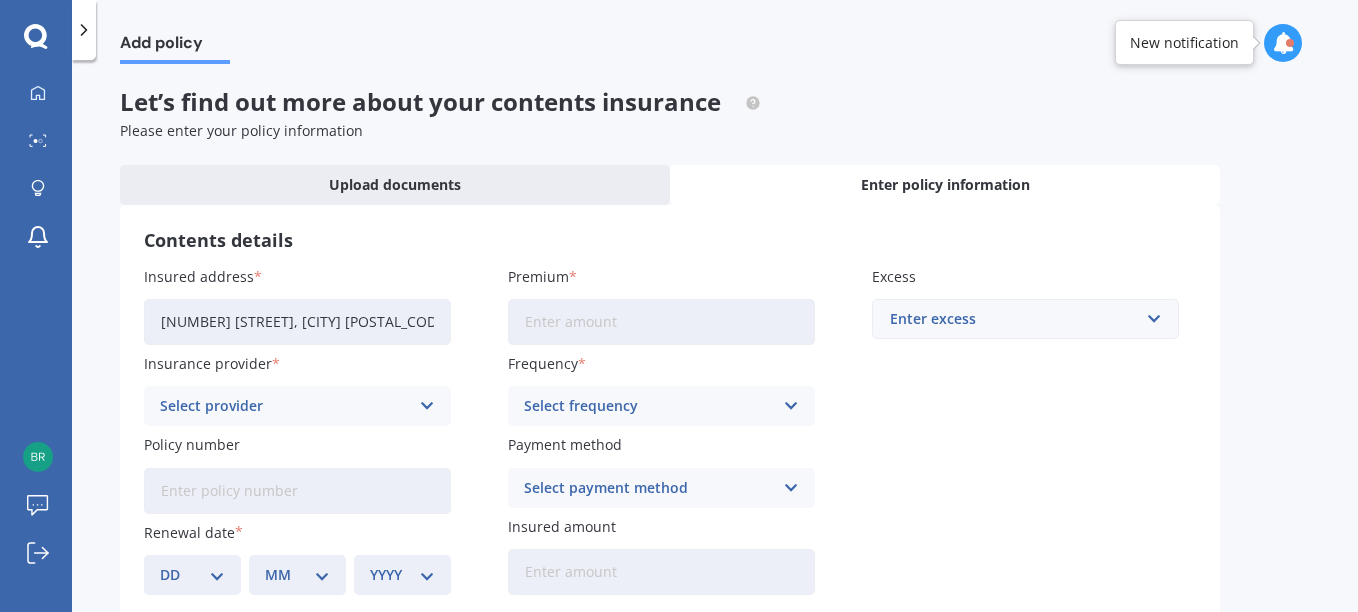 click on "Premium" at bounding box center (661, 322) 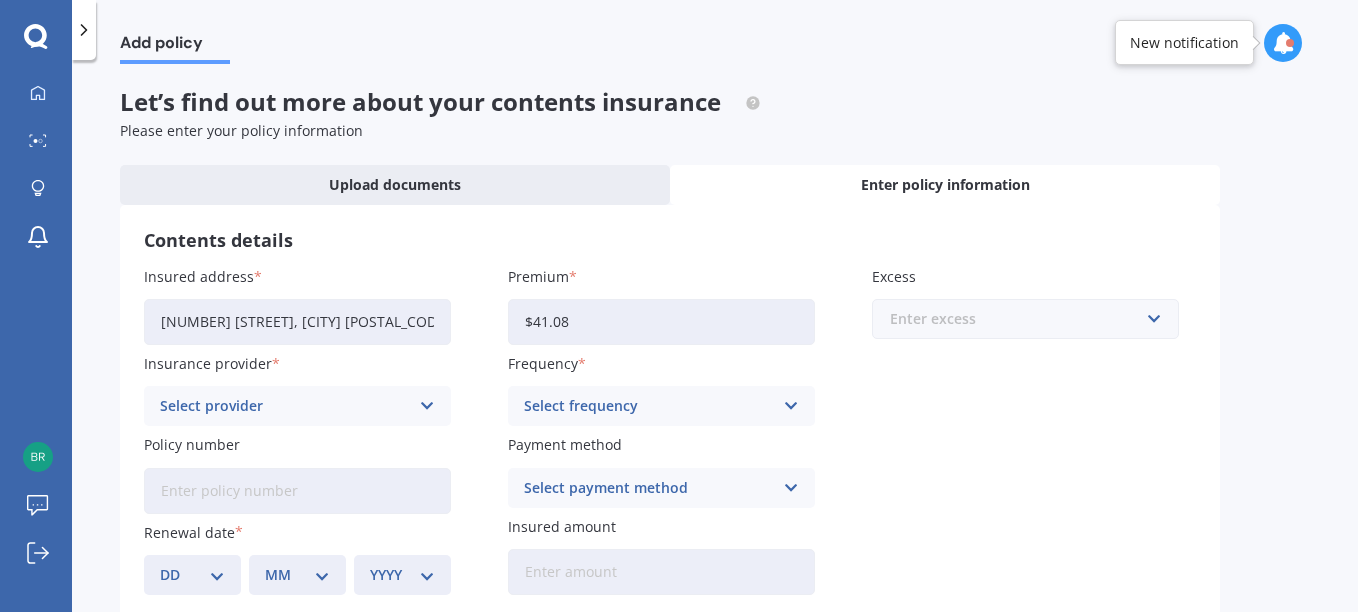 click at bounding box center [1018, 319] 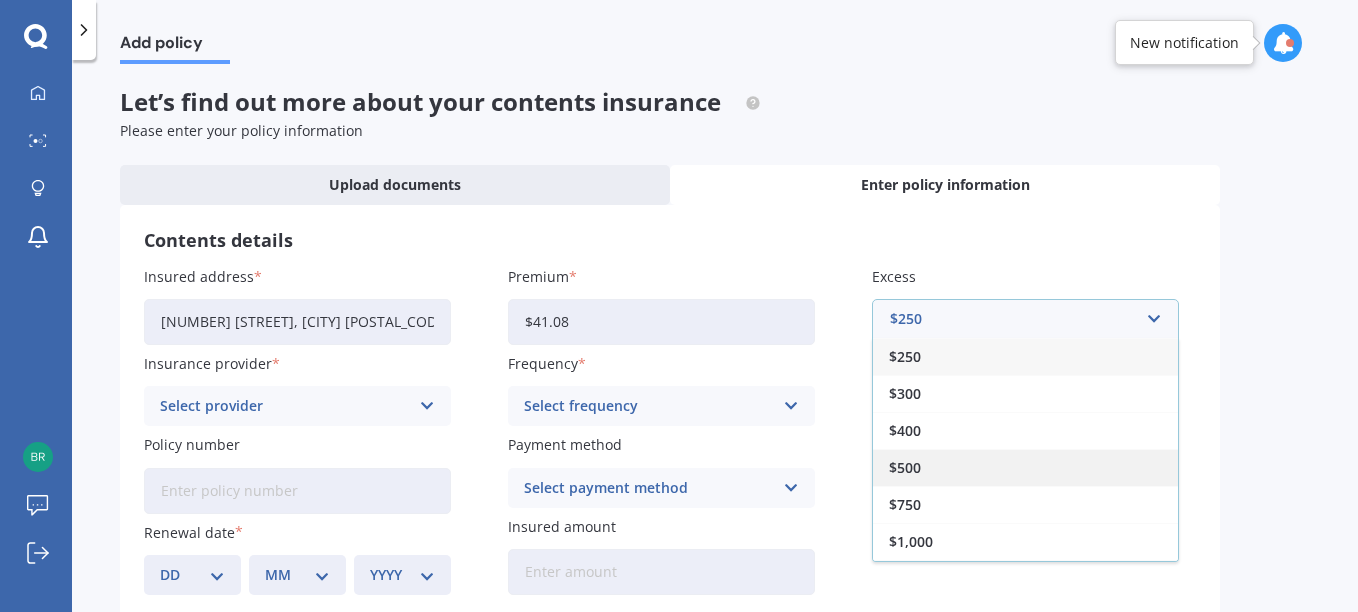 click on "$500" at bounding box center [1025, 467] 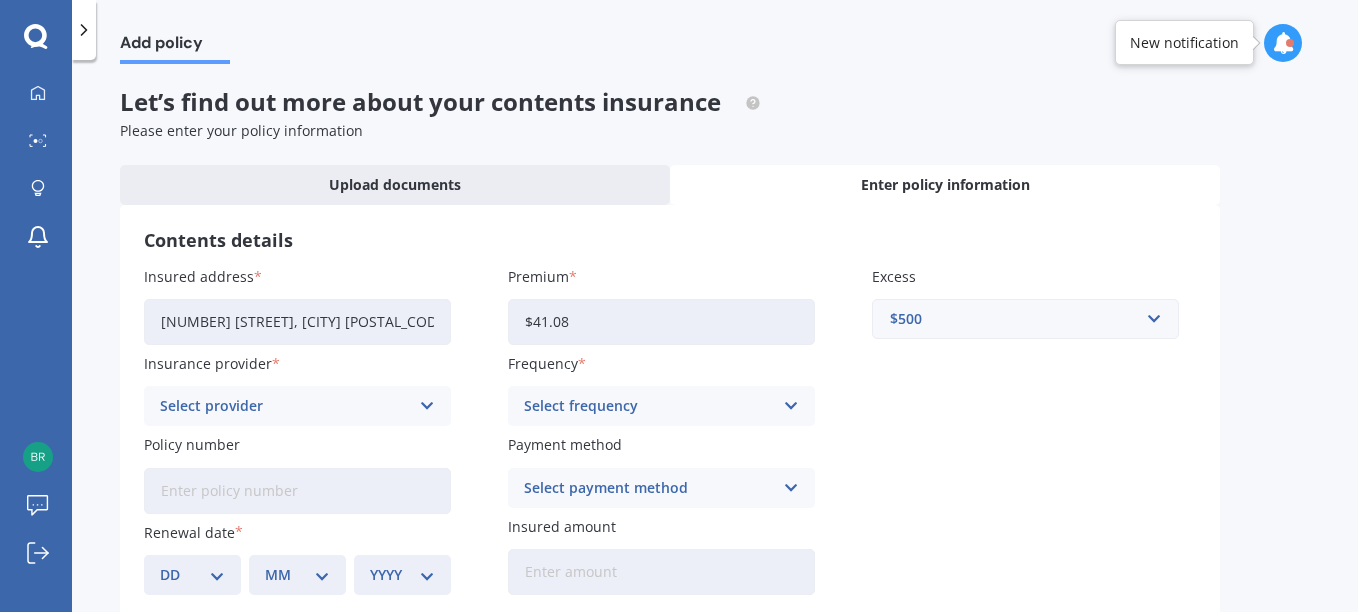 click at bounding box center [791, 406] 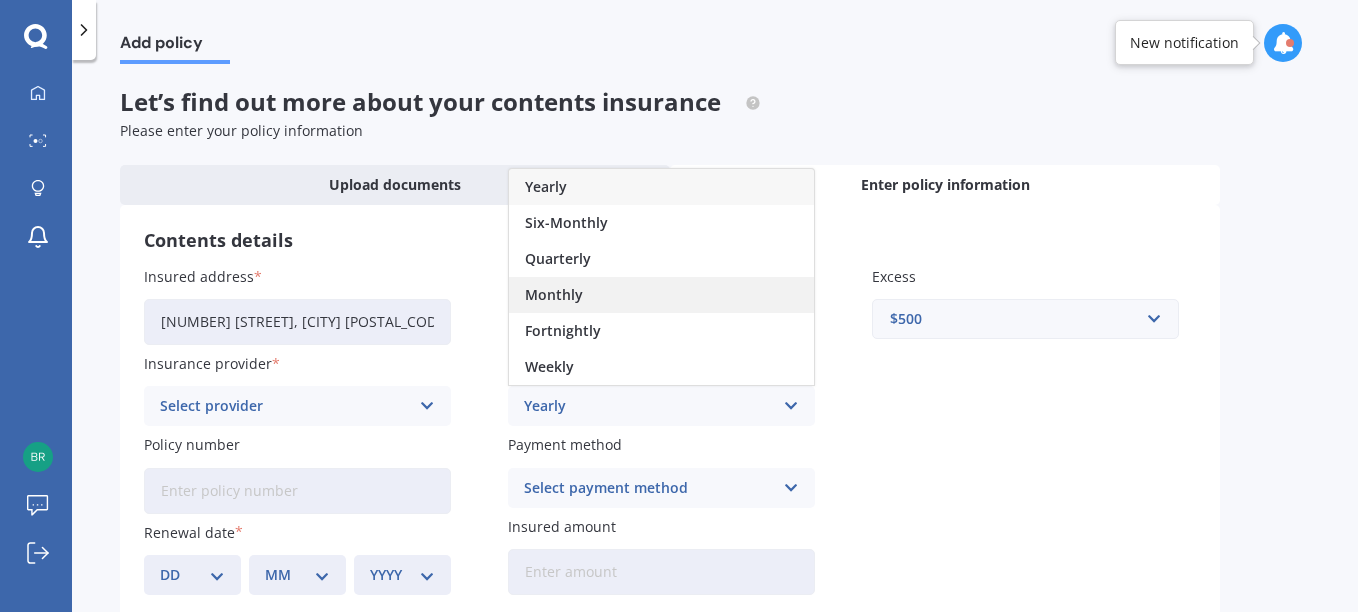 click on "Monthly" at bounding box center (661, 295) 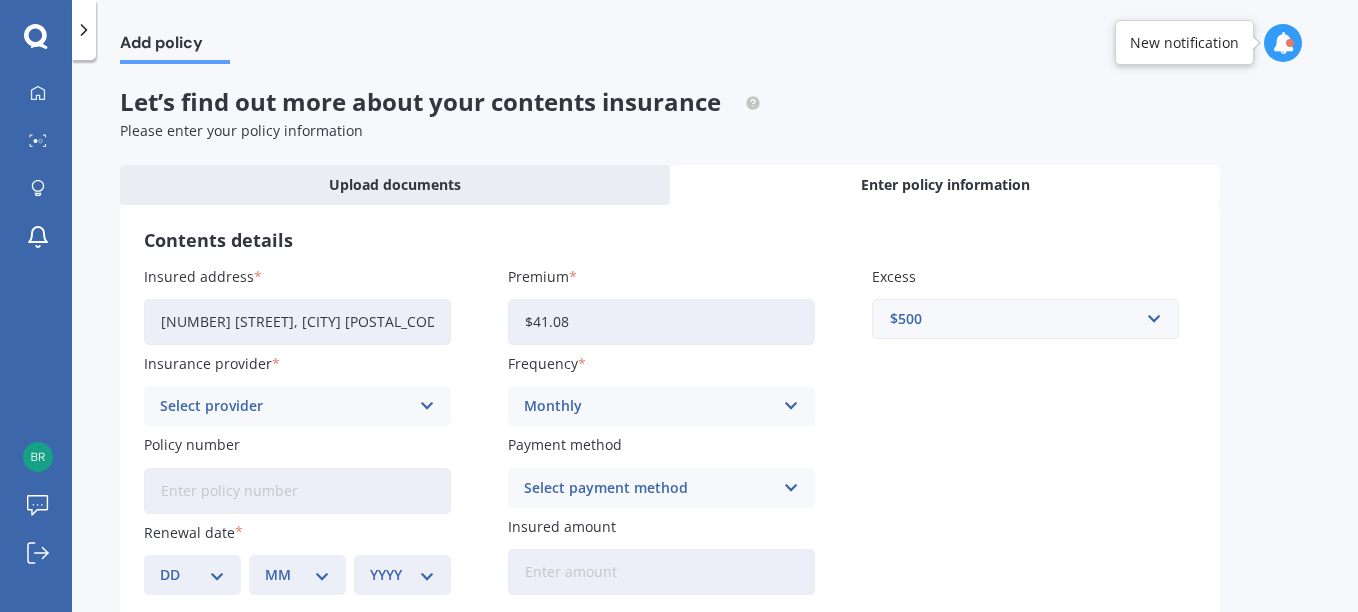 click at bounding box center (791, 488) 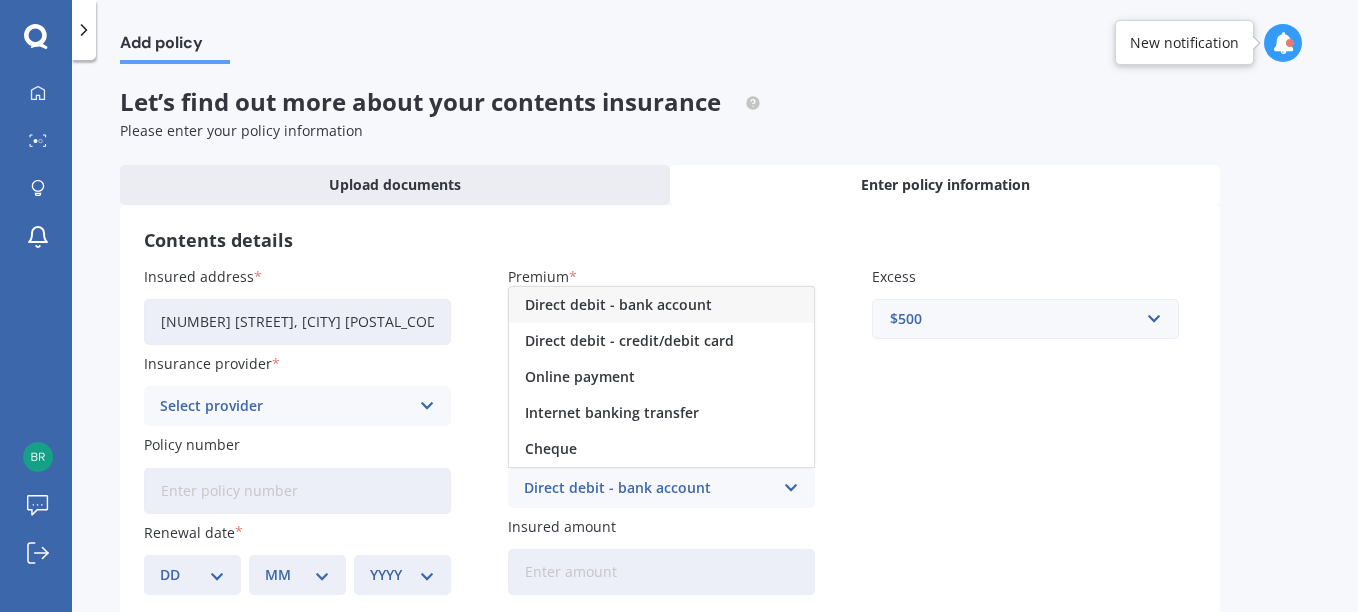 click on "Direct debit - bank account" at bounding box center (618, 305) 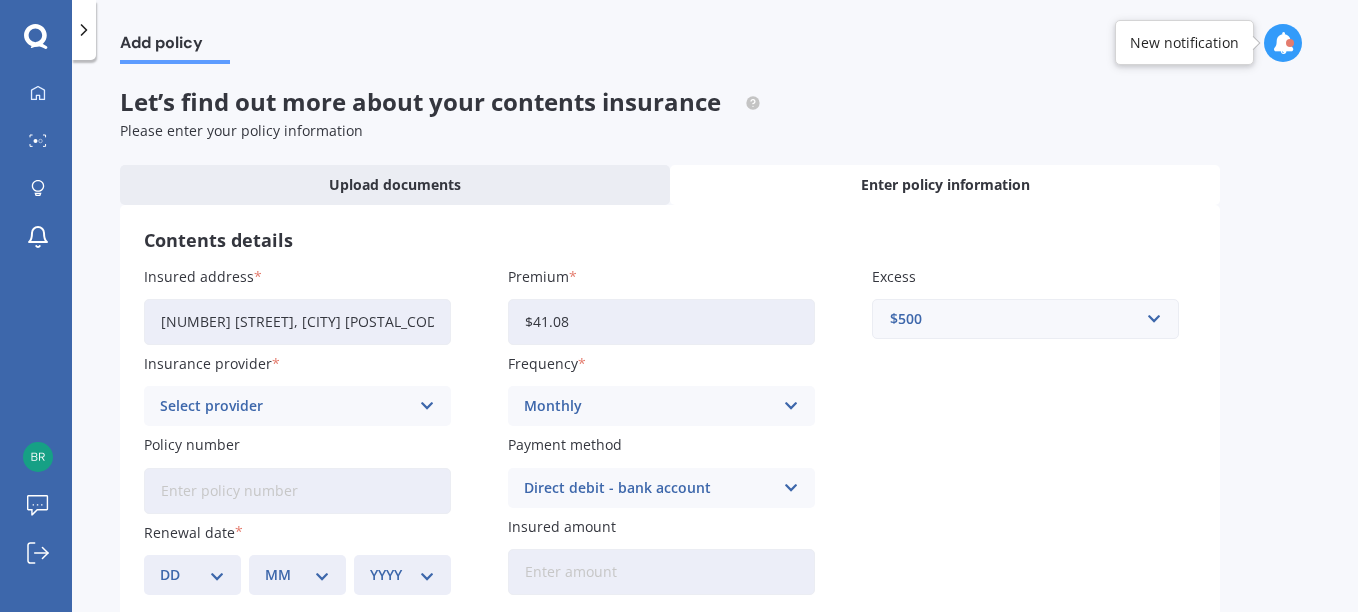 click on "Insured amount" at bounding box center [661, 572] 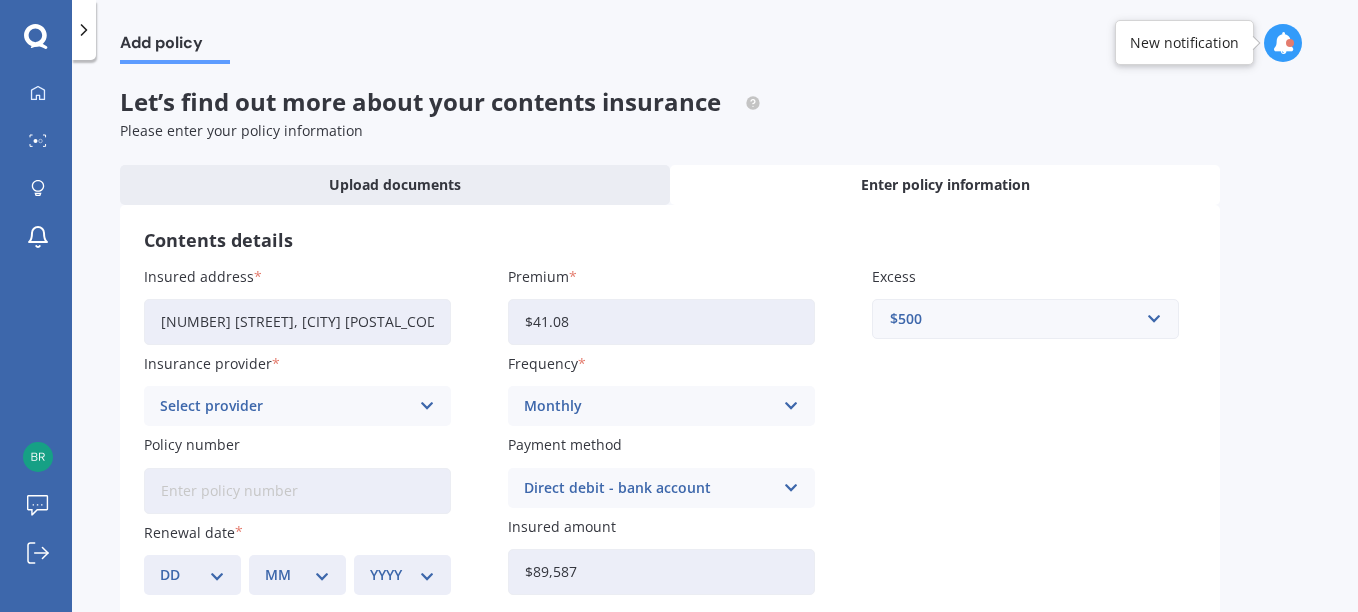 type on "$89,587" 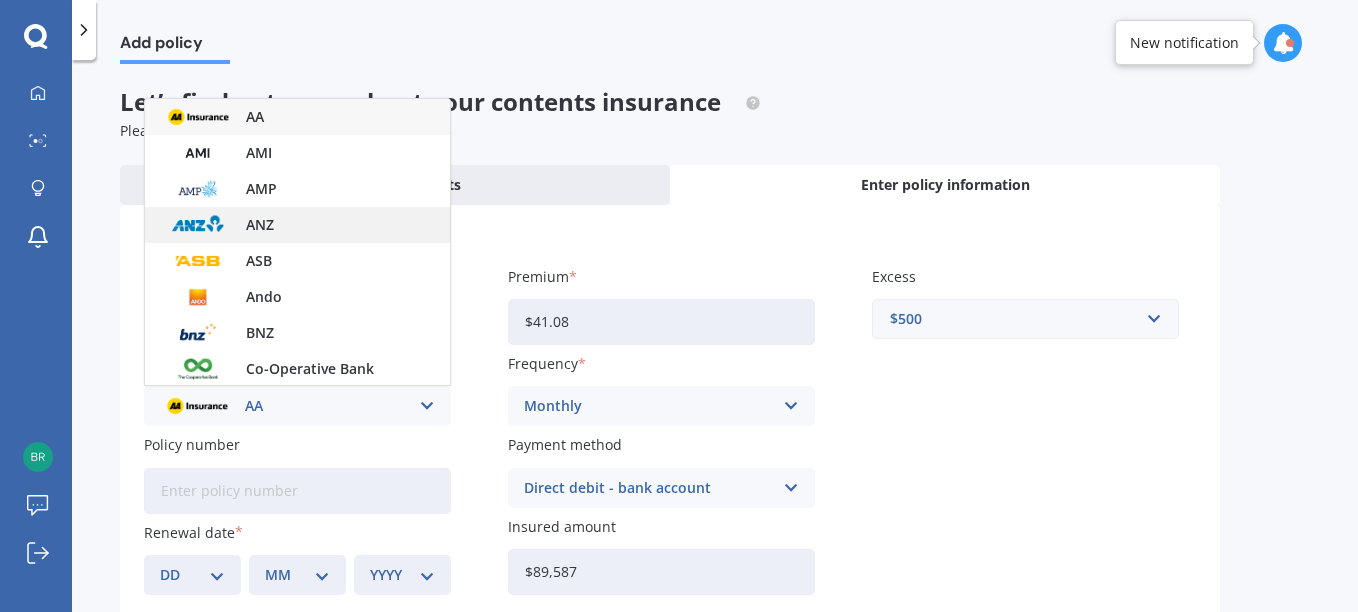 click on "ANZ" at bounding box center (297, 225) 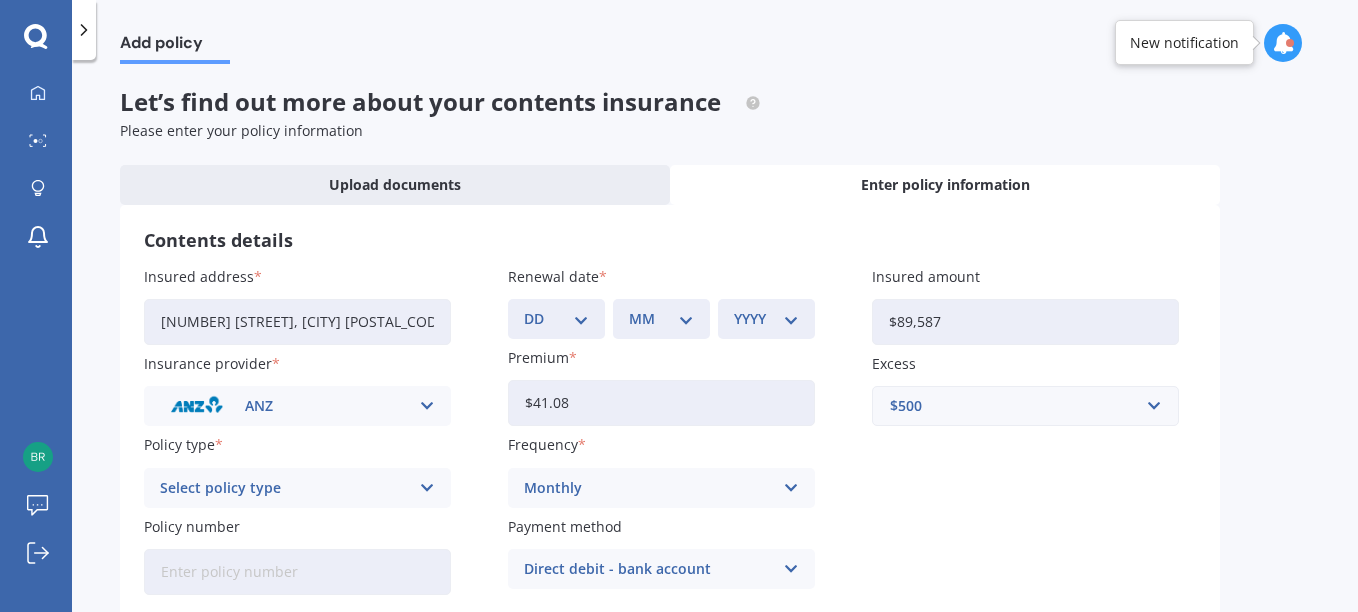 click at bounding box center (427, 488) 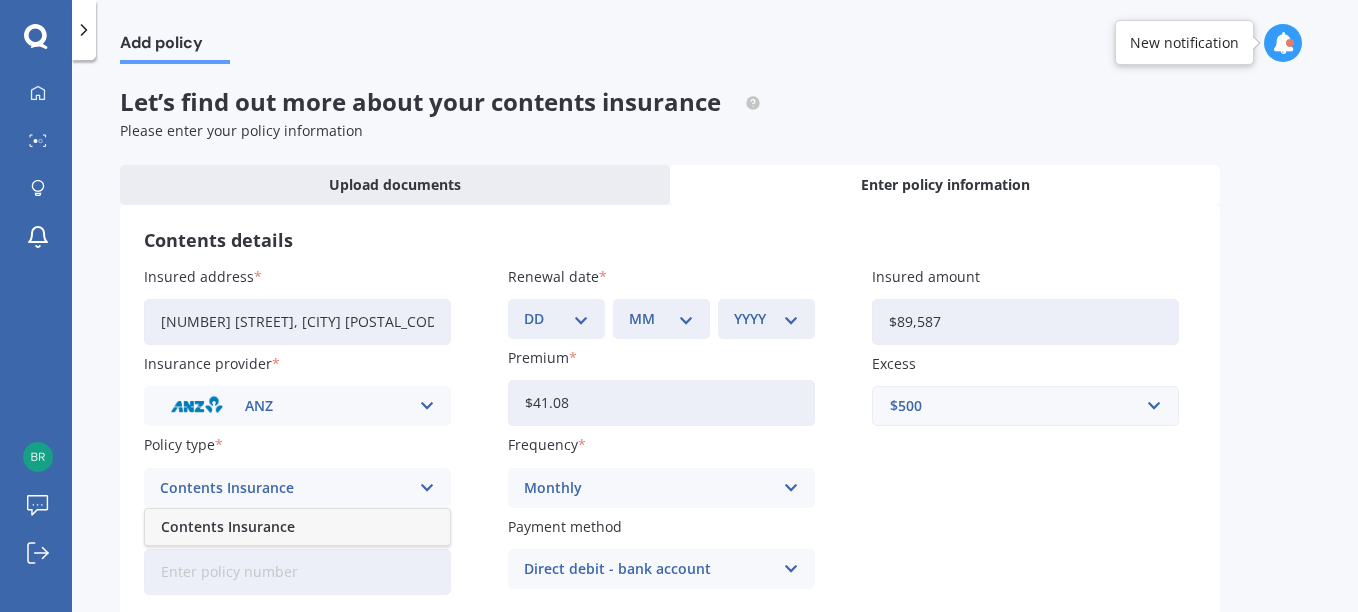 click on "Contents Insurance" at bounding box center [284, 488] 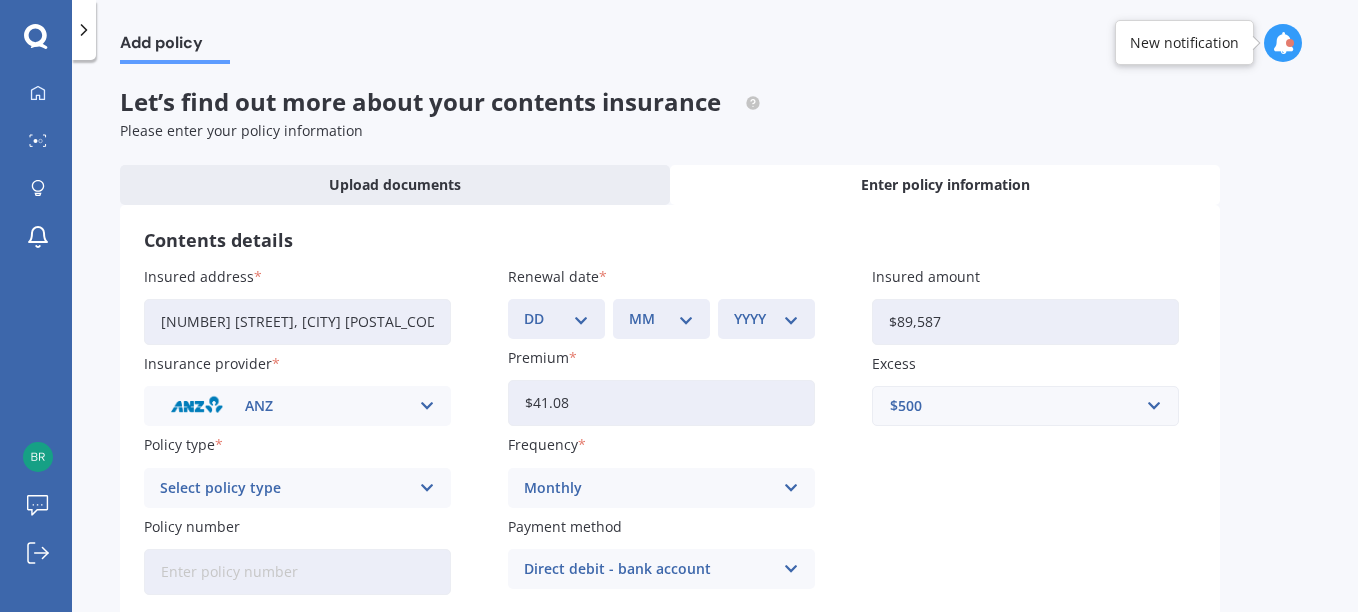 click on "Select policy type" at bounding box center (284, 488) 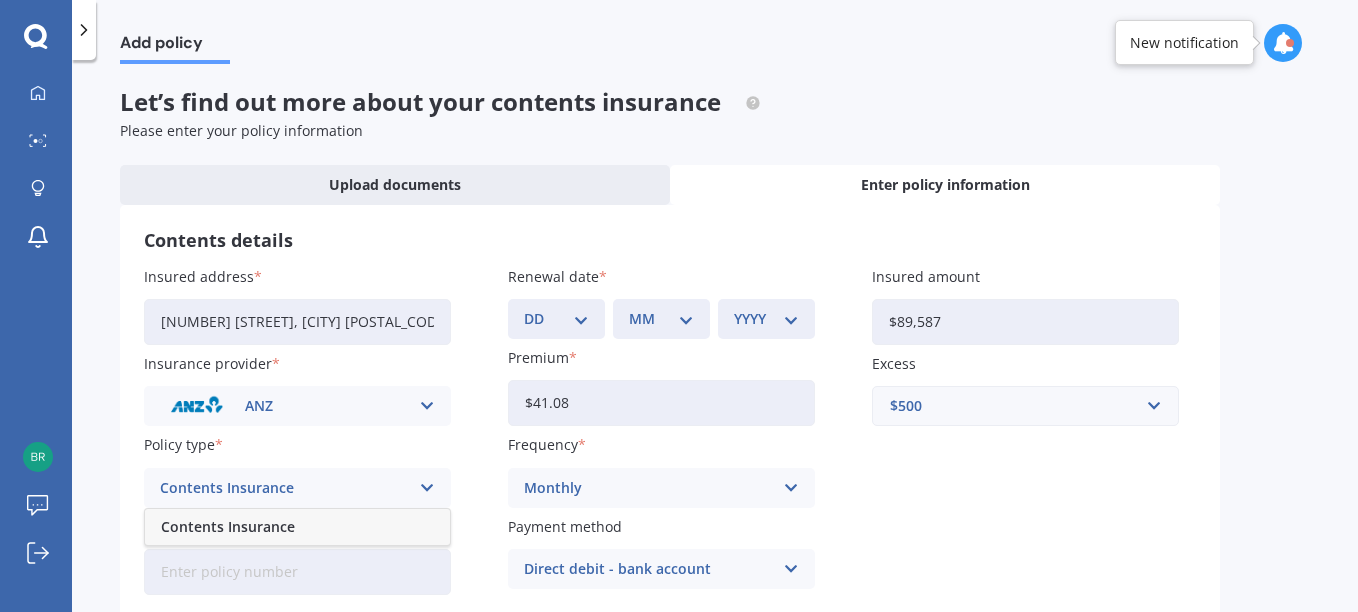 click on "Contents Insurance" at bounding box center (297, 527) 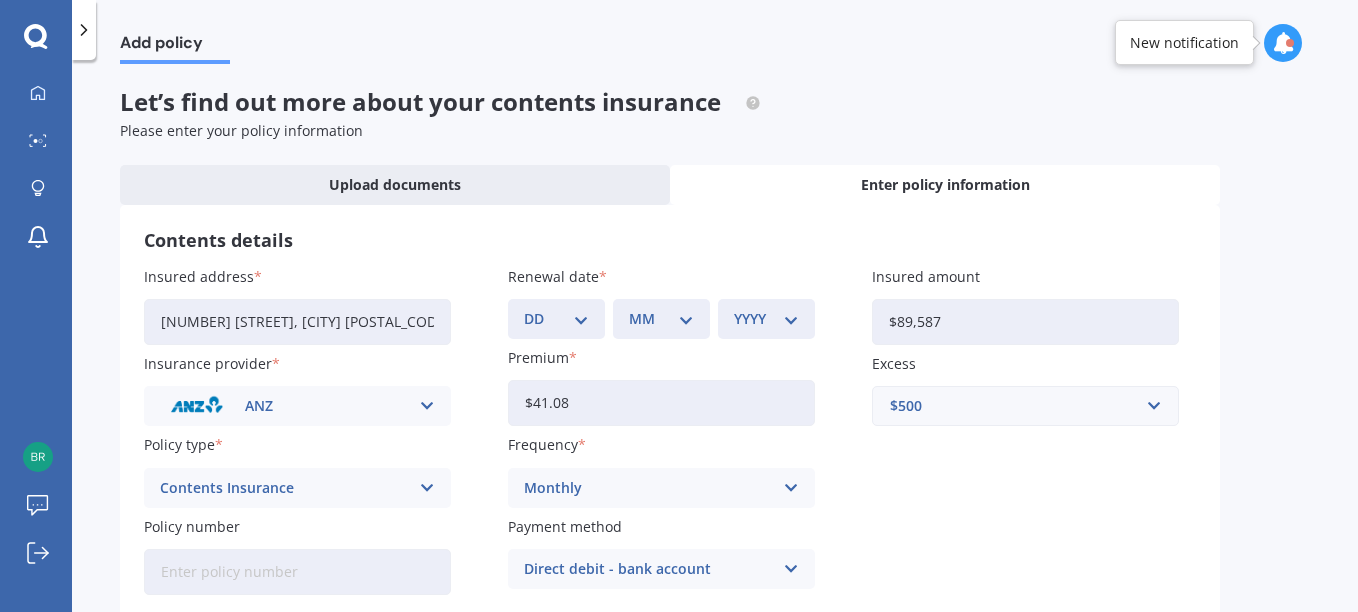 click on "Policy number" at bounding box center [297, 572] 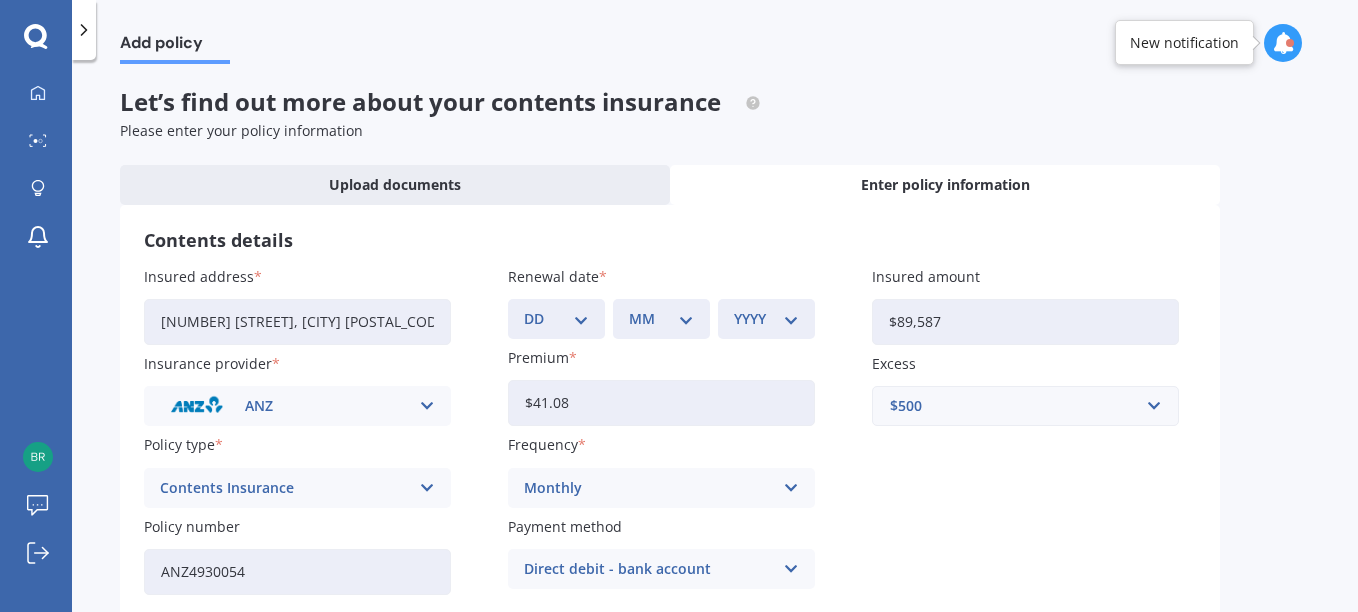 scroll, scrollTop: 107, scrollLeft: 0, axis: vertical 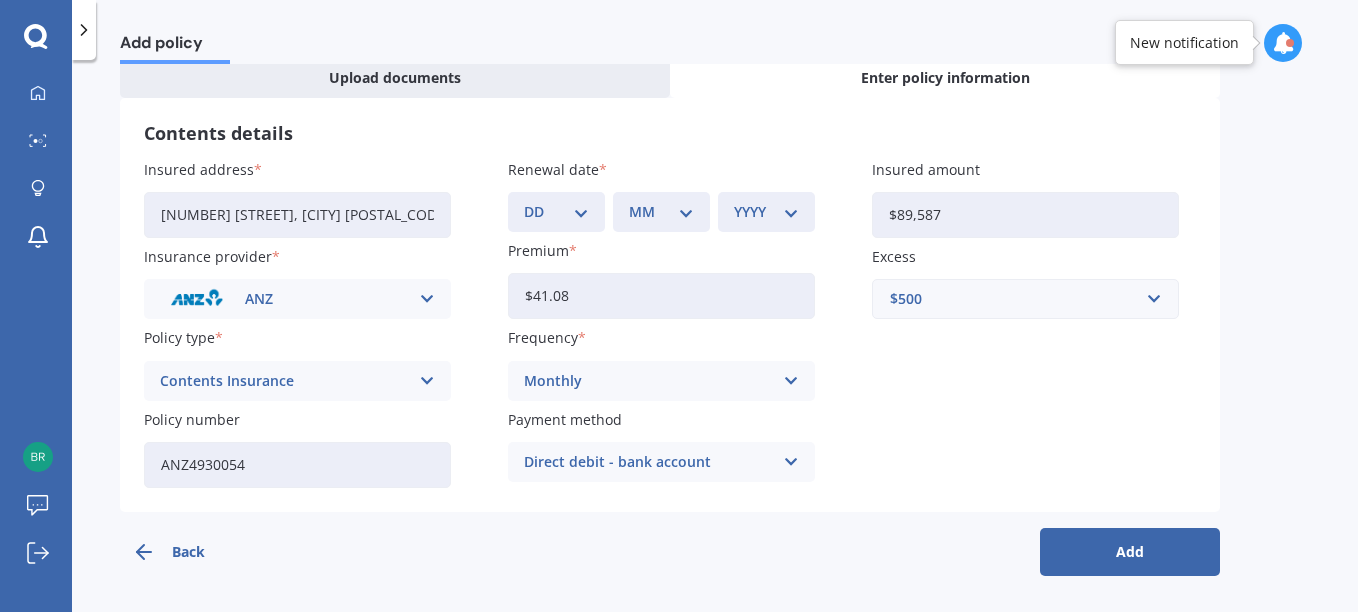 click on "Add" at bounding box center [1130, 552] 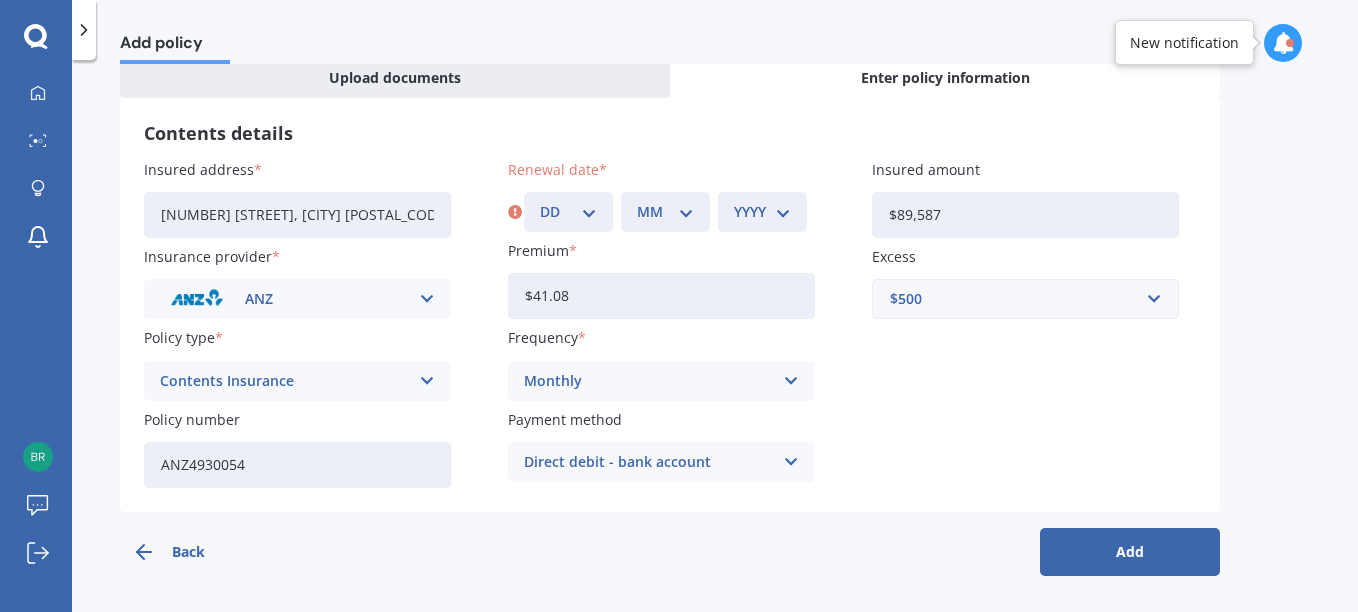 click on "DD 01 02 03 04 05 06 07 08 09 10 11 12 13 14 15 16 17 18 19 20 21 22 23 24 25 26 27 28 29 30 31" at bounding box center [568, 212] 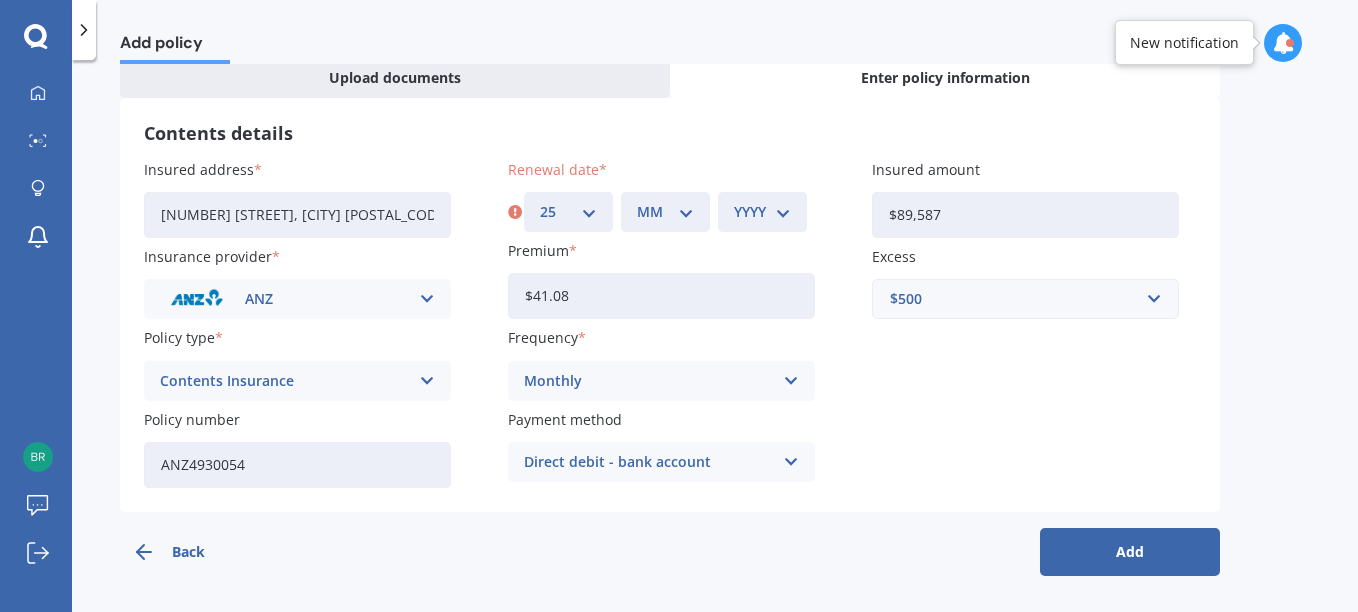 click on "DD 01 02 03 04 05 06 07 08 09 10 11 12 13 14 15 16 17 18 19 20 21 22 23 24 25 26 27 28 29 30 31" at bounding box center (568, 212) 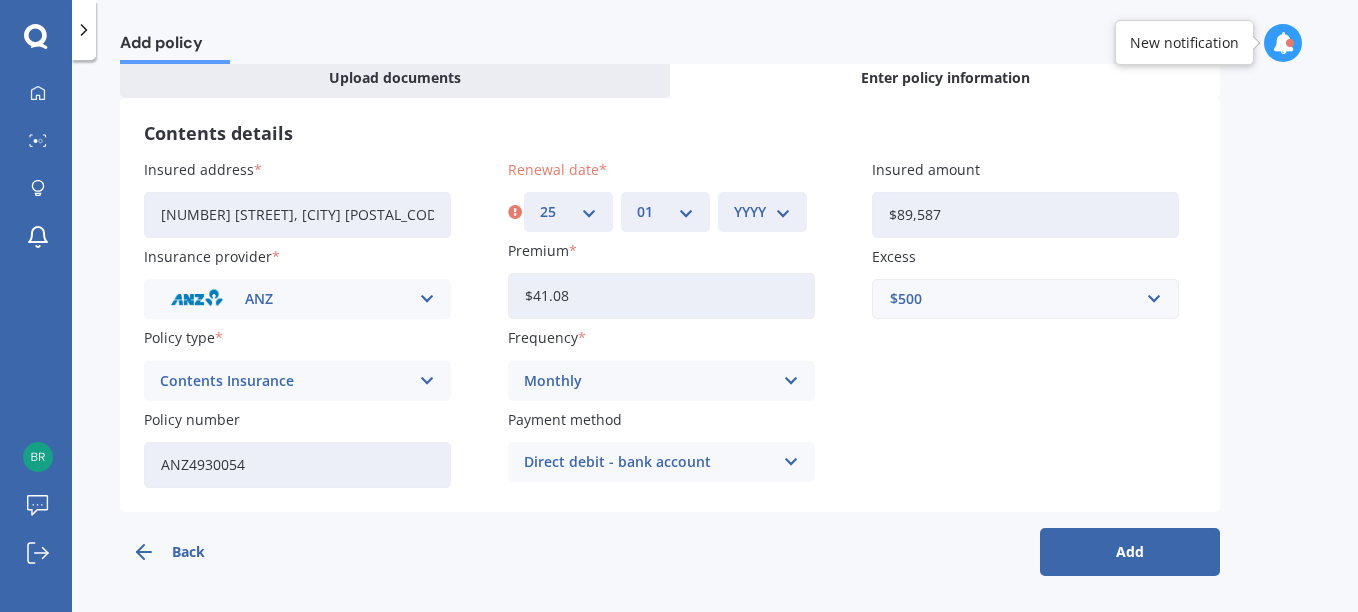 click on "MM 01 02 03 04 05 06 07 08 09 10 11 12" at bounding box center (665, 212) 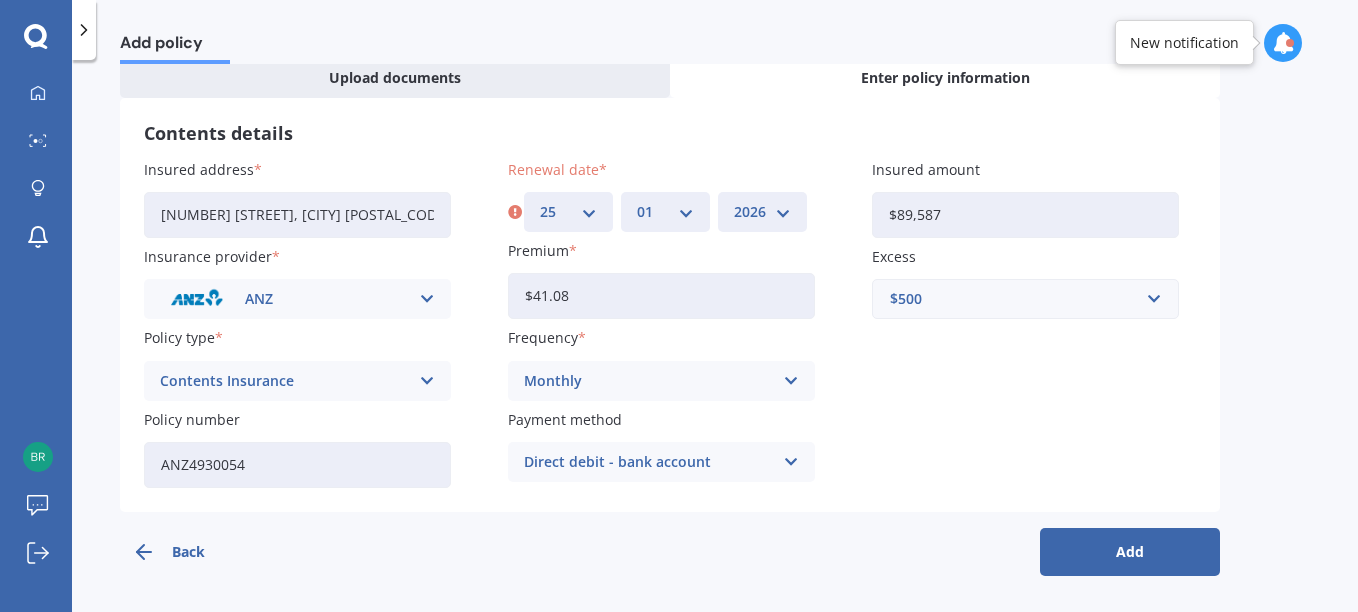 click on "YYYY 2027 2026 2025 2024 2023 2022 2021 2020 2019 2018 2017 2016 2015 2014 2013 2012 2011 2010 2009 2008 2007 2006 2005 2004 2003 2002 2001 2000 1999 1998 1997 1996 1995 1994 1993 1992 1991 1990 1989 1988 1987 1986 1985 1984 1983 1982 1981 1980 1979 1978 1977 1976 1975 1974 1973 1972 1971 1970 1969 1968 1967 1966 1965 1964 1963 1962 1961 1960 1959 1958 1957 1956 1955 1954 1953 1952 1951 1950 1949 1948 1947 1946 1945 1944 1943 1942 1941 1940 1939 1938 1937 1936 1935 1934 1933 1932 1931 1930 1929 1928" at bounding box center (762, 212) 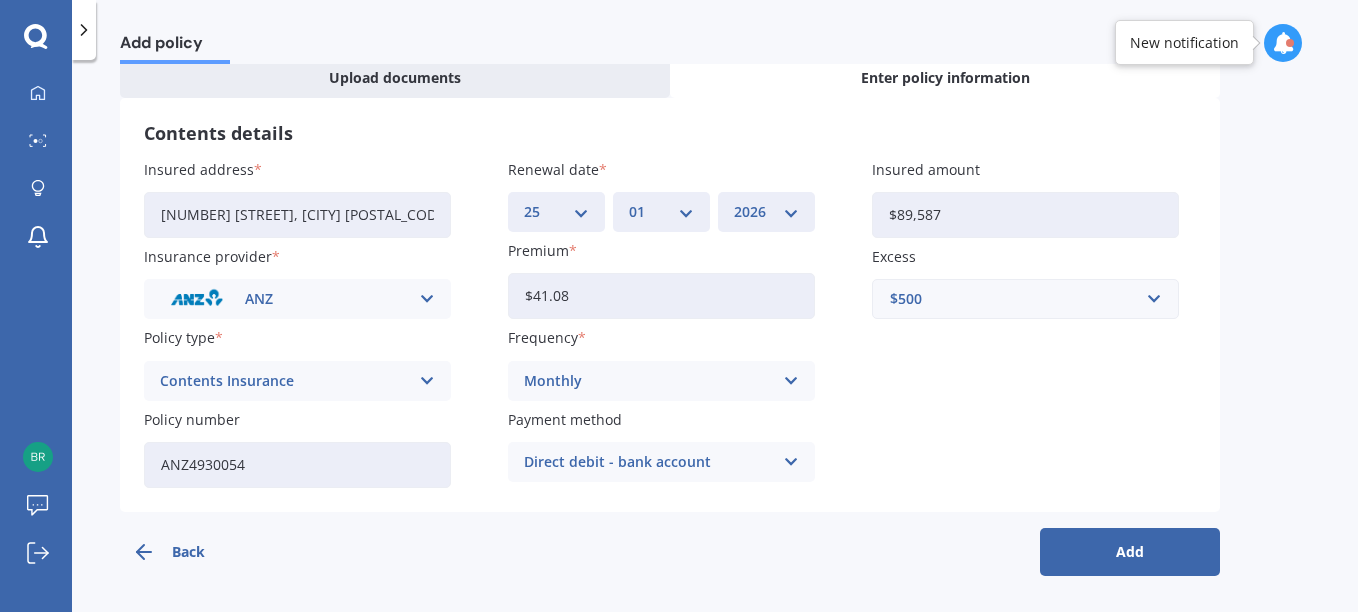 click on "Add" at bounding box center [1130, 552] 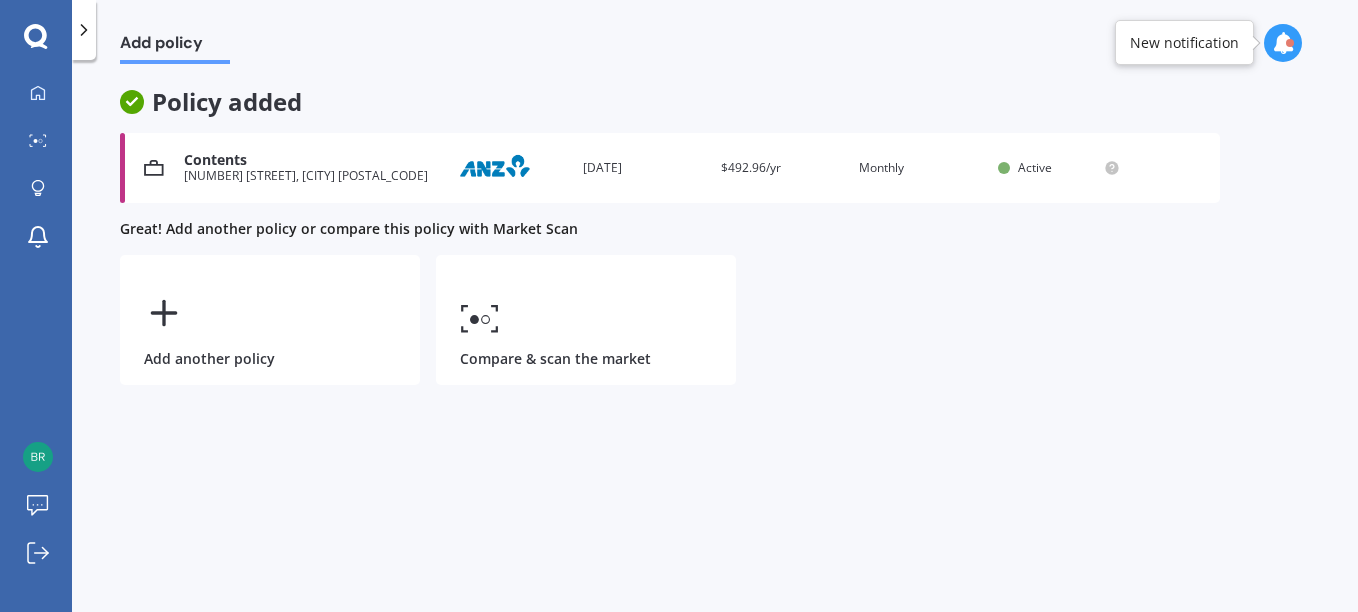 scroll, scrollTop: 0, scrollLeft: 0, axis: both 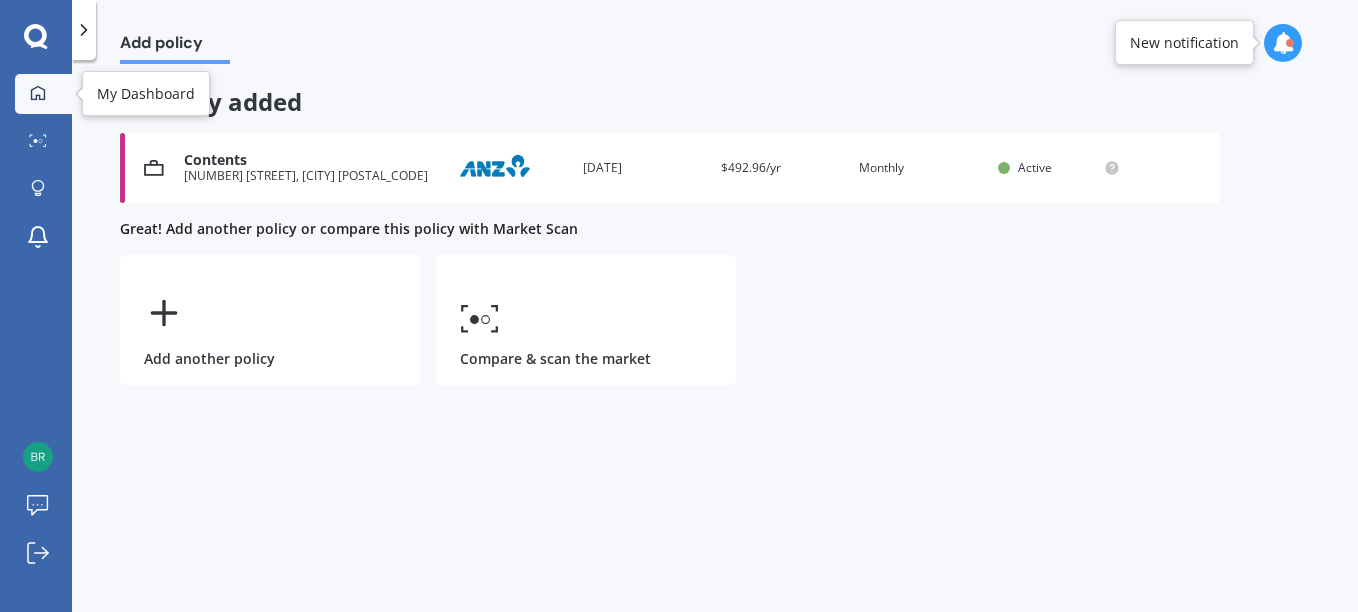 click at bounding box center (38, 94) 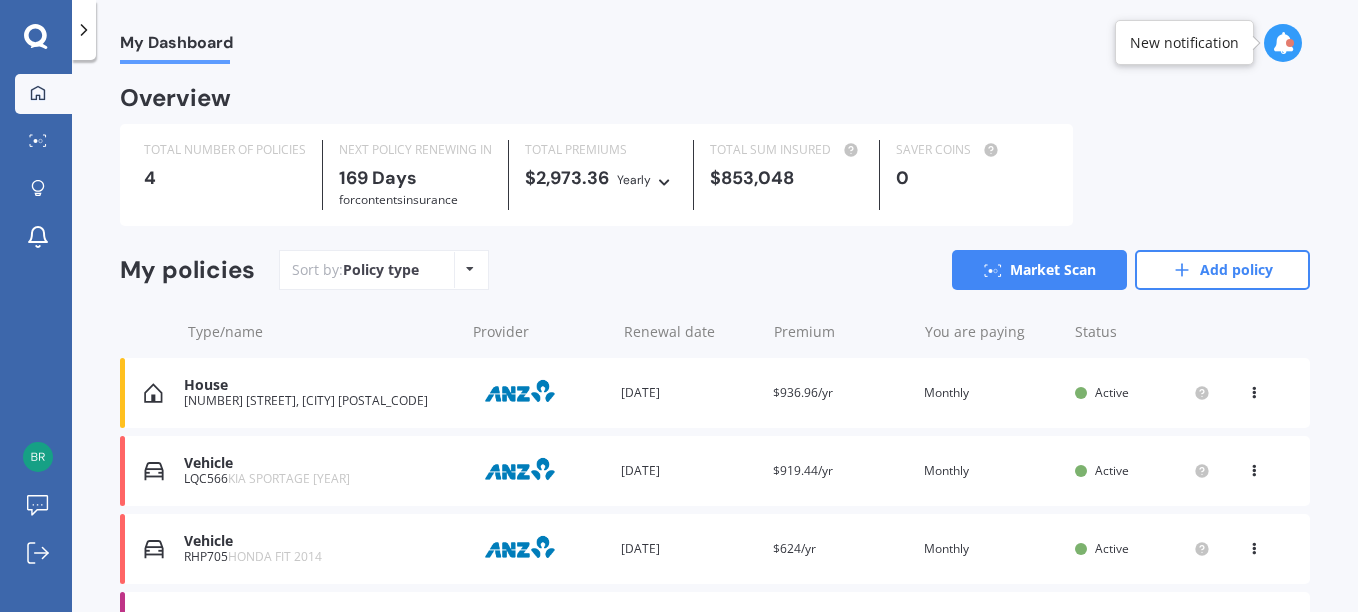 scroll, scrollTop: 136, scrollLeft: 0, axis: vertical 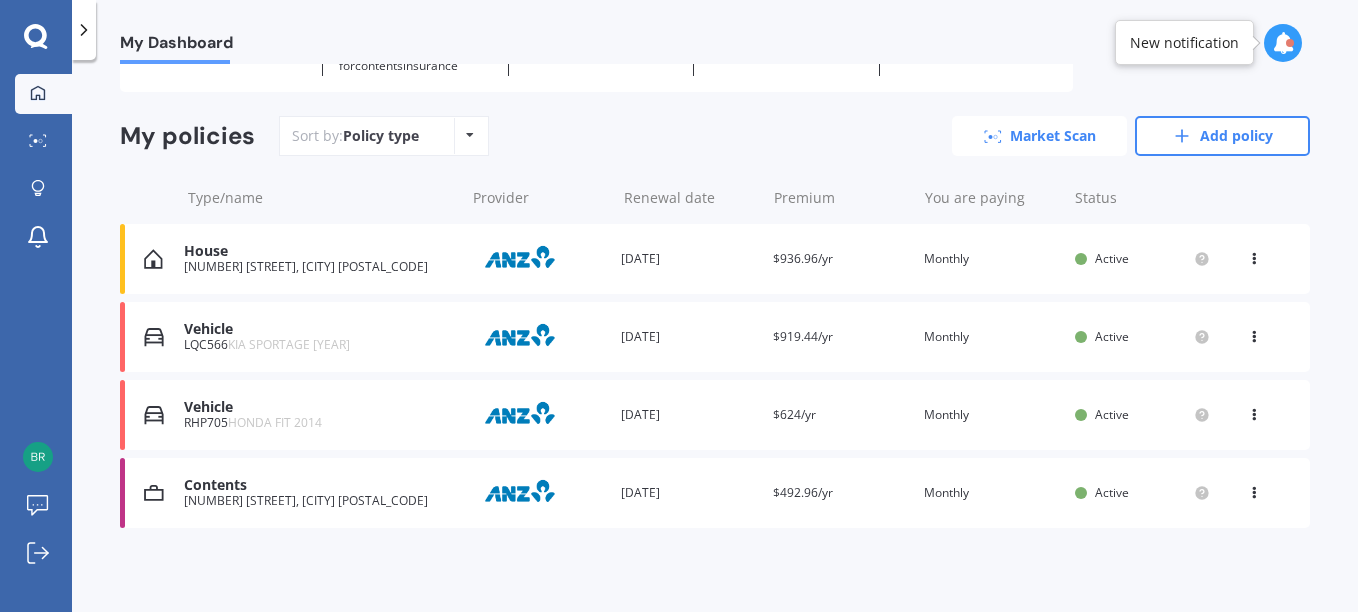 click on "Market Scan" at bounding box center (1039, 136) 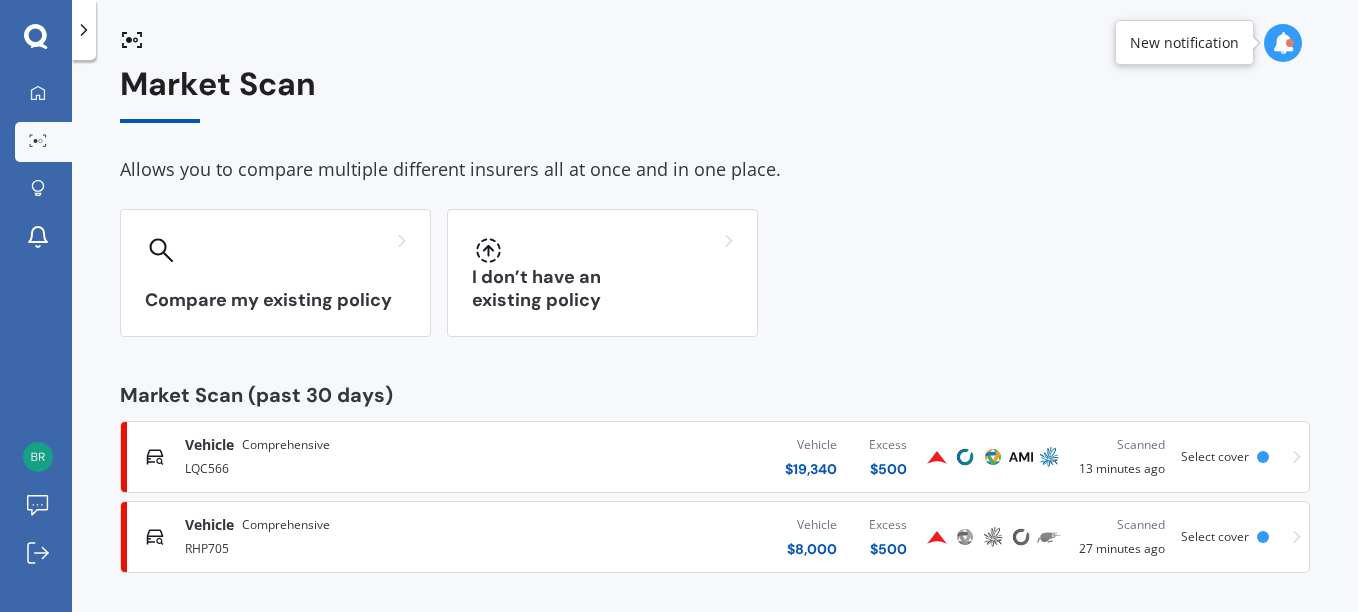 scroll, scrollTop: 27, scrollLeft: 0, axis: vertical 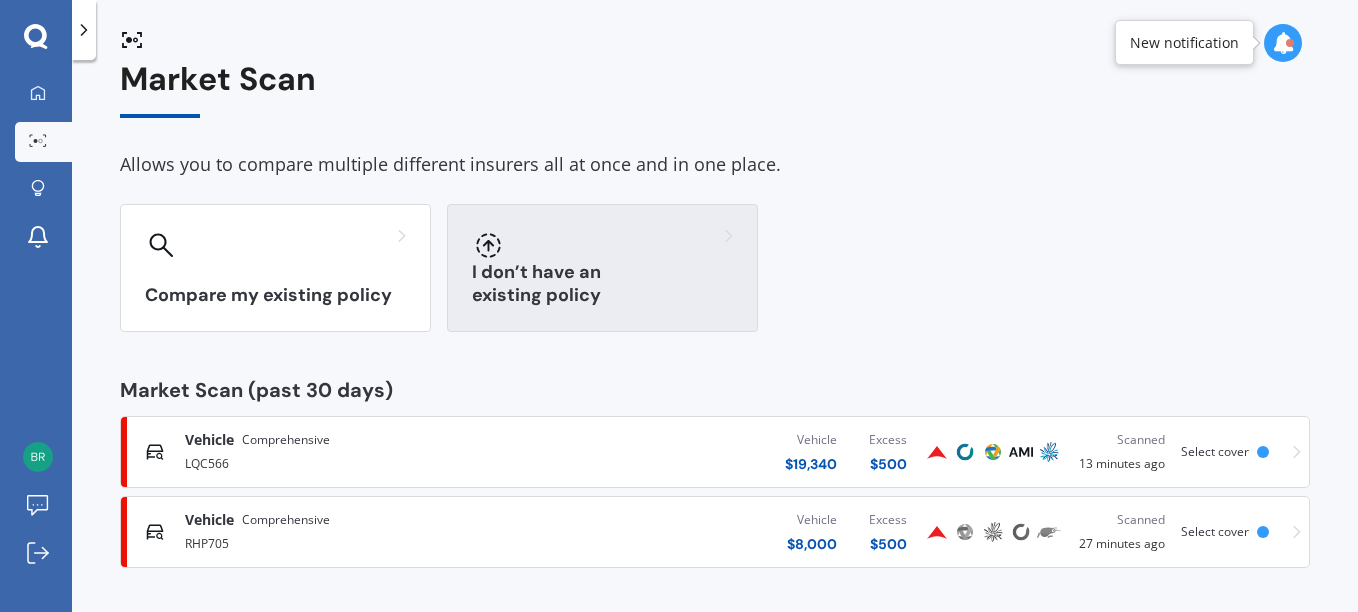 click on "I don’t have an existing policy" at bounding box center (602, 268) 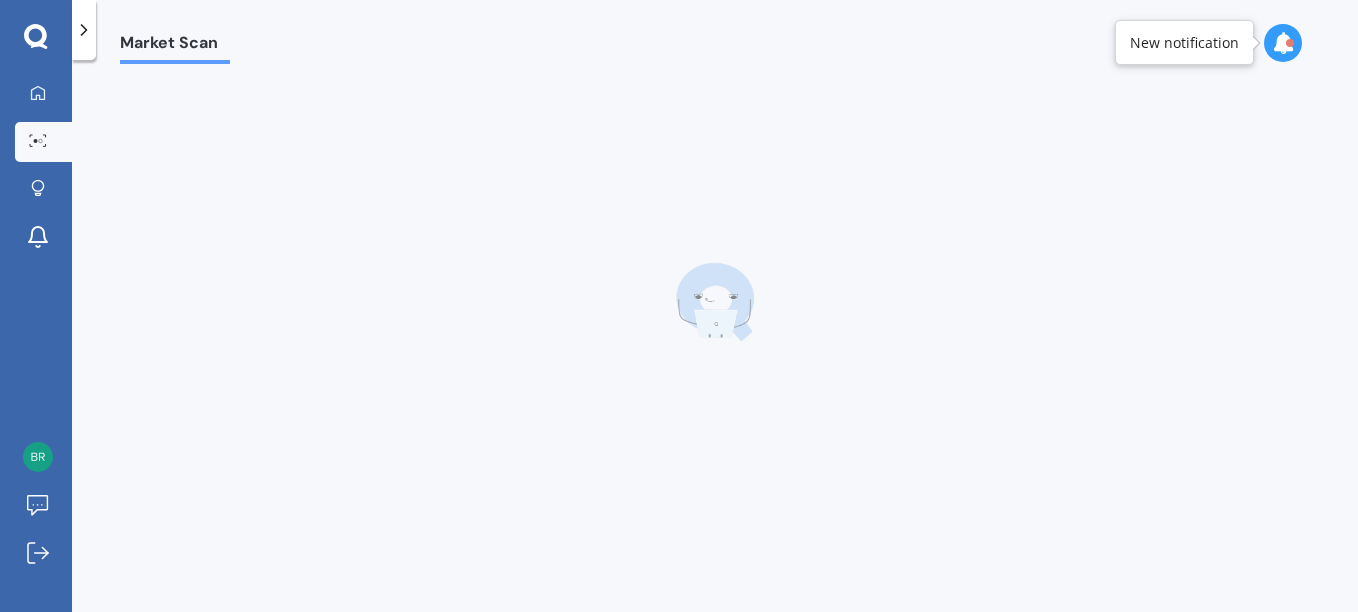 scroll, scrollTop: 0, scrollLeft: 0, axis: both 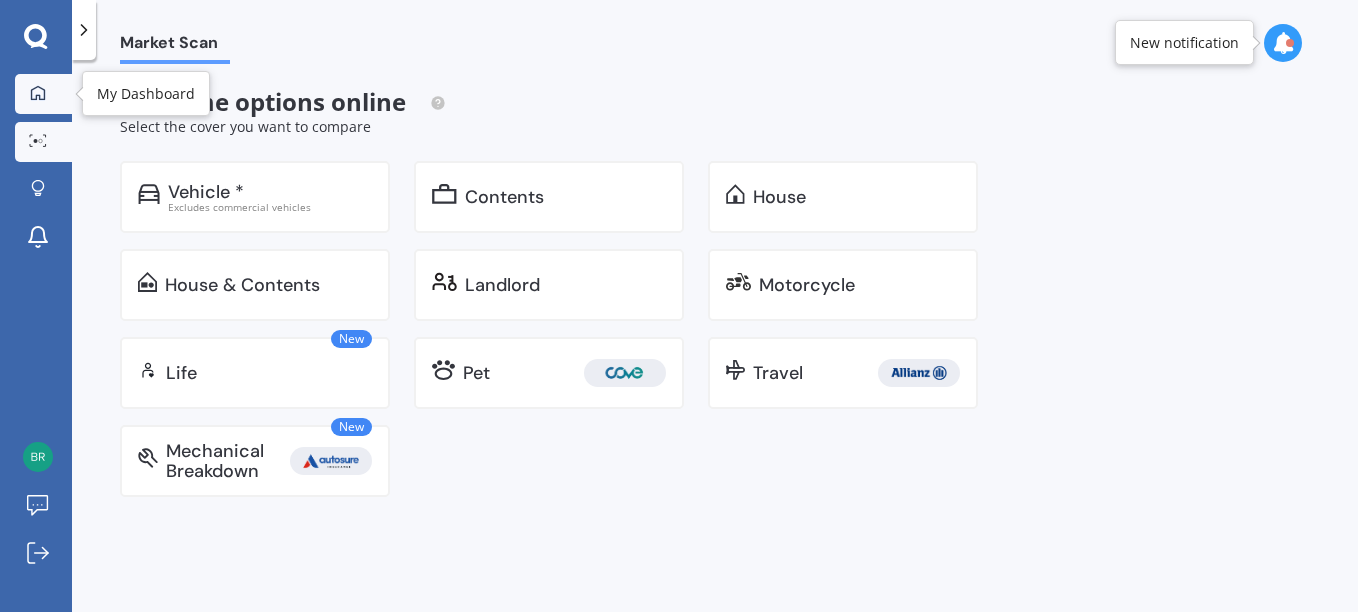 click at bounding box center (38, 94) 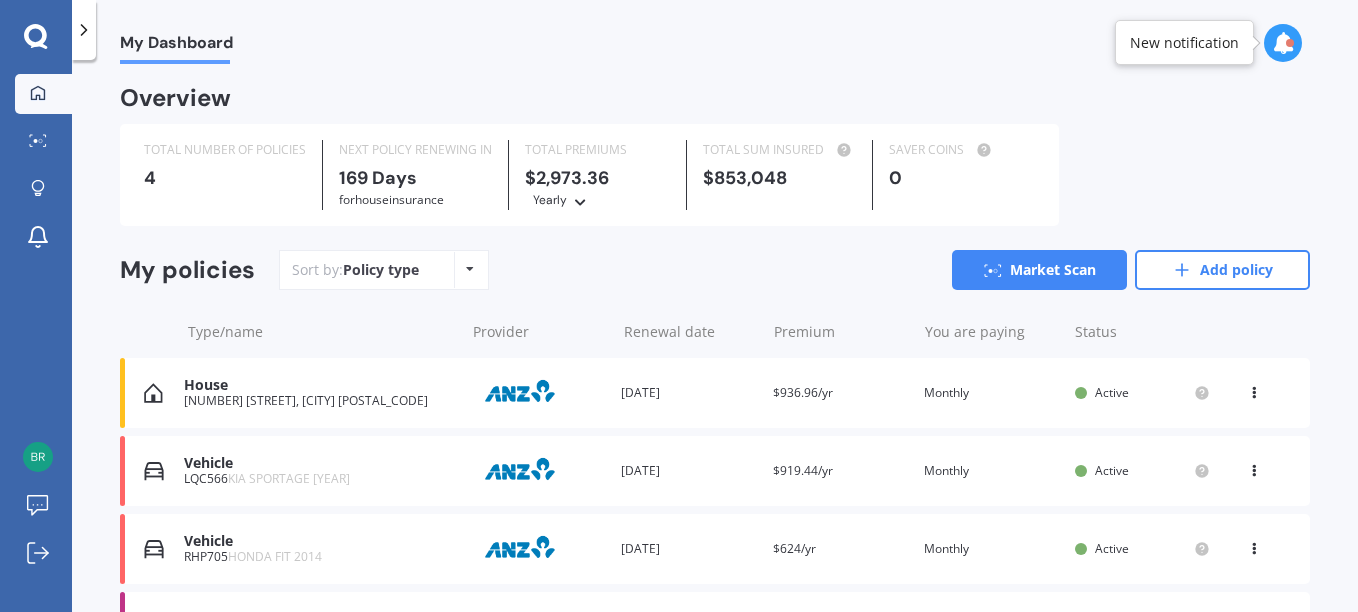 click on "House" at bounding box center (319, 385) 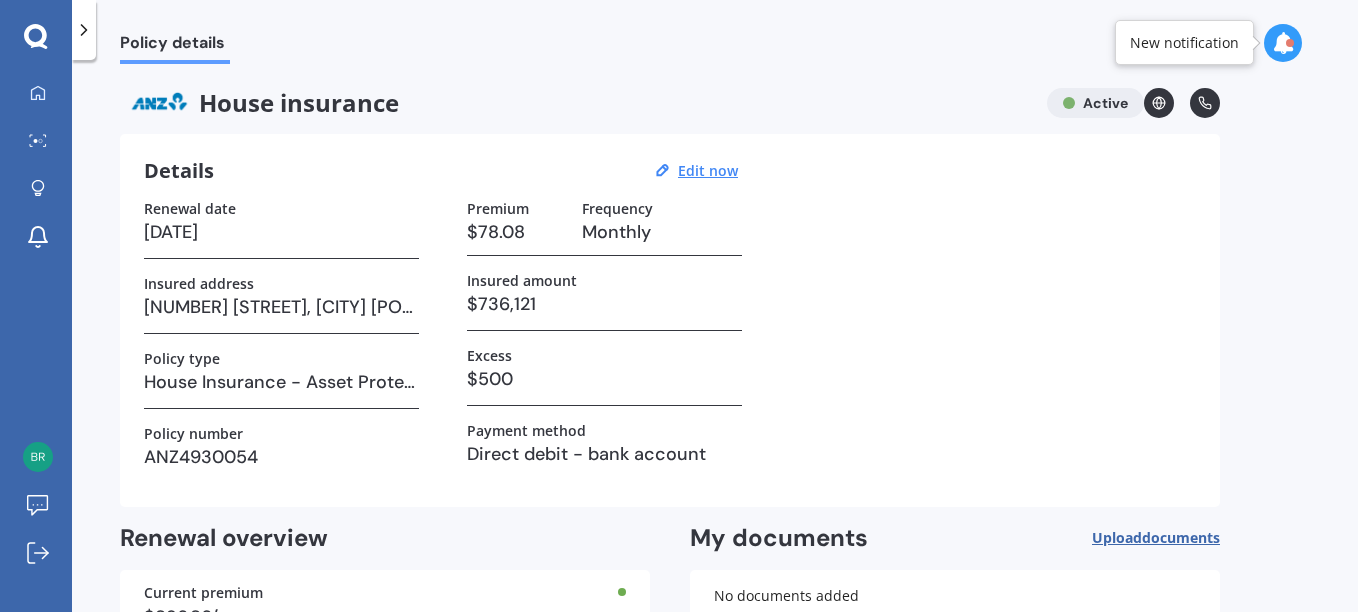 scroll, scrollTop: 156, scrollLeft: 0, axis: vertical 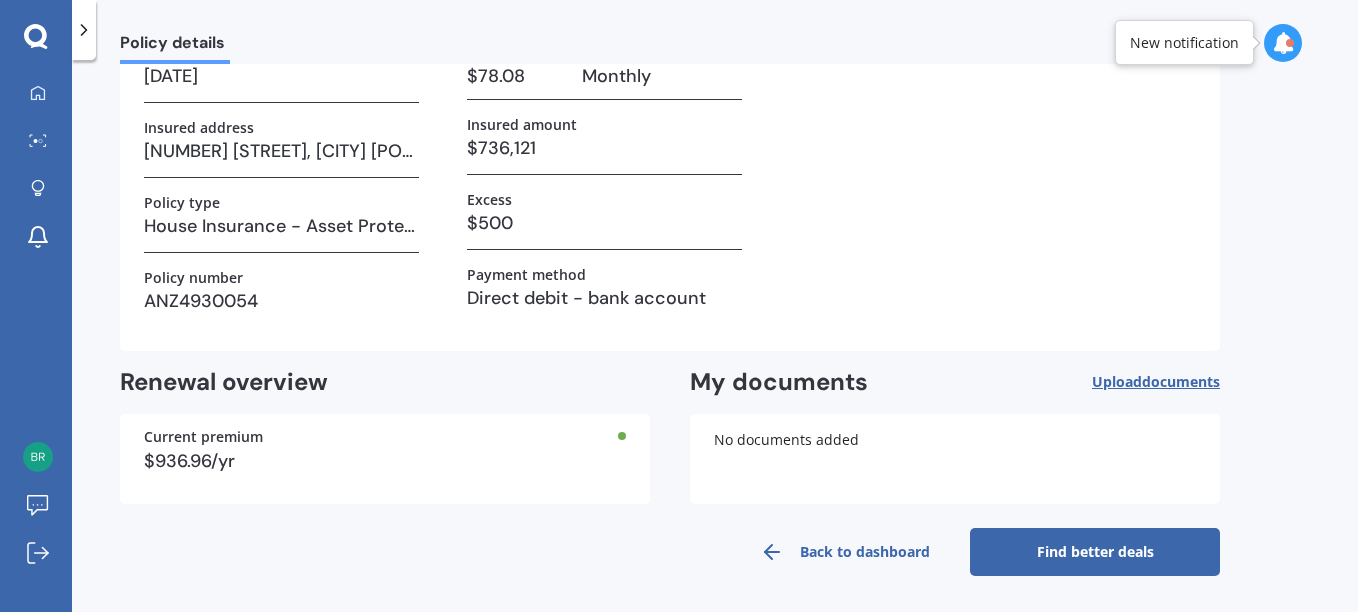 click on "Find better deals" at bounding box center [1095, 552] 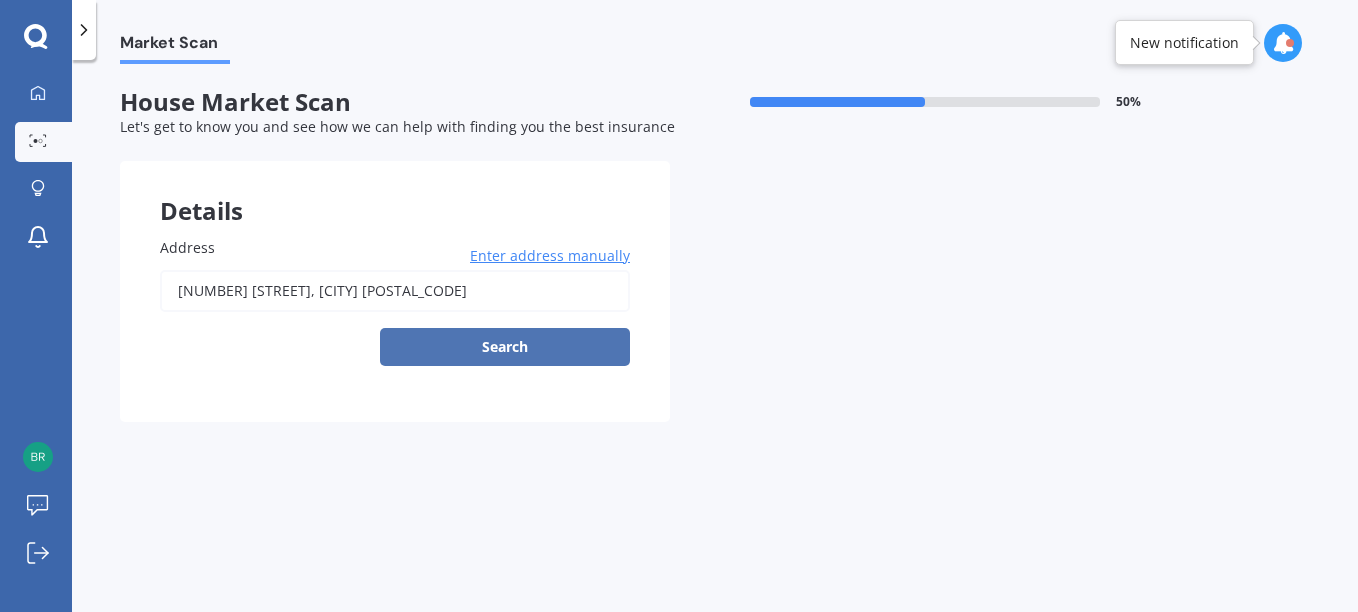 click on "Search" at bounding box center (505, 347) 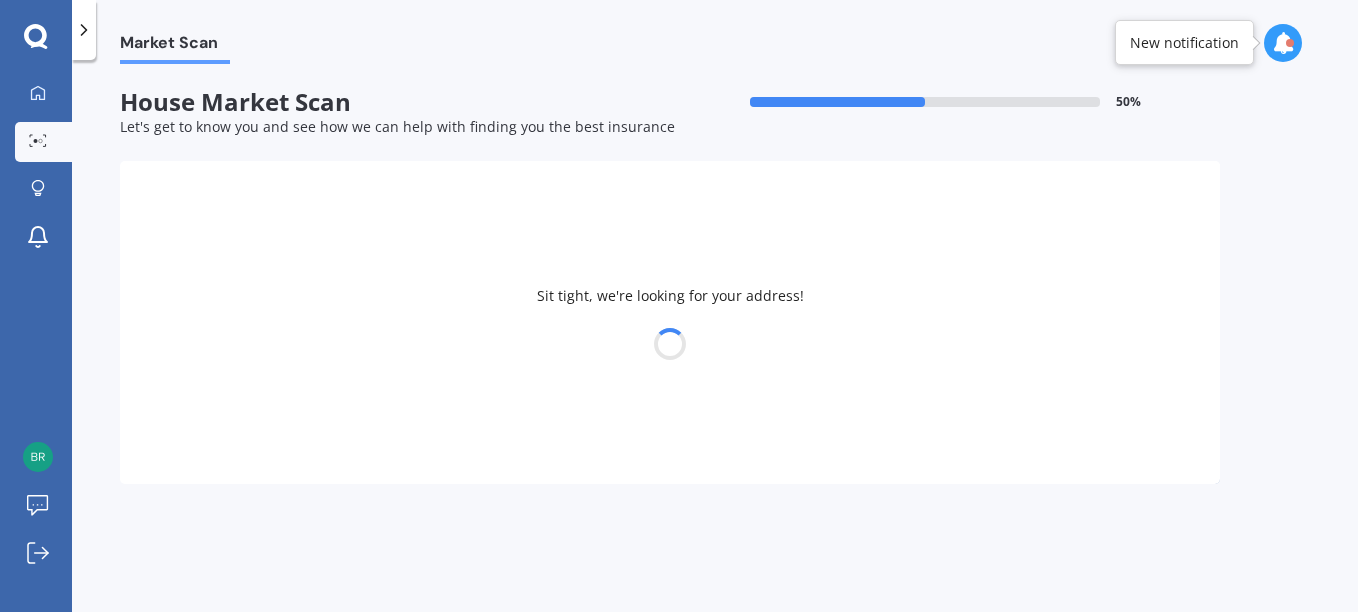 type on "[NUMBER] [STREET], [CITY] [POSTAL_CODE]" 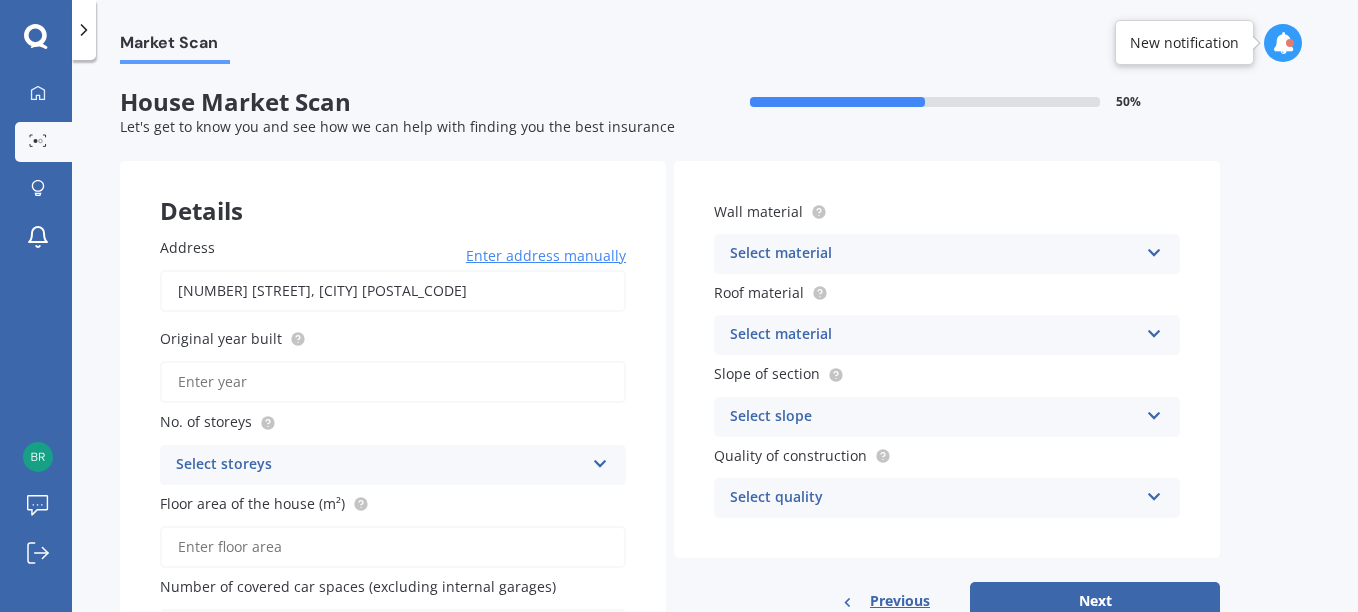 click on "Original year built" at bounding box center (393, 382) 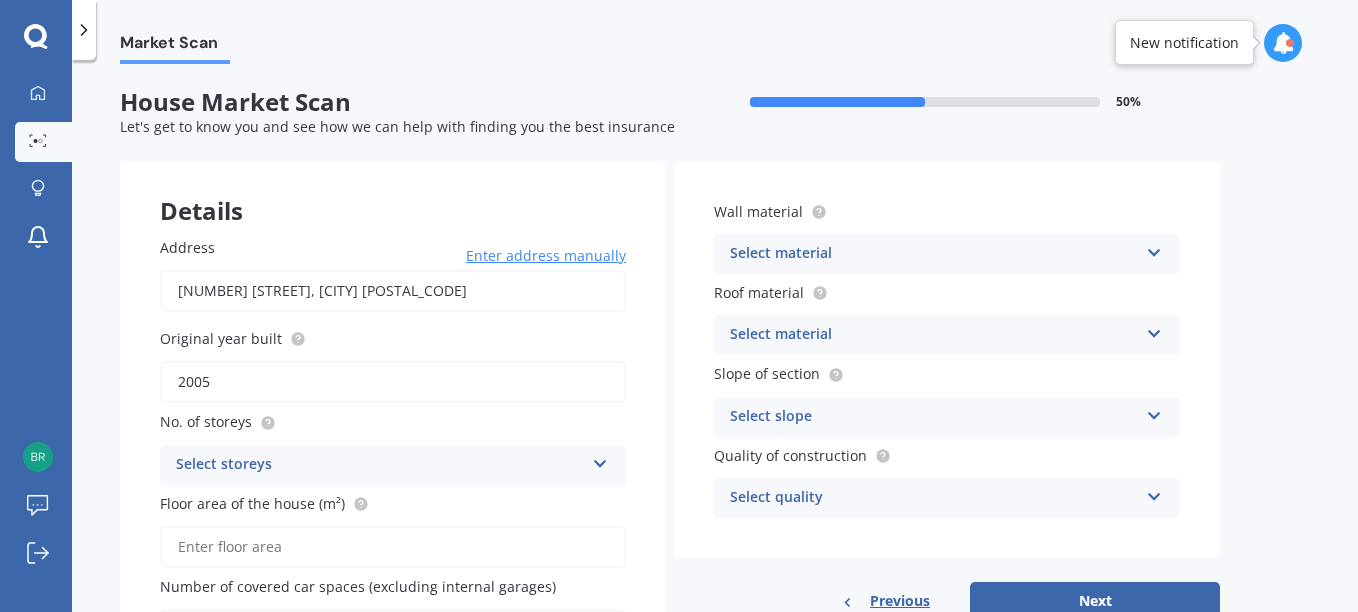click at bounding box center [600, 460] 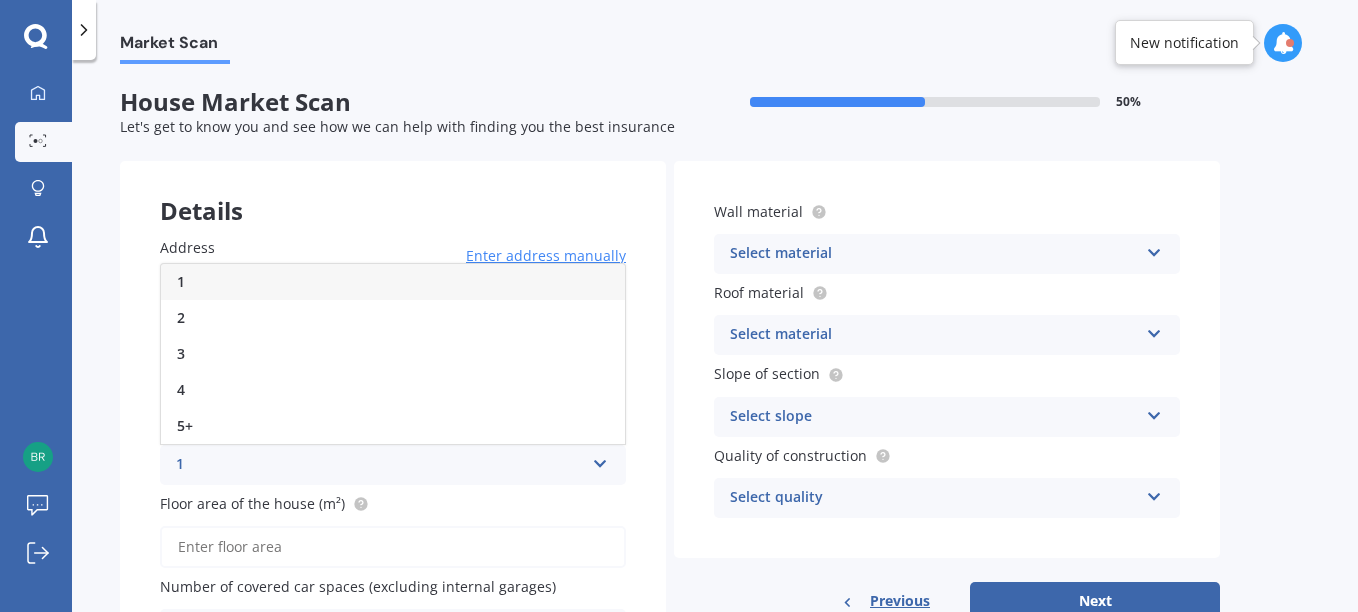 click on "1" at bounding box center (393, 282) 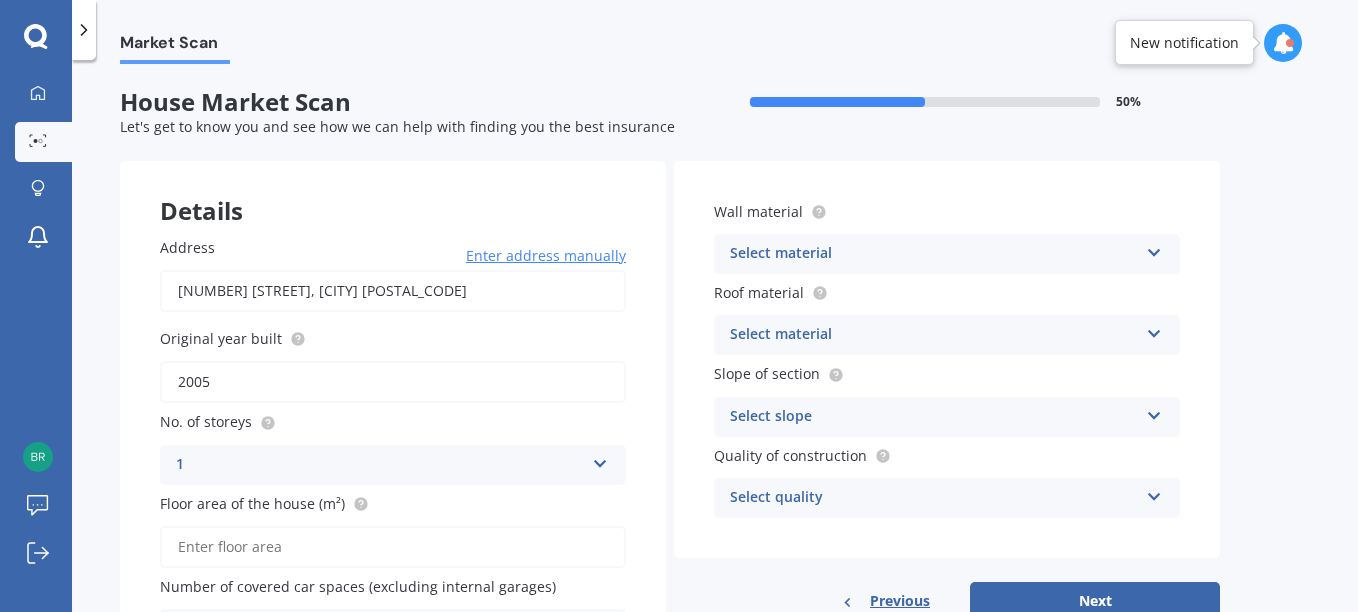 click on "2005" at bounding box center [393, 382] 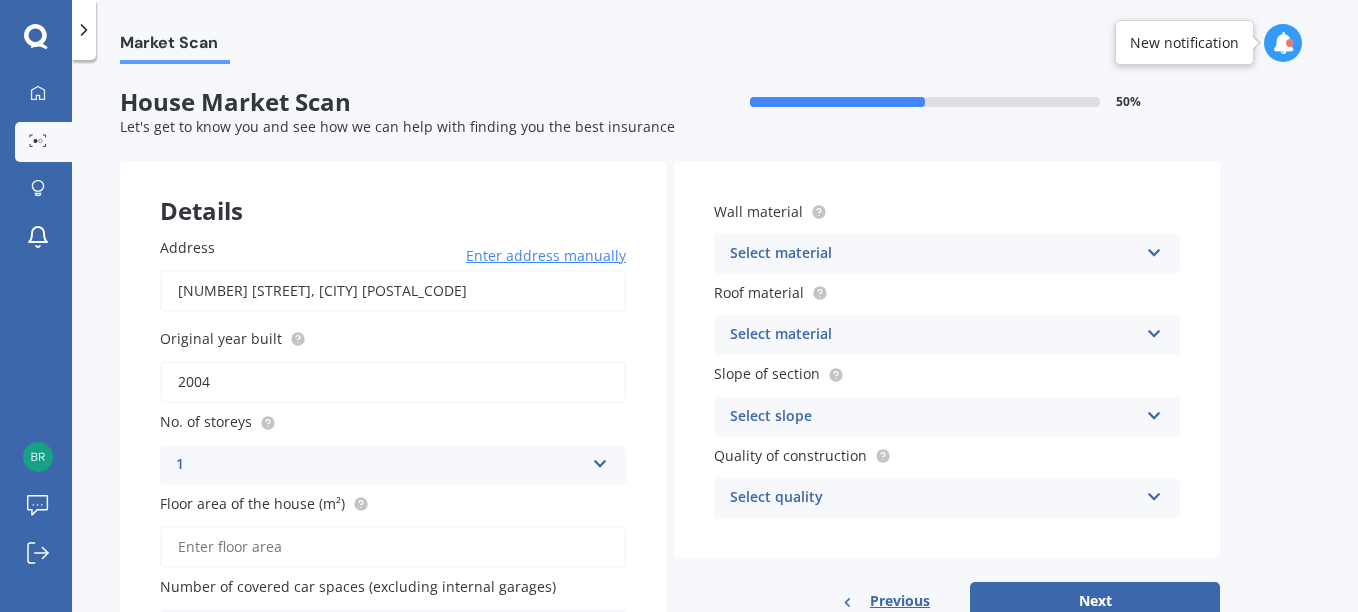 type on "2004" 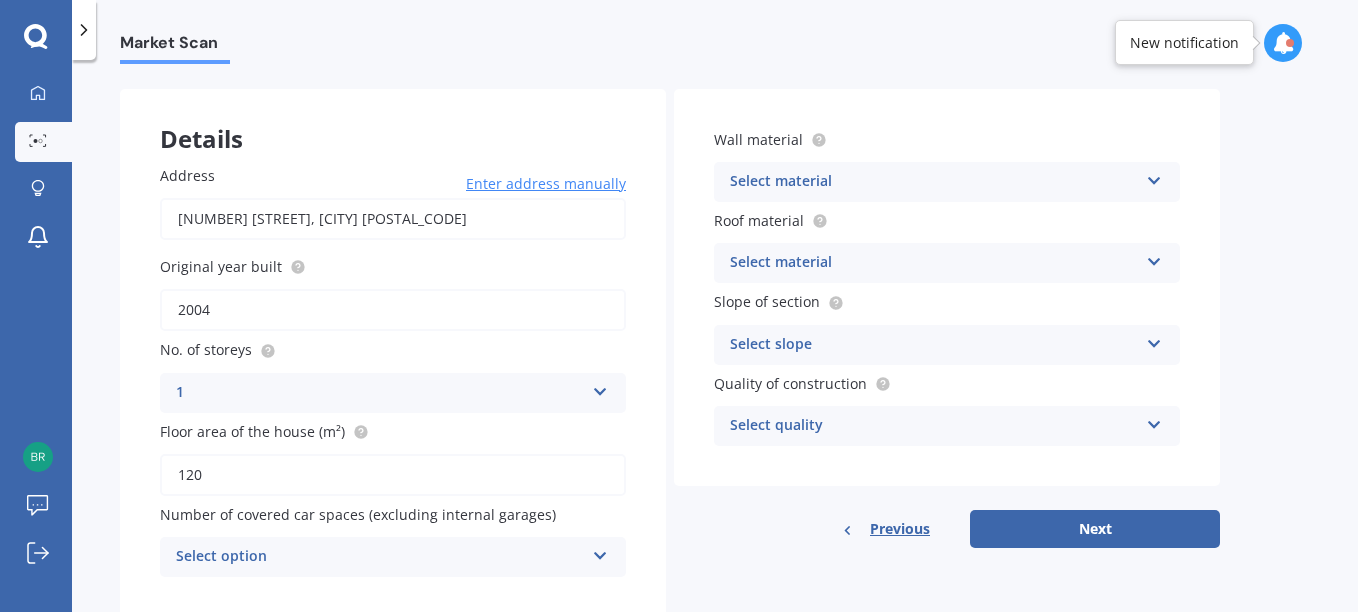 scroll, scrollTop: 129, scrollLeft: 0, axis: vertical 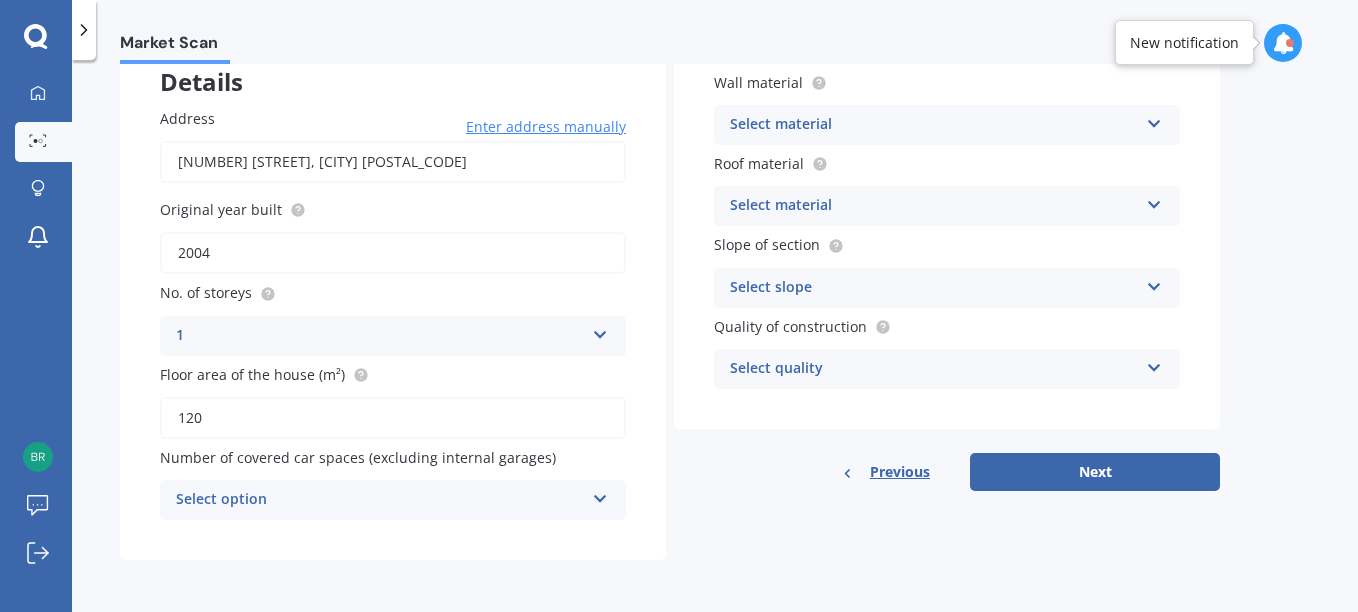 type on "120" 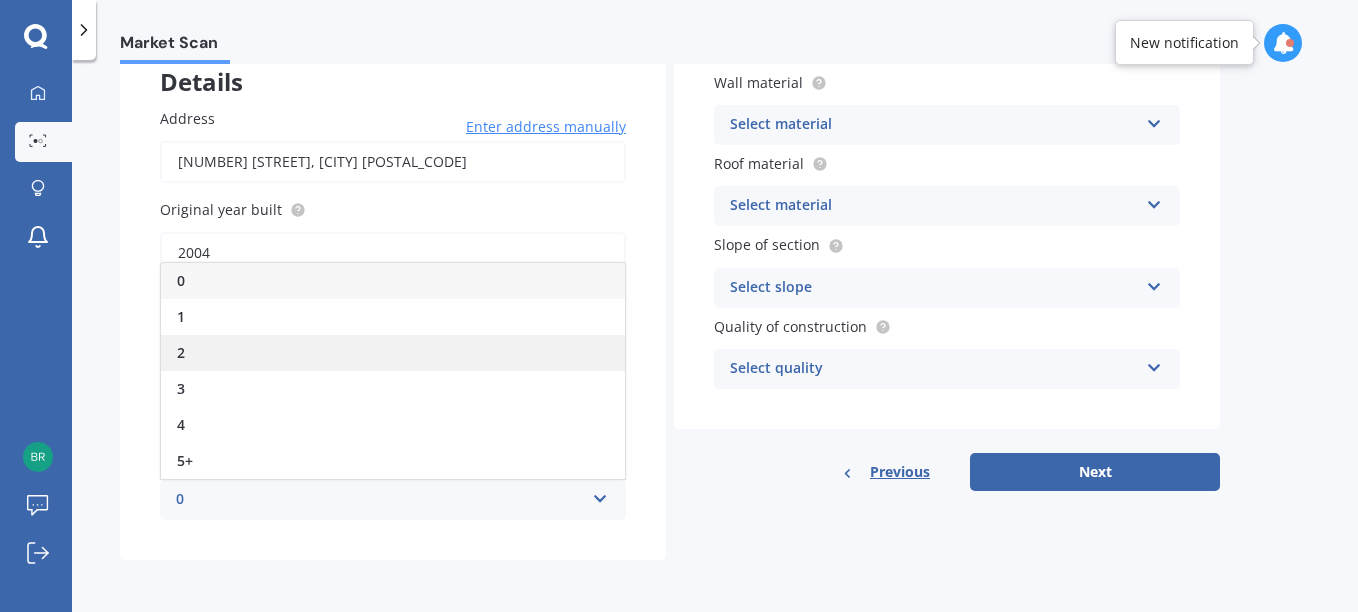 click on "2" at bounding box center (393, 353) 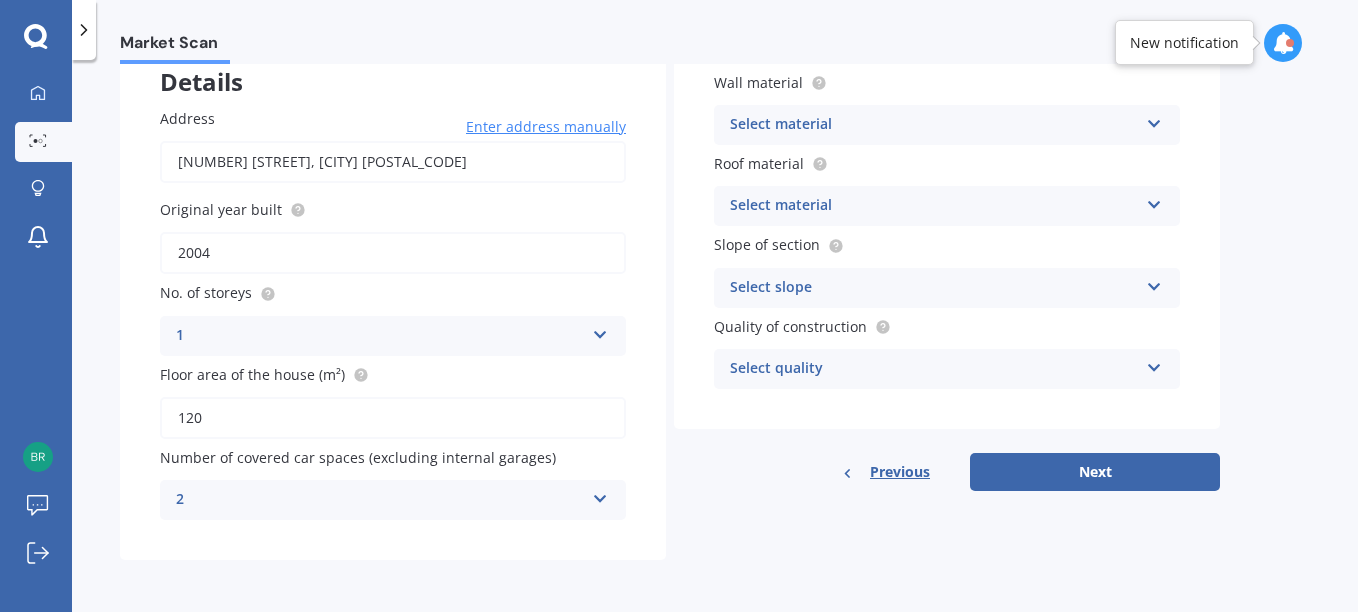 click at bounding box center [1154, 120] 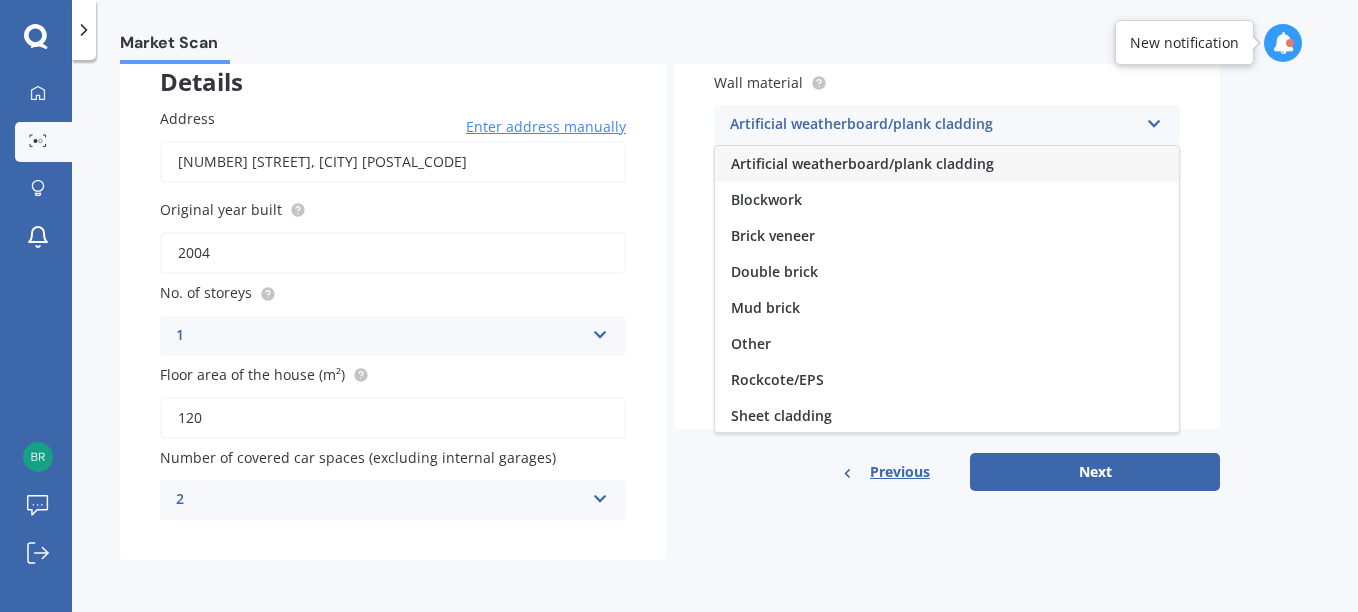 click on "Artificial weatherboard/plank cladding" at bounding box center (947, 164) 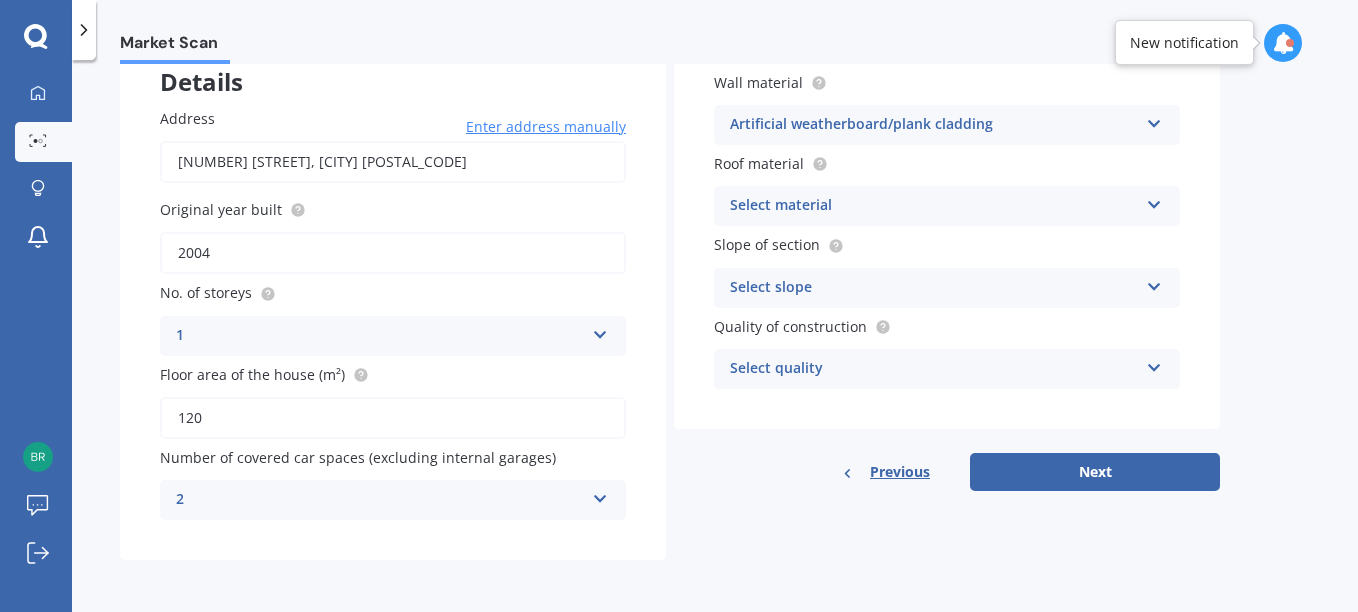 click at bounding box center [1154, 201] 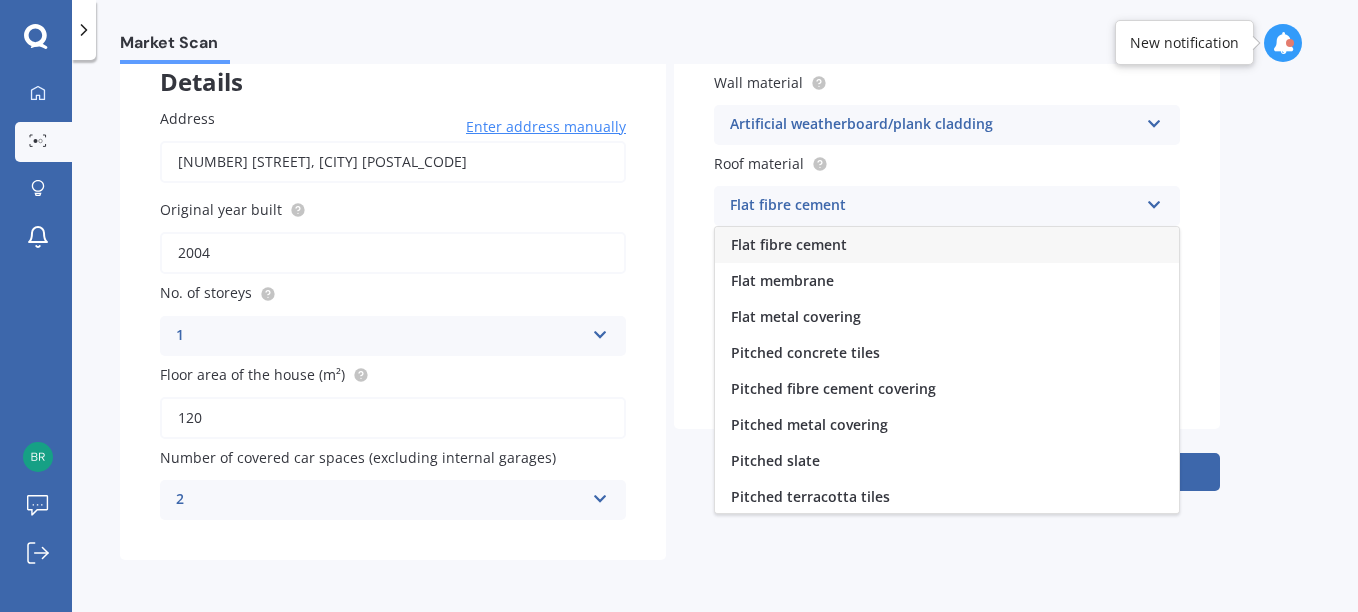 scroll, scrollTop: 74, scrollLeft: 0, axis: vertical 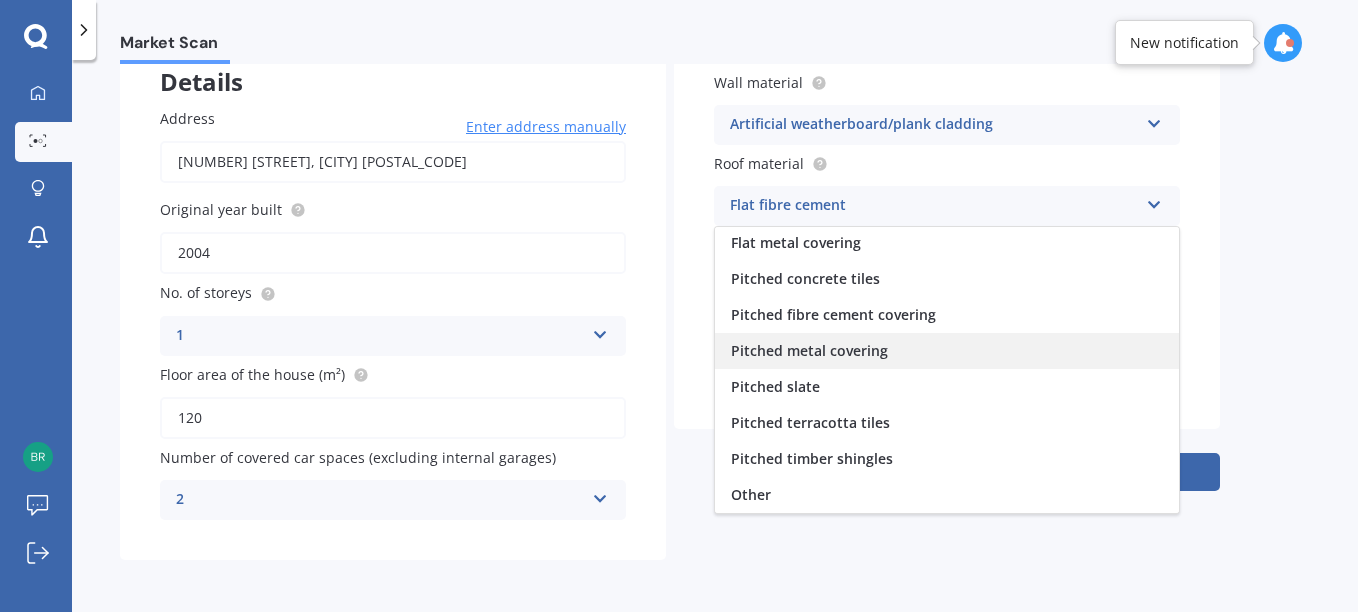 click on "Pitched metal covering" at bounding box center [947, 351] 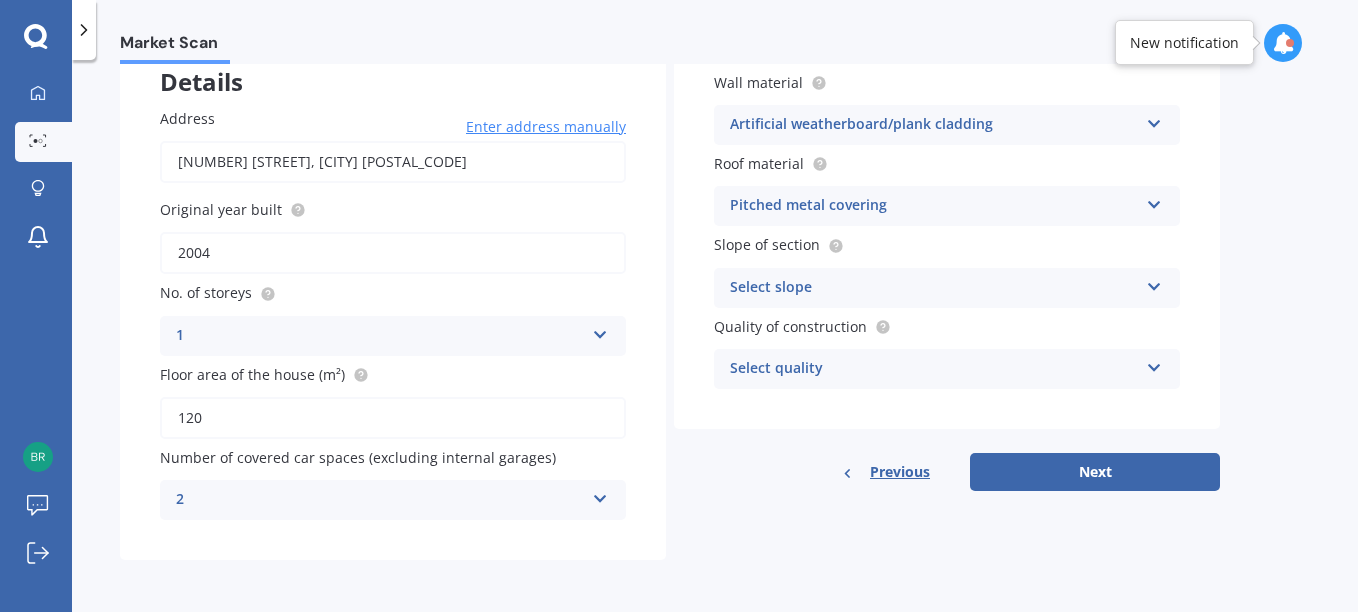 click at bounding box center (1154, 283) 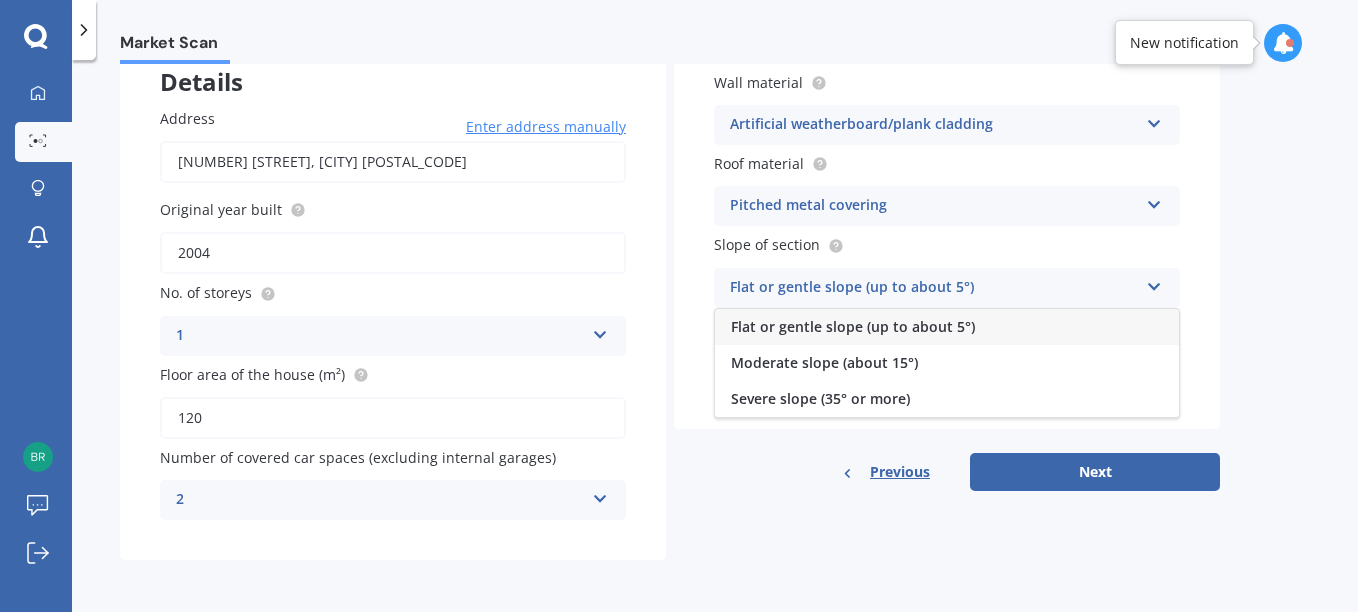click on "Flat or gentle slope (up to about 5°)" at bounding box center [947, 327] 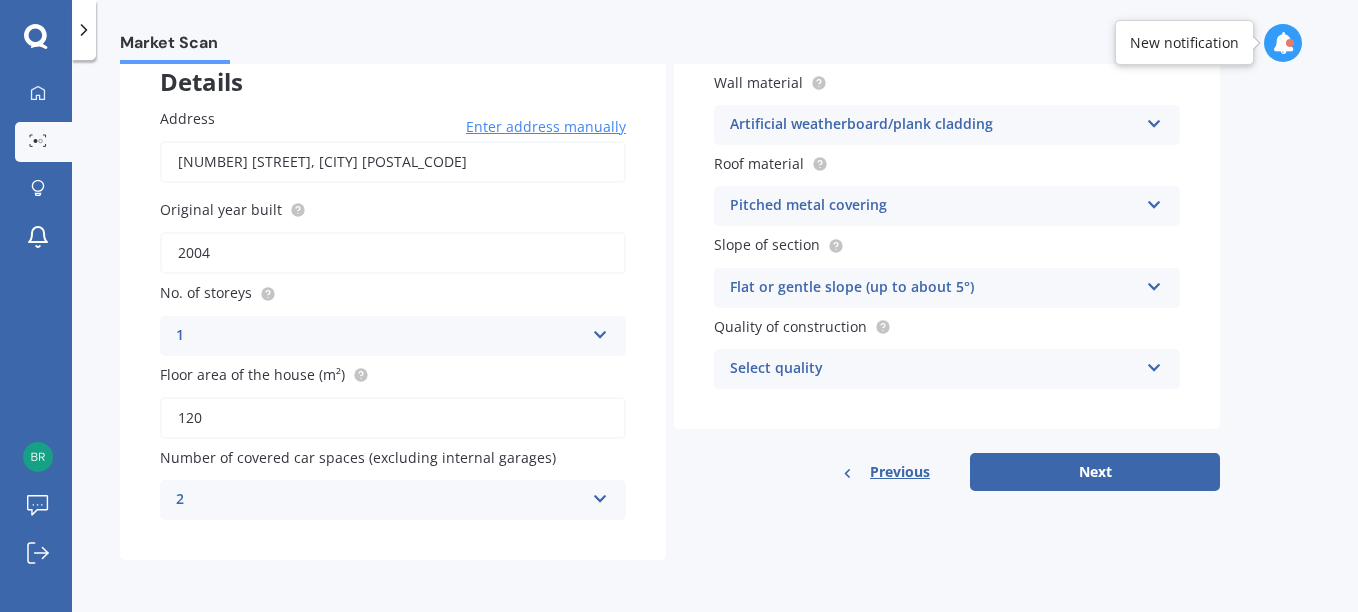 click at bounding box center [1154, 364] 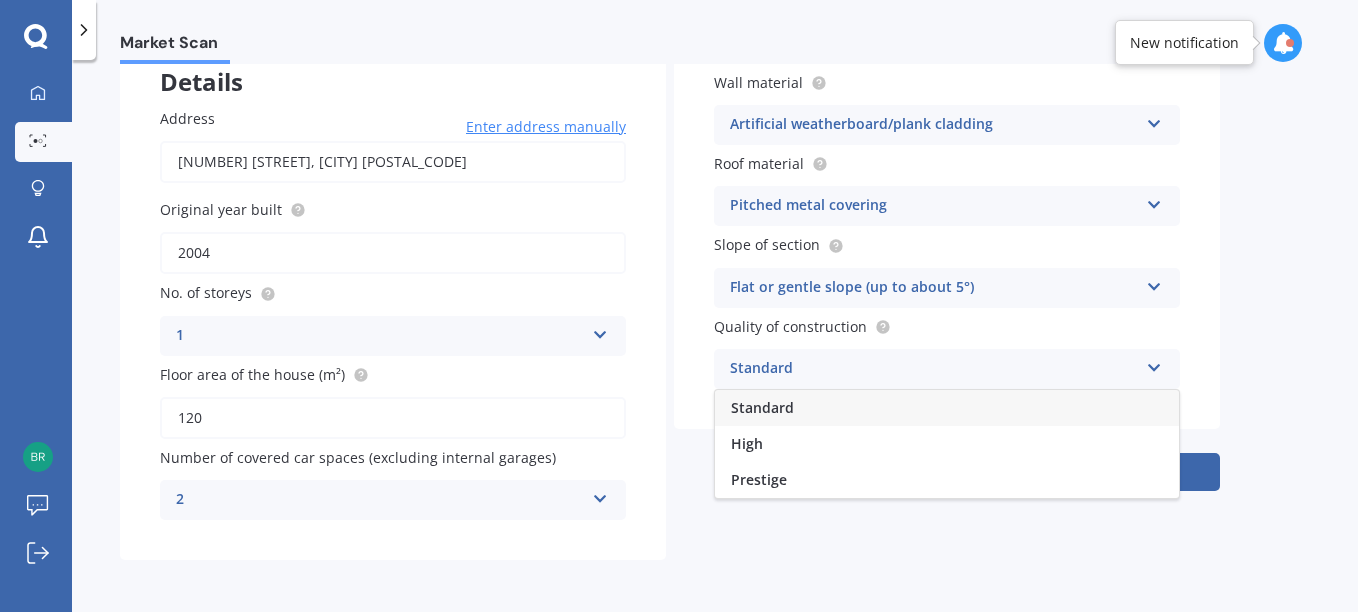 click on "Standard" at bounding box center [947, 408] 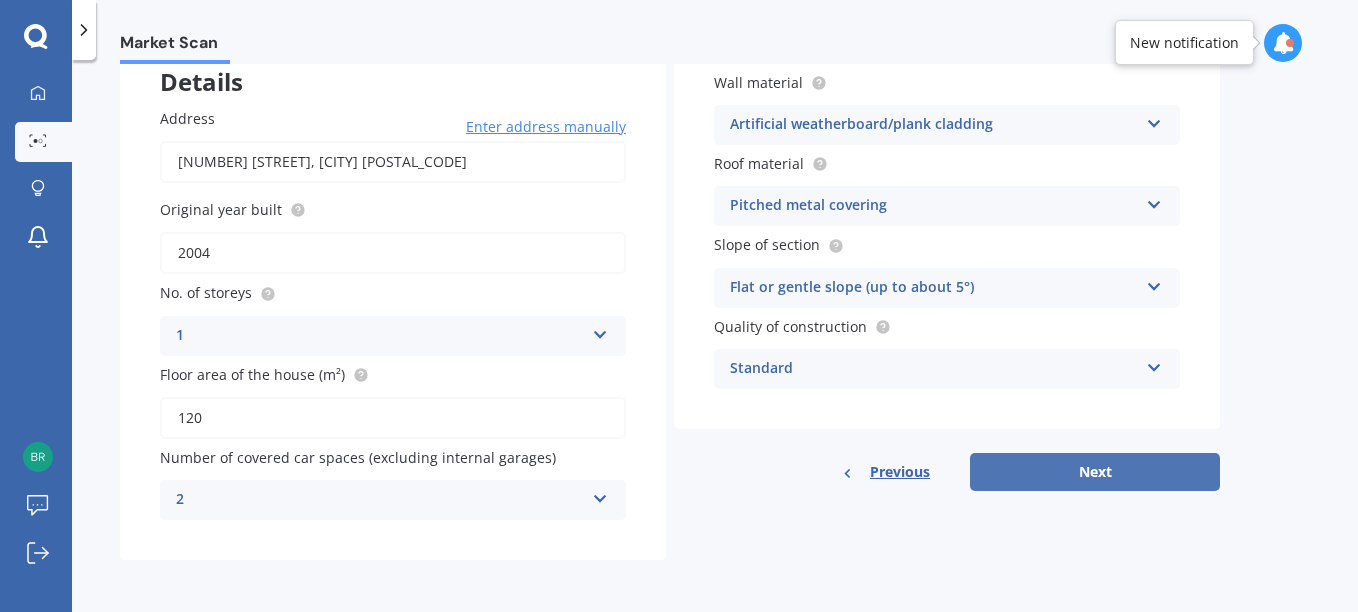 click on "Next" at bounding box center [1095, 472] 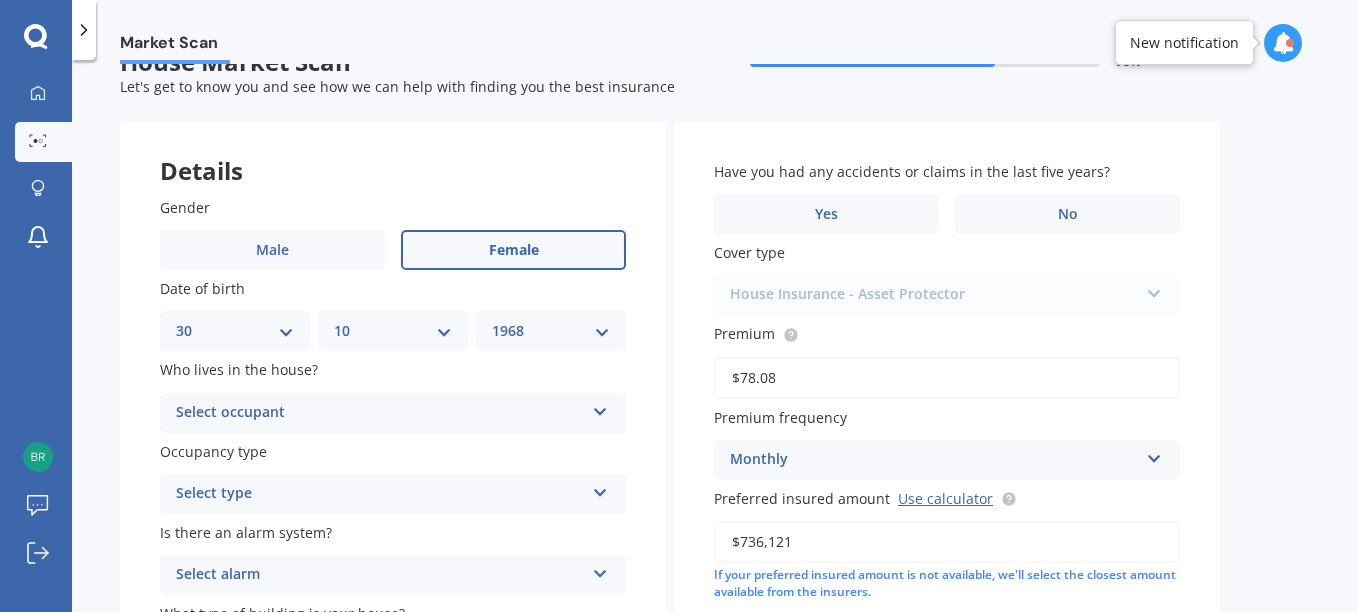 scroll, scrollTop: 0, scrollLeft: 0, axis: both 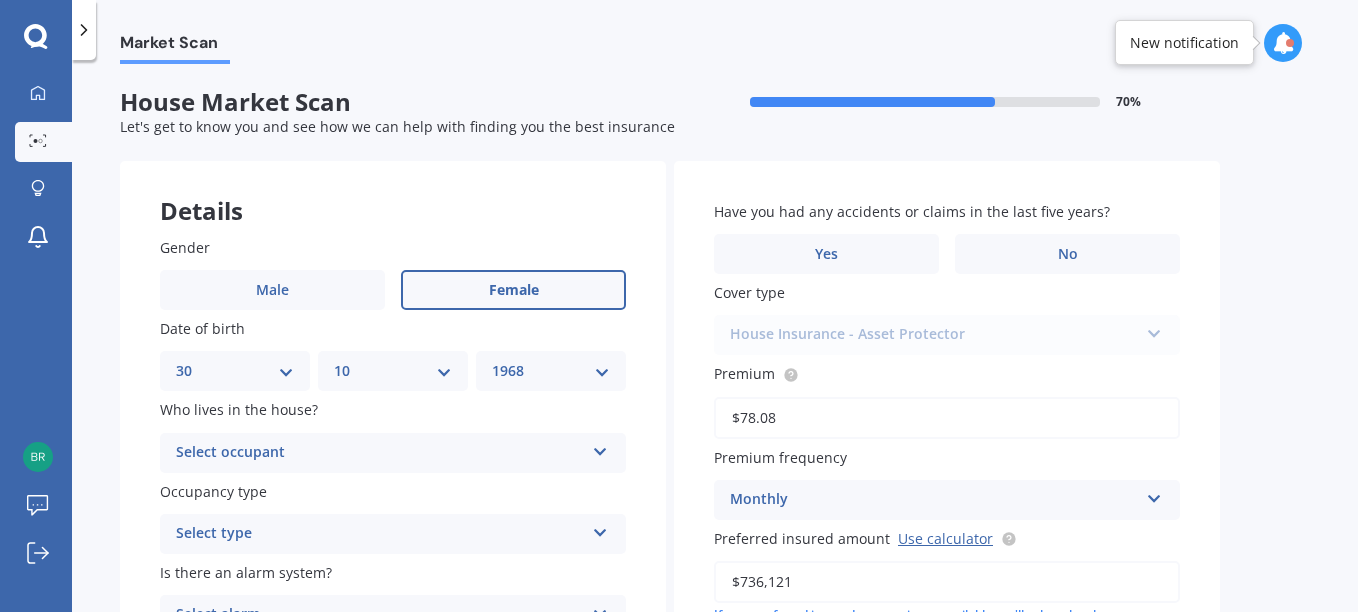 click at bounding box center (600, 448) 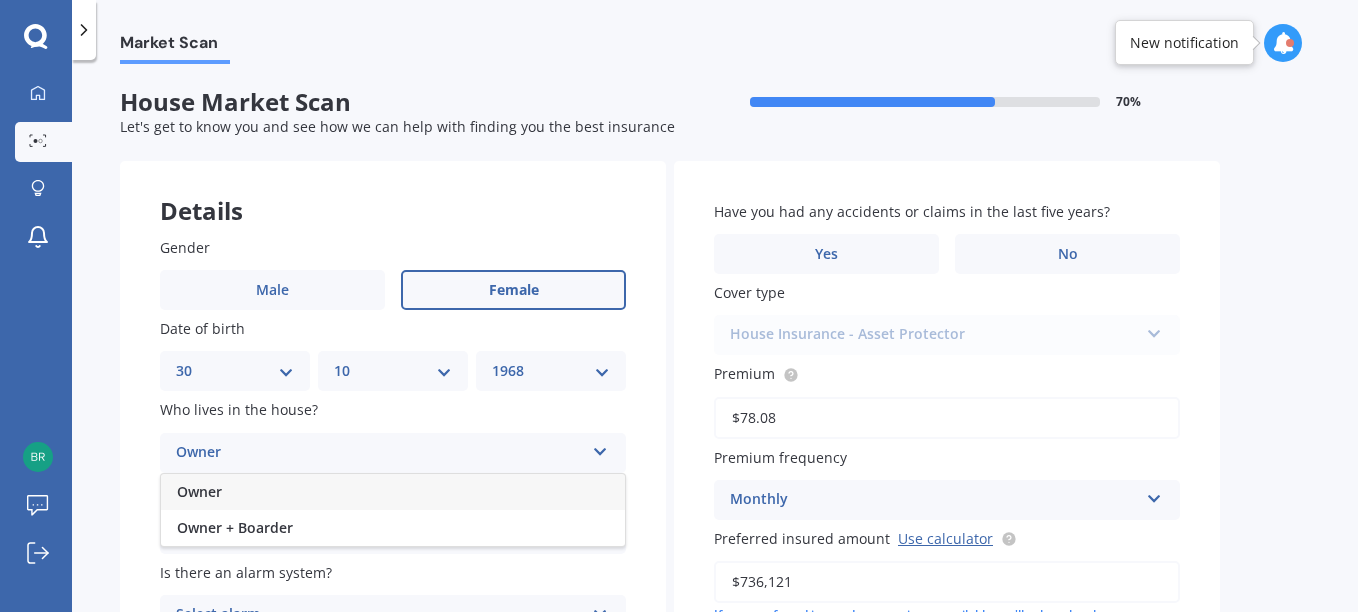 click on "Owner" at bounding box center [393, 492] 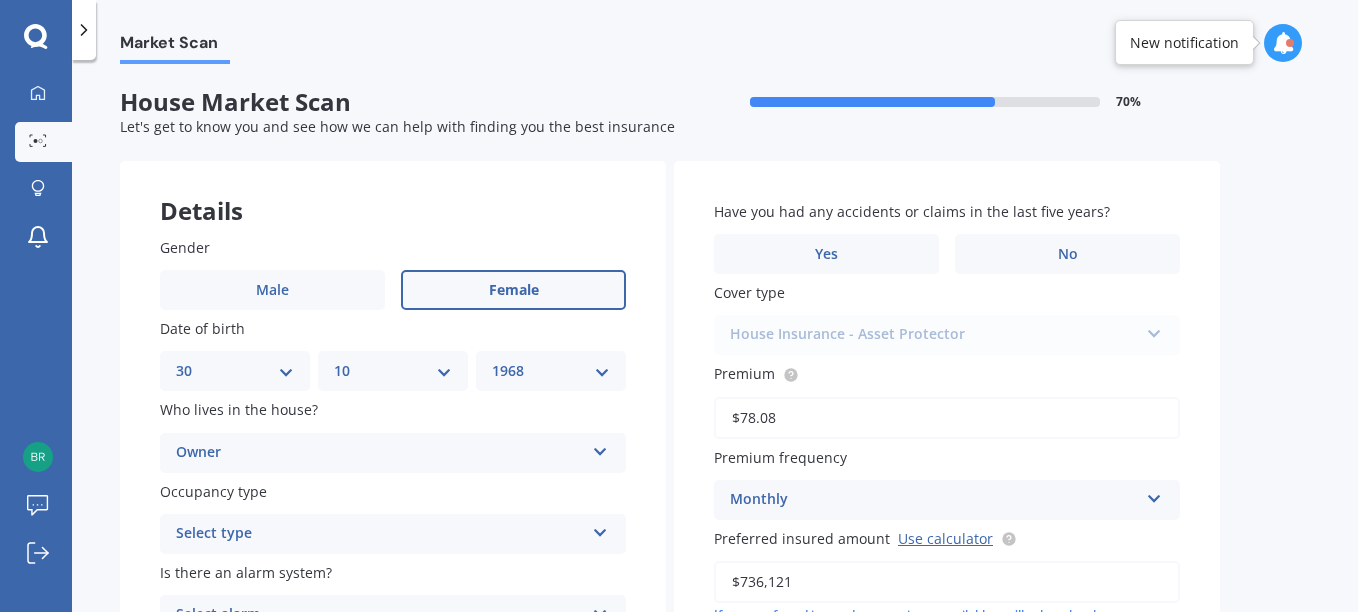 click at bounding box center [600, 529] 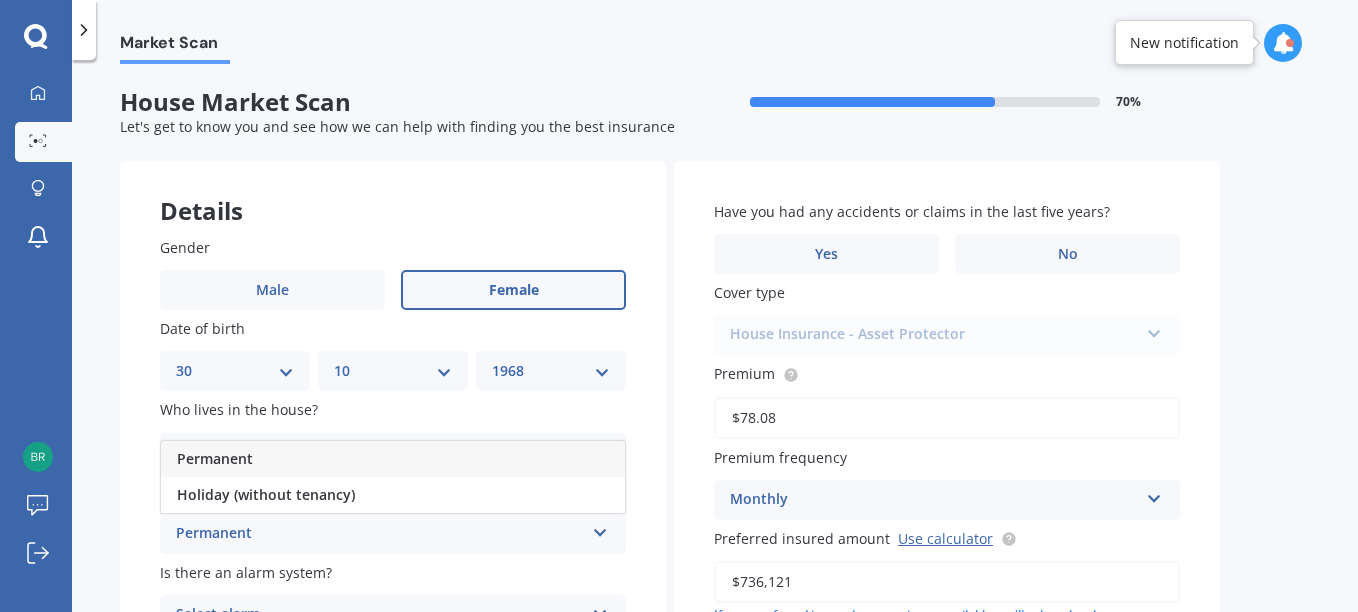 click on "Permanent" at bounding box center (393, 459) 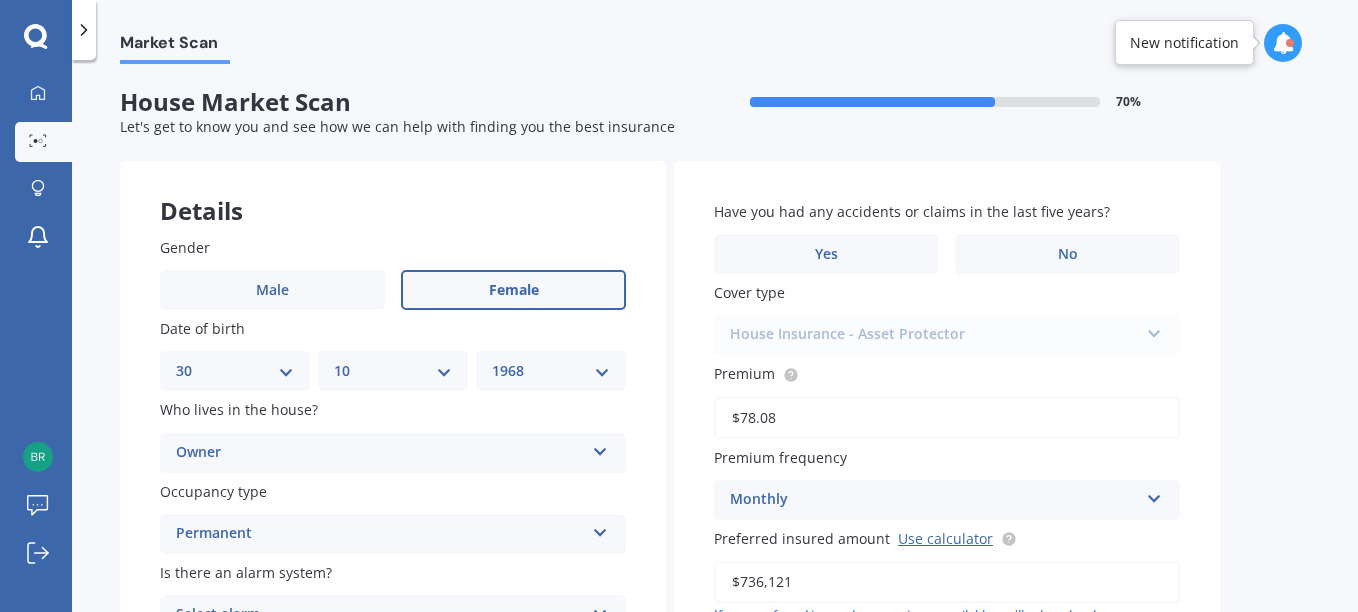 scroll, scrollTop: 264, scrollLeft: 0, axis: vertical 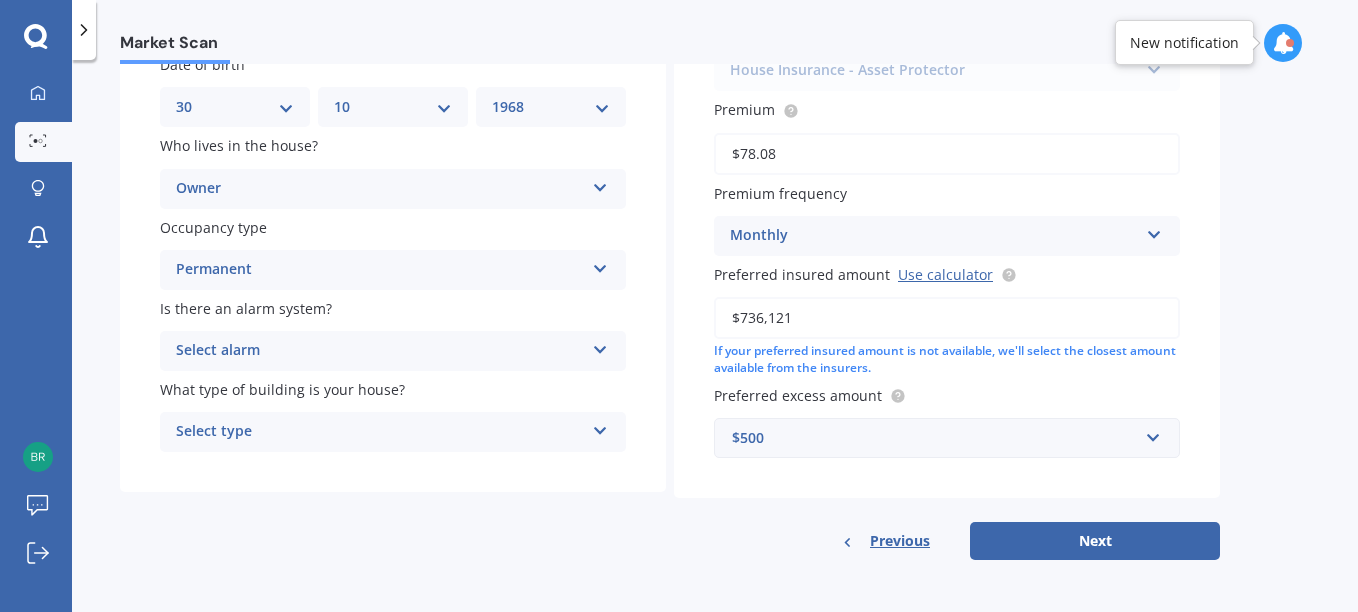 click at bounding box center (600, 346) 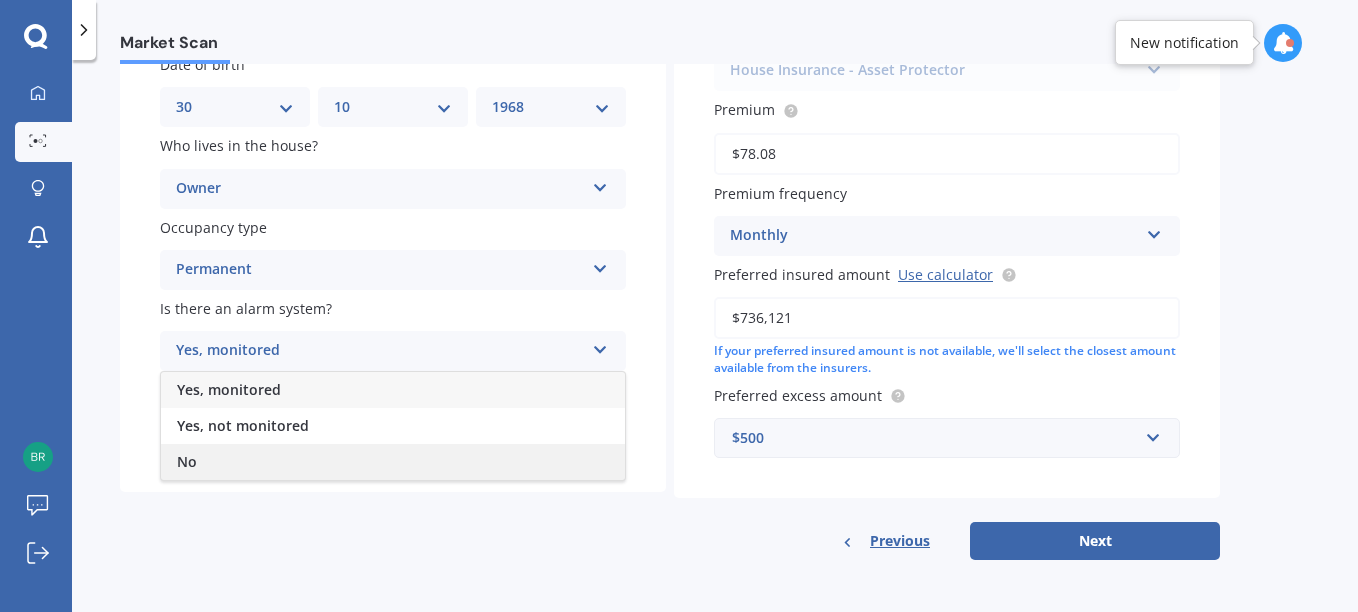 click on "No" at bounding box center (393, 462) 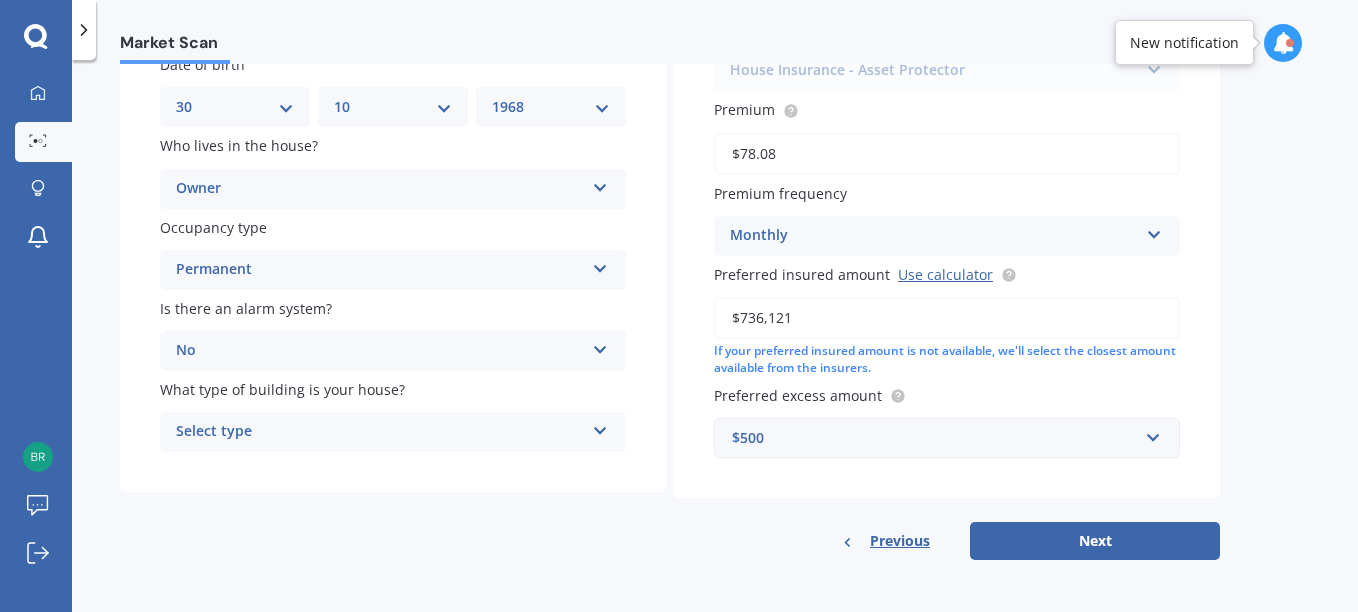 click at bounding box center (600, 427) 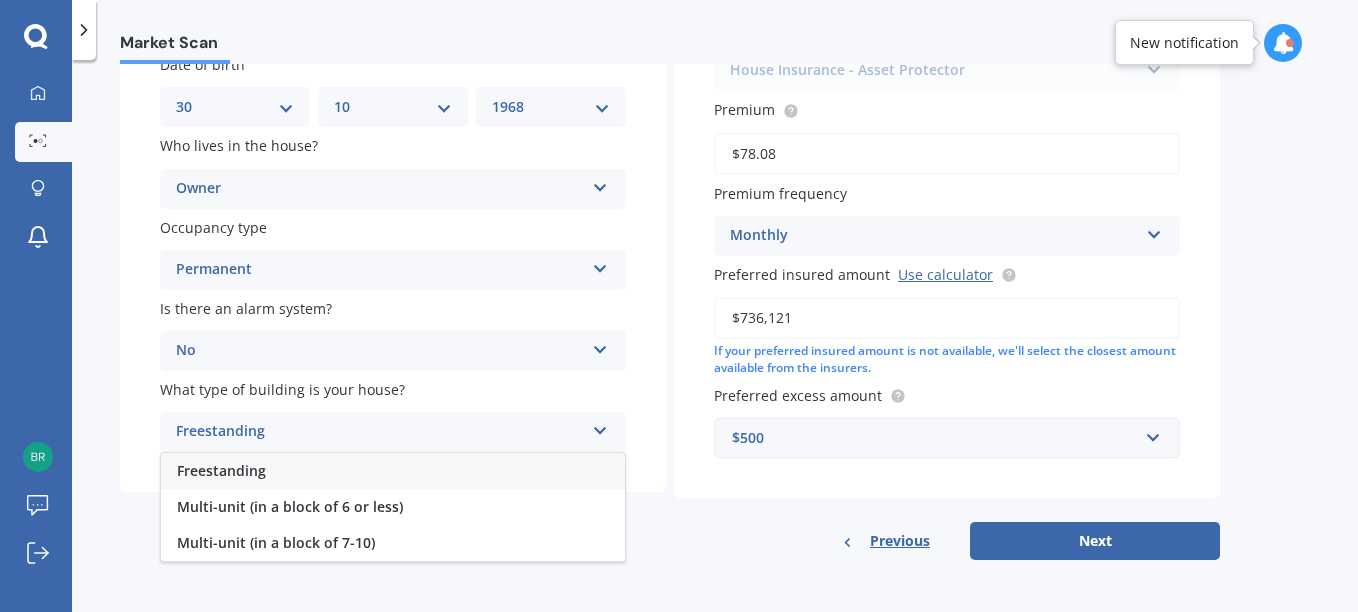 click on "Freestanding" at bounding box center (393, 471) 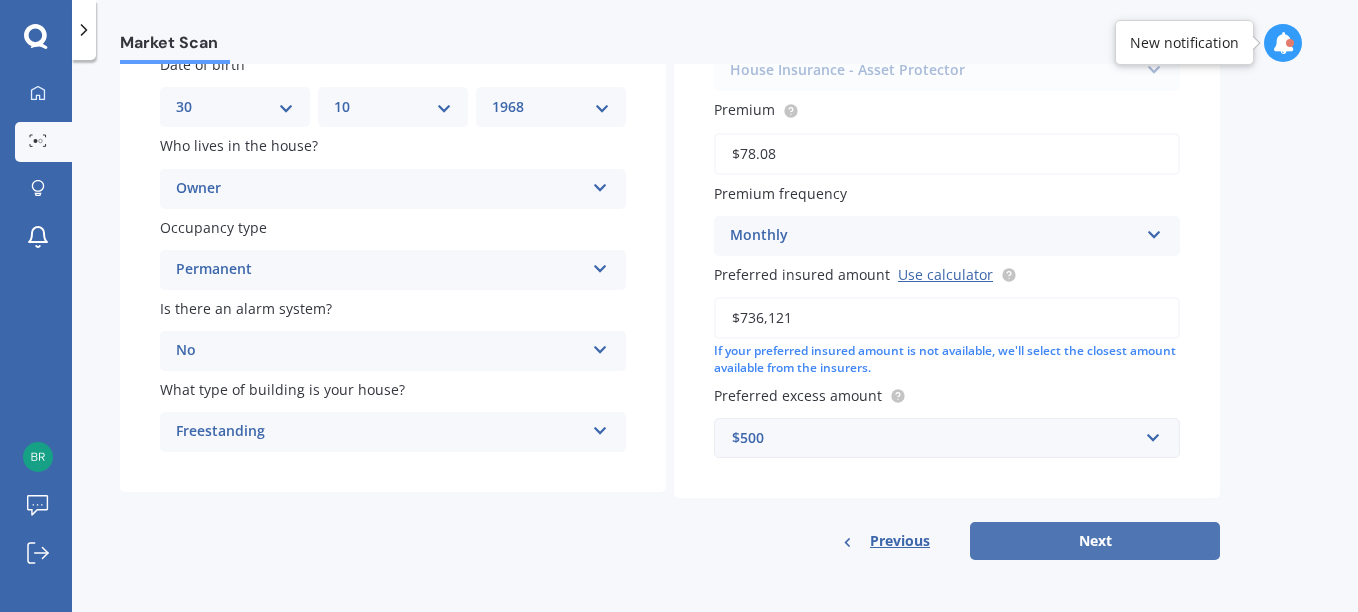 click on "Next" at bounding box center [1095, 541] 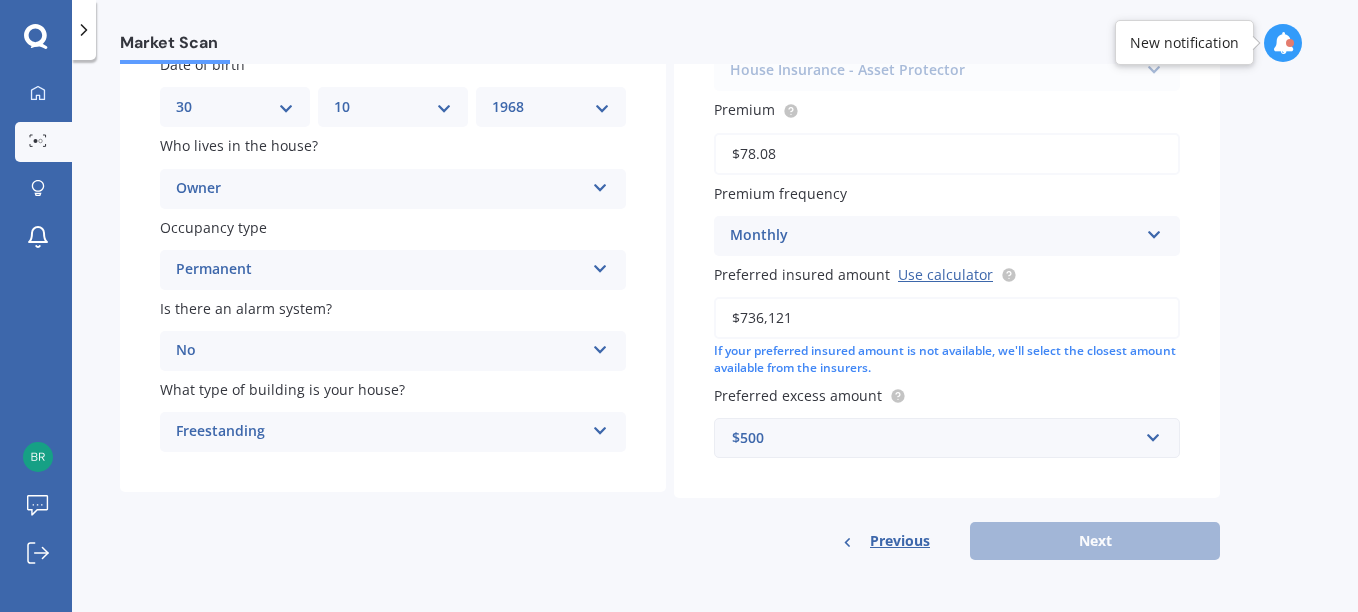 scroll, scrollTop: 137, scrollLeft: 0, axis: vertical 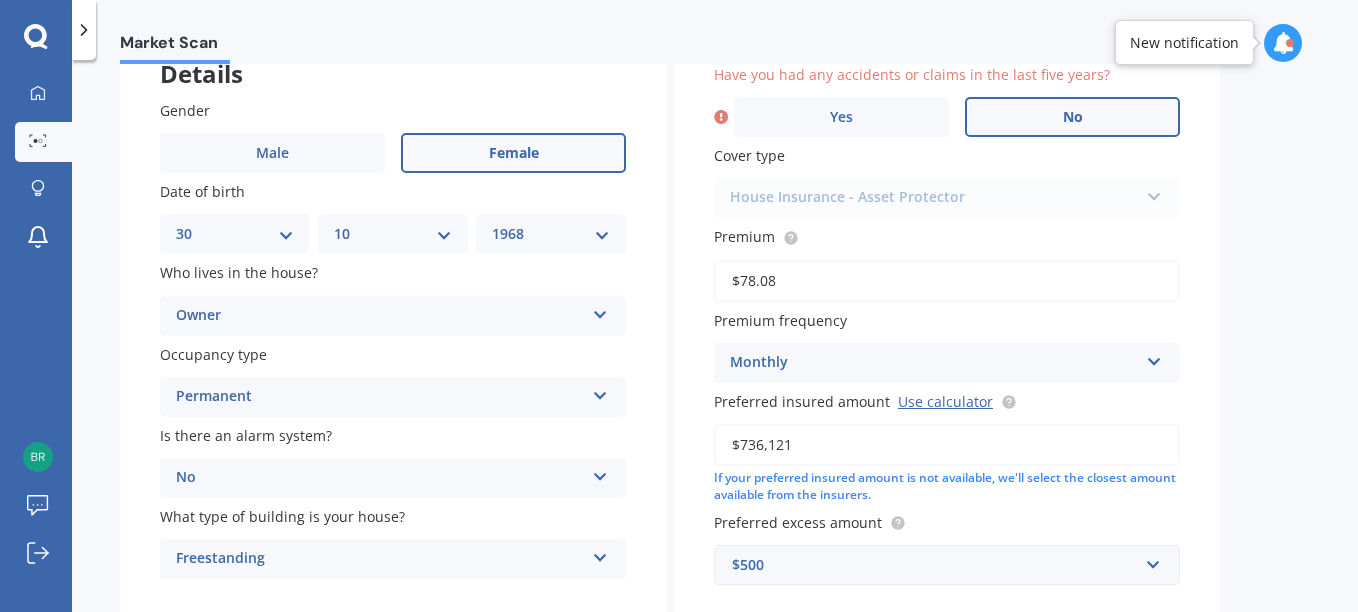 click on "No" at bounding box center (1072, 117) 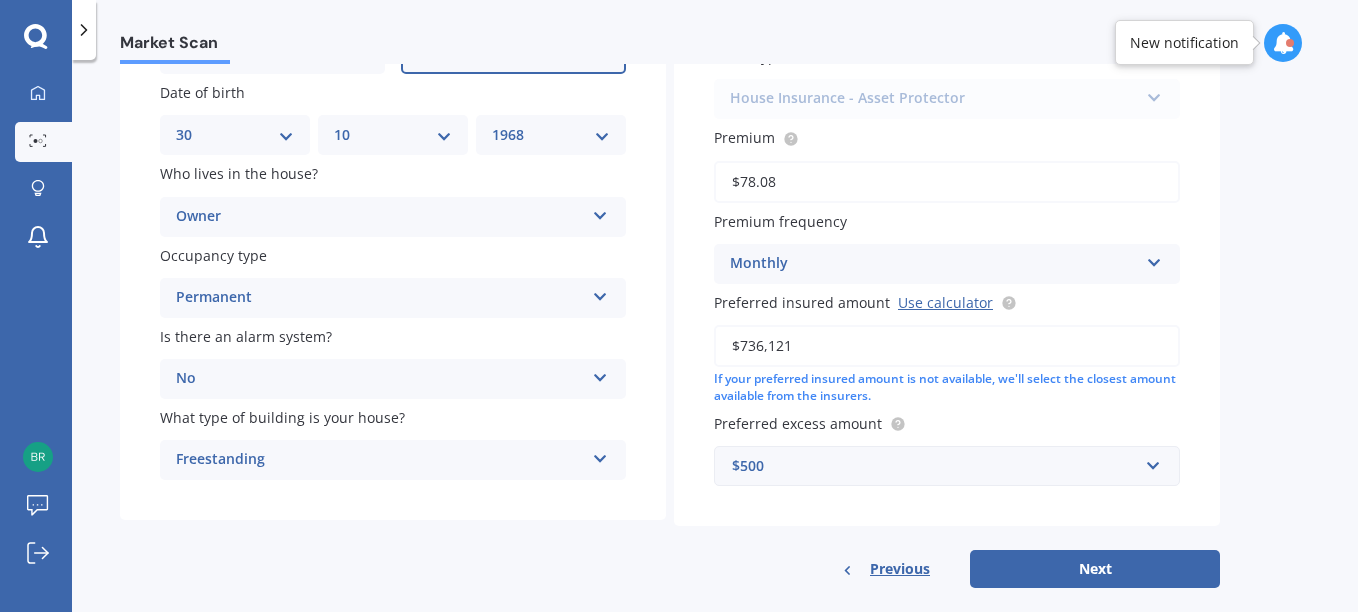 scroll, scrollTop: 264, scrollLeft: 0, axis: vertical 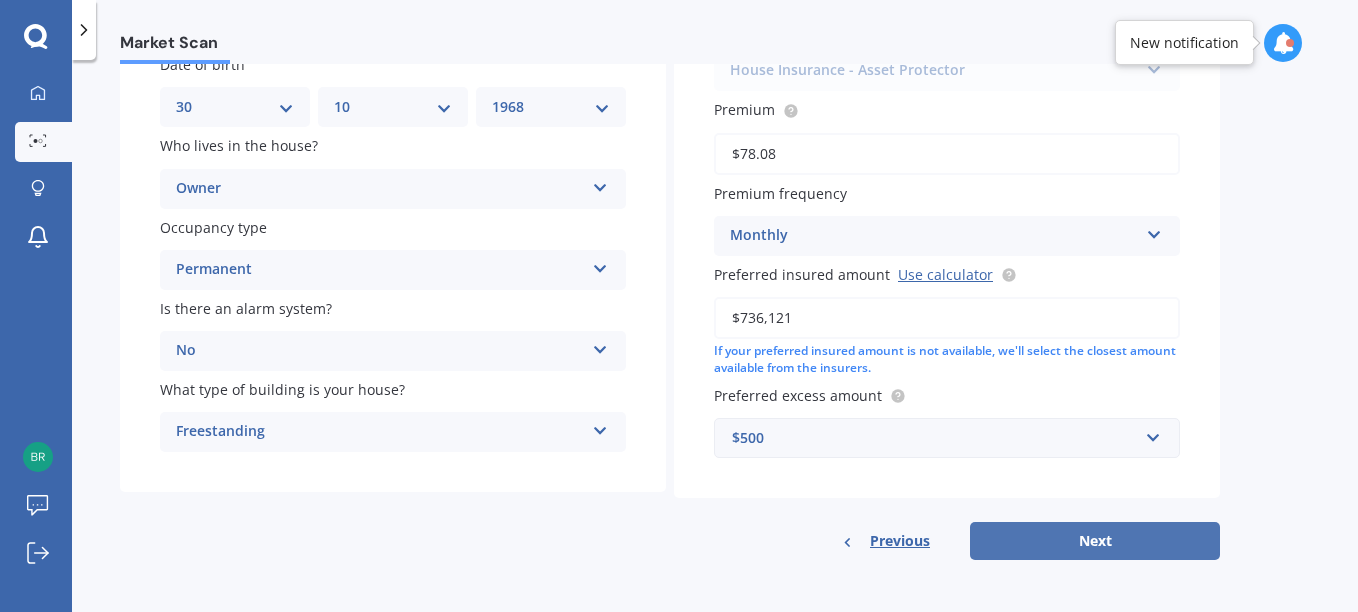 click on "Next" at bounding box center [1095, 541] 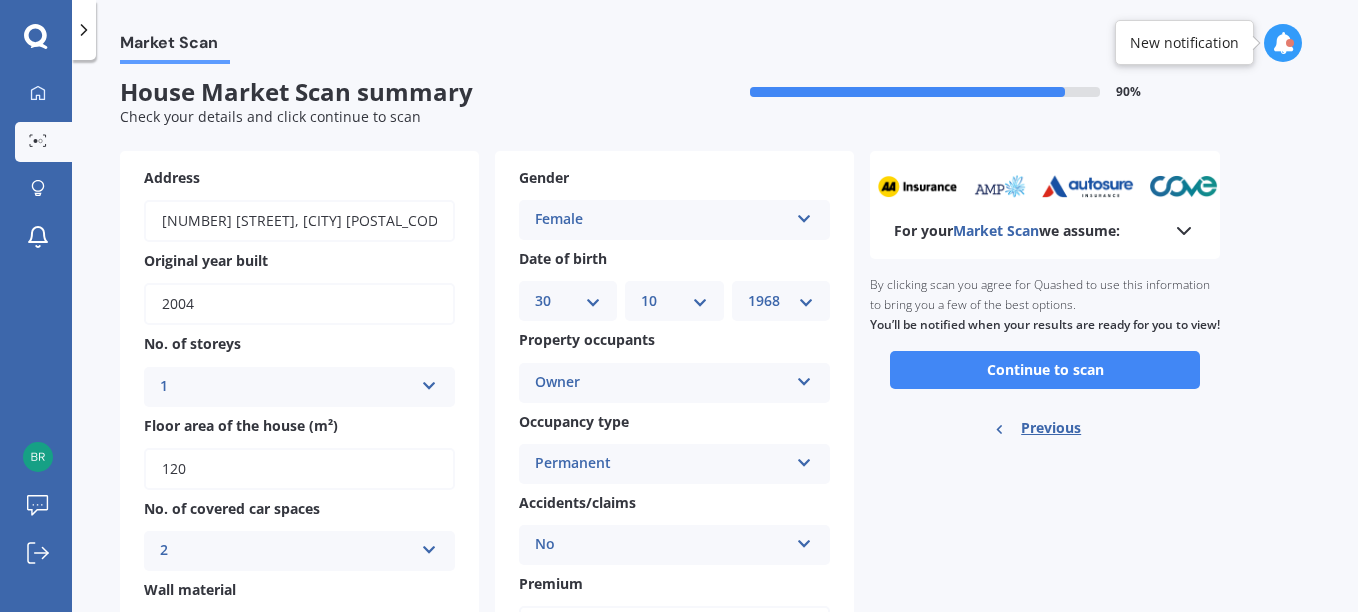 scroll, scrollTop: 0, scrollLeft: 0, axis: both 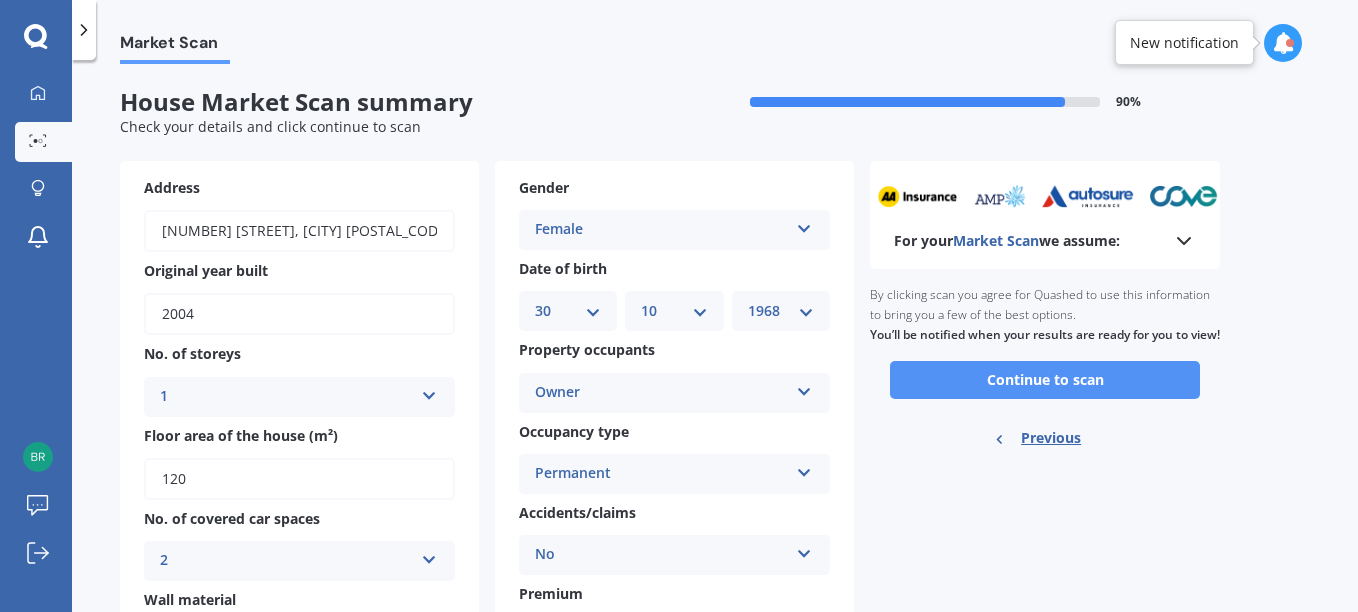 click on "Continue to scan" at bounding box center [1045, 380] 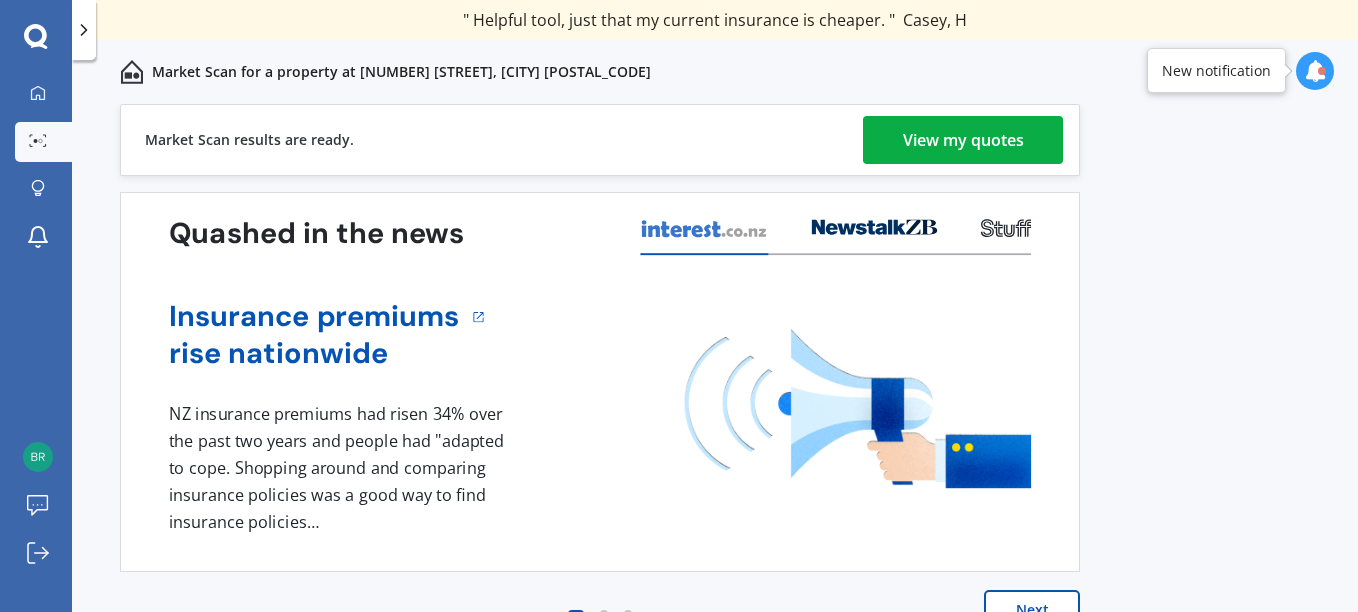 click on "View my quotes" at bounding box center [963, 140] 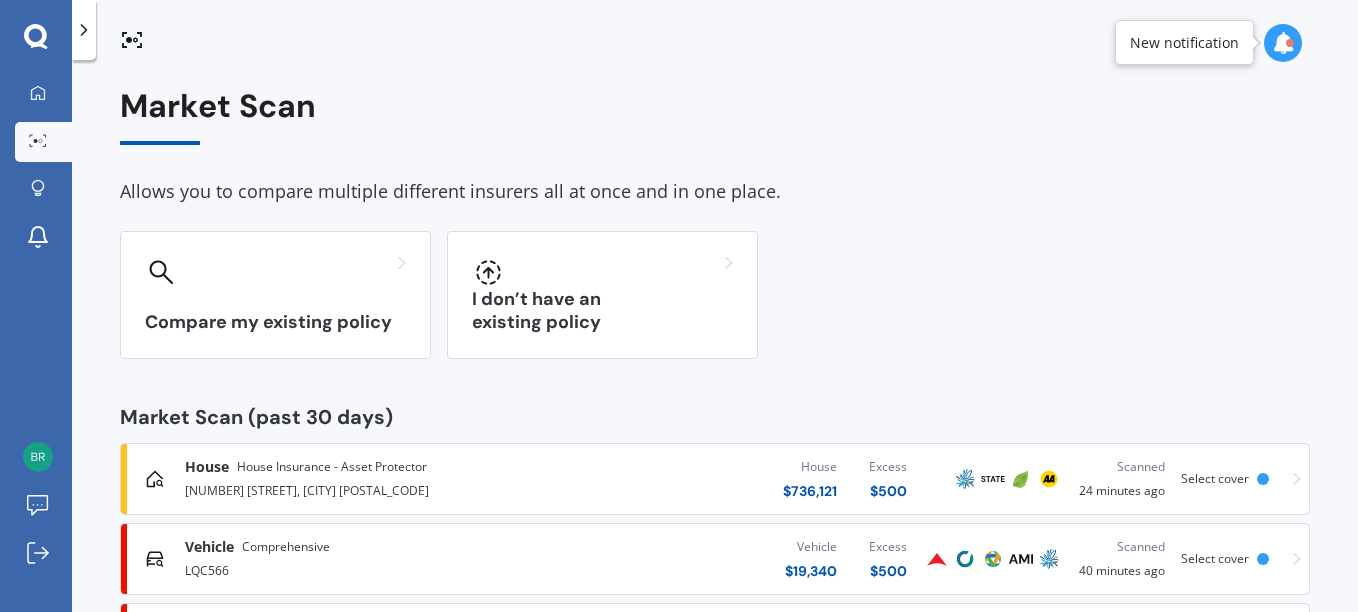 scroll, scrollTop: 107, scrollLeft: 0, axis: vertical 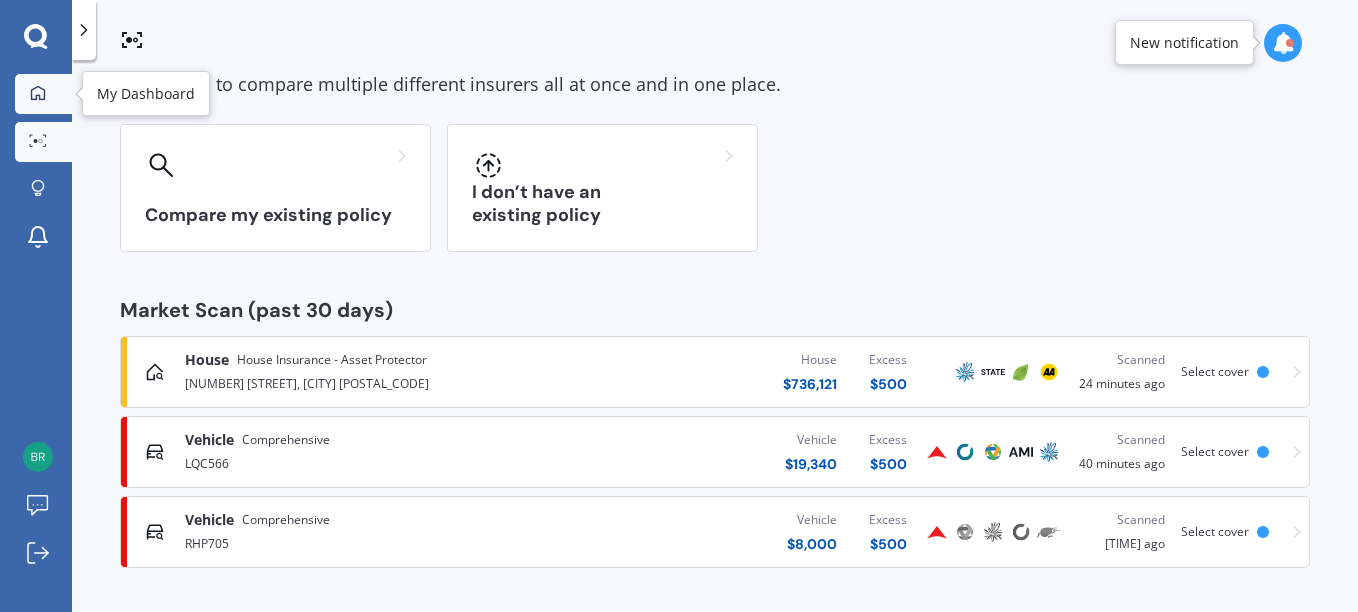 click 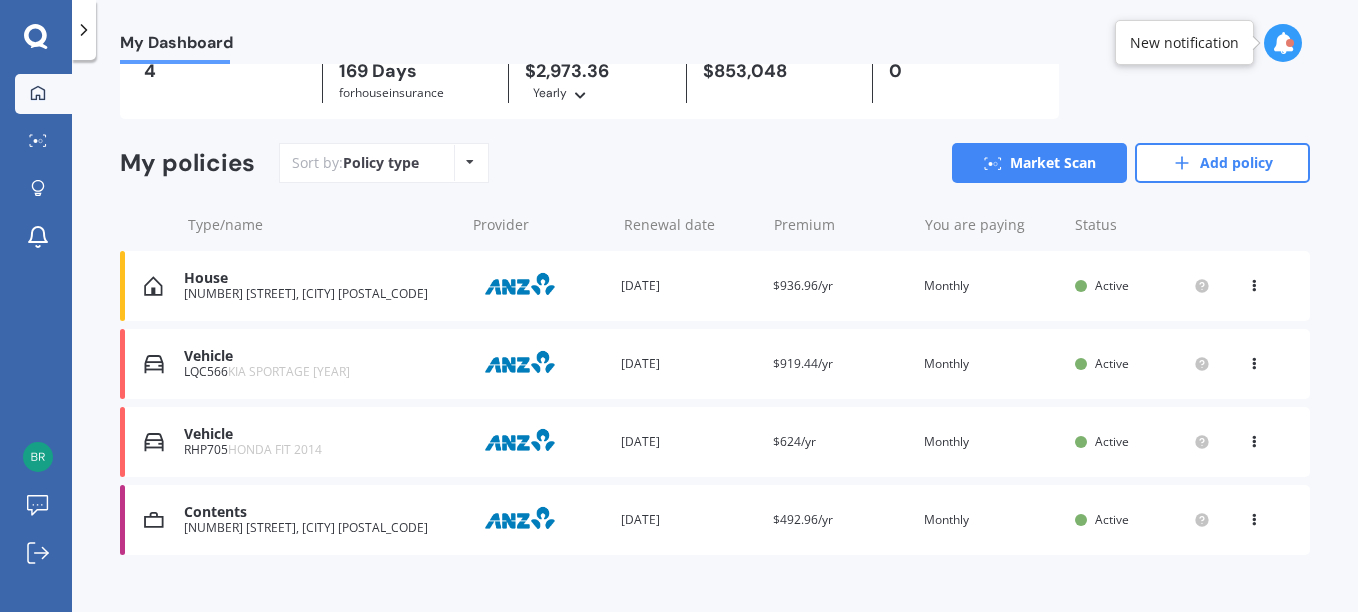 scroll, scrollTop: 0, scrollLeft: 0, axis: both 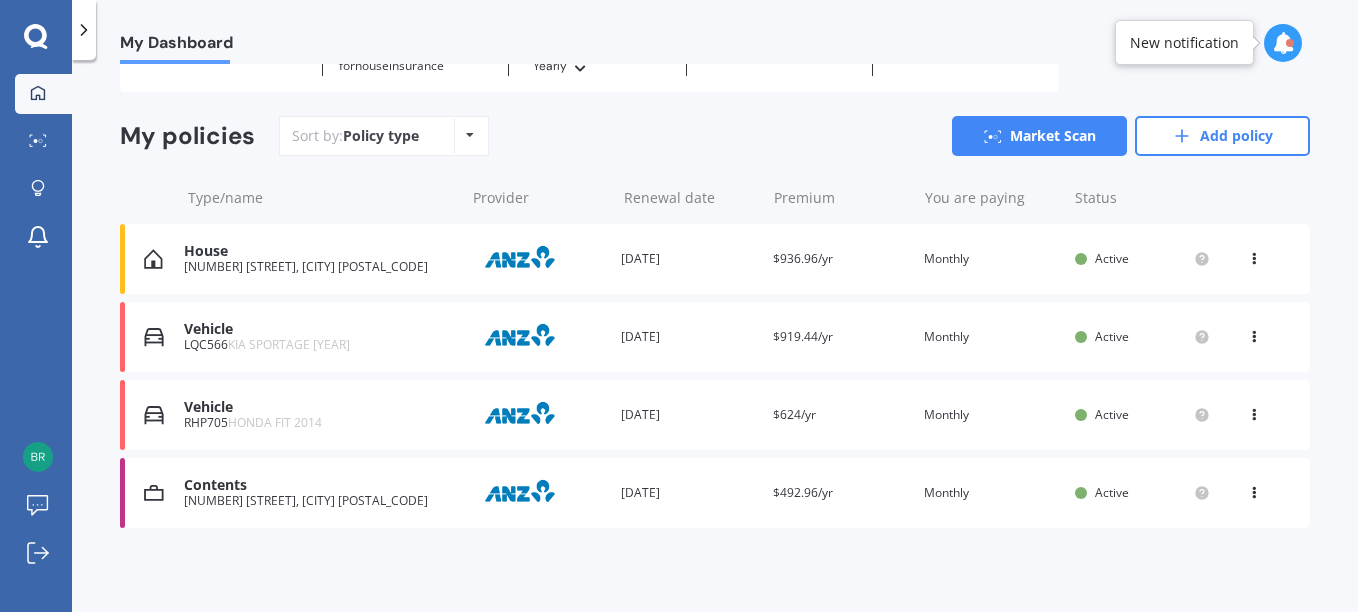 click on "Contents" at bounding box center [319, 485] 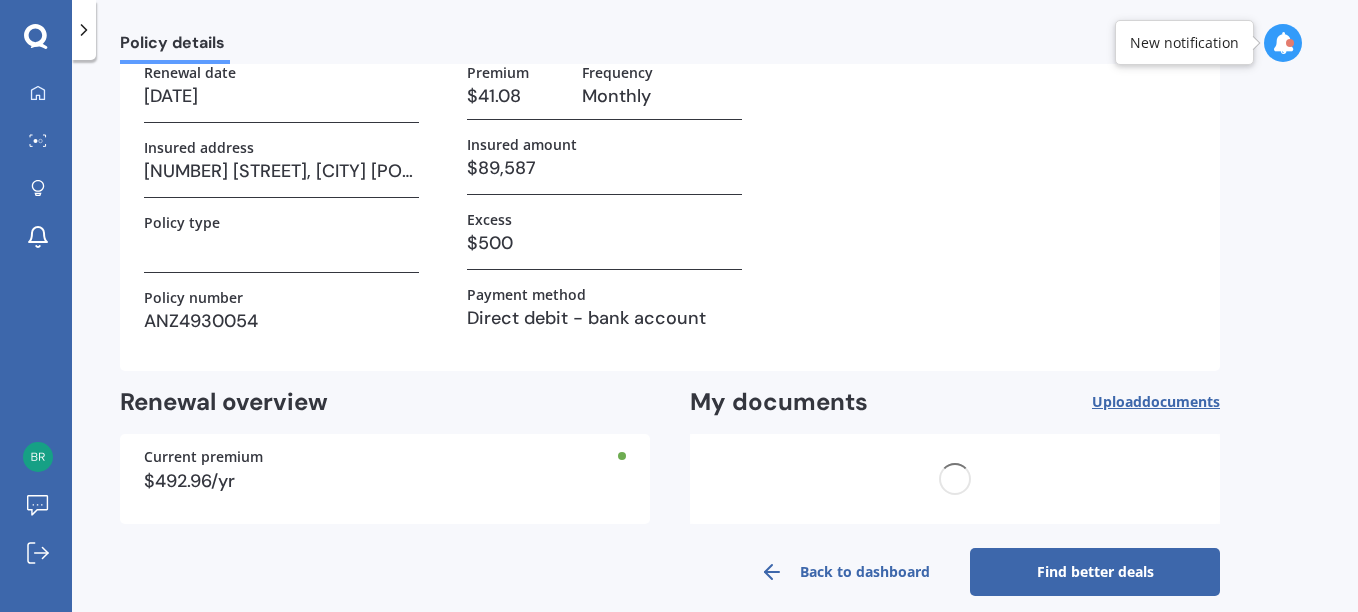 scroll, scrollTop: 0, scrollLeft: 0, axis: both 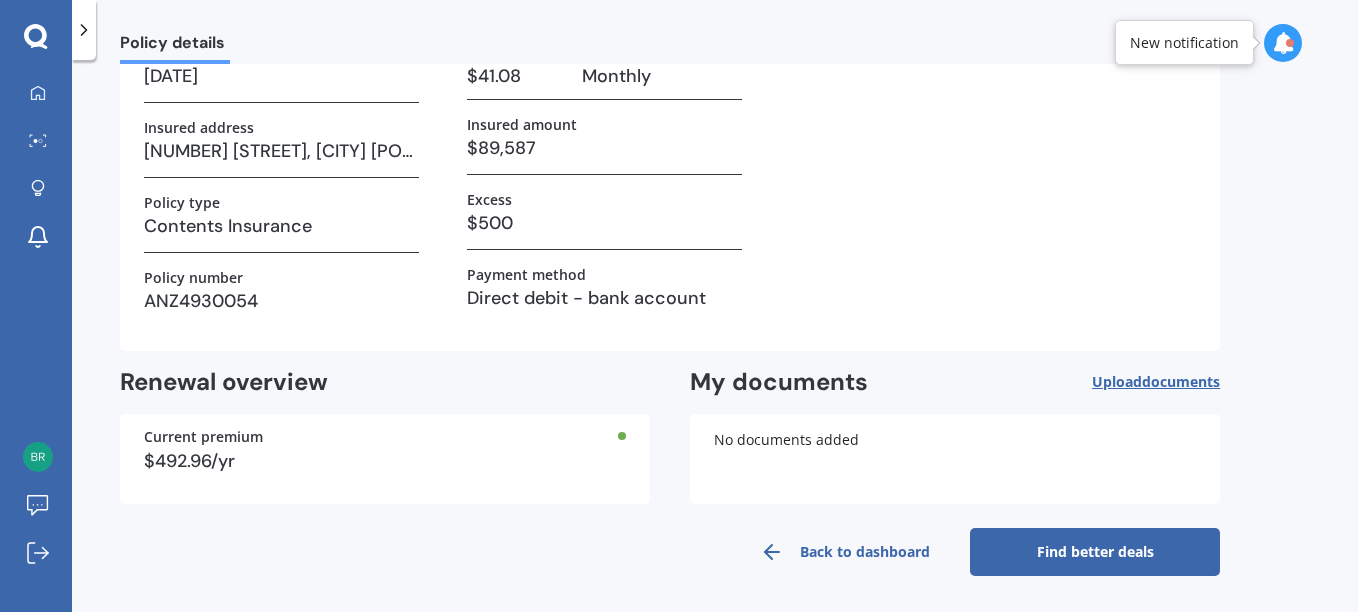 click on "Find better deals" at bounding box center [1095, 552] 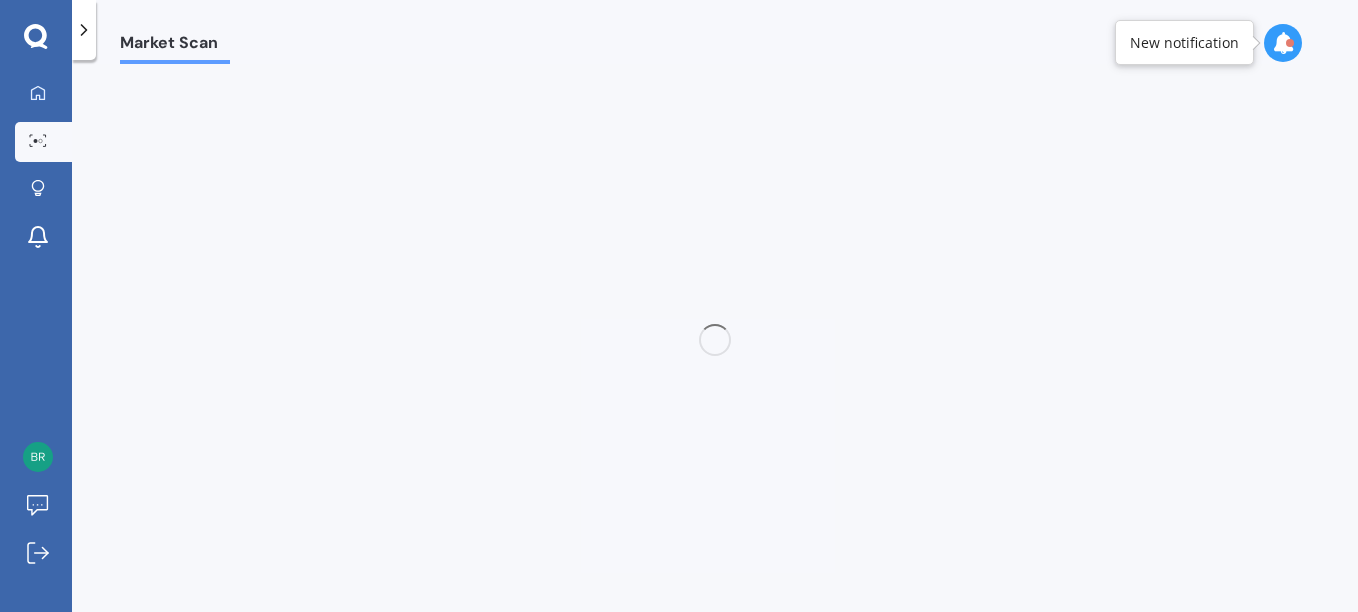 scroll, scrollTop: 0, scrollLeft: 0, axis: both 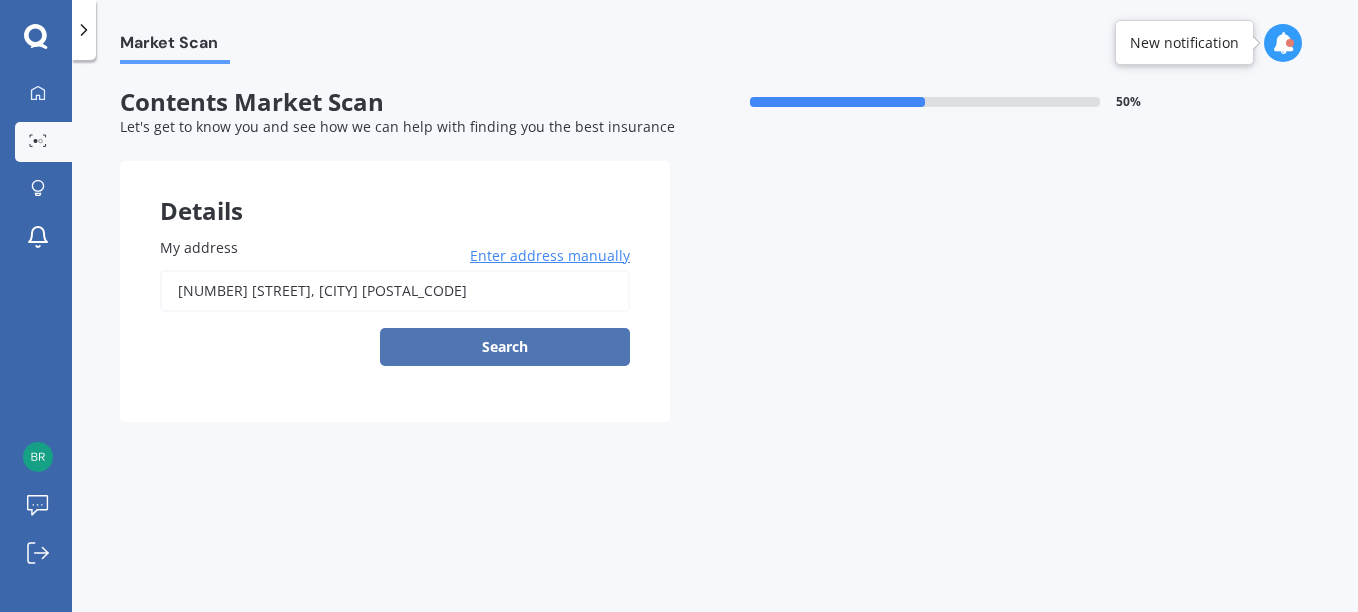 click on "Search" at bounding box center (505, 347) 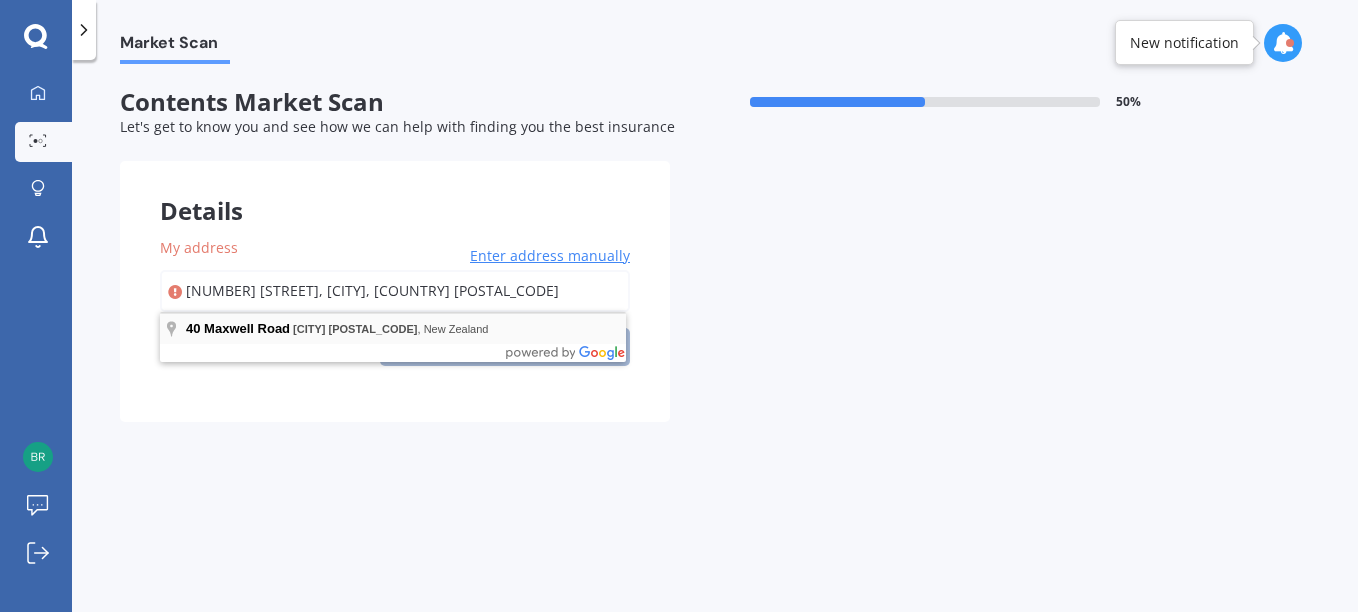 type on "[NUMBER] [STREET], [CITY] [POSTAL_CODE]" 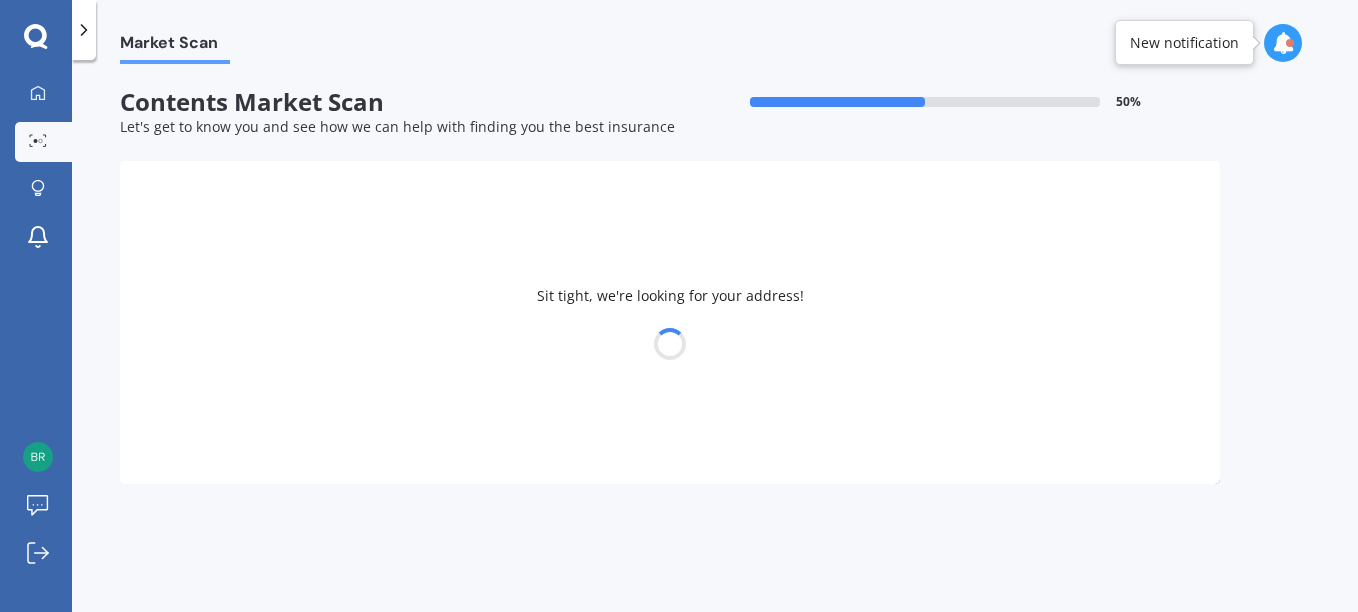 select on "30" 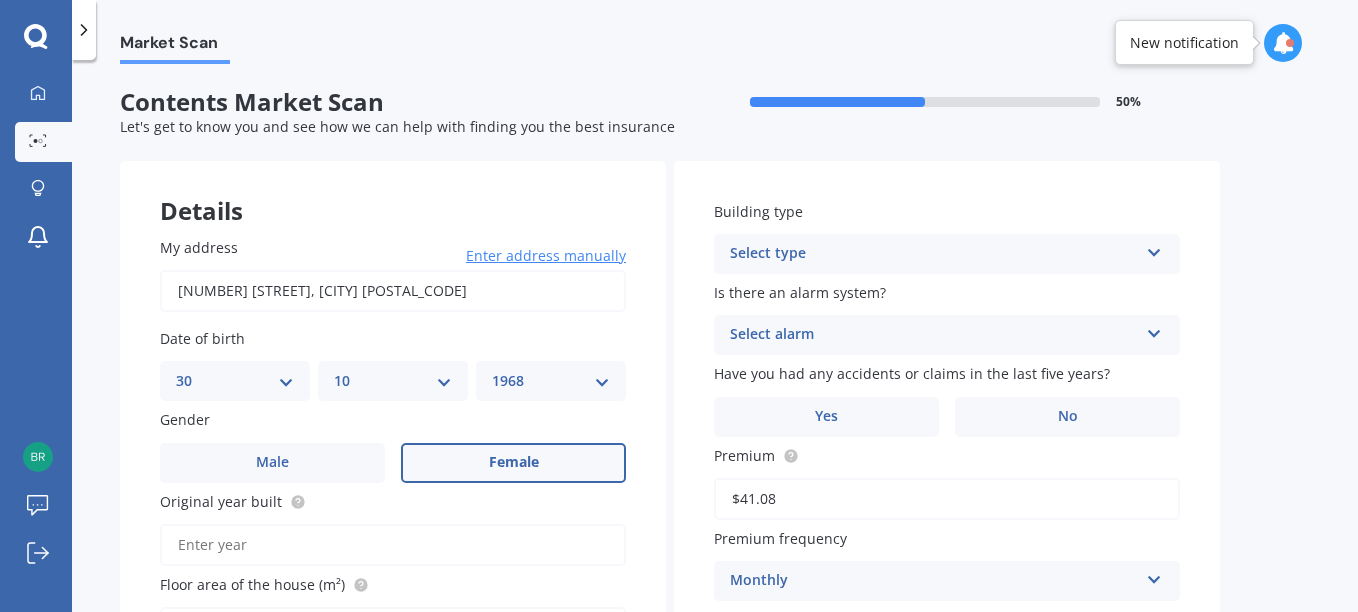 click on "Original year built" at bounding box center (393, 545) 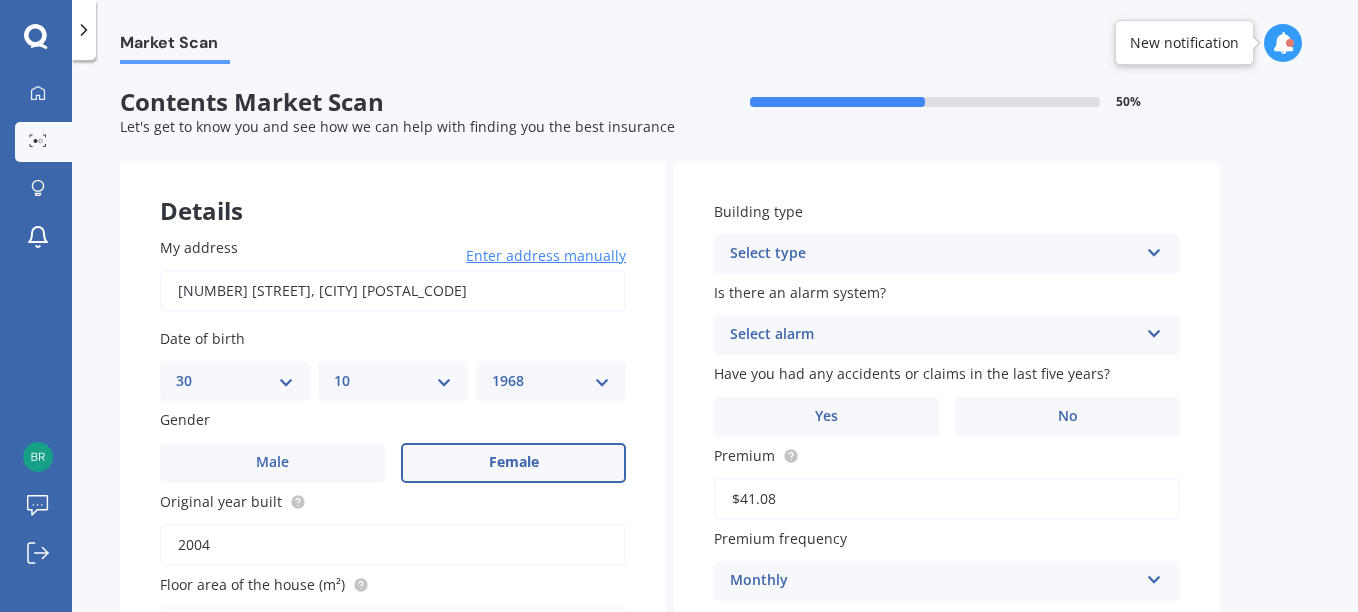 scroll, scrollTop: 426, scrollLeft: 0, axis: vertical 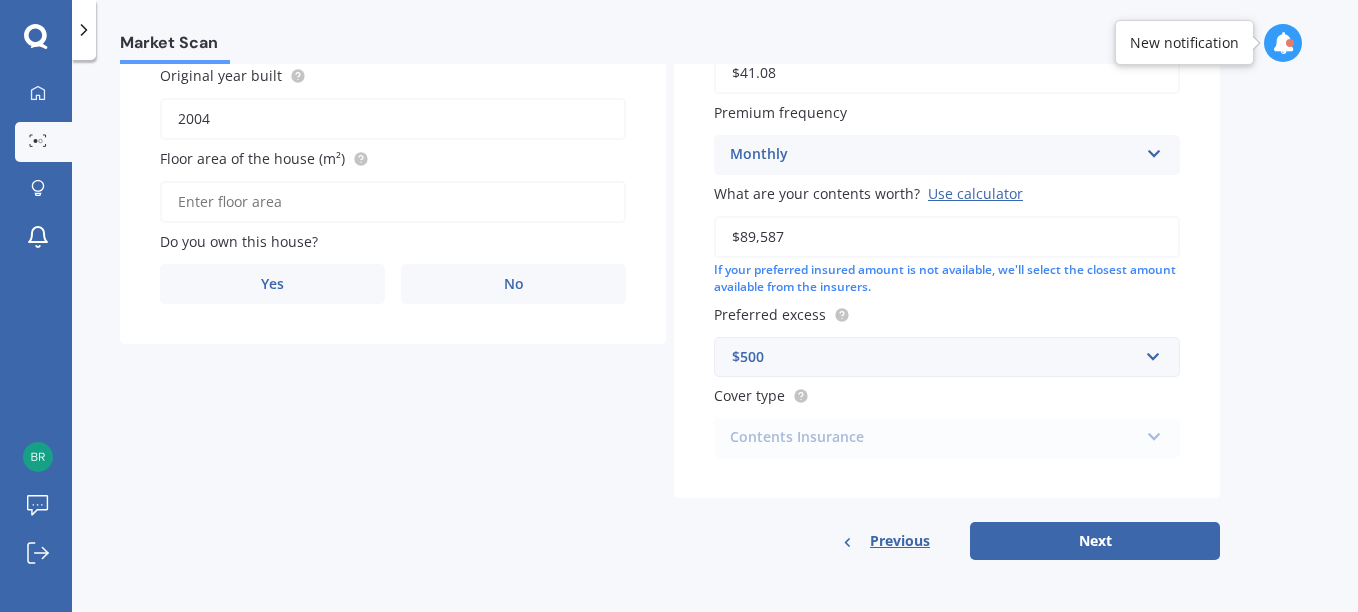 type on "2004" 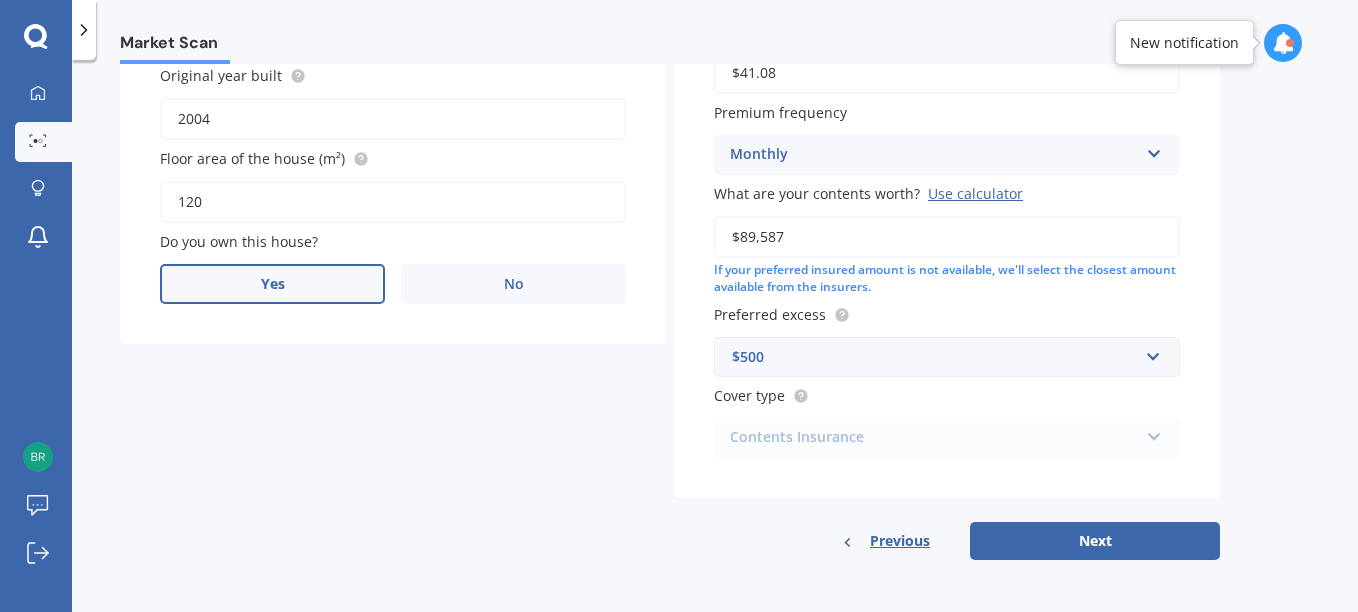 click on "Yes" at bounding box center (273, 284) 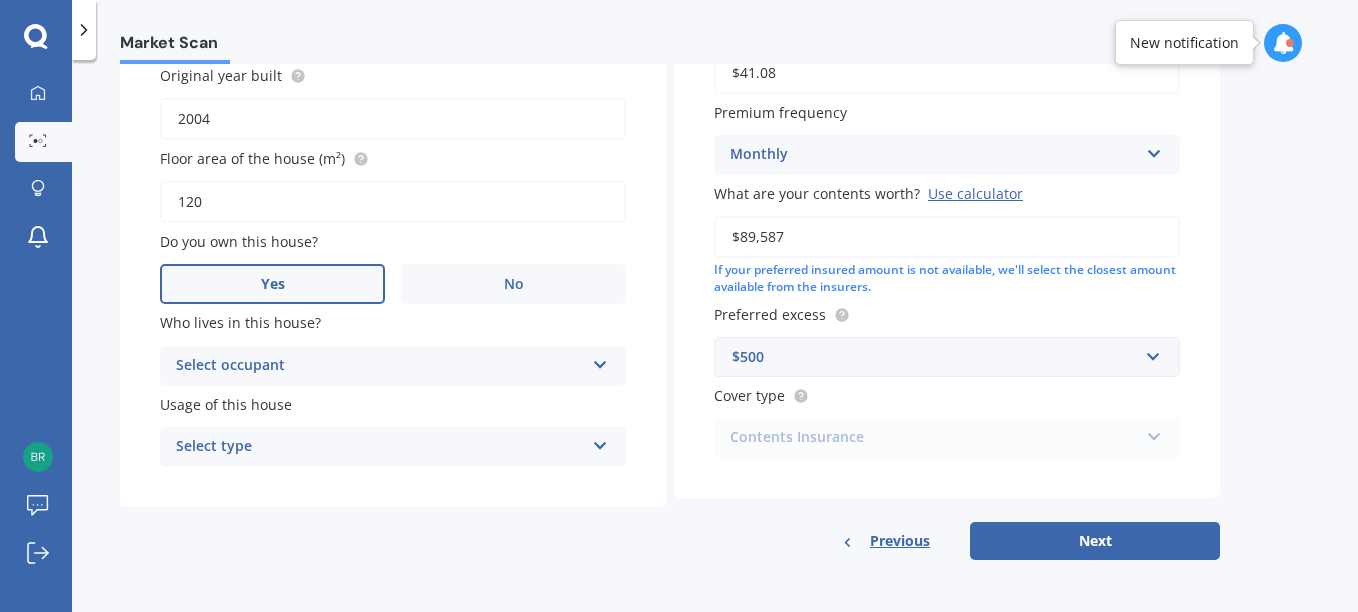 click at bounding box center (600, 361) 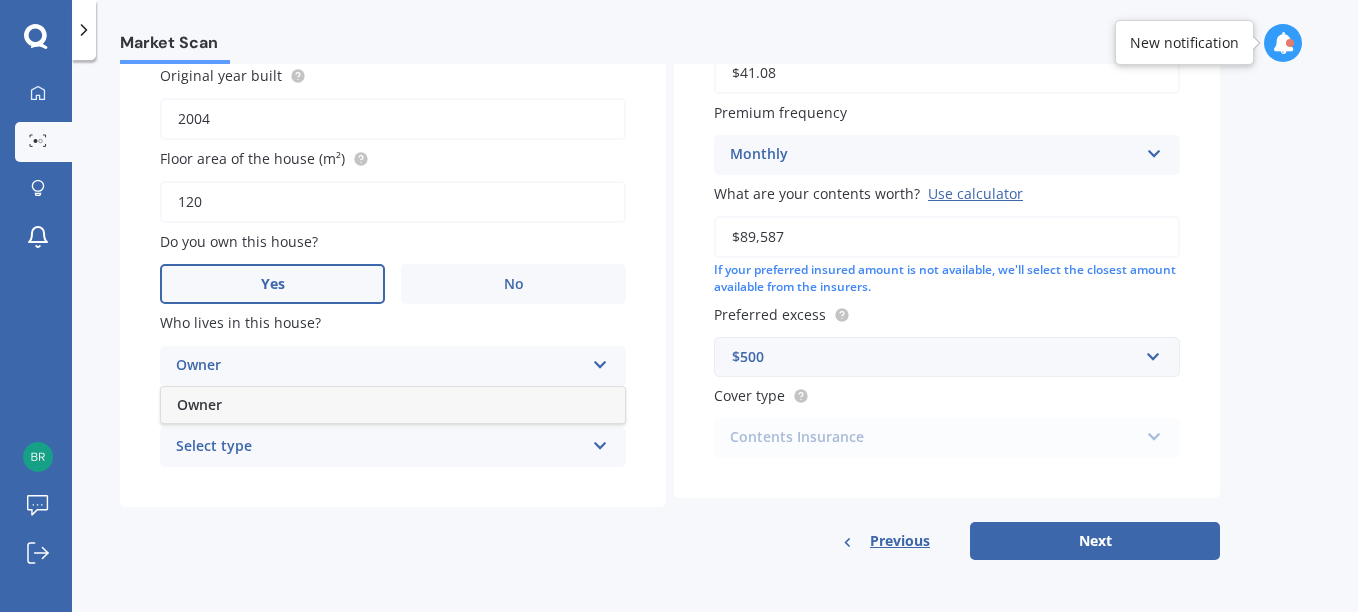 click on "Owner" at bounding box center (393, 405) 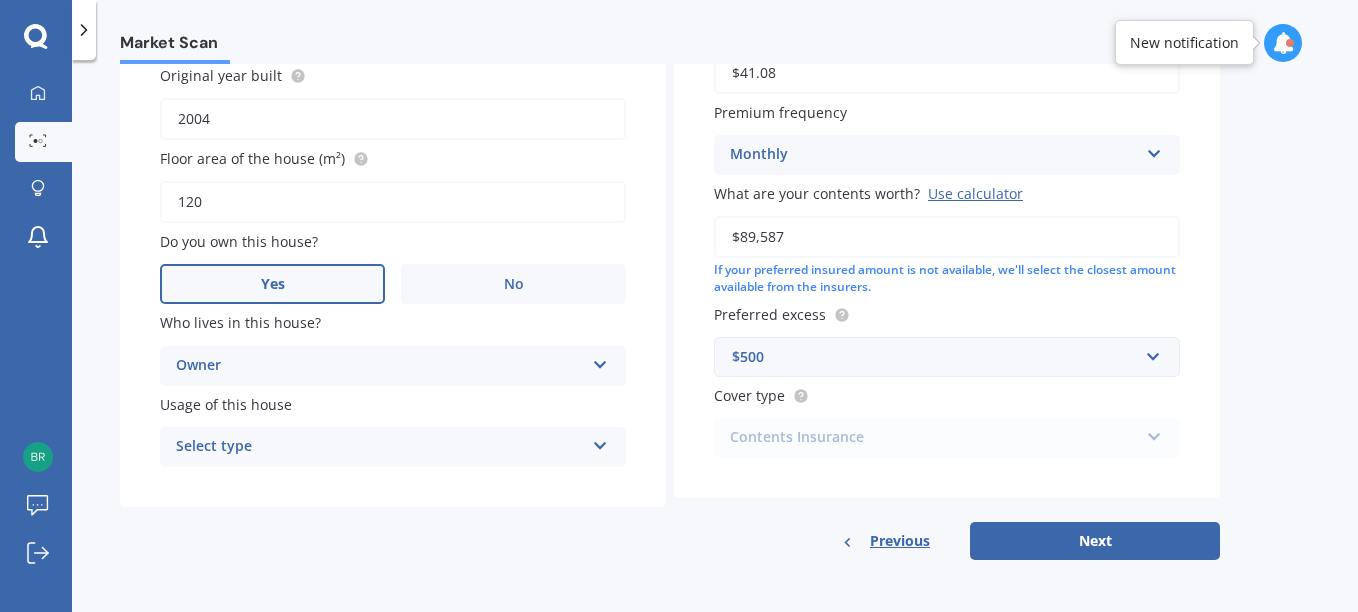 click at bounding box center (600, 442) 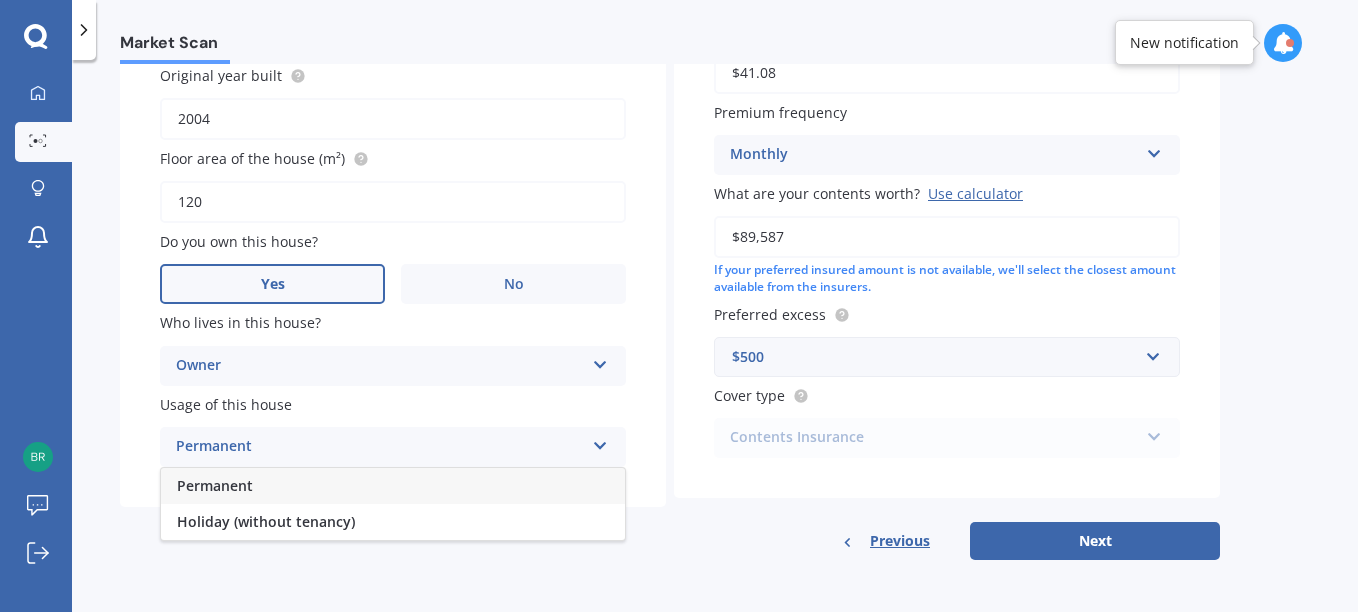 click on "Permanent" at bounding box center (393, 486) 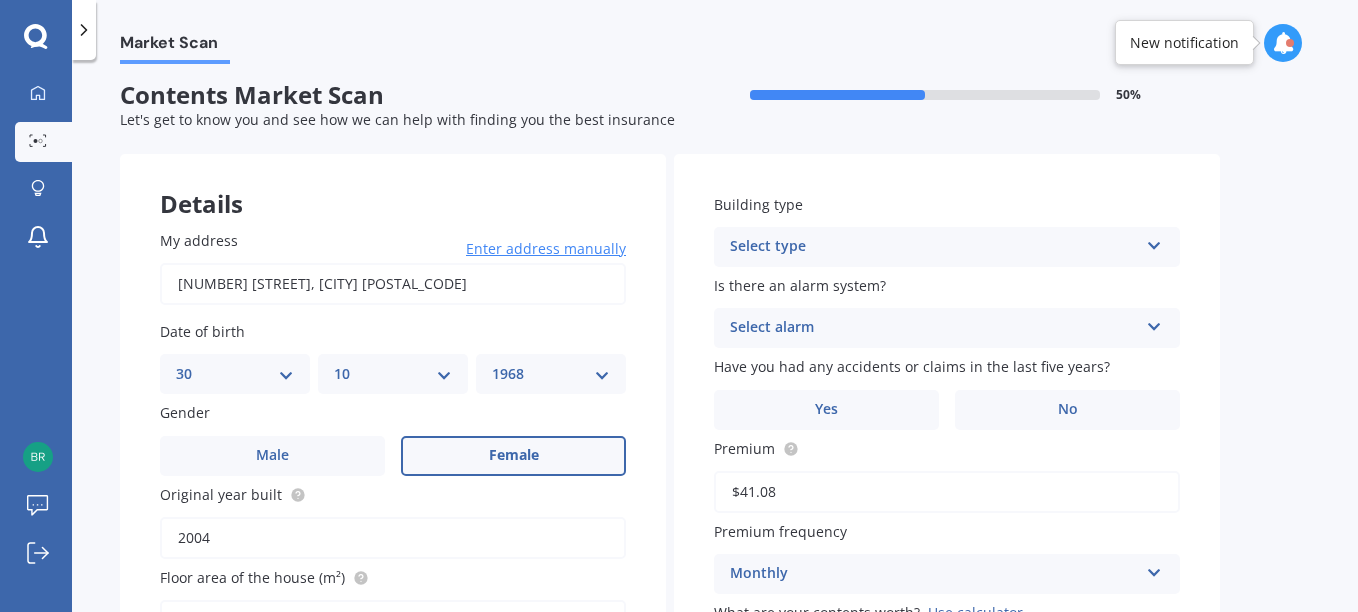 scroll, scrollTop: 0, scrollLeft: 0, axis: both 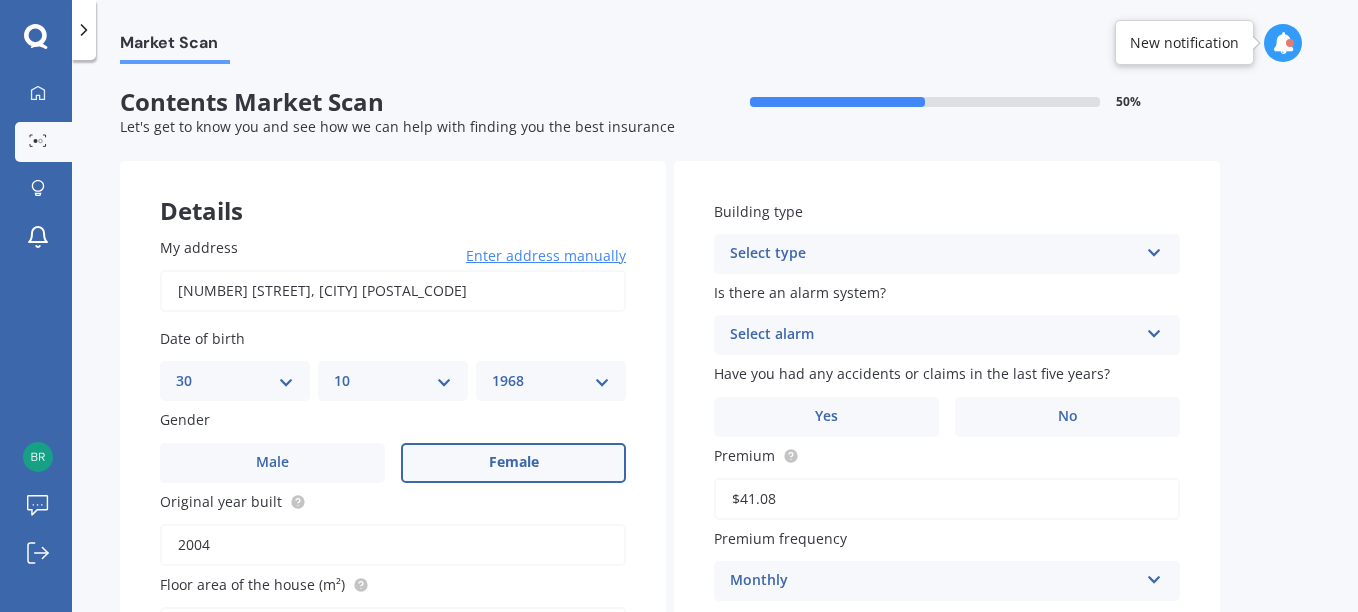 click at bounding box center (1154, 249) 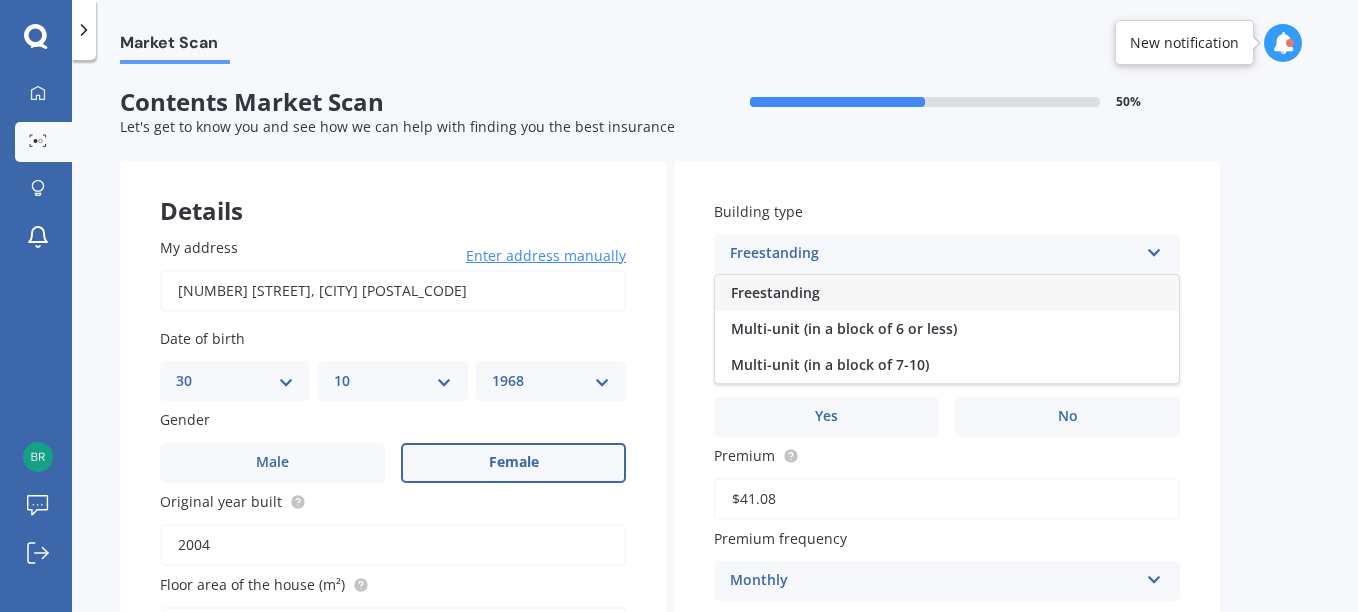 click on "Freestanding" at bounding box center [947, 293] 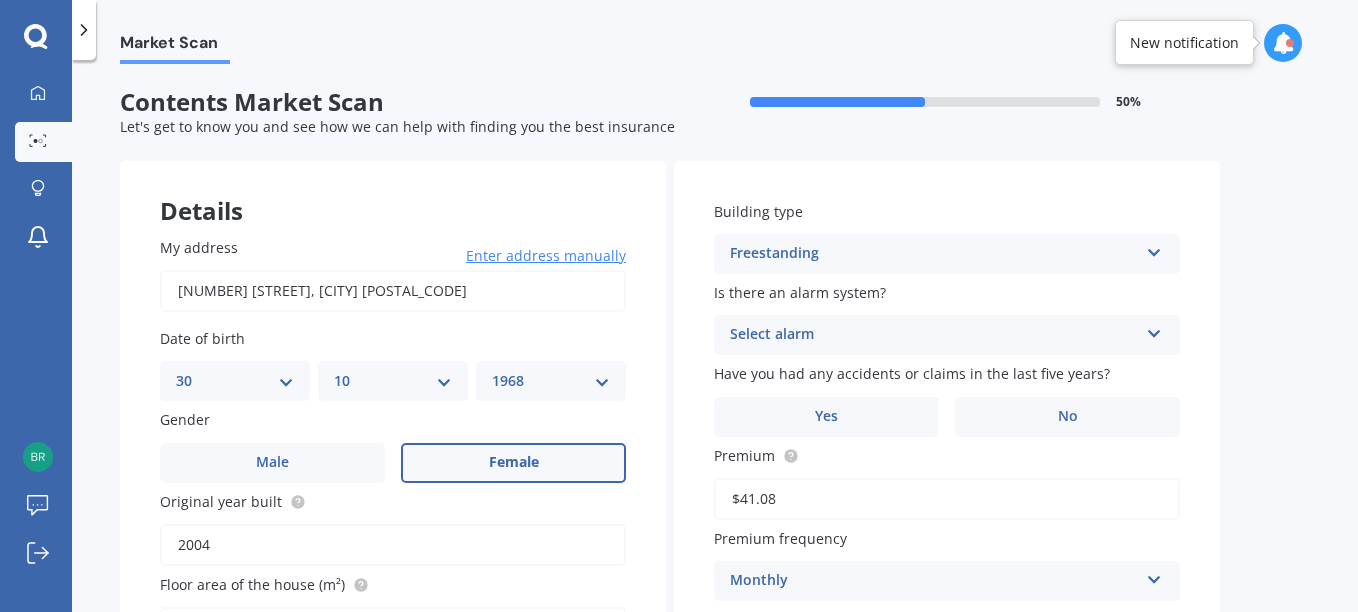 click on "Select alarm Yes, monitored Yes, not monitored No" at bounding box center [947, 335] 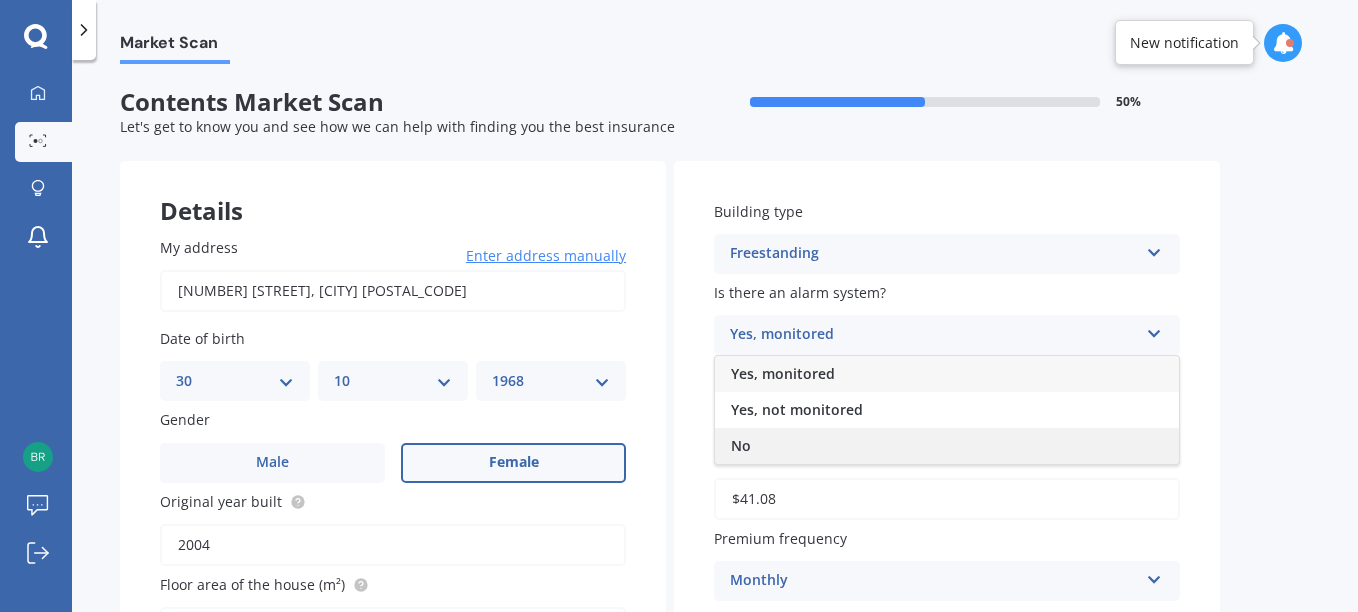 click on "No" at bounding box center (947, 446) 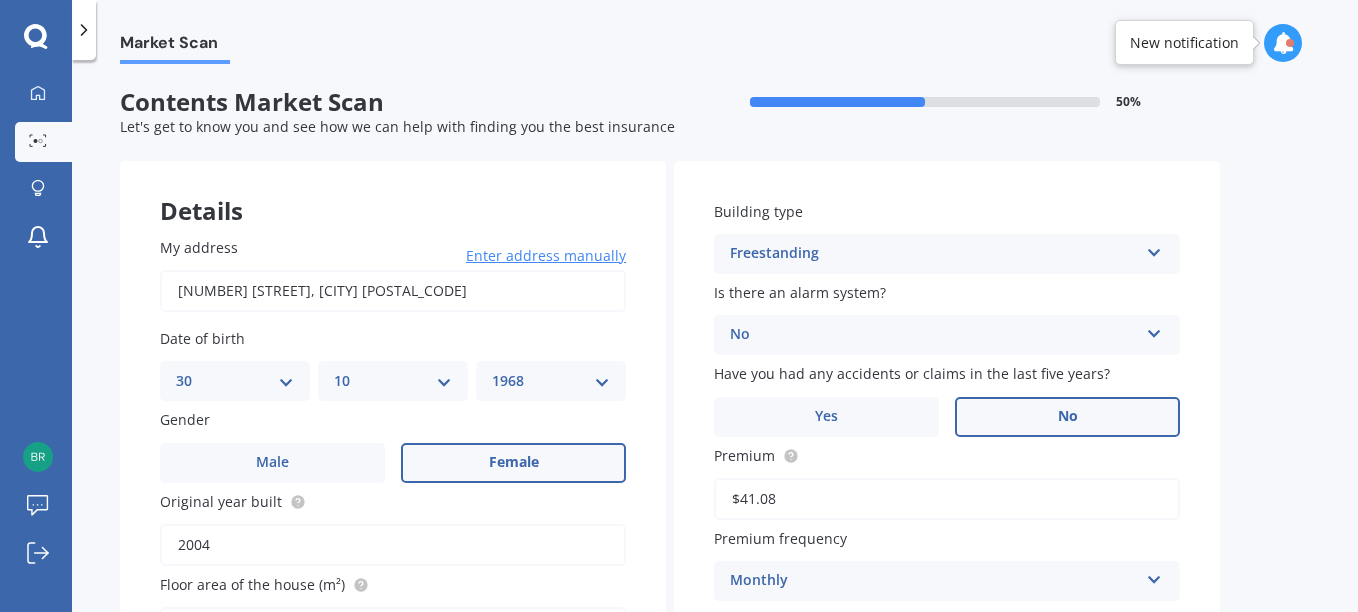 click on "No" at bounding box center (1068, 416) 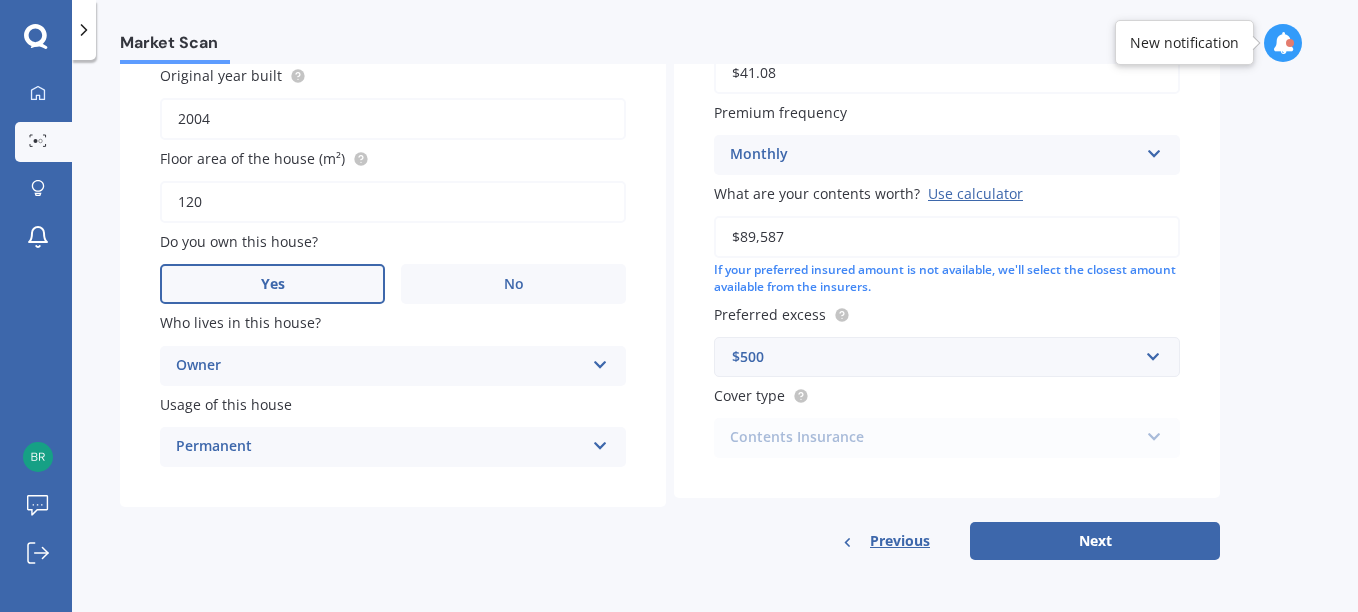 click on "Contents Insurance Contents Insurance" at bounding box center (947, 438) 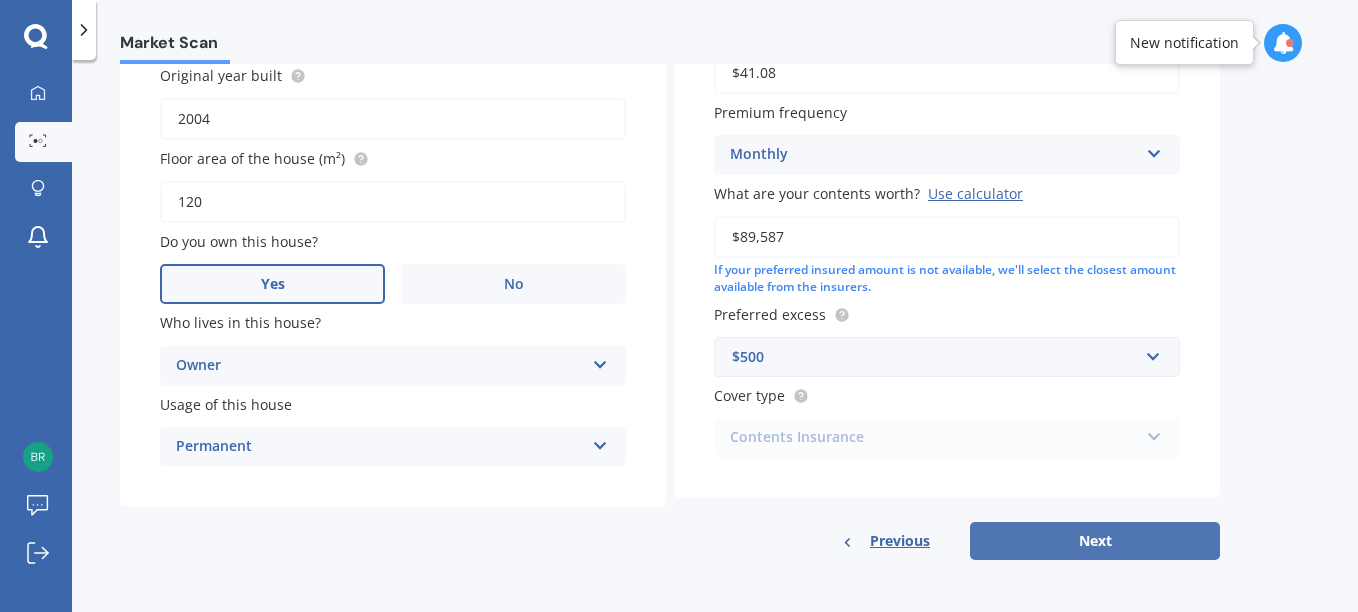 click on "Next" at bounding box center (1095, 541) 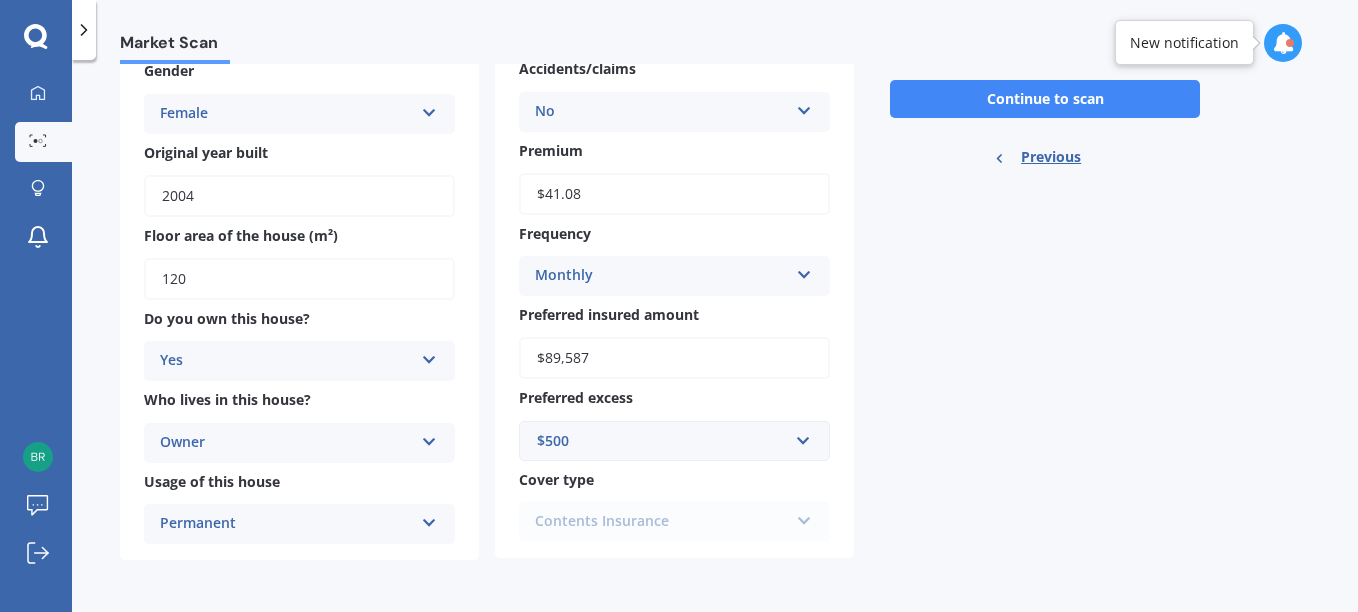 scroll, scrollTop: 0, scrollLeft: 0, axis: both 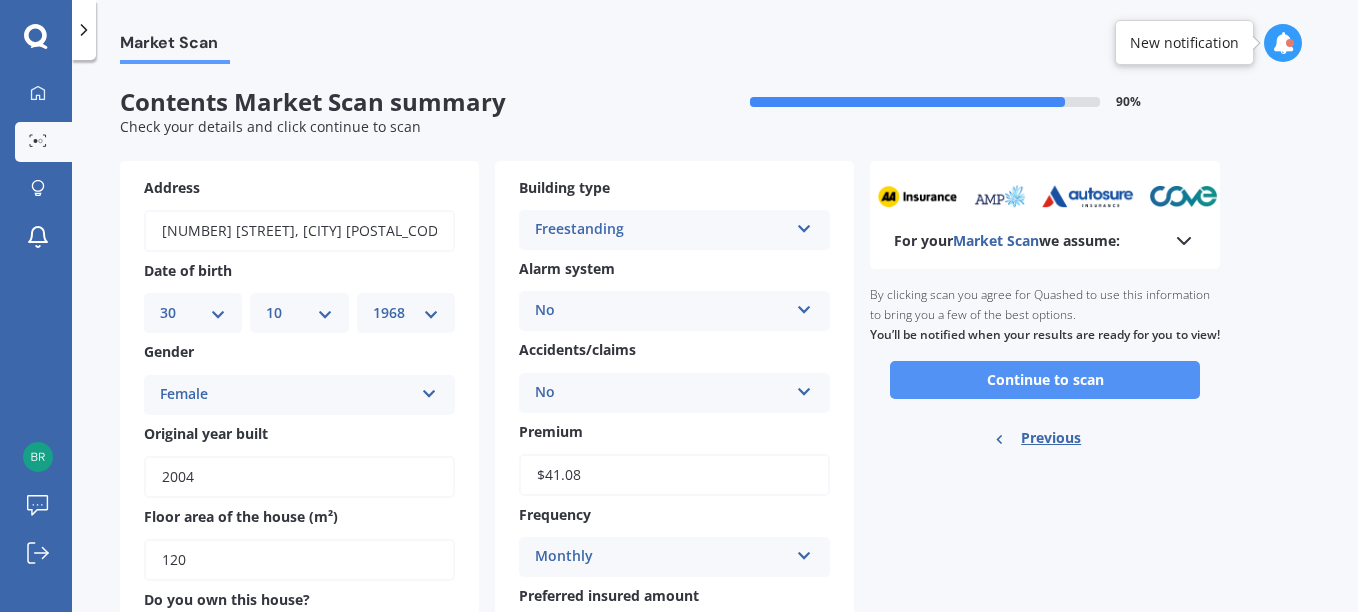 click on "Continue to scan" at bounding box center (1045, 380) 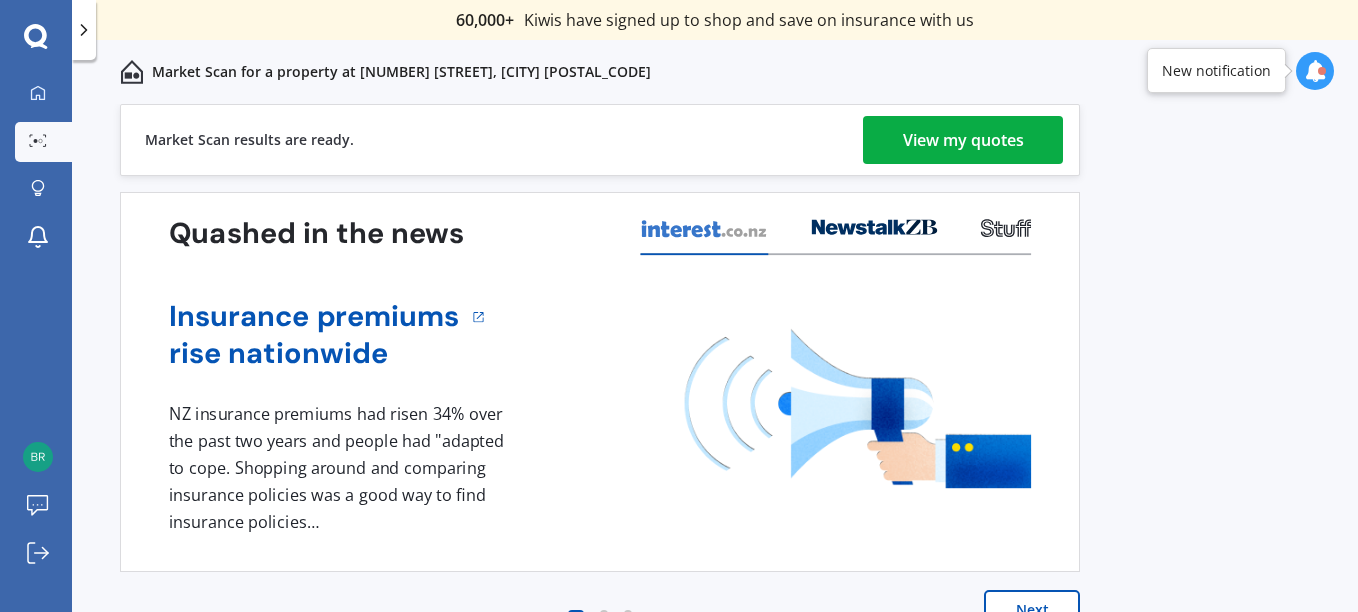 click on "View my quotes" at bounding box center [963, 140] 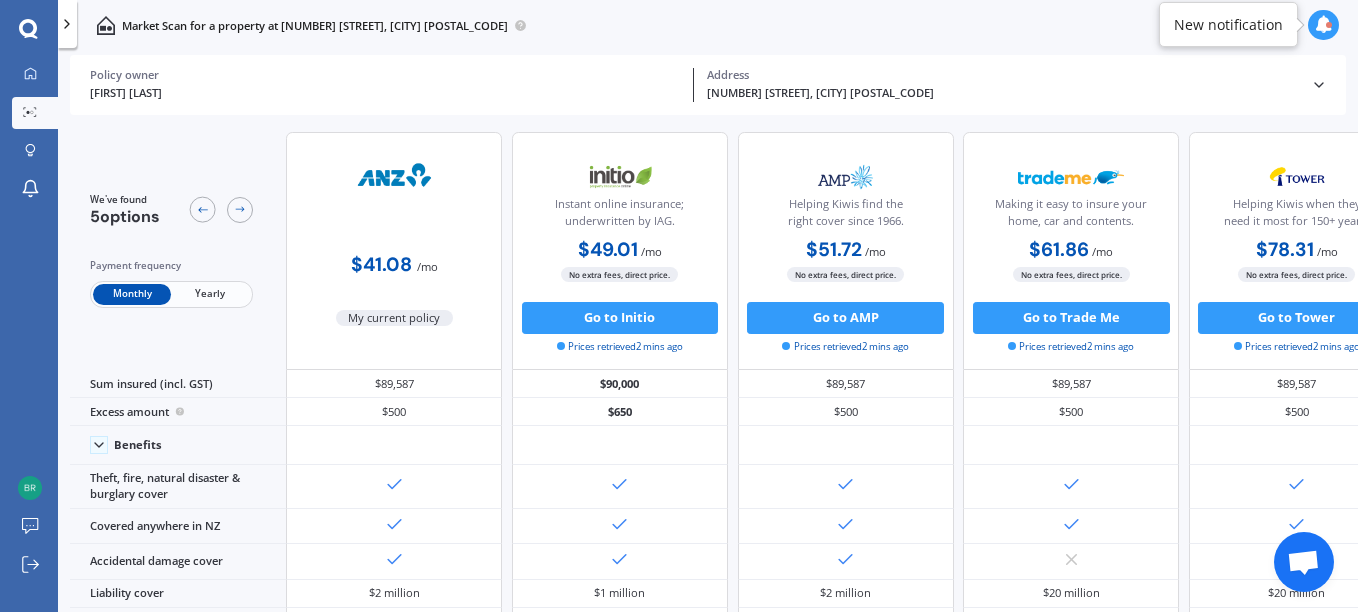 scroll, scrollTop: 531, scrollLeft: 0, axis: vertical 